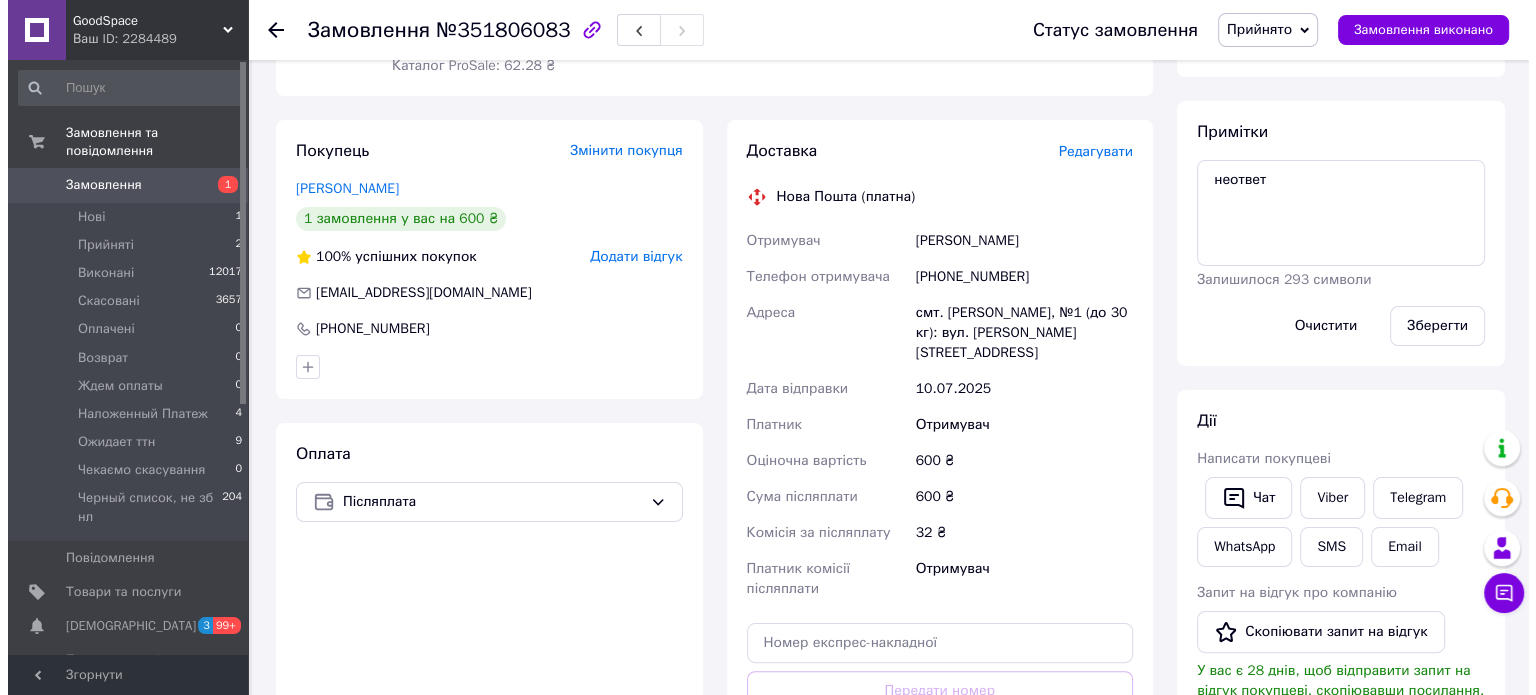 scroll, scrollTop: 300, scrollLeft: 0, axis: vertical 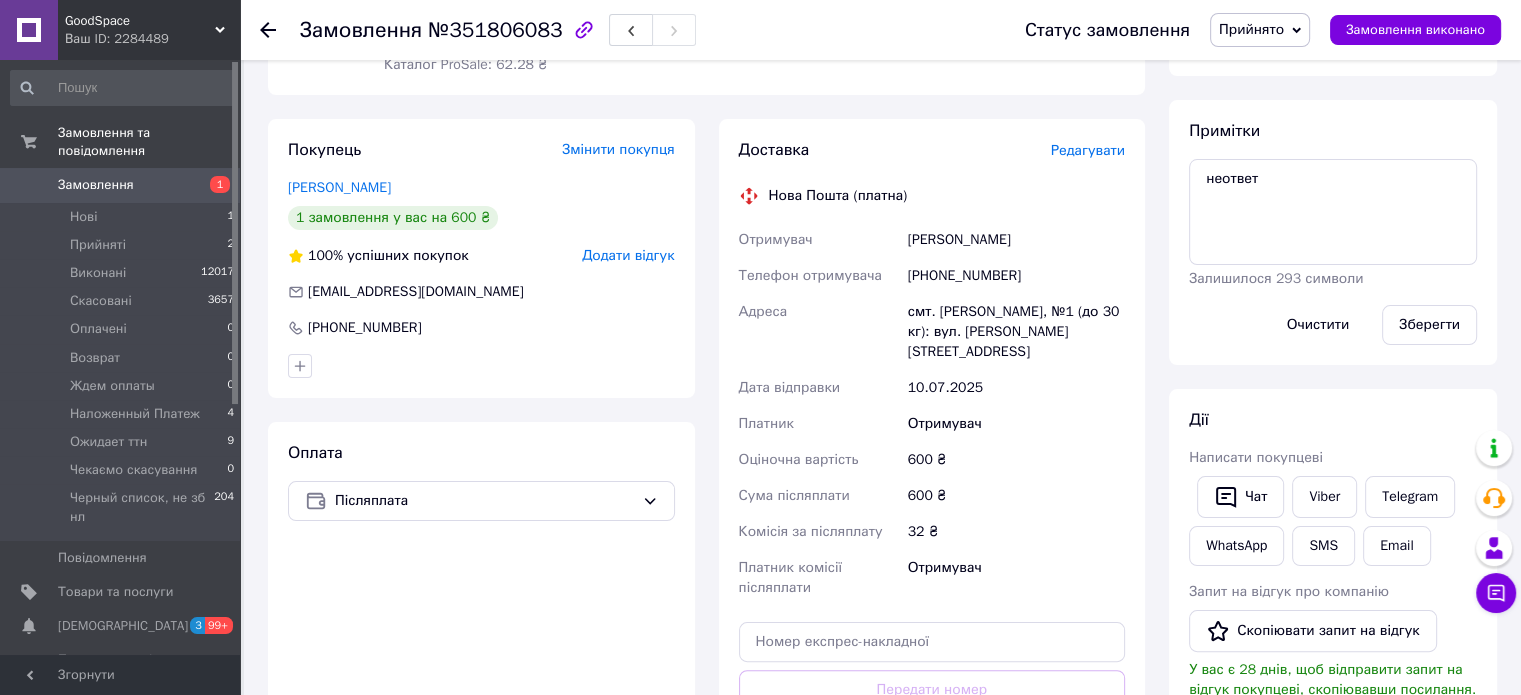 click on "Редагувати" at bounding box center [1088, 150] 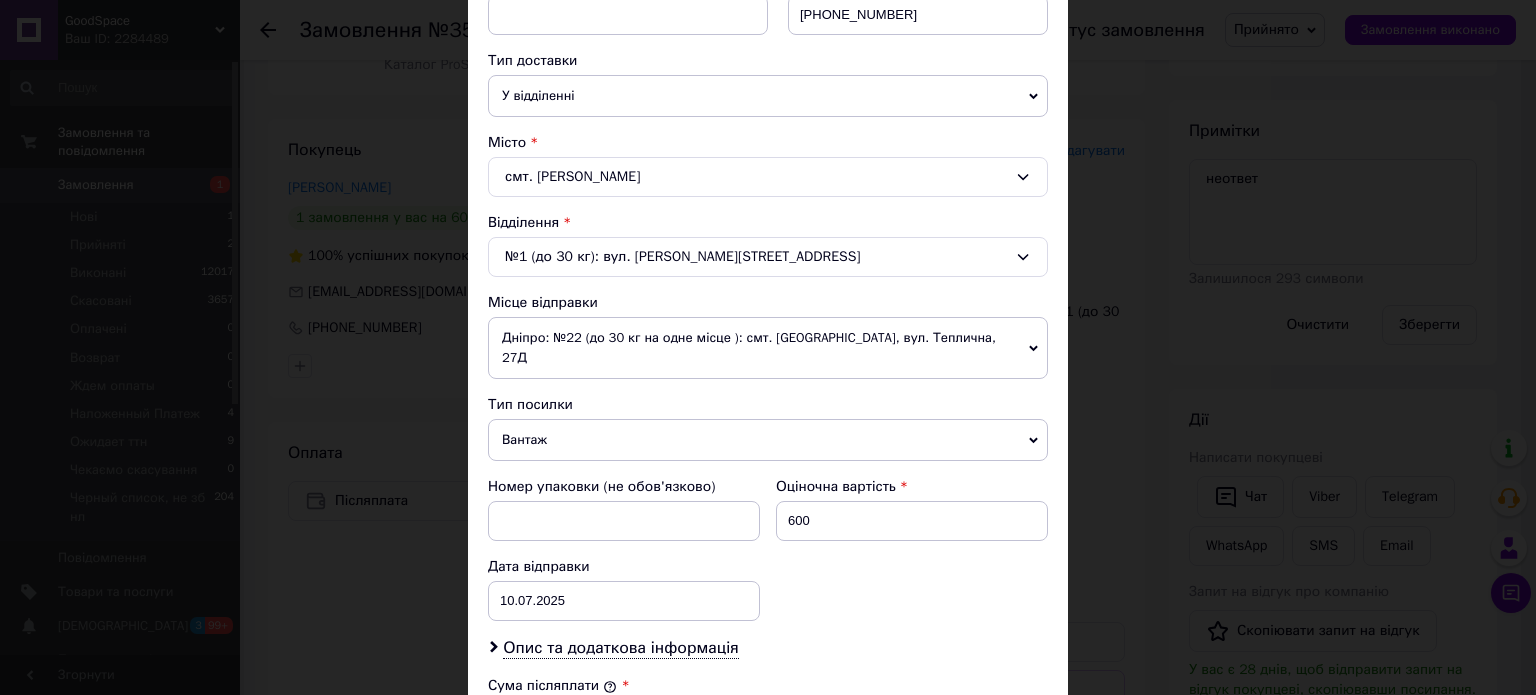scroll, scrollTop: 600, scrollLeft: 0, axis: vertical 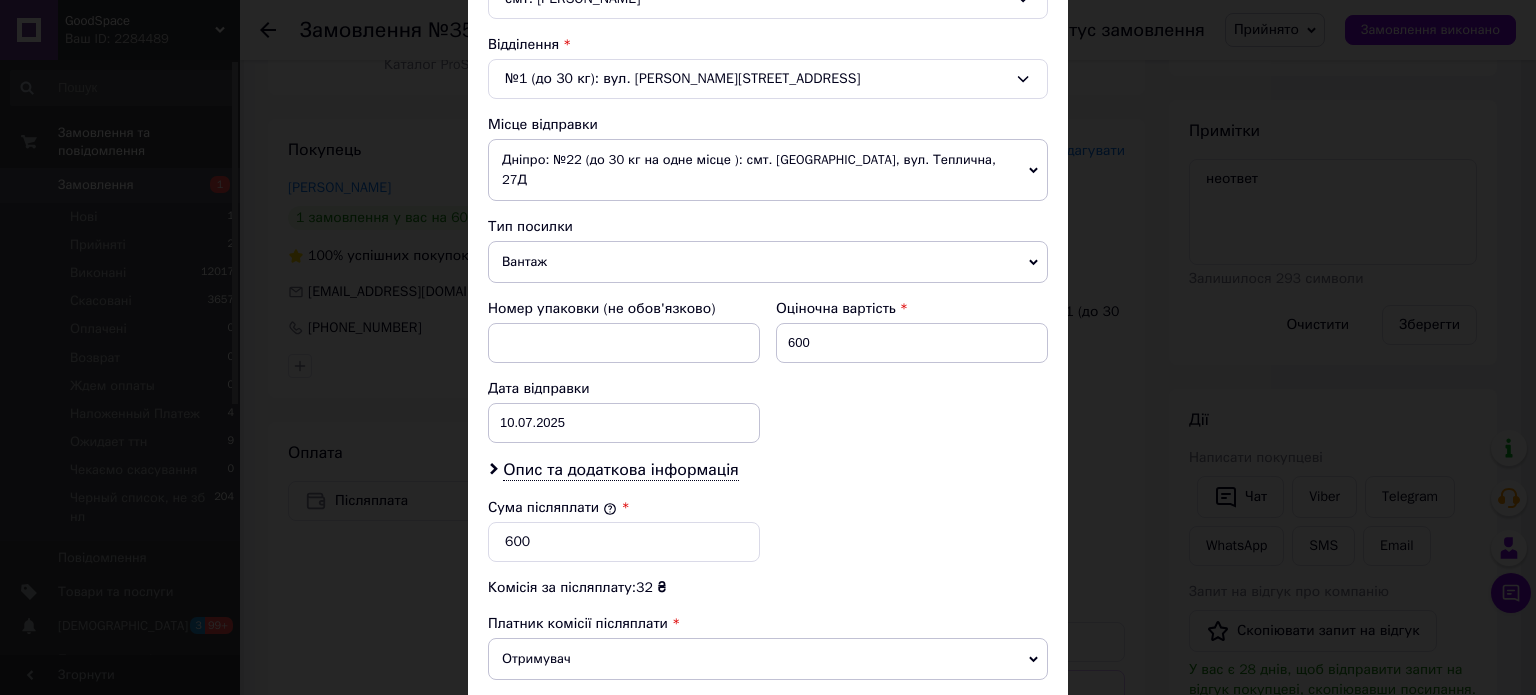 click on "Дніпро: №22 (до 30 кг на одне місце ): смт. [GEOGRAPHIC_DATA], вул. Теплична, 27Д" at bounding box center (768, 170) 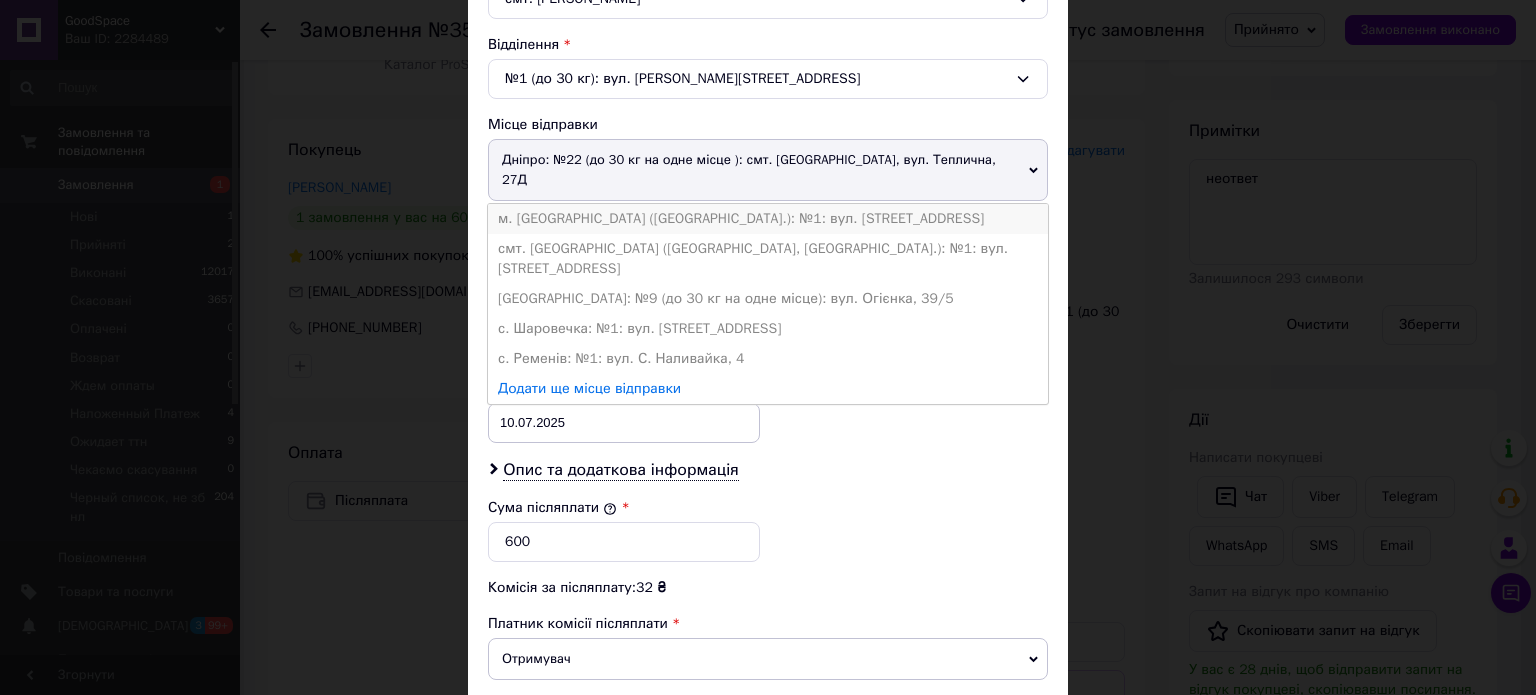 click on "м. [GEOGRAPHIC_DATA] ([GEOGRAPHIC_DATA].): №1: вул. [STREET_ADDRESS]" at bounding box center [768, 219] 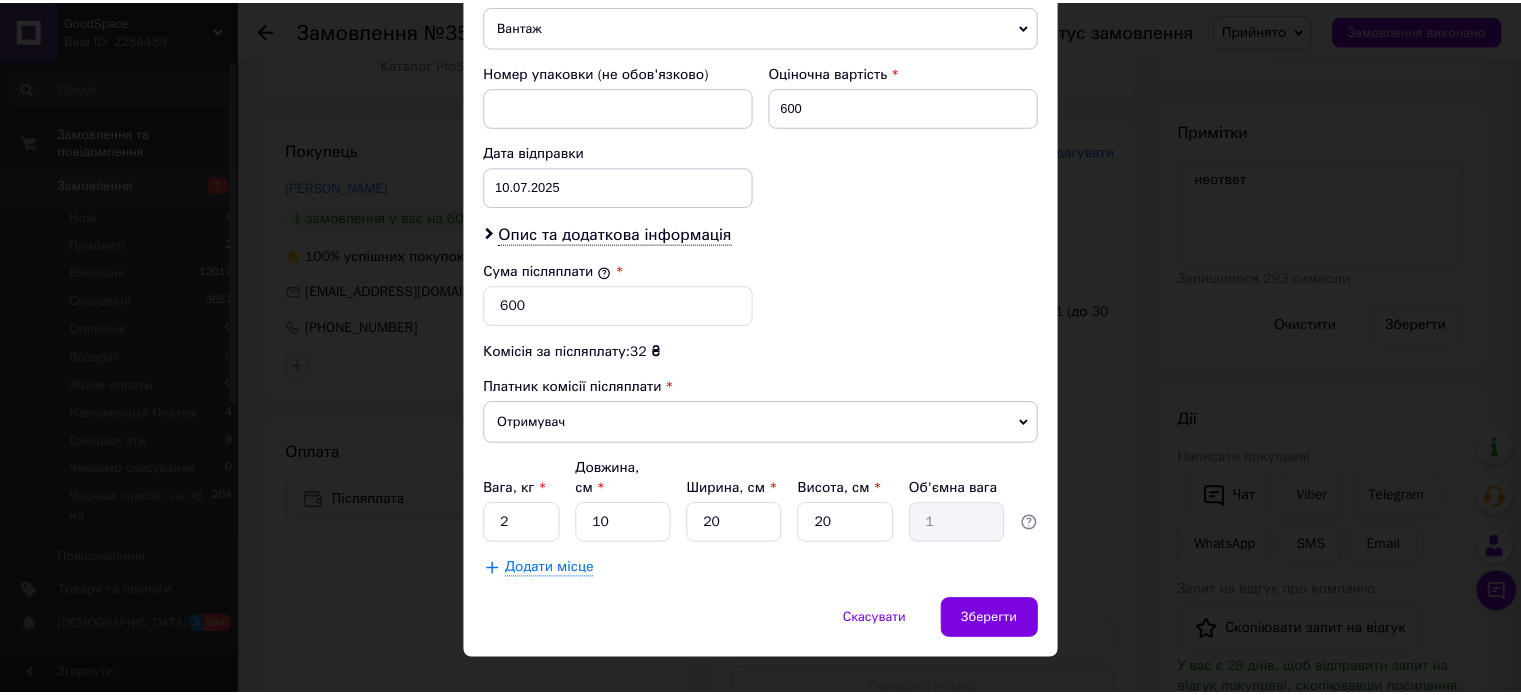 scroll, scrollTop: 824, scrollLeft: 0, axis: vertical 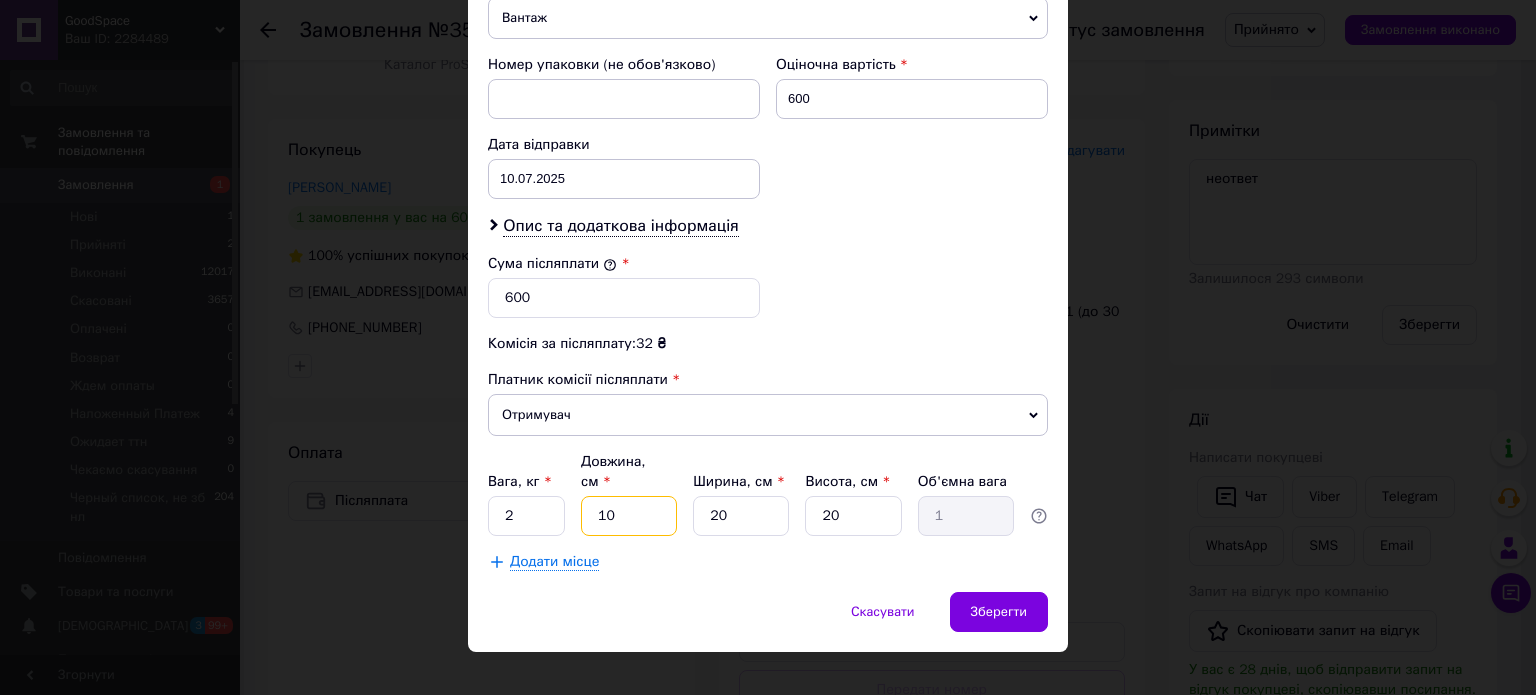 click on "10" at bounding box center (629, 516) 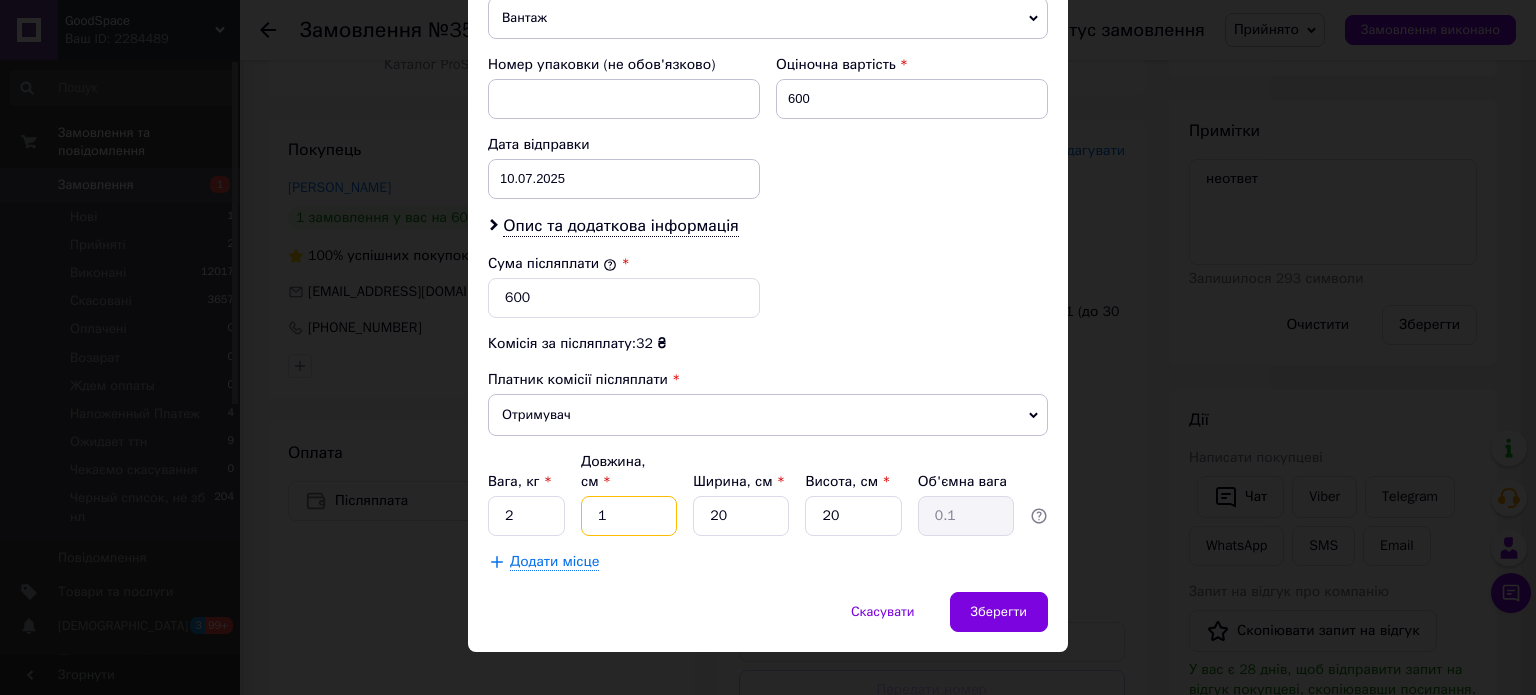 type 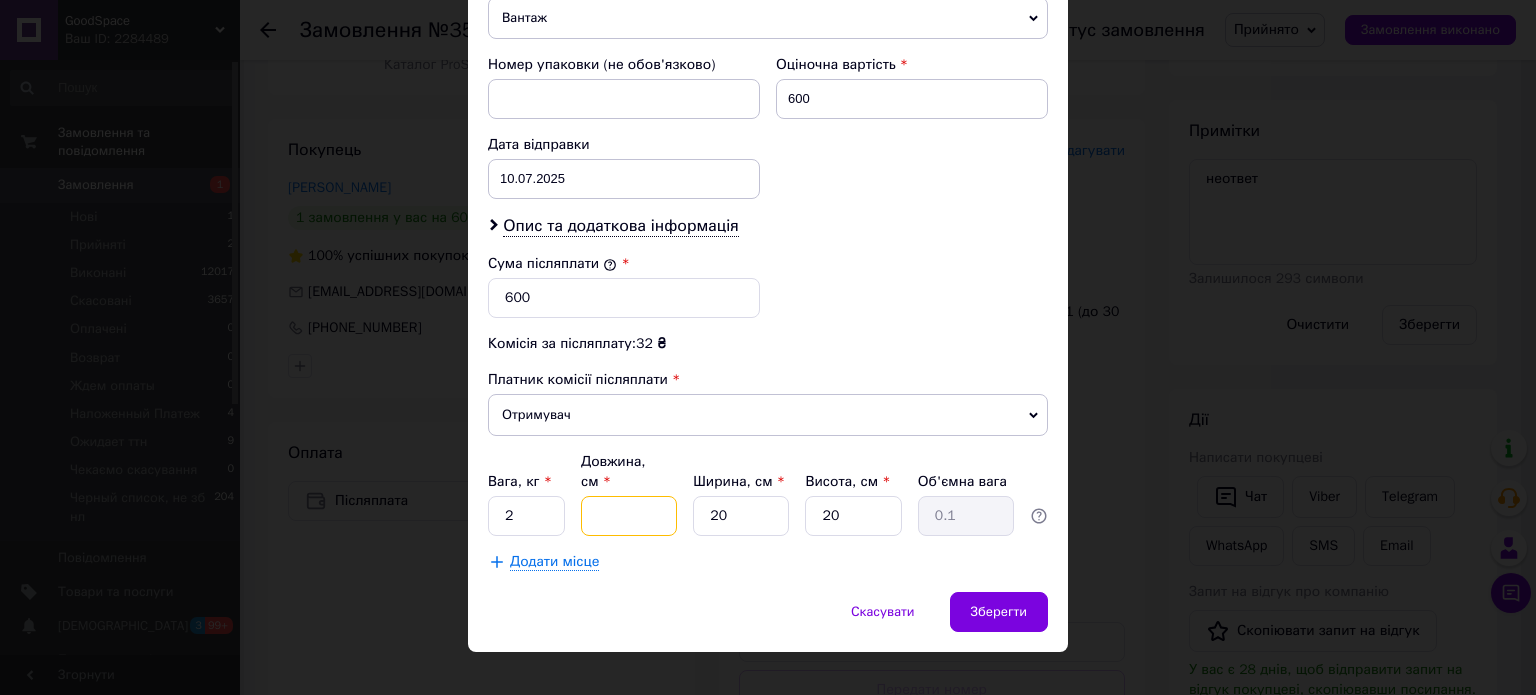 type 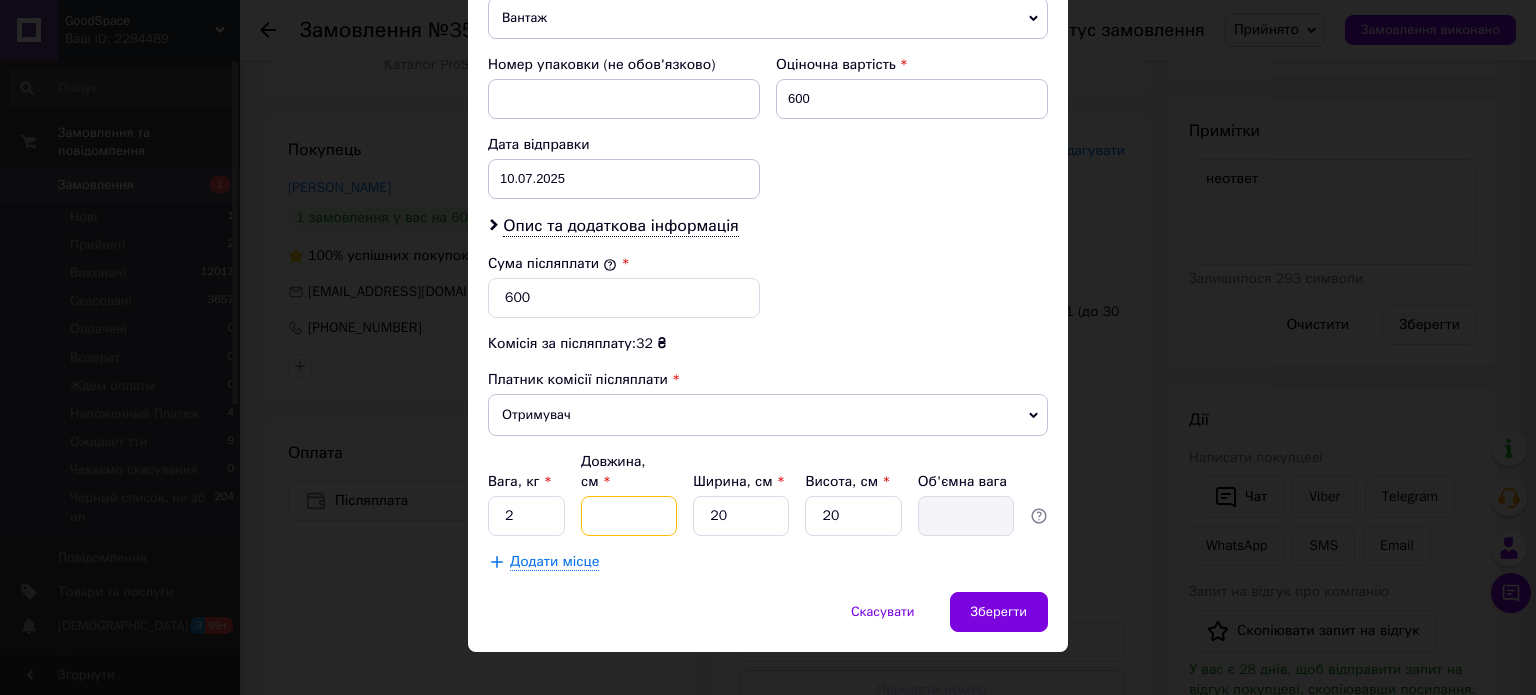 type on "2" 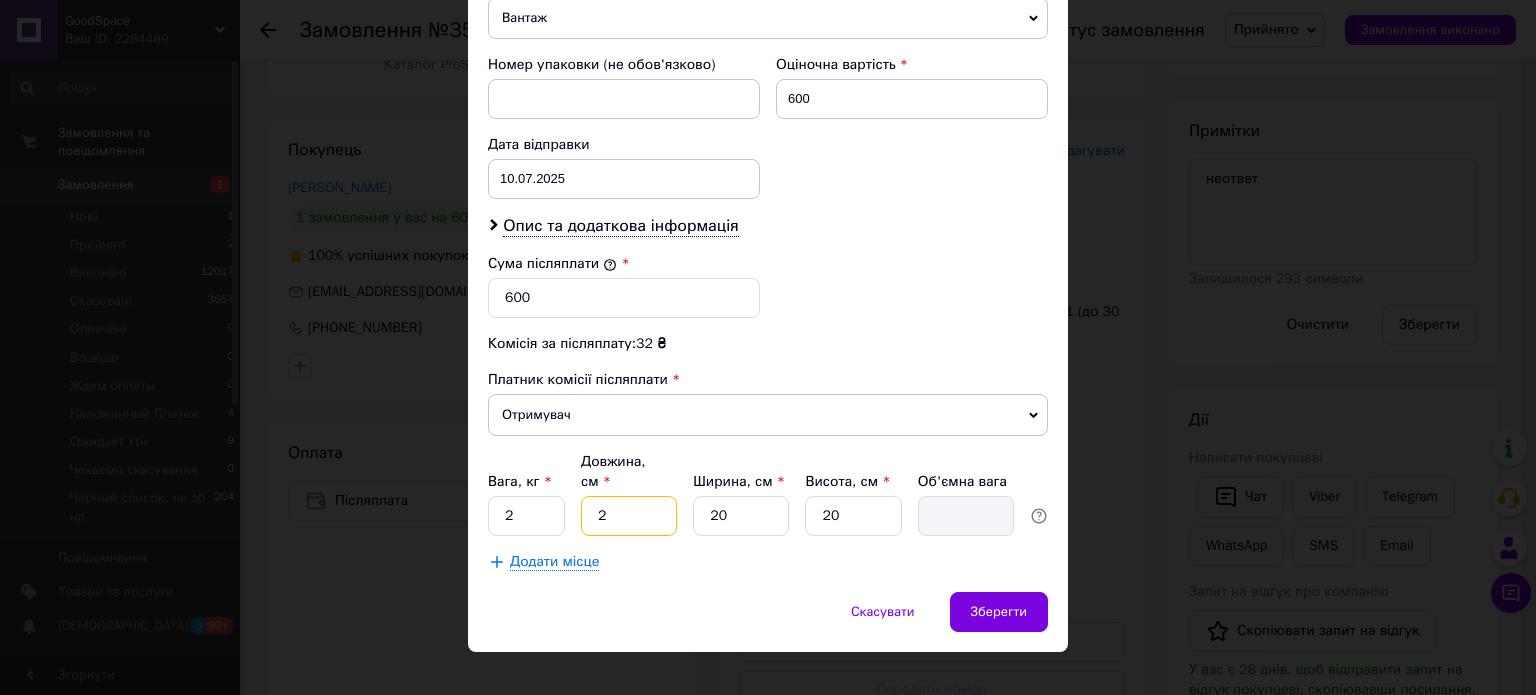 type on "0.2" 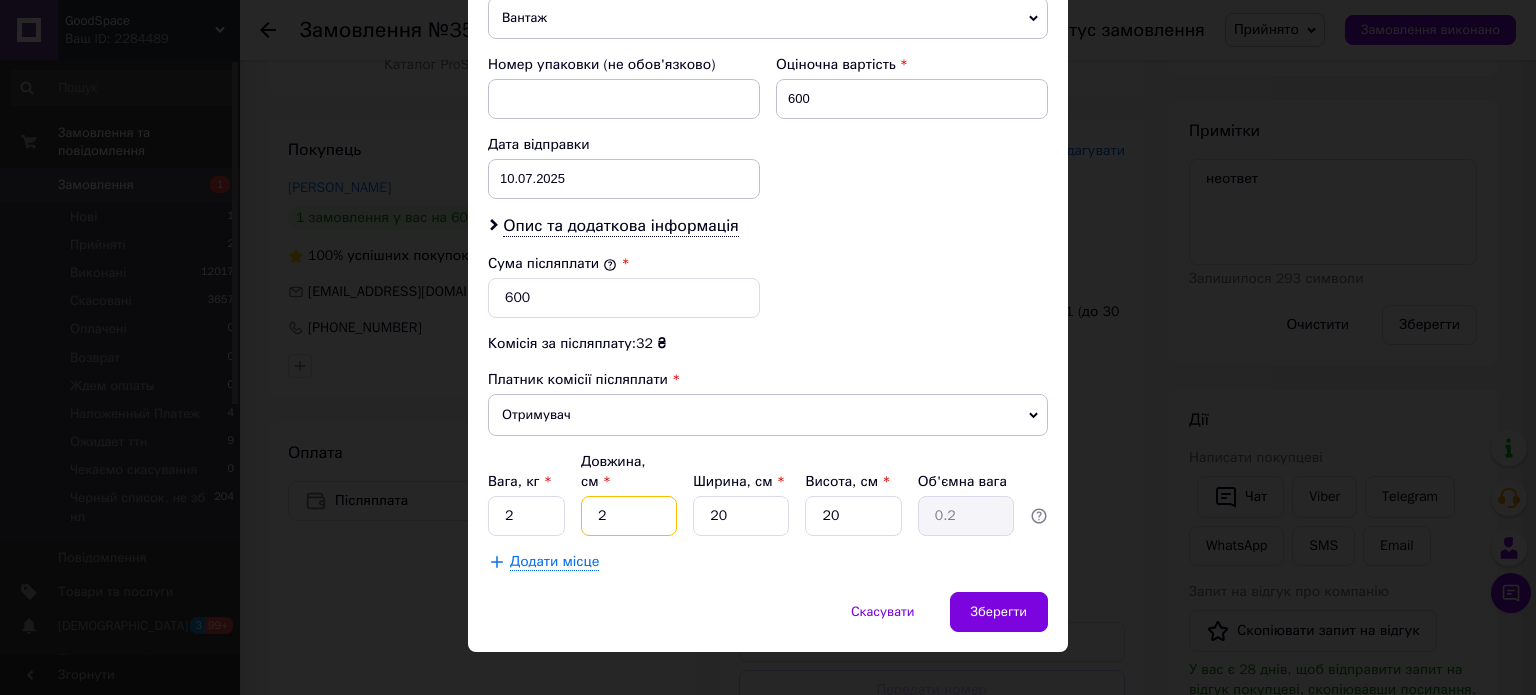 type on "20" 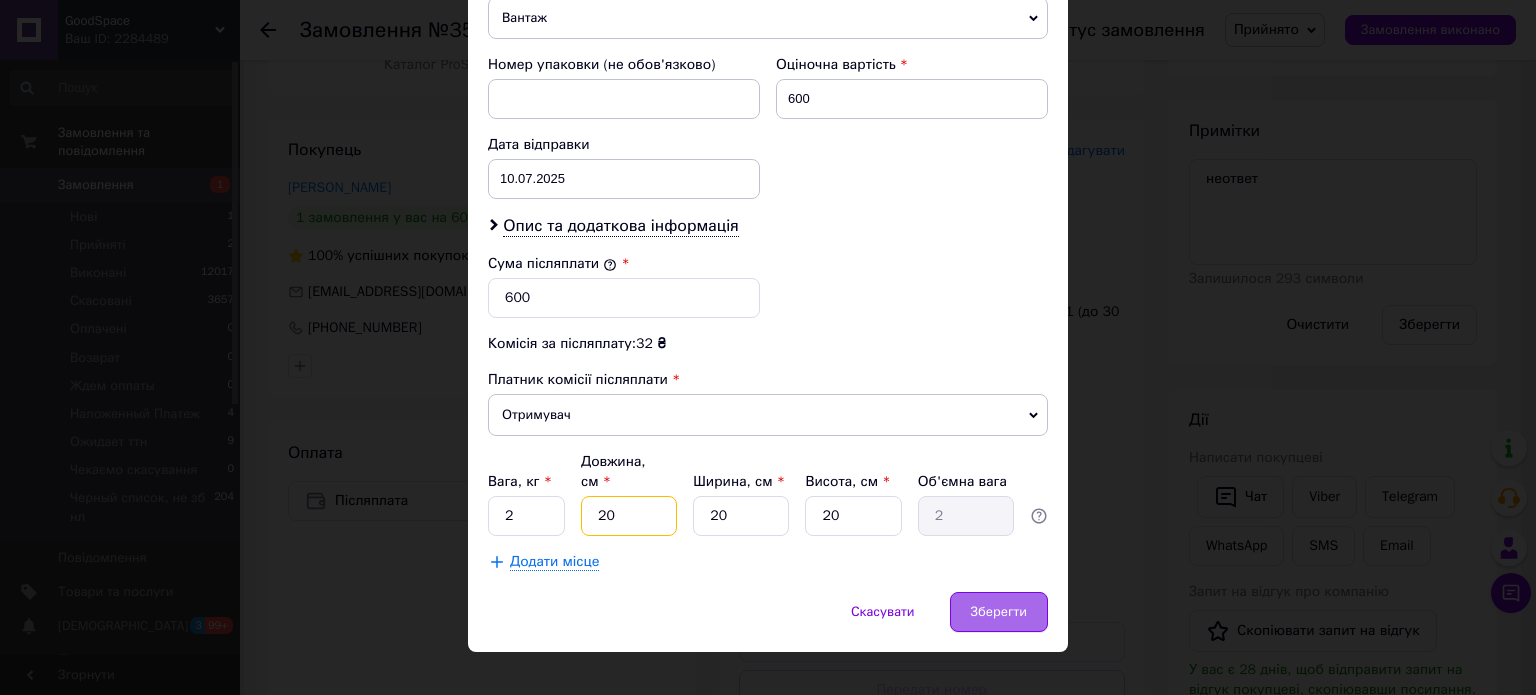 type on "20" 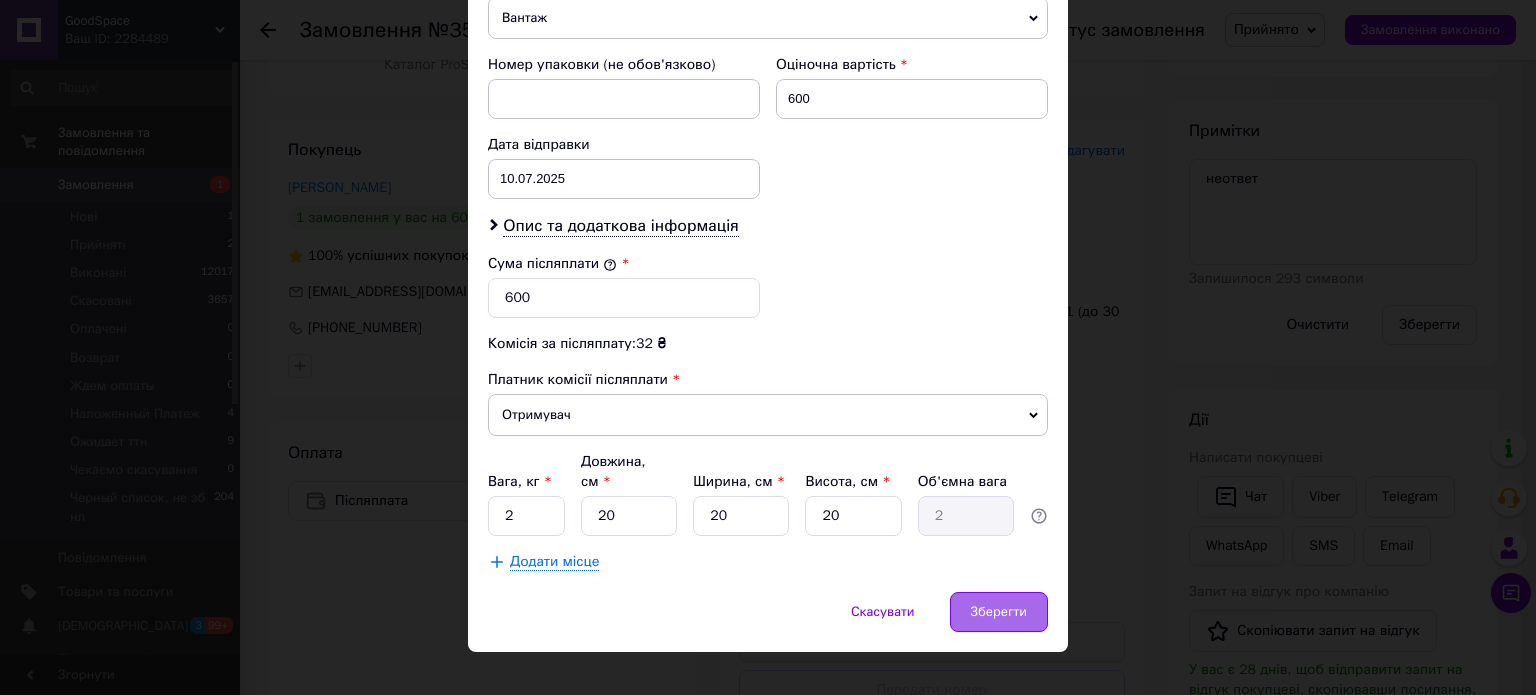 click on "Зберегти" at bounding box center [999, 612] 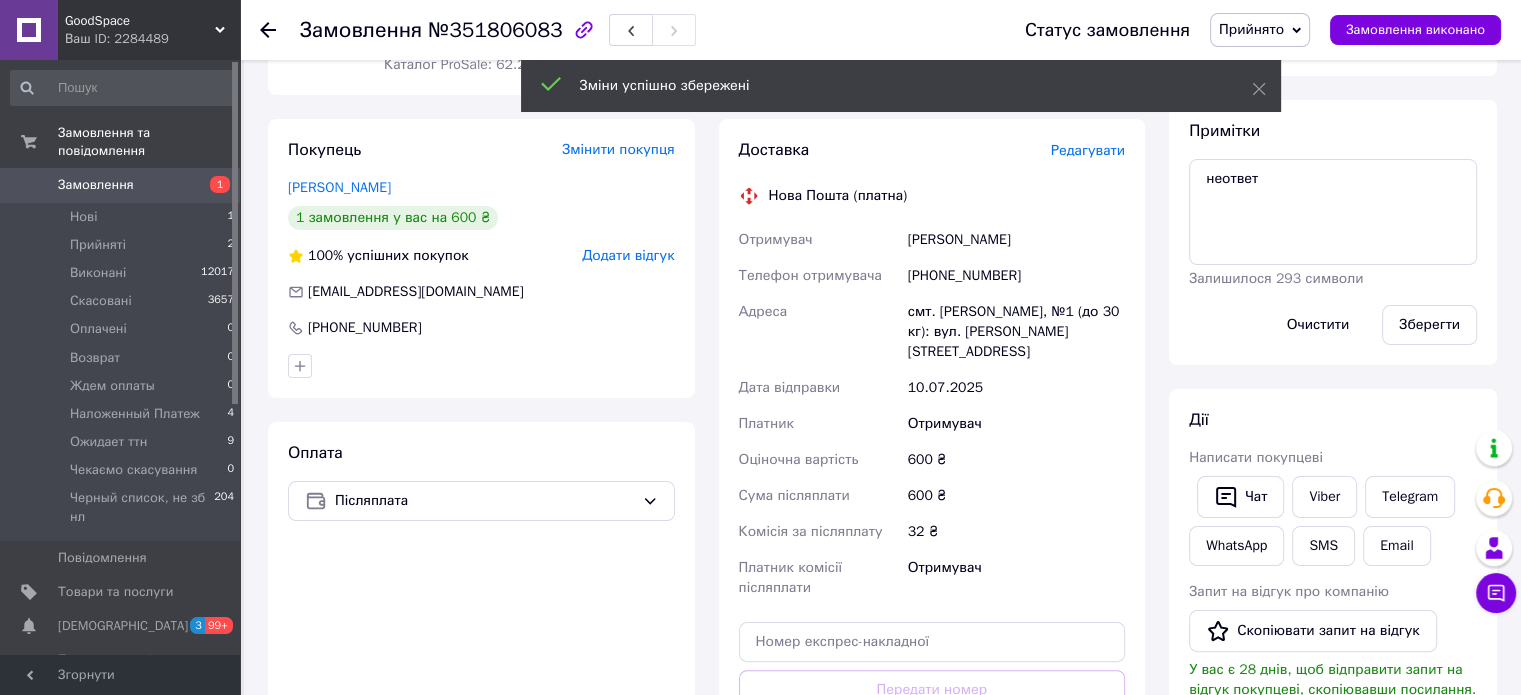 scroll, scrollTop: 500, scrollLeft: 0, axis: vertical 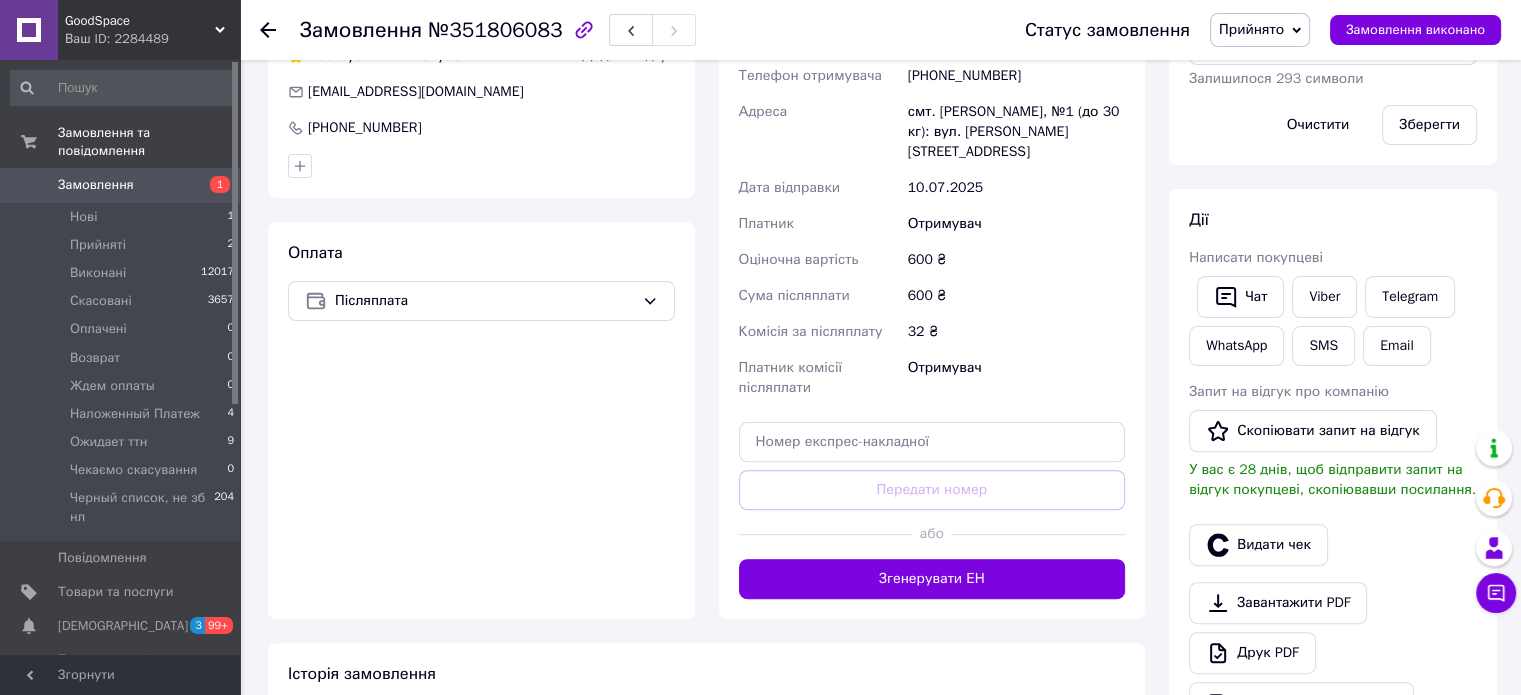 click on "Згенерувати ЕН" at bounding box center [932, 579] 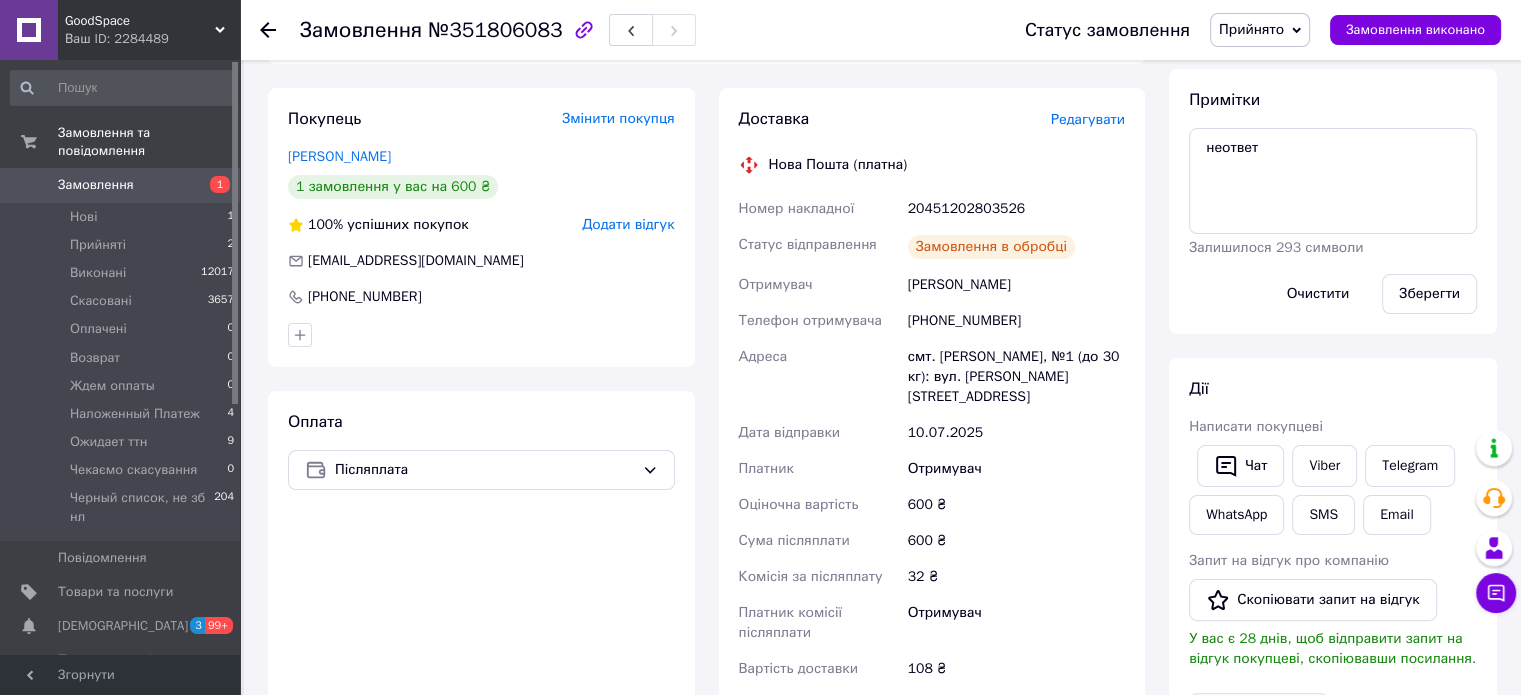 scroll, scrollTop: 300, scrollLeft: 0, axis: vertical 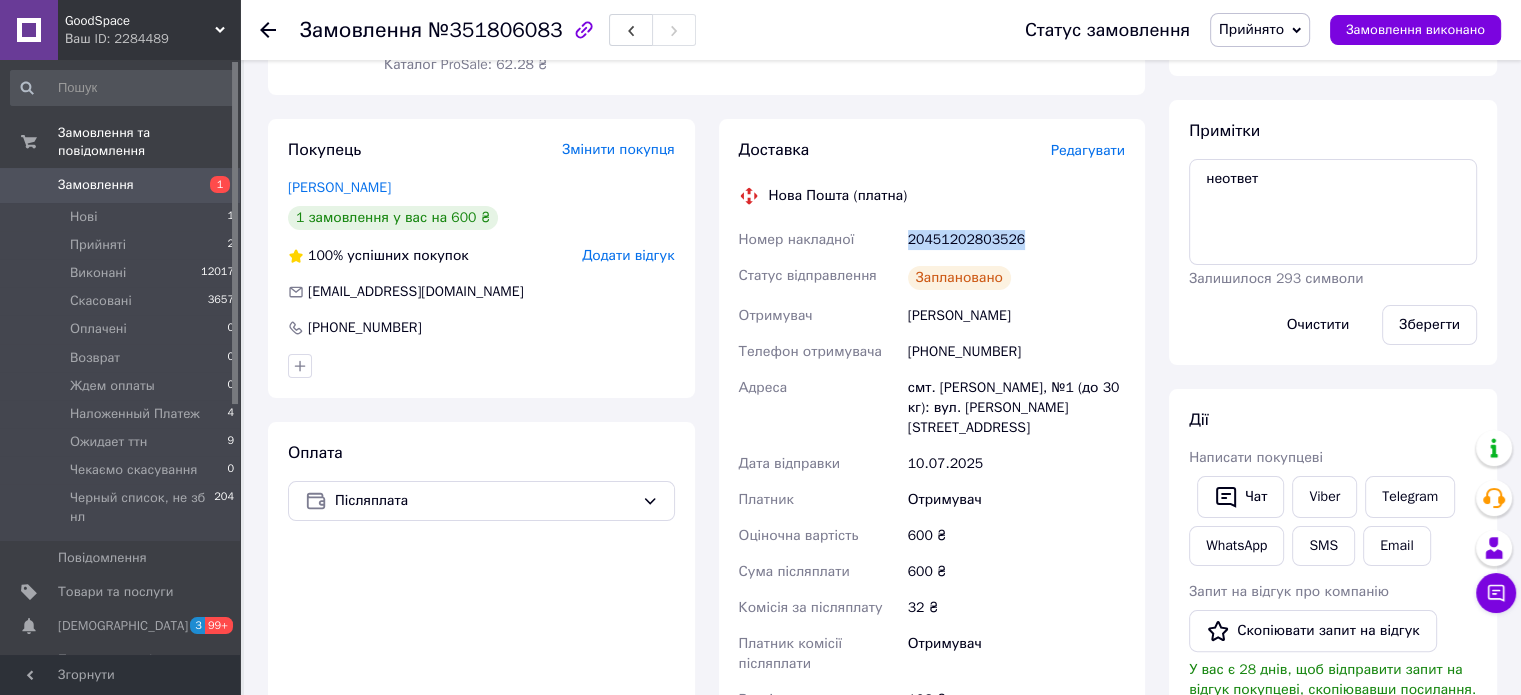 drag, startPoint x: 906, startPoint y: 222, endPoint x: 1021, endPoint y: 226, distance: 115.06954 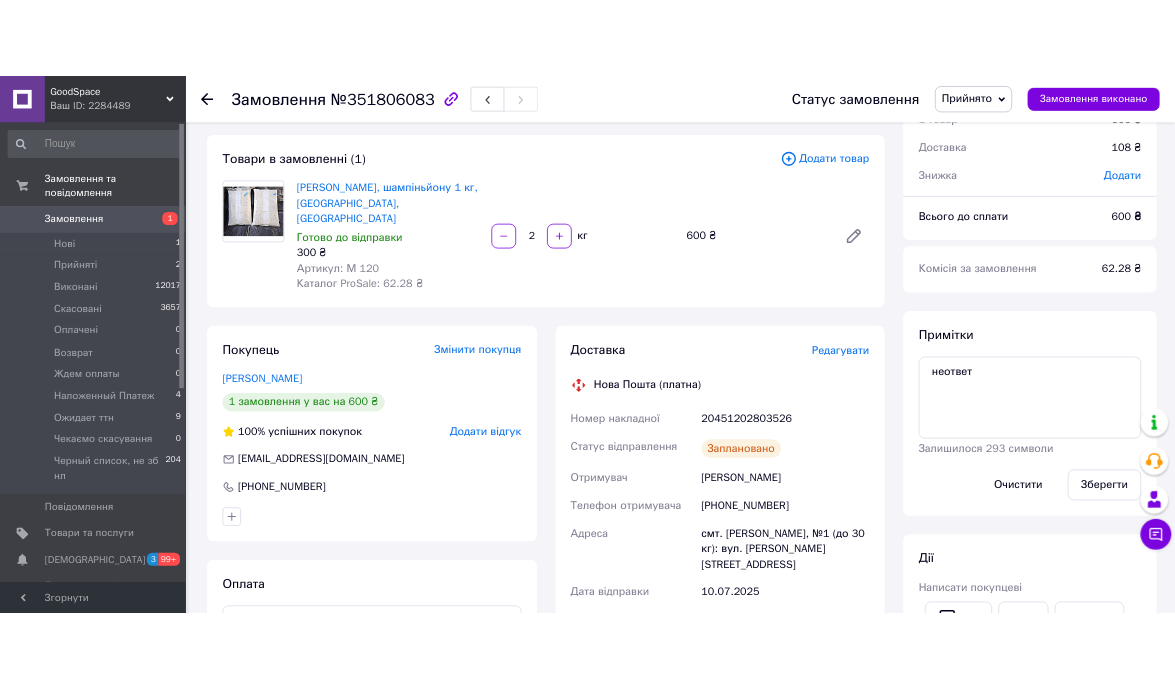 scroll, scrollTop: 0, scrollLeft: 0, axis: both 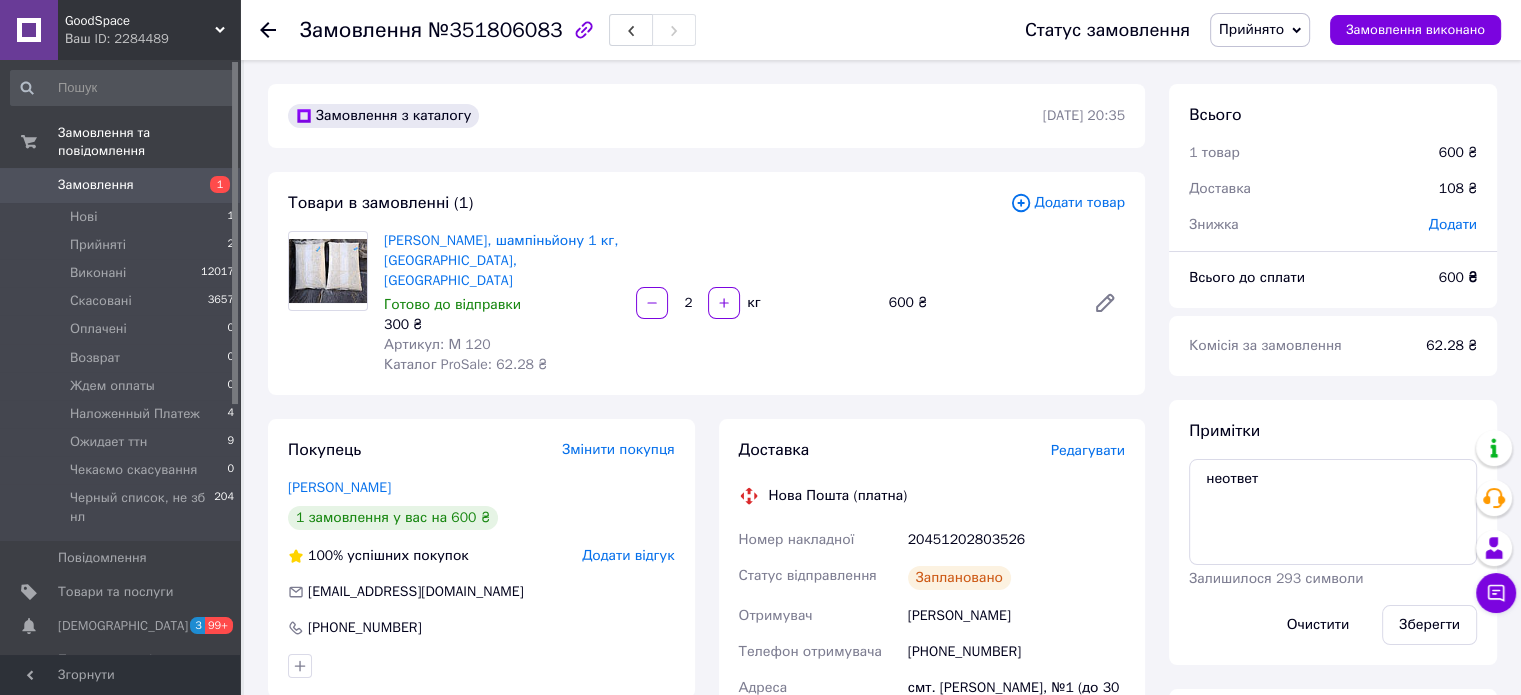 click on "Замовлення" at bounding box center (121, 185) 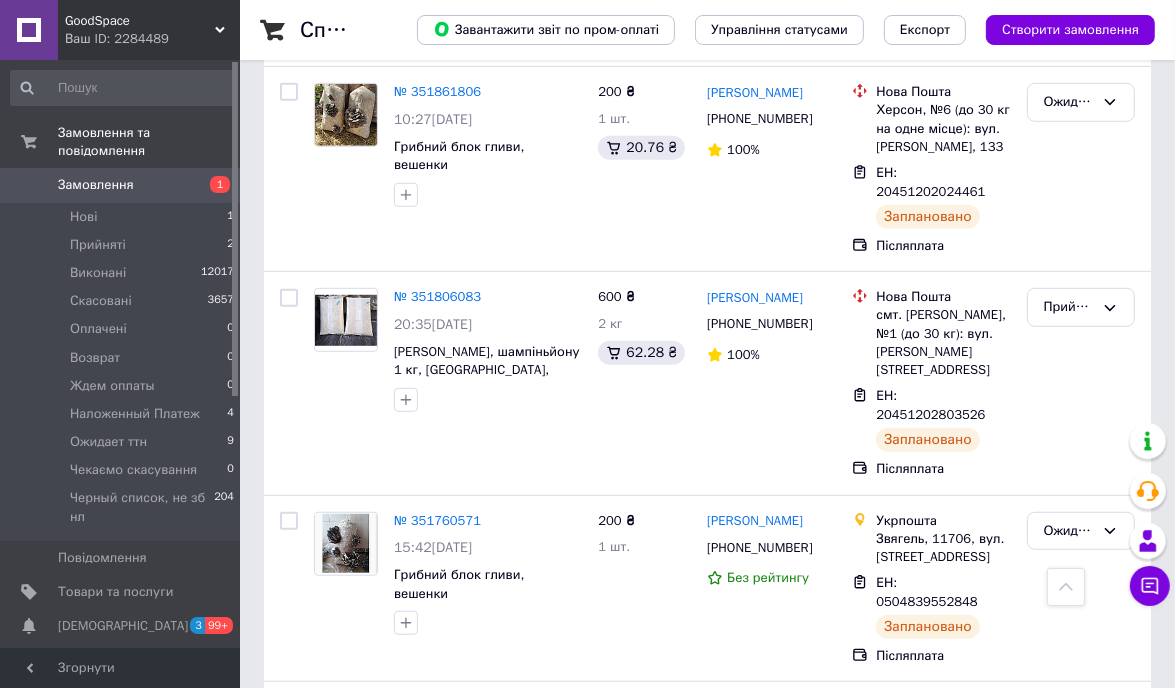 scroll, scrollTop: 600, scrollLeft: 0, axis: vertical 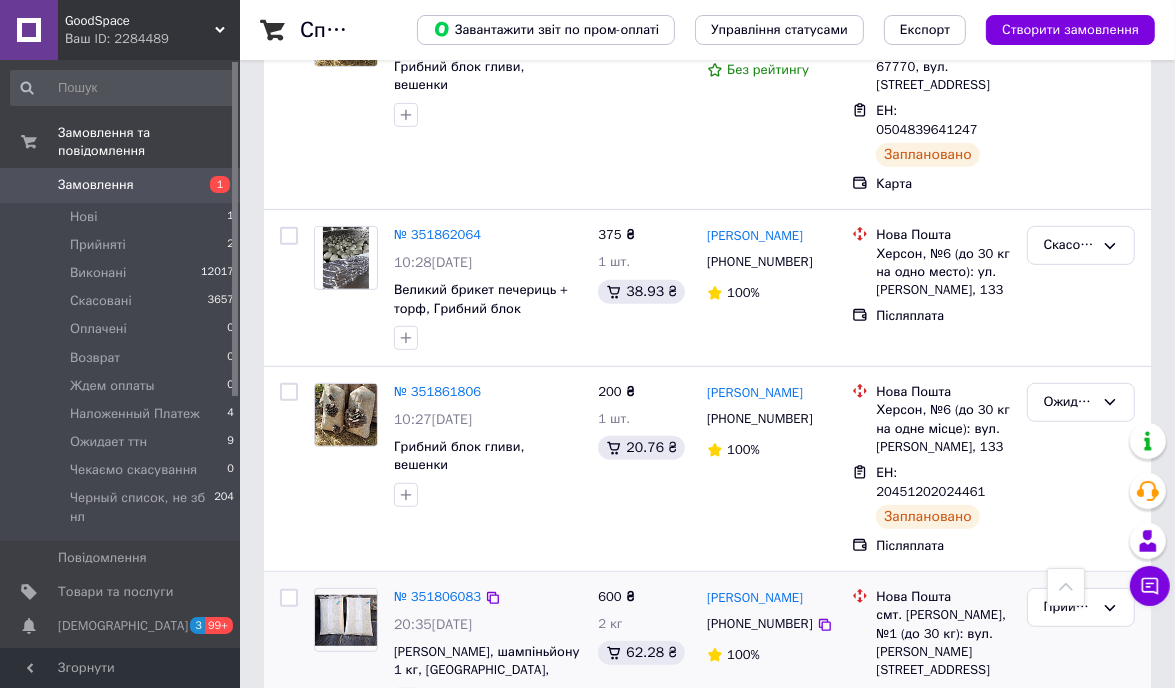 drag, startPoint x: 876, startPoint y: 585, endPoint x: 973, endPoint y: 586, distance: 97.00516 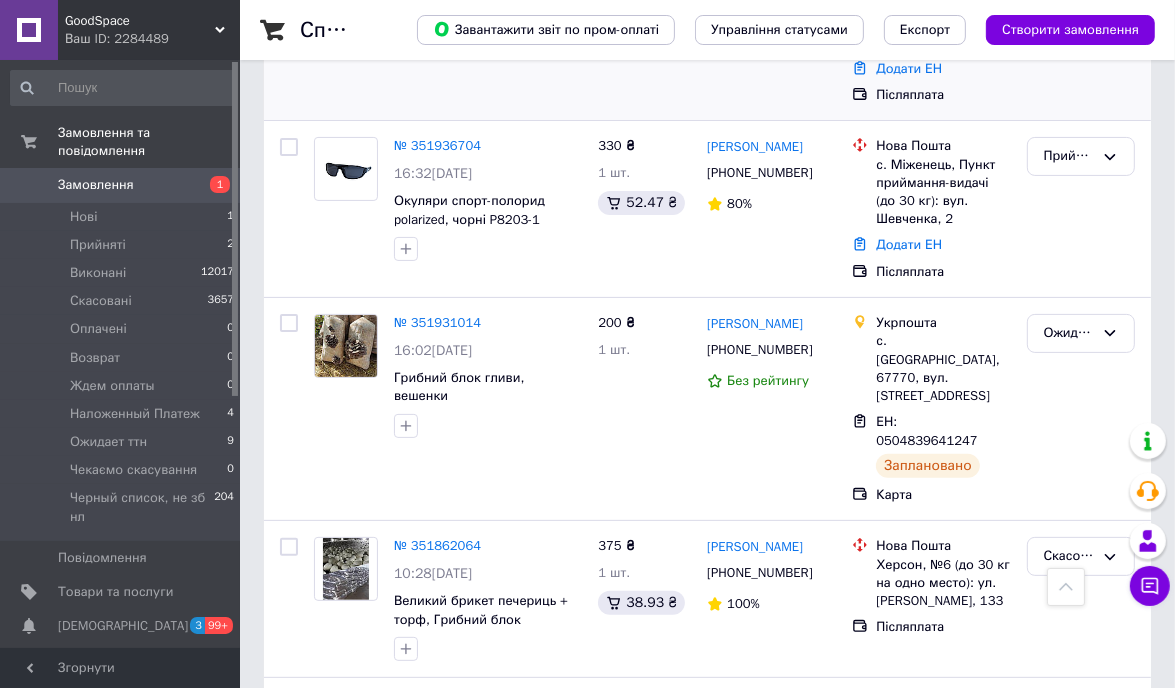scroll, scrollTop: 0, scrollLeft: 0, axis: both 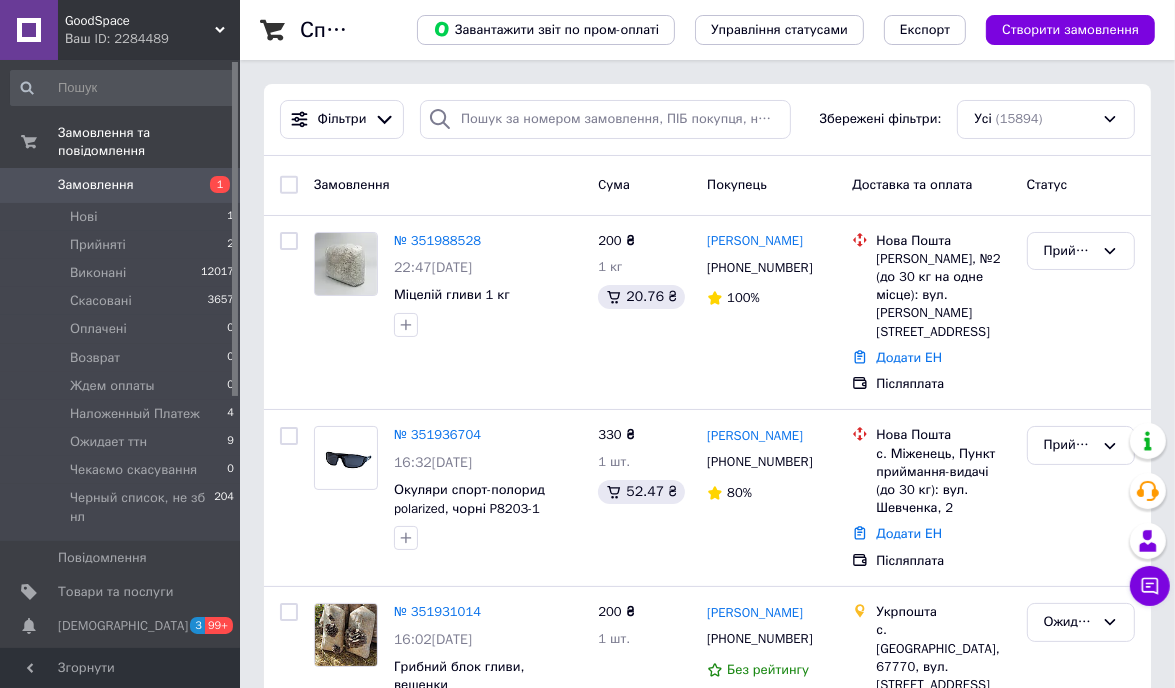 click on "Список замовлень   Завантажити звіт по пром-оплаті Управління статусами Експорт Створити замовлення Фільтри Збережені фільтри: Усі (15894) Замовлення Cума Покупець Доставка та оплата Статус № 351988528 22:47, 09.07.2025 Міцелій гливи 1 кг 200 ₴ 1 кг 20.76 ₴ Сергей Козинець +380675099350 100% Нова Пошта Яготин, №2 (до 30 кг на одне місце): вул. Котляревського, 4 Додати ЕН Післяплата Прийнято № 351936704 16:32, 09.07.2025 Окуляри спорт-полорид polarized, чорні P8203-1 330 ₴ 1 шт. 52.47 ₴ Владислав Давидов +380985530757 80% Нова Пошта с. Міженець, Пункт приймання-видачі (до 30 кг): вул. Шевченка, 2 Додати ЕН Післяплата 200 ₴ 100%" at bounding box center [707, 5629] 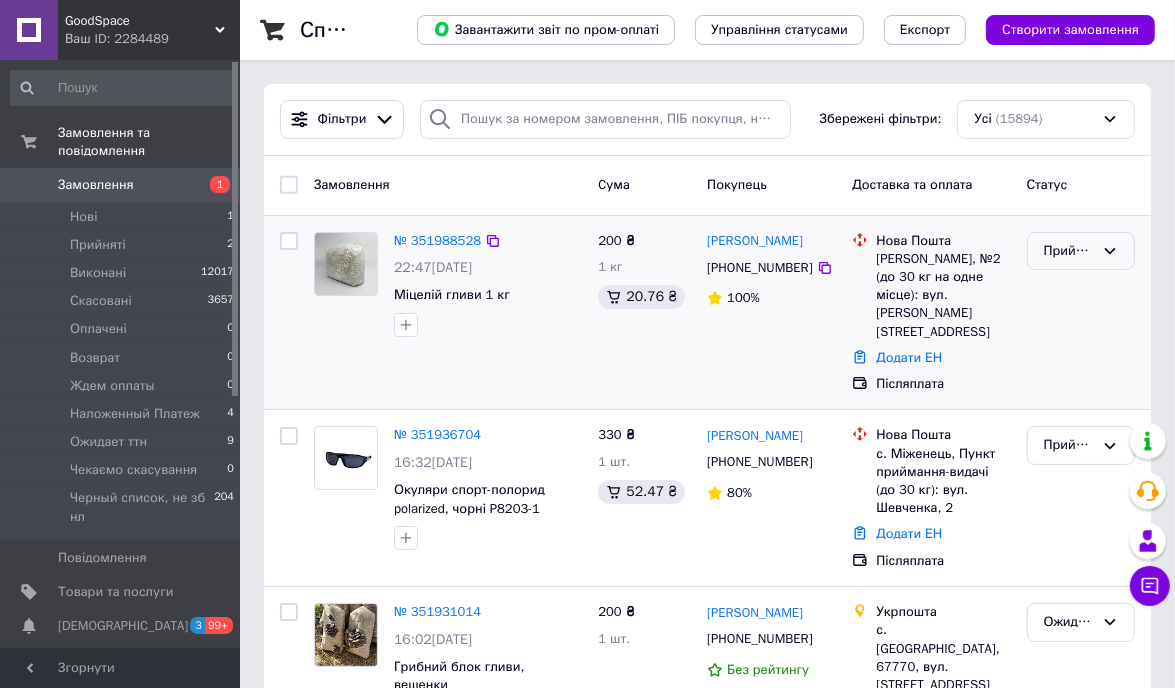 click on "Прийнято" at bounding box center (1069, 251) 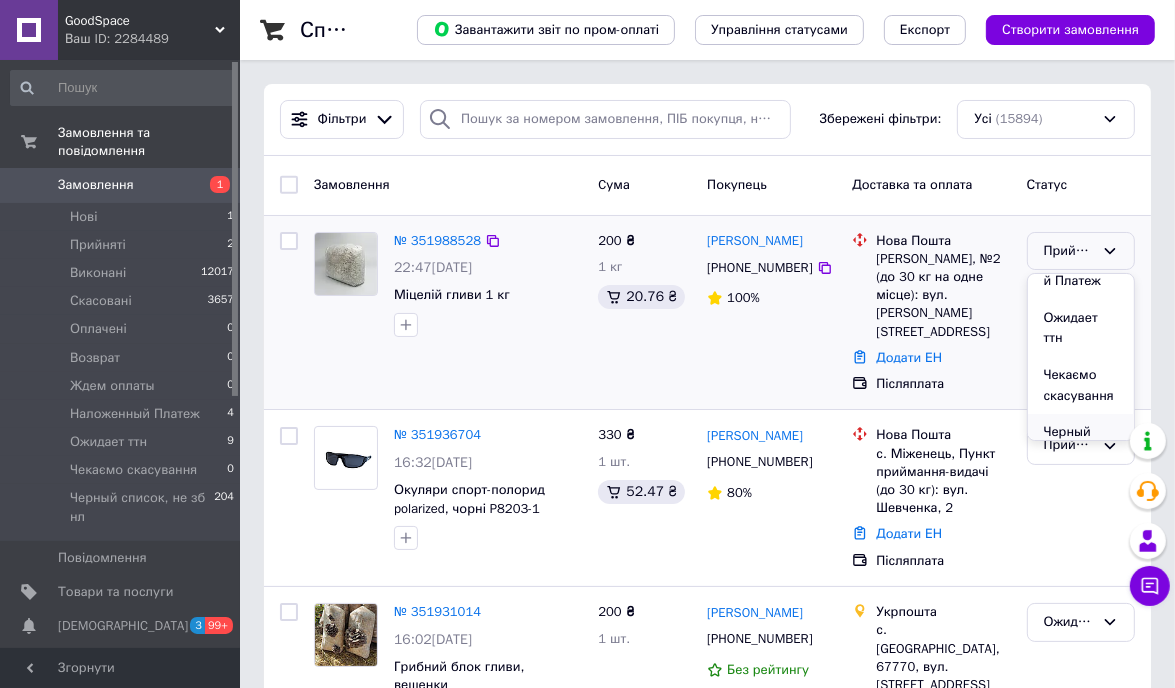 scroll, scrollTop: 286, scrollLeft: 0, axis: vertical 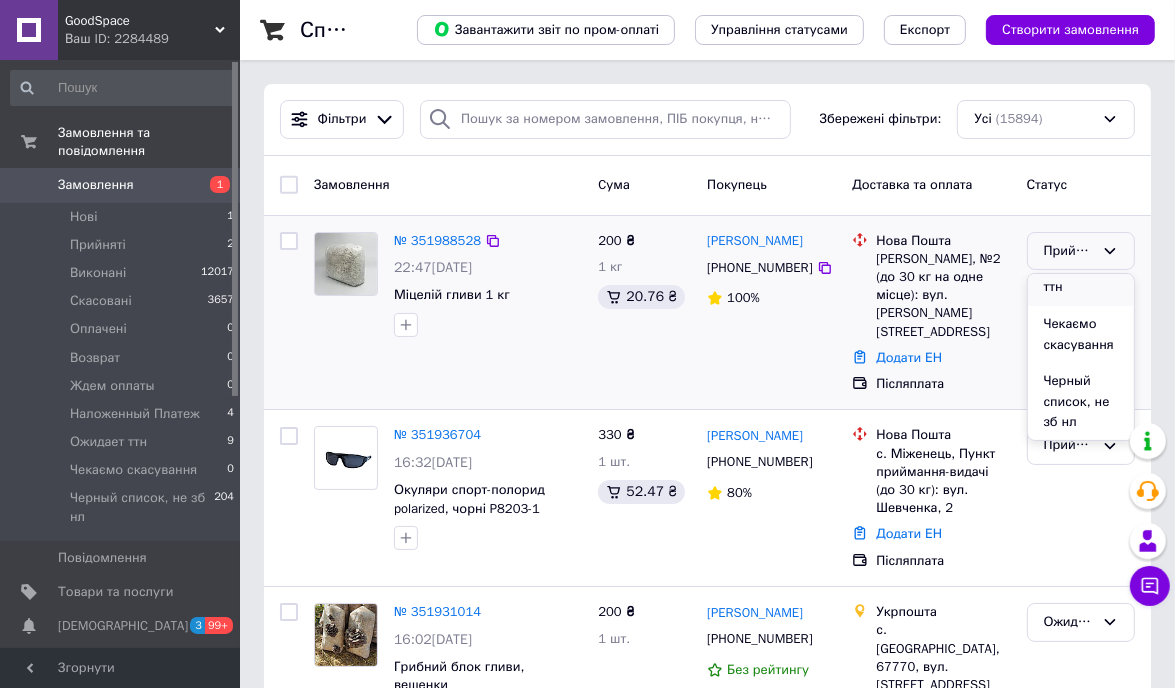 click on "Ожидает ттн" at bounding box center (1081, 277) 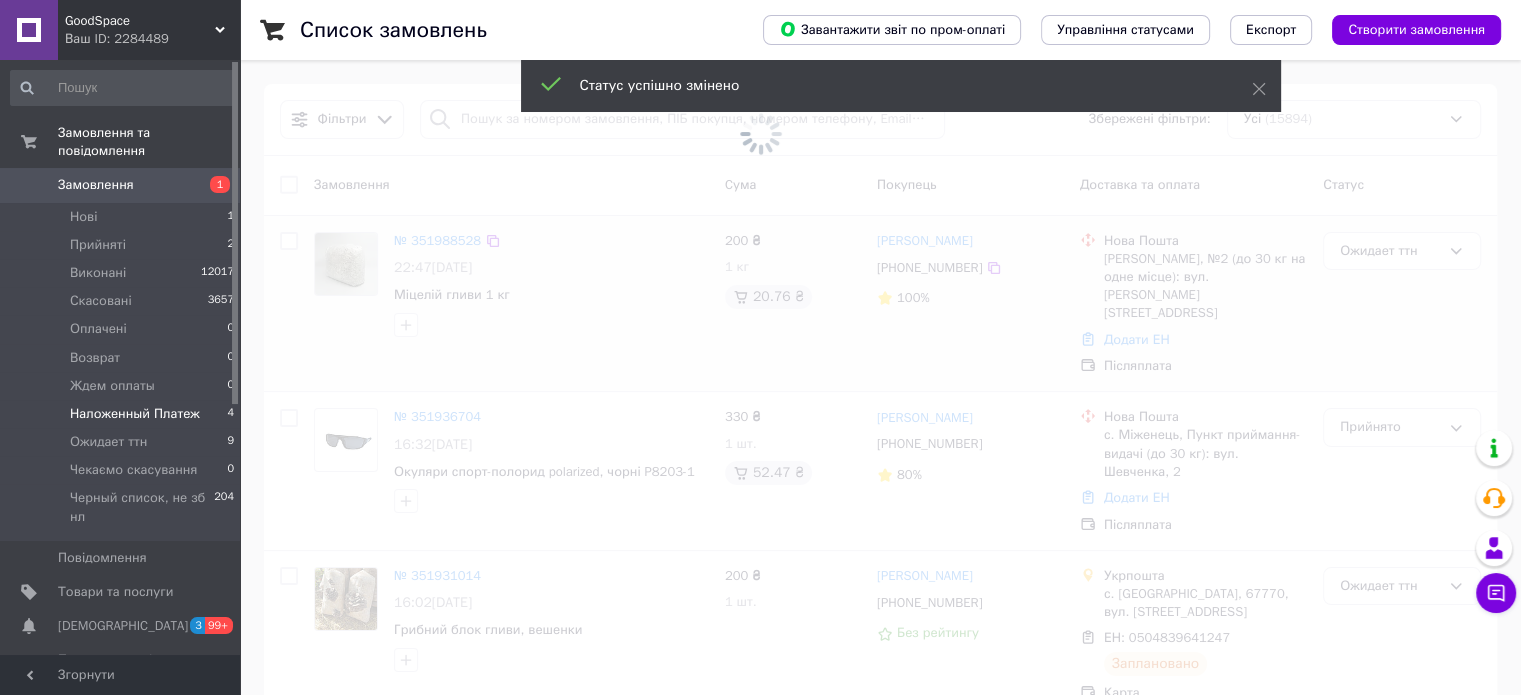click on "Наложенный Платеж" at bounding box center (135, 414) 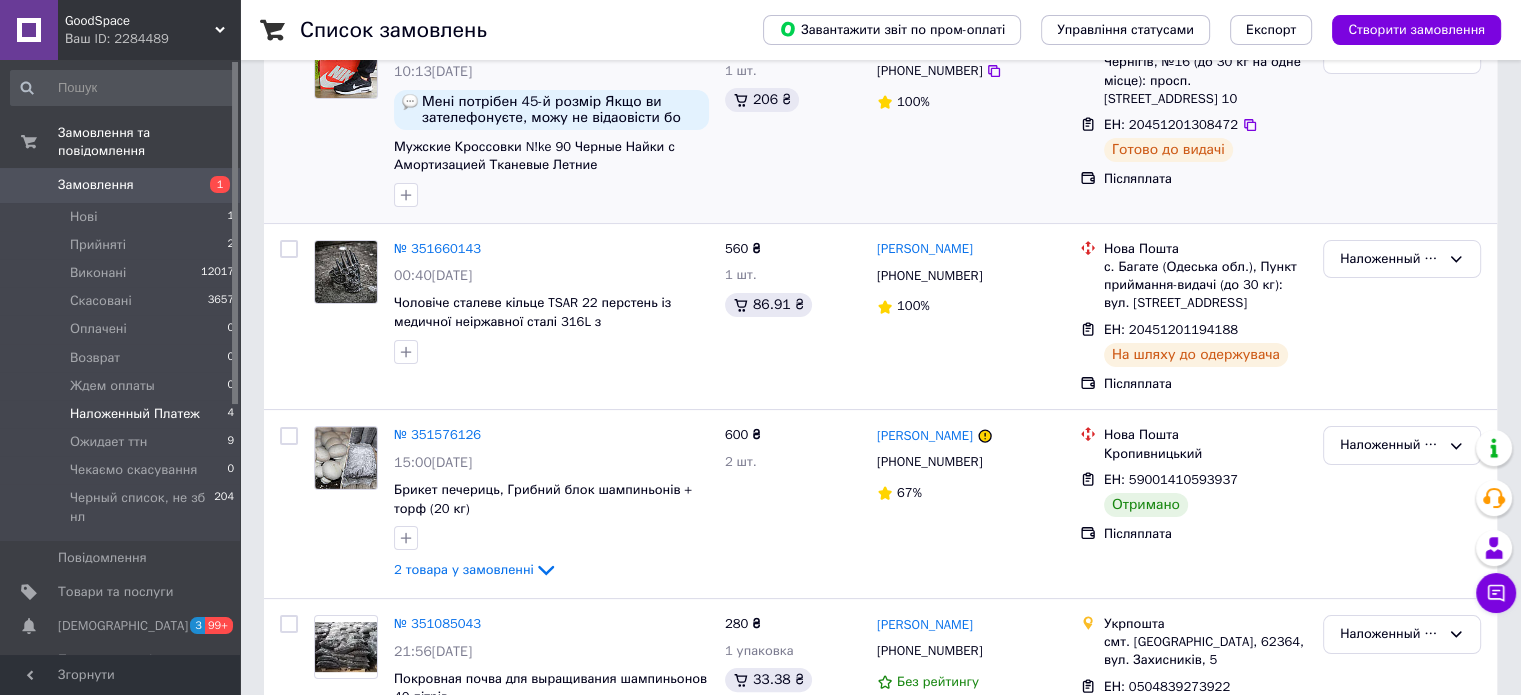 scroll, scrollTop: 361, scrollLeft: 0, axis: vertical 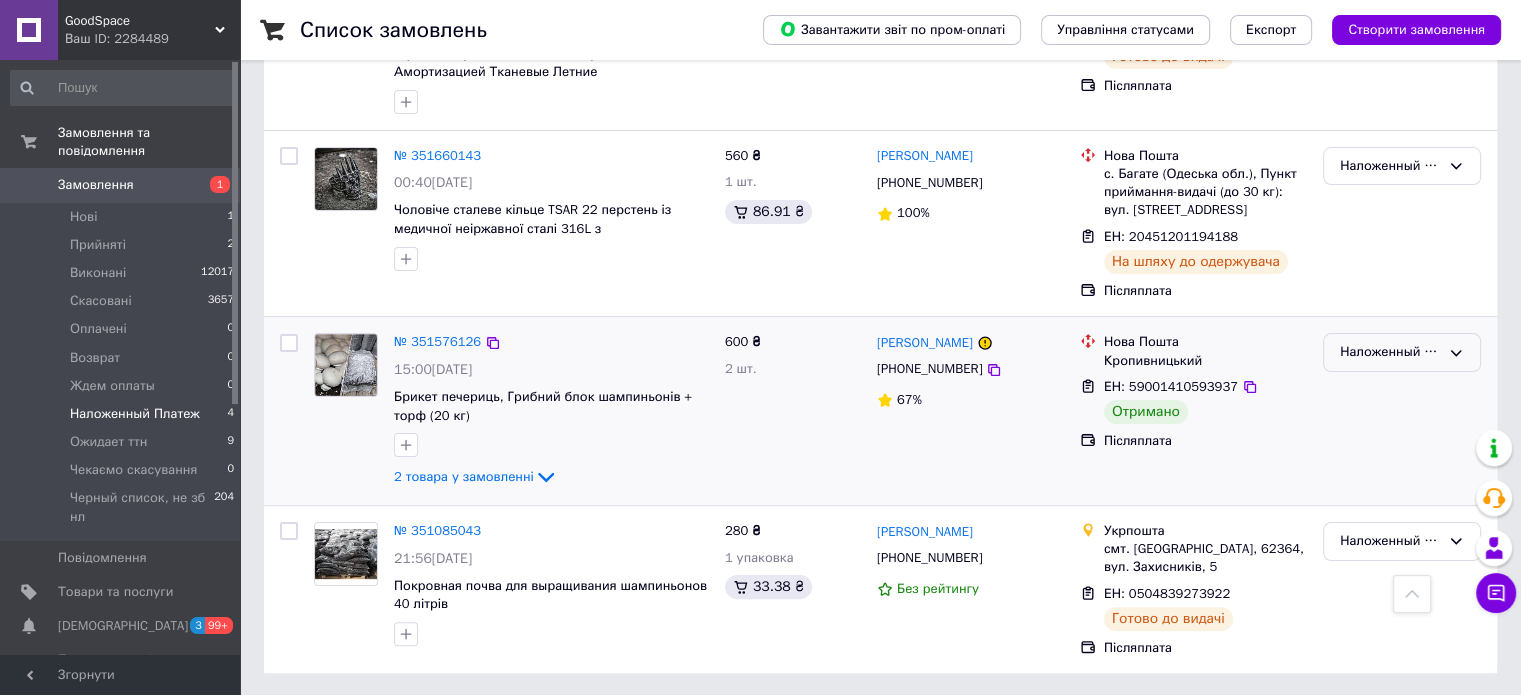 click on "Наложенный Платеж" at bounding box center [1402, 352] 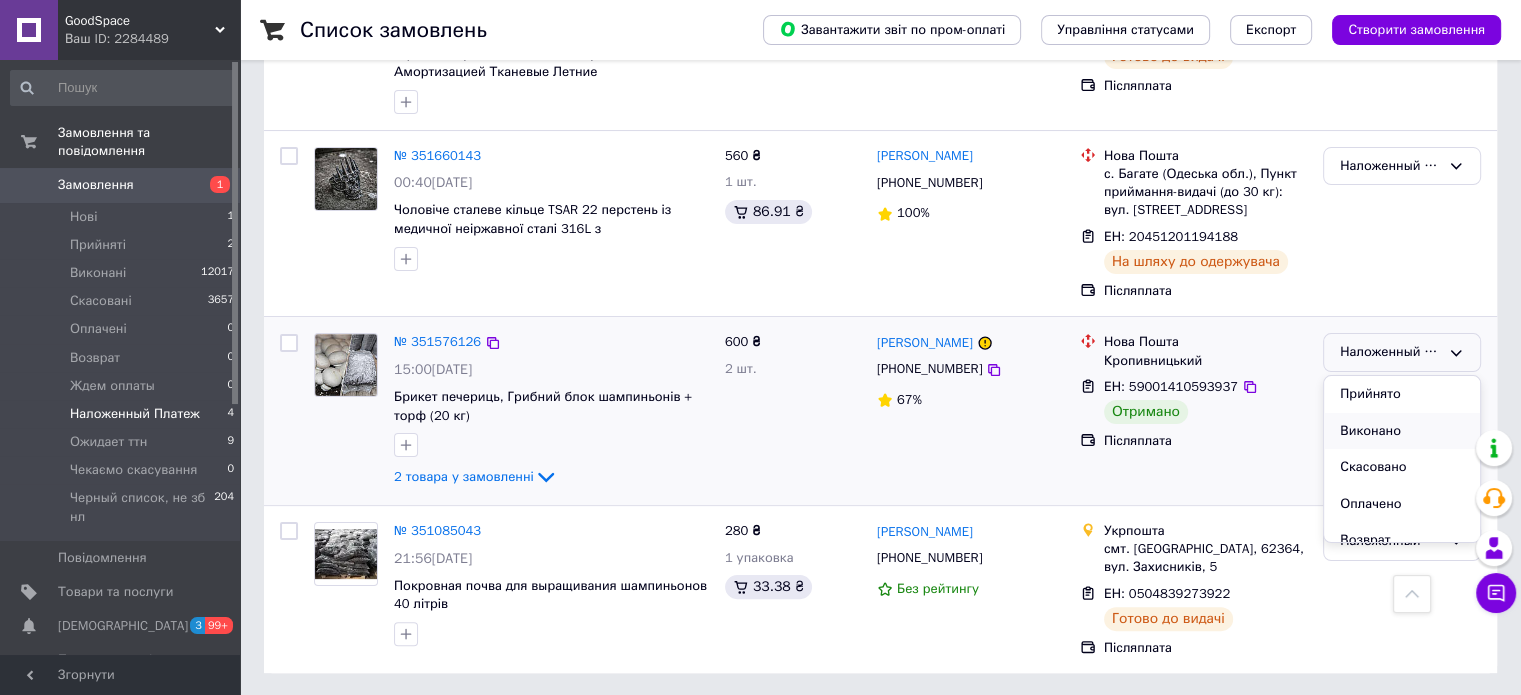 click on "Виконано" at bounding box center (1402, 431) 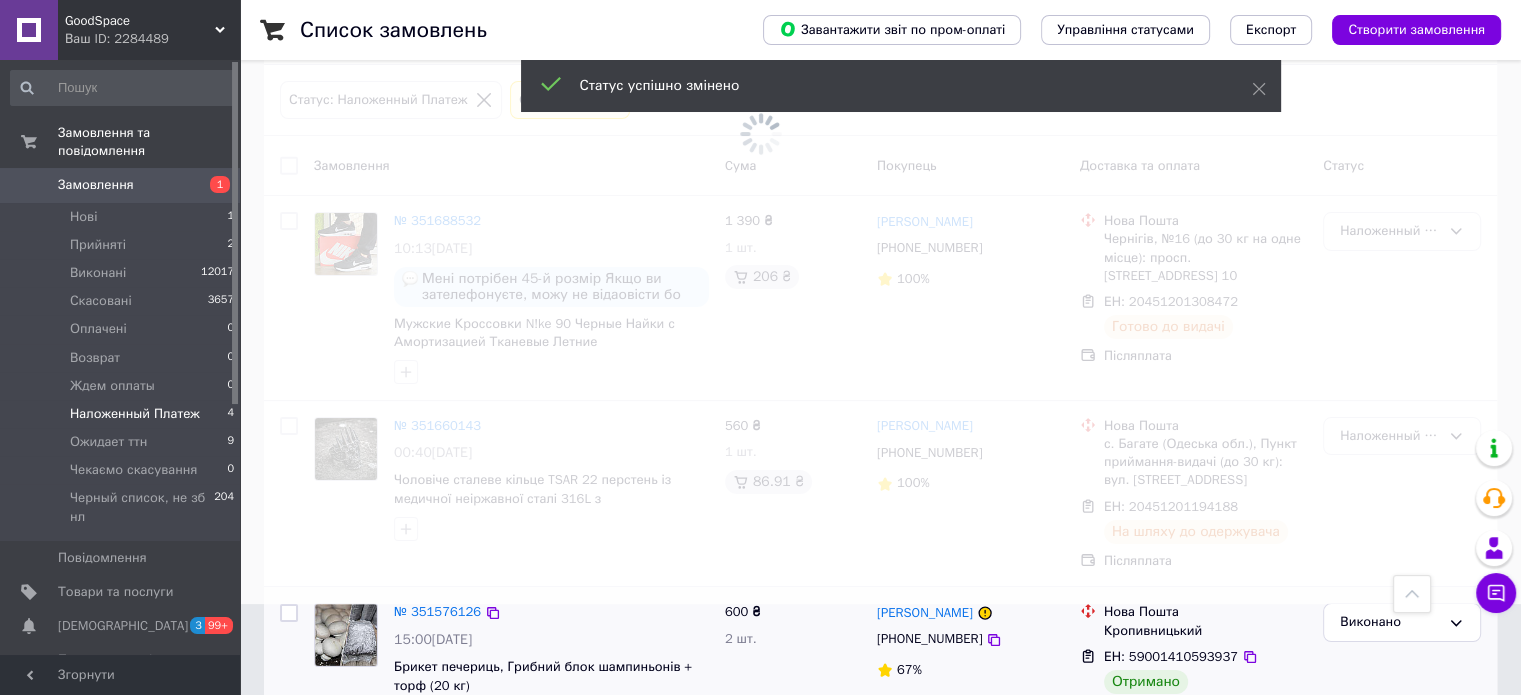 scroll, scrollTop: 61, scrollLeft: 0, axis: vertical 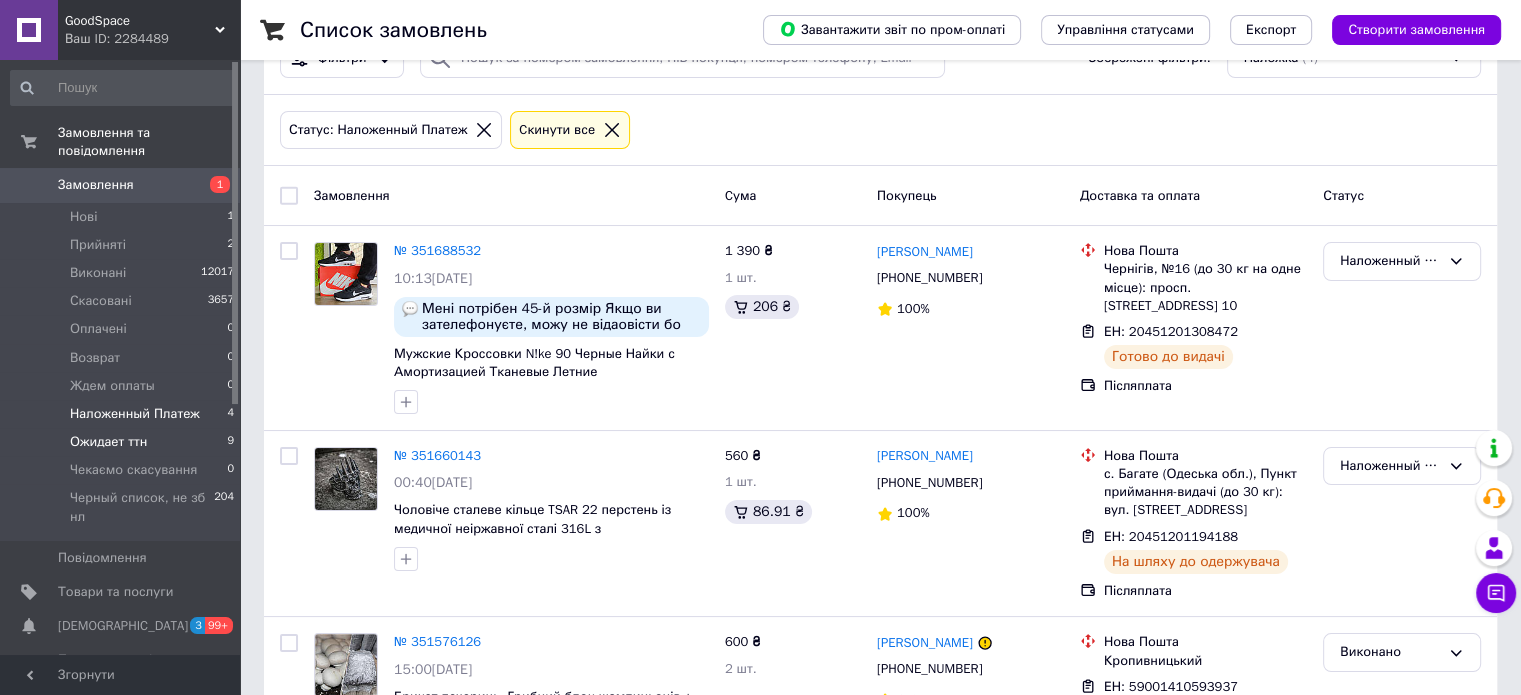 click on "Ожидает ттн" at bounding box center [108, 442] 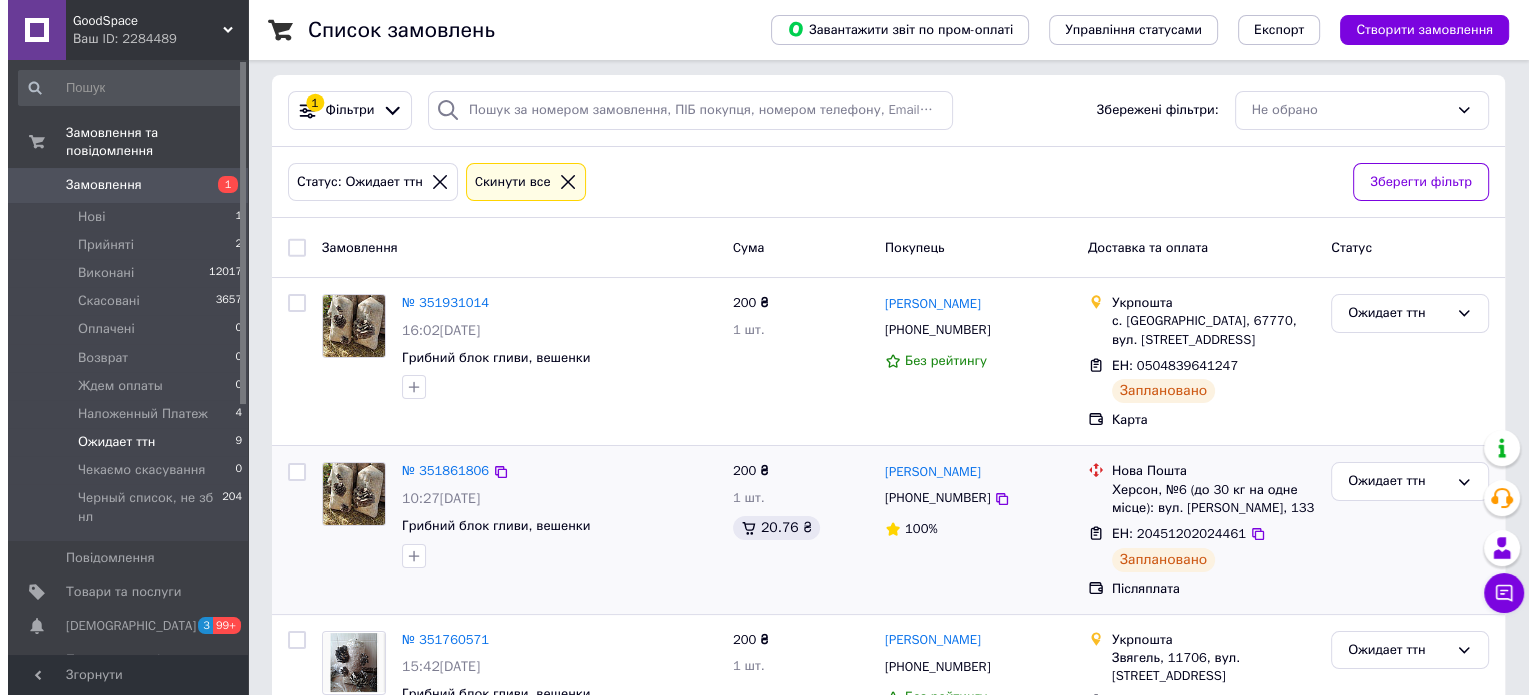 scroll, scrollTop: 0, scrollLeft: 0, axis: both 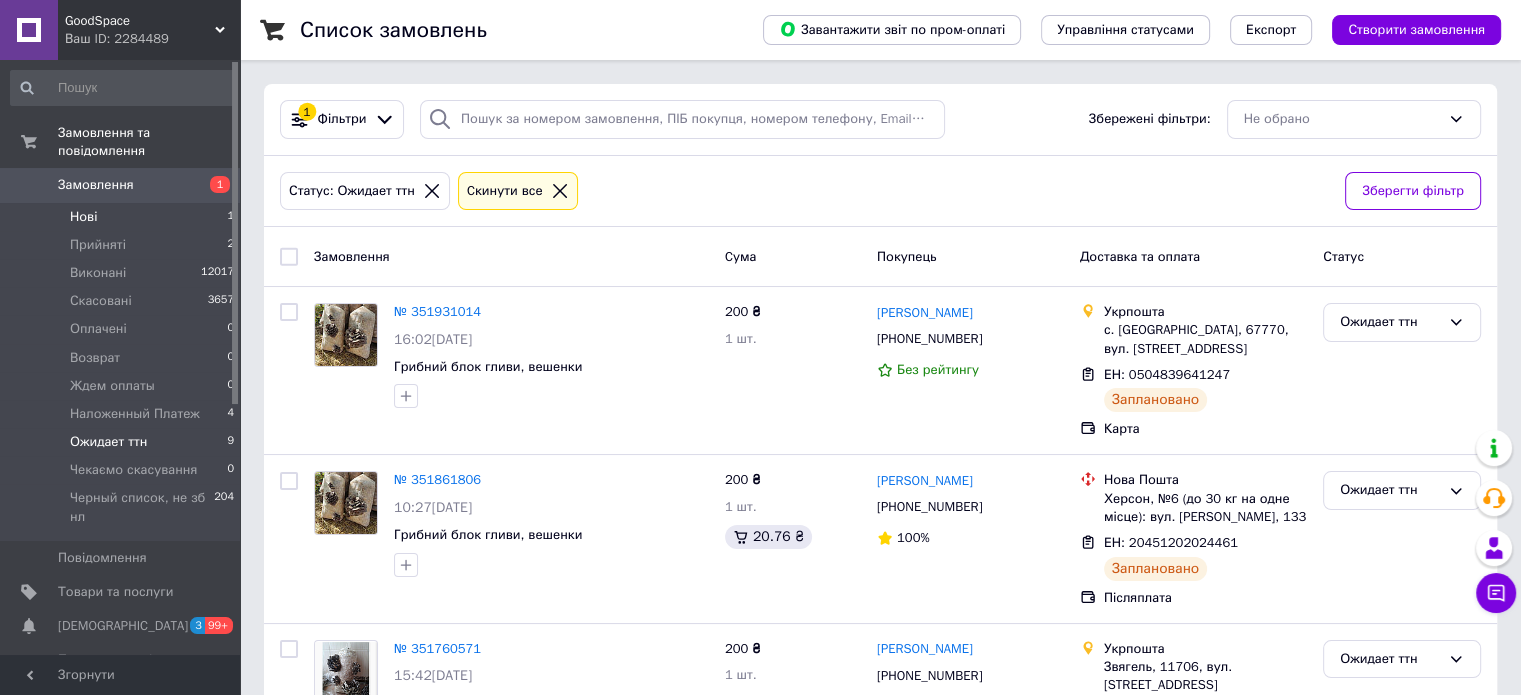 click on "Нові 1" at bounding box center (123, 217) 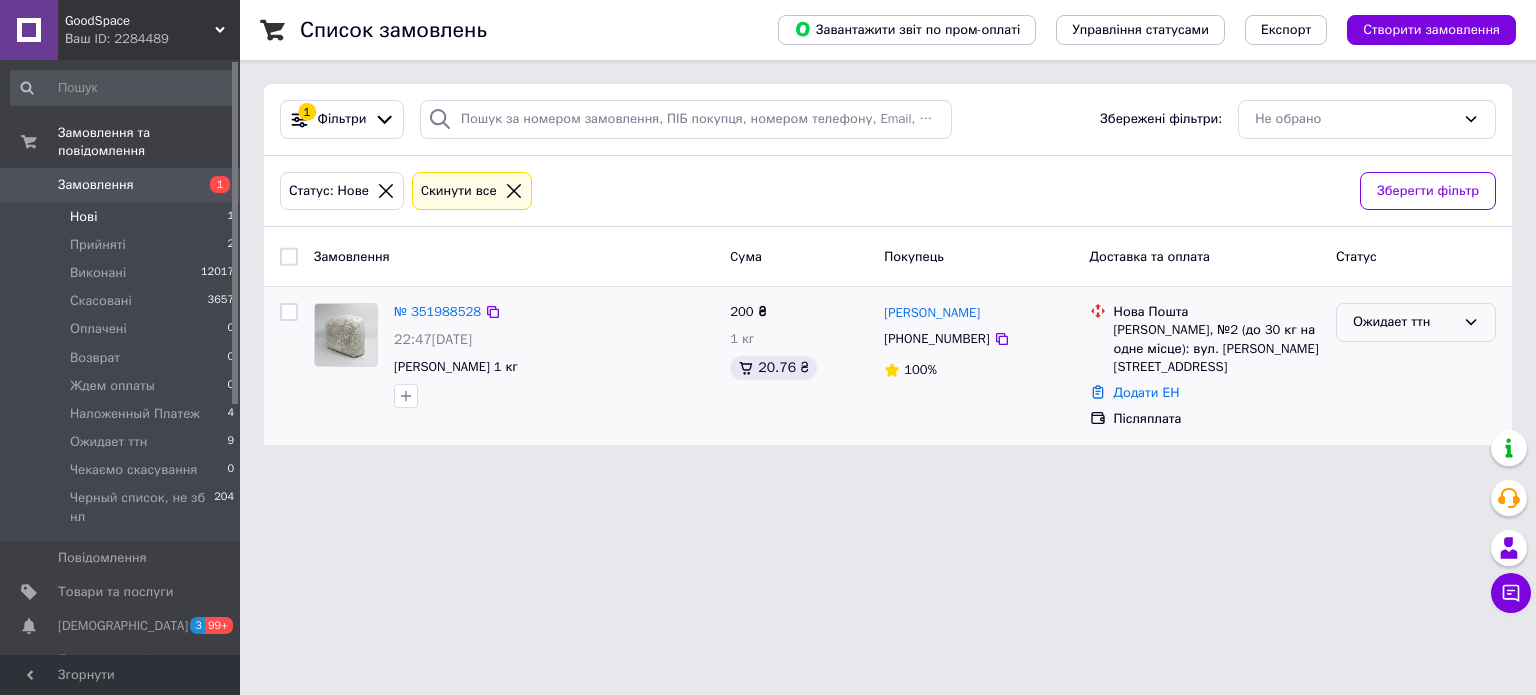 click on "Ожидает ттн" at bounding box center (1404, 322) 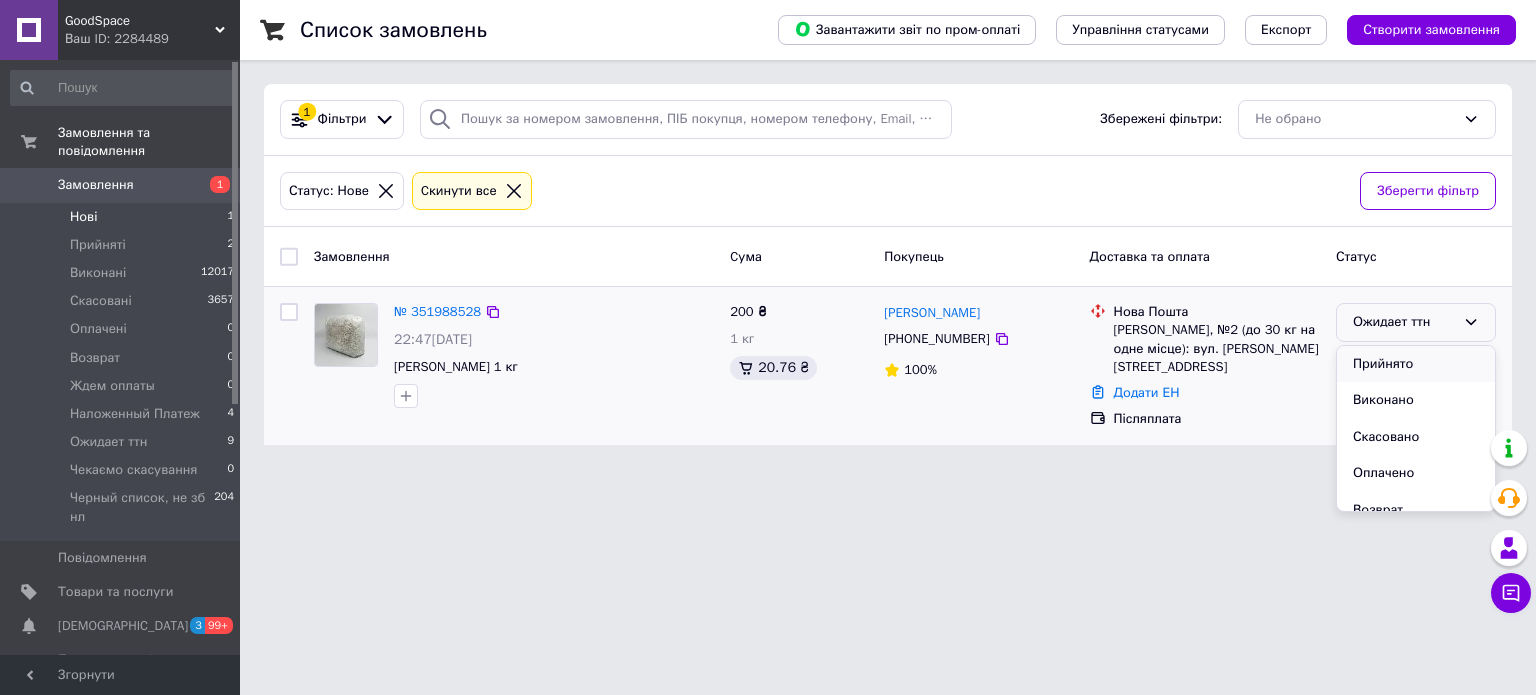 click on "Прийнято" at bounding box center [1416, 364] 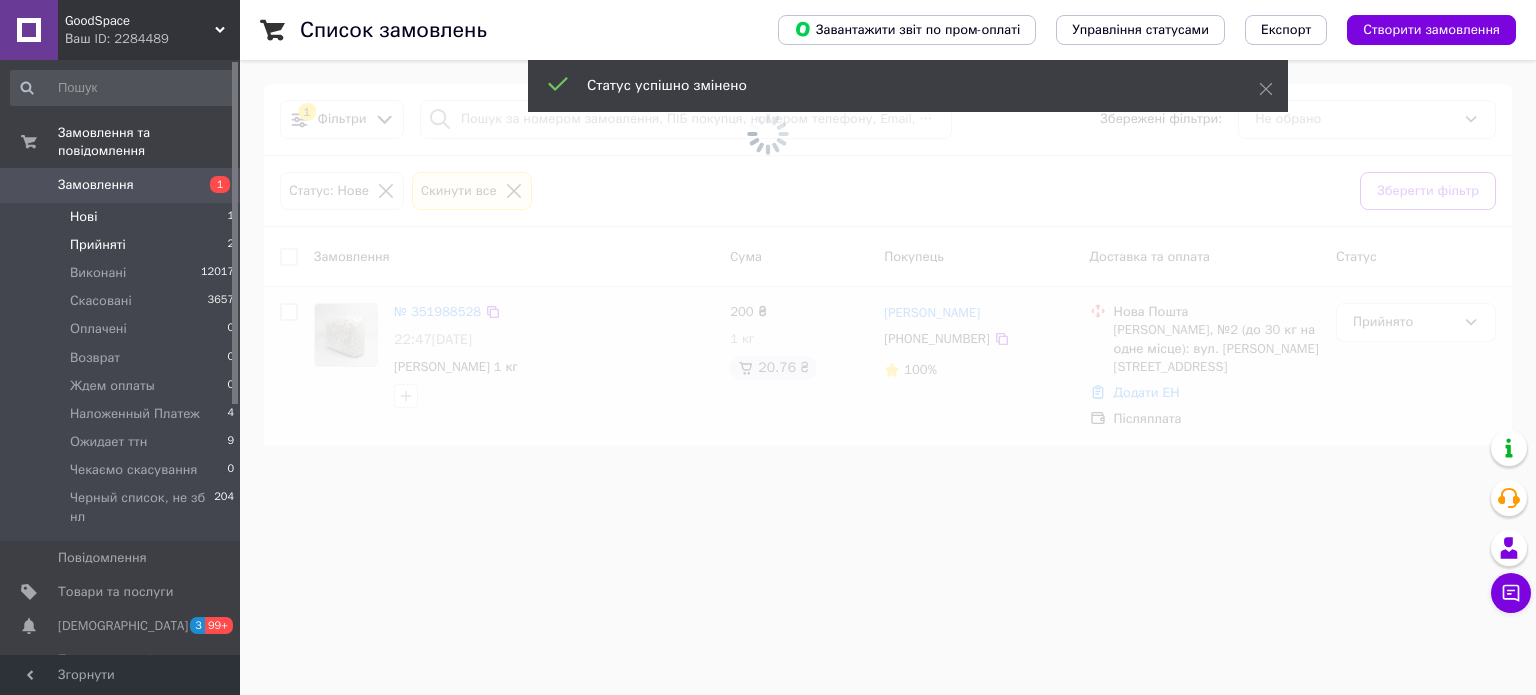 click on "Прийняті 2" at bounding box center (123, 245) 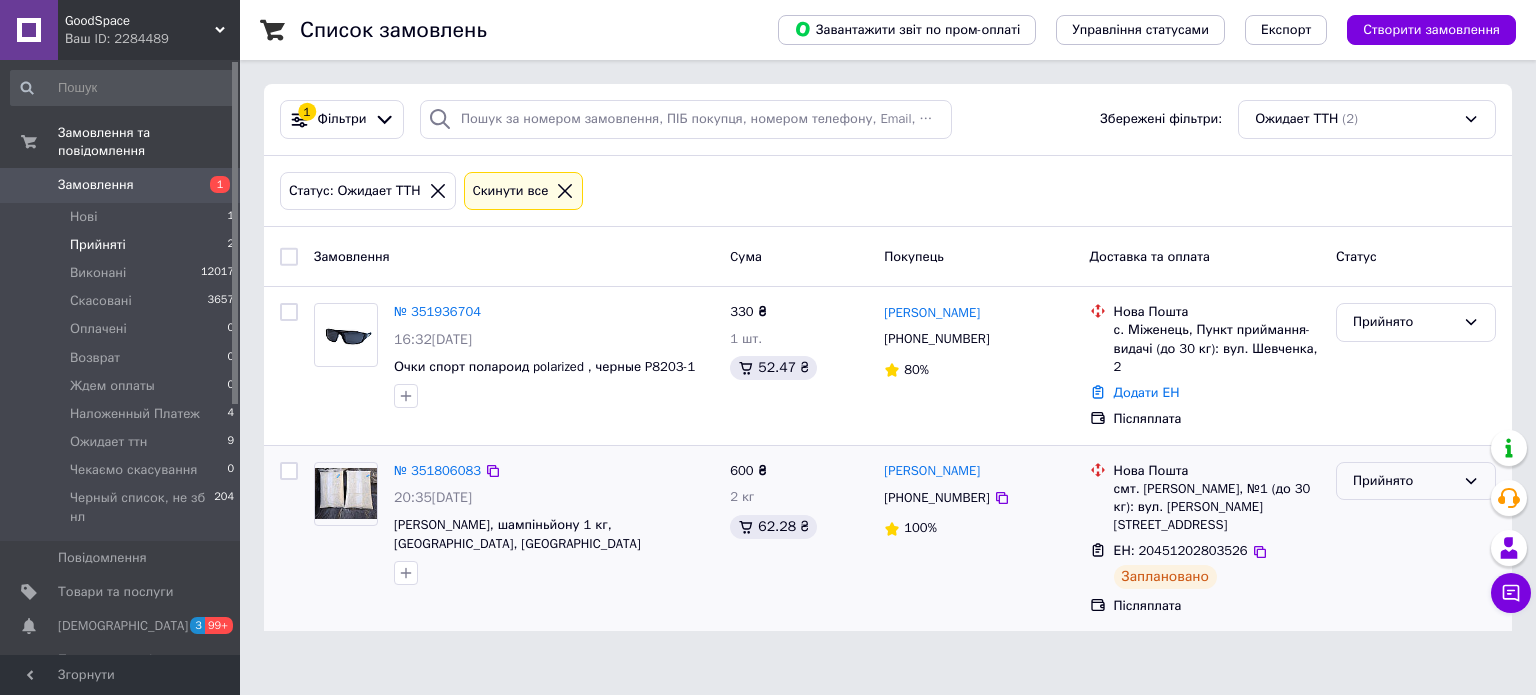 click on "Прийнято" at bounding box center (1404, 481) 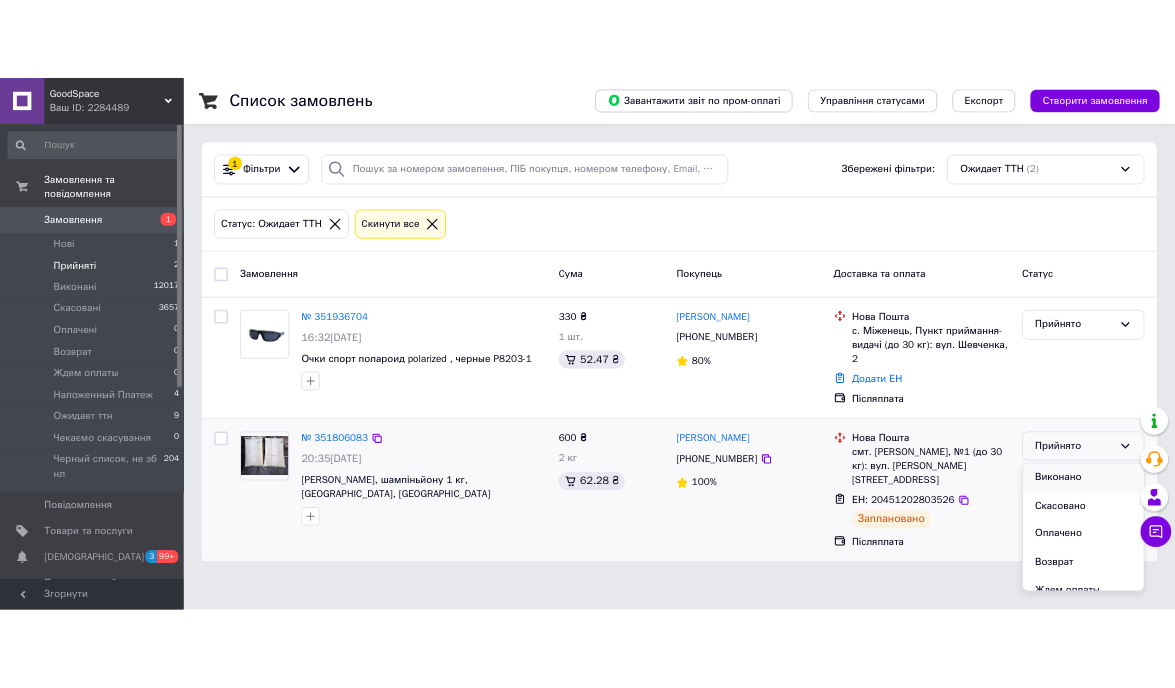 scroll, scrollTop: 100, scrollLeft: 0, axis: vertical 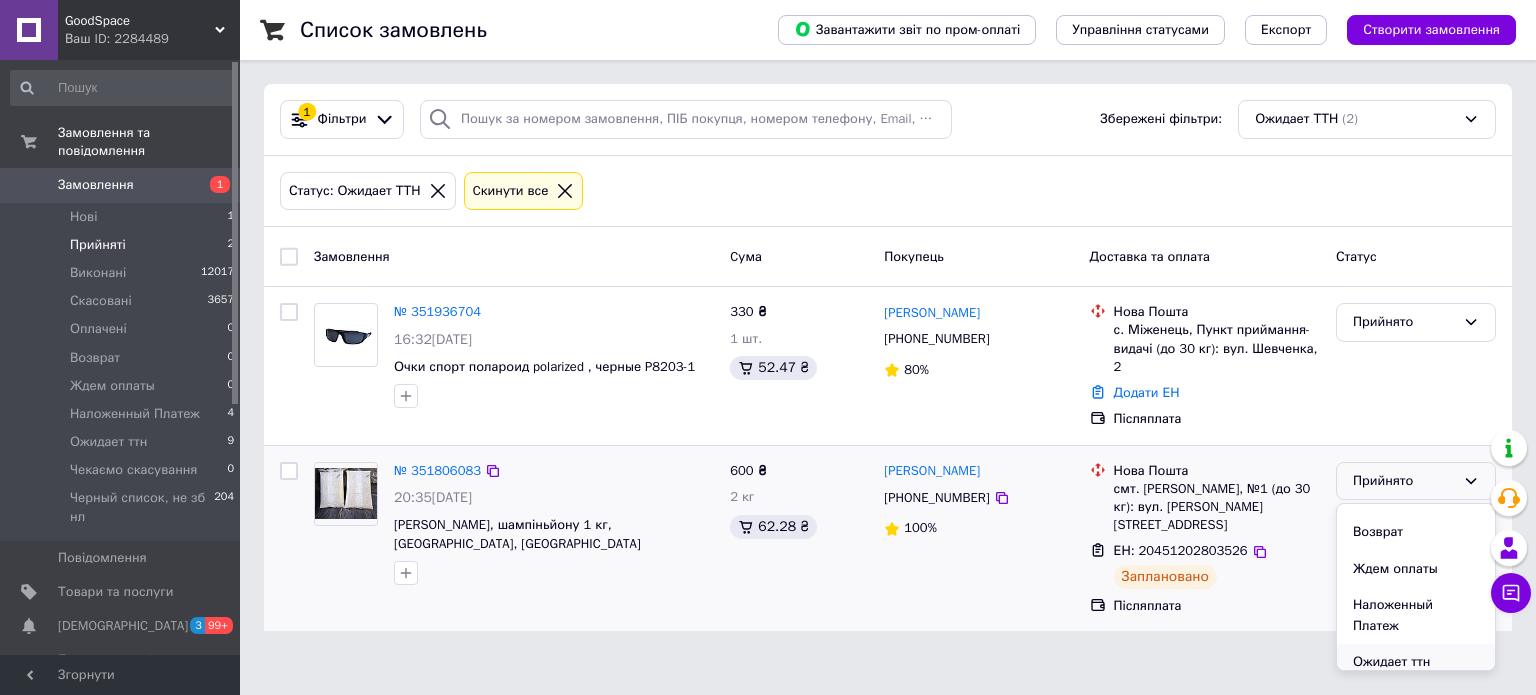 click on "Ожидает ттн" at bounding box center (1416, 662) 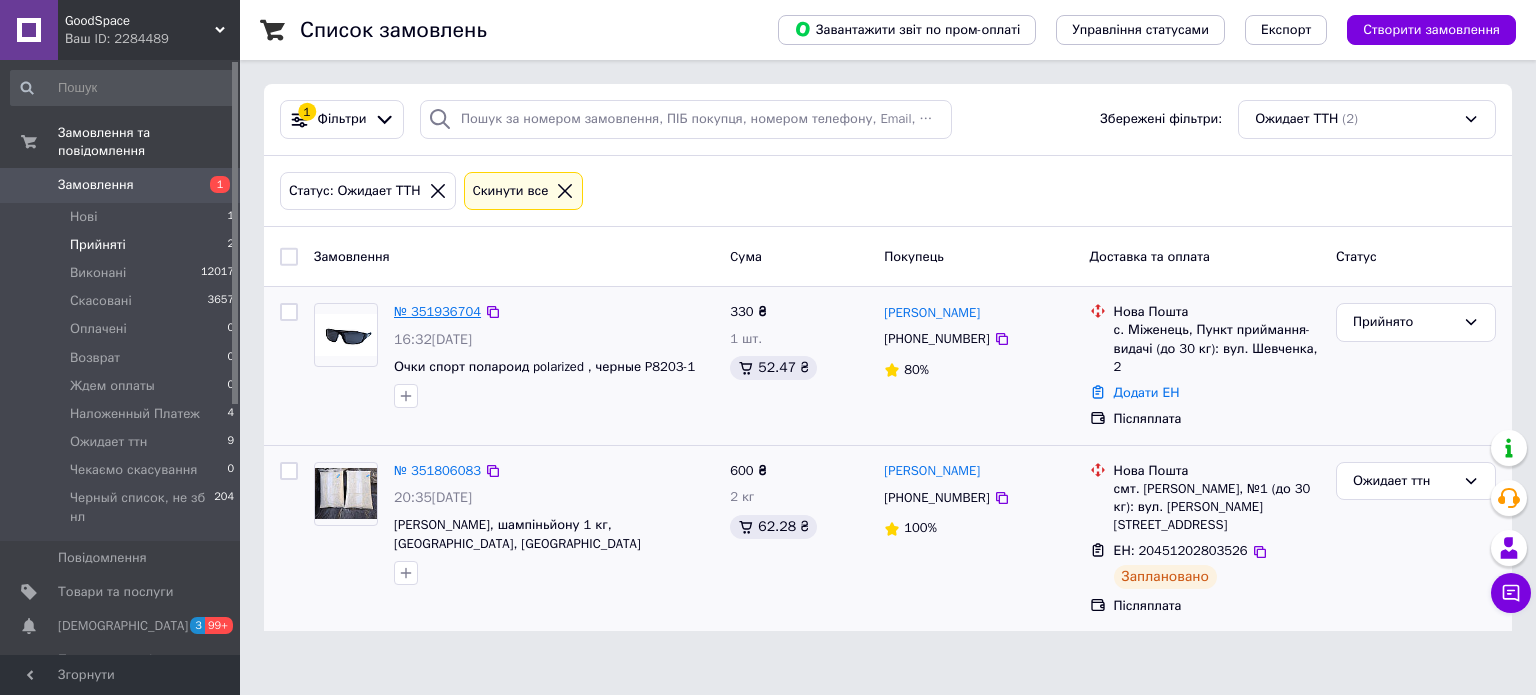 click on "№ 351936704" at bounding box center (437, 311) 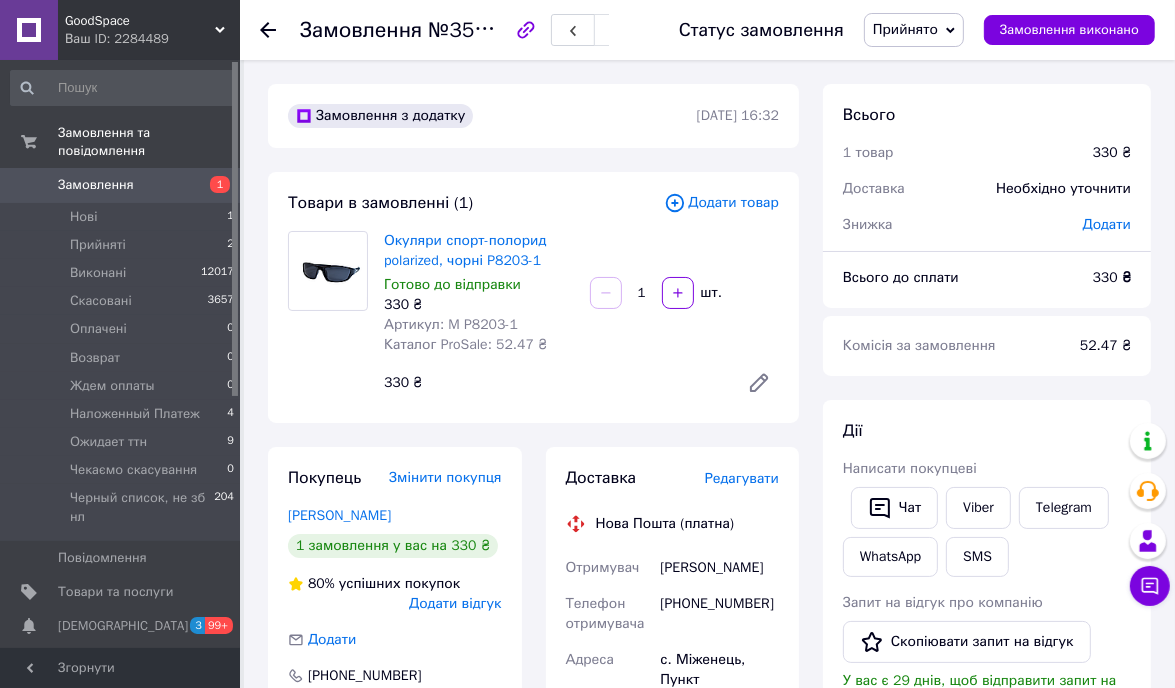 click at bounding box center [280, 30] 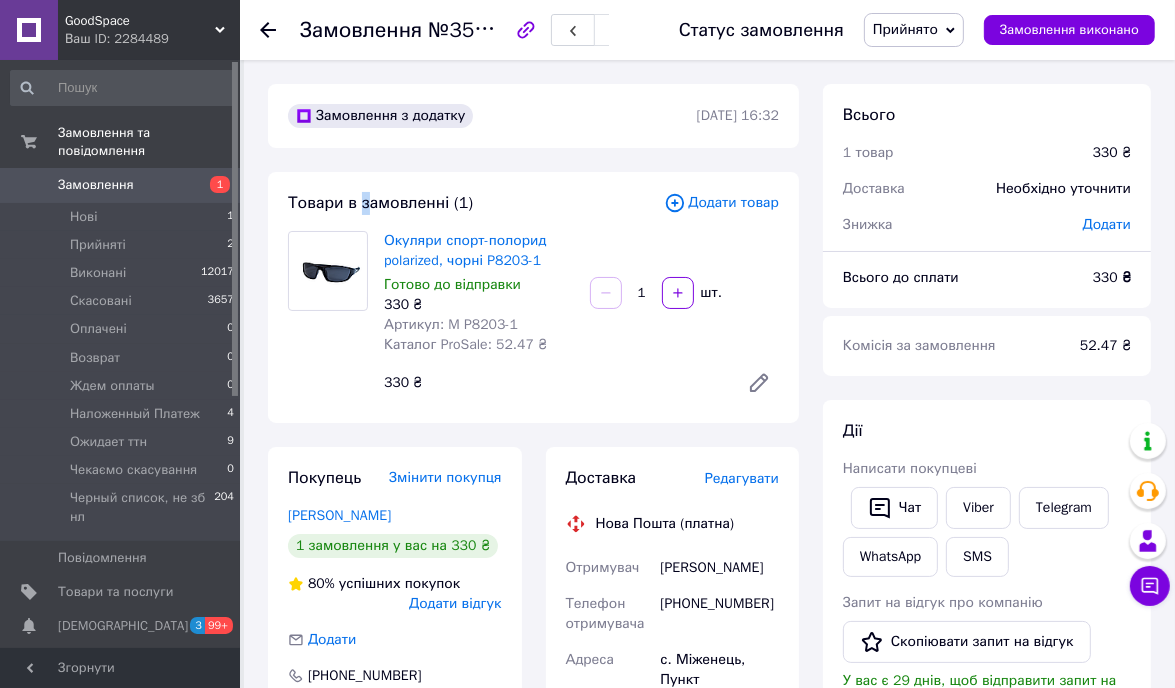 drag, startPoint x: 365, startPoint y: 165, endPoint x: 380, endPoint y: 159, distance: 16.155495 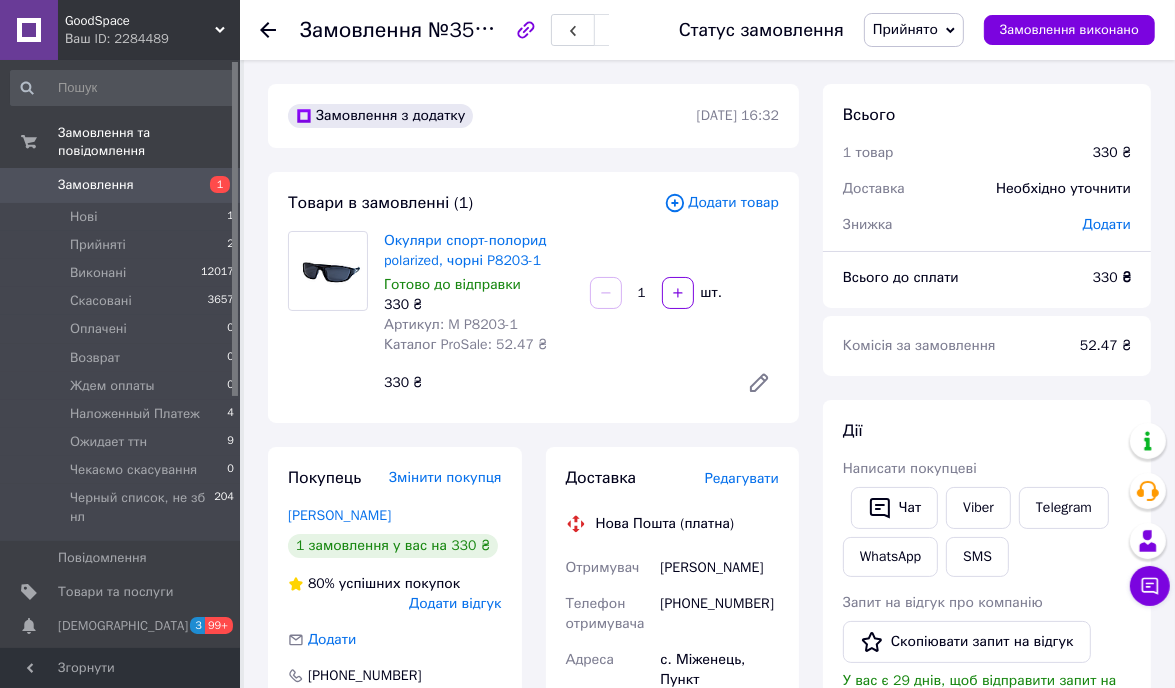 click on "Замовлення №351936704 Статус замовлення Прийнято Виконано Скасовано Оплачено Возврат Ждем оплаты Наложенный Платеж Ожидает ттн Чекаємо скасування Черный список, не зб нл Замовлення виконано Замовлення з додатку 09.07.2025 | 16:32 Товари в замовленні (1) Додати товар Окуляри спорт-полорид polarized, чорні P8203-1 Готово до відправки 330 ₴ Артикул: M P8203-1 Каталог ProSale: 52.47 ₴  1   шт. 330 ₴ Покупець Змінити покупця Давидов Владислав 1 замовлення у вас на 330 ₴ 80%   успішних покупок Додати відгук Додати +380985530757 Оплата Післяплата Доставка Редагувати Нова Пошта (платна) Отримувач 10.07.2025" at bounding box center (709, 791) 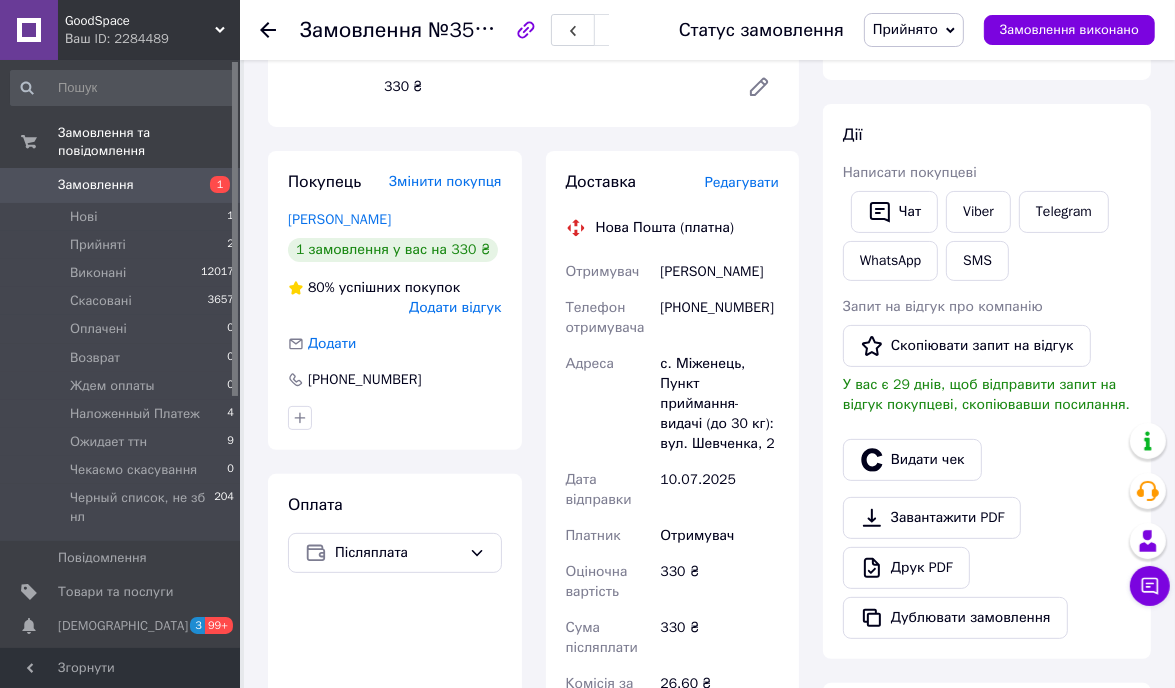 scroll, scrollTop: 300, scrollLeft: 0, axis: vertical 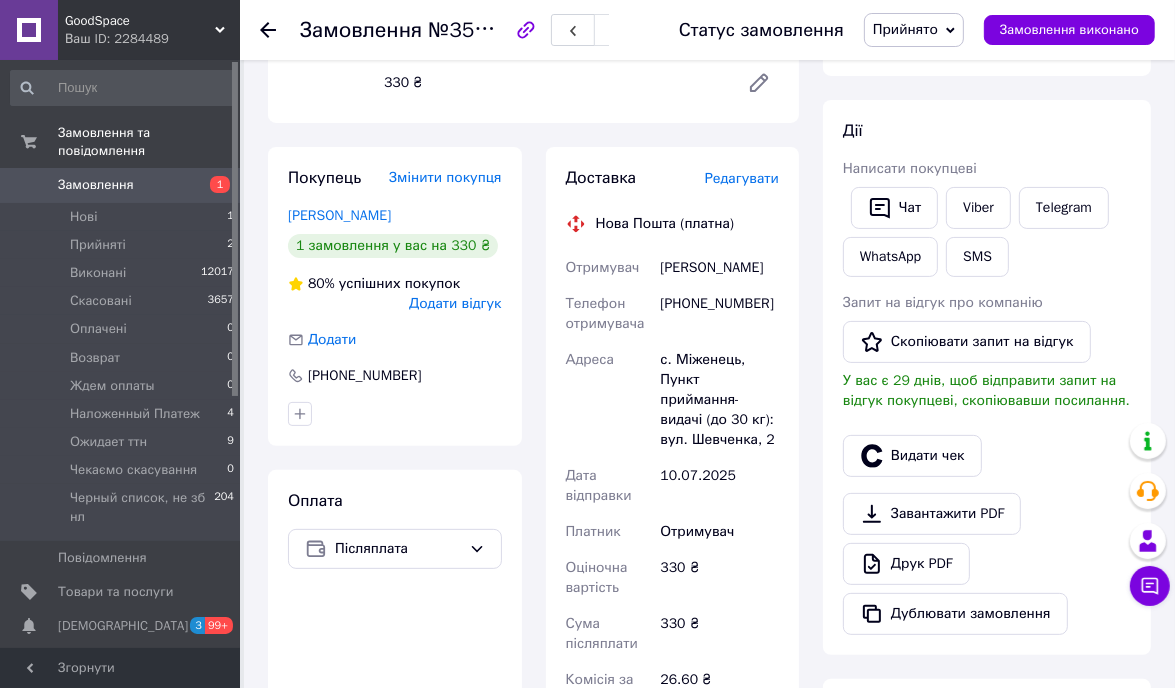 click on "Замовлення з додатку 09.07.2025 | 16:32 Товари в замовленні (1) Додати товар Окуляри спорт-полорид polarized, чорні P8203-1 Готово до відправки 330 ₴ Артикул: M P8203-1 Каталог ProSale: 52.47 ₴  1   шт. 330 ₴ Покупець Змінити покупця Давидов Владислав 1 замовлення у вас на 330 ₴ 80%   успішних покупок Додати відгук Додати +380985530757 Оплата Післяплата Доставка Редагувати Нова Пошта (платна) Отримувач Давидов Владислав Телефон отримувача +380985530757 Адреса с. Міженець, Пункт приймання-видачі (до 30 кг): вул. Шевченка, 2 Дата відправки 10.07.2025 Платник Отримувач Оціночна вартість 330 ₴ Сума післяплати або" at bounding box center [533, 491] 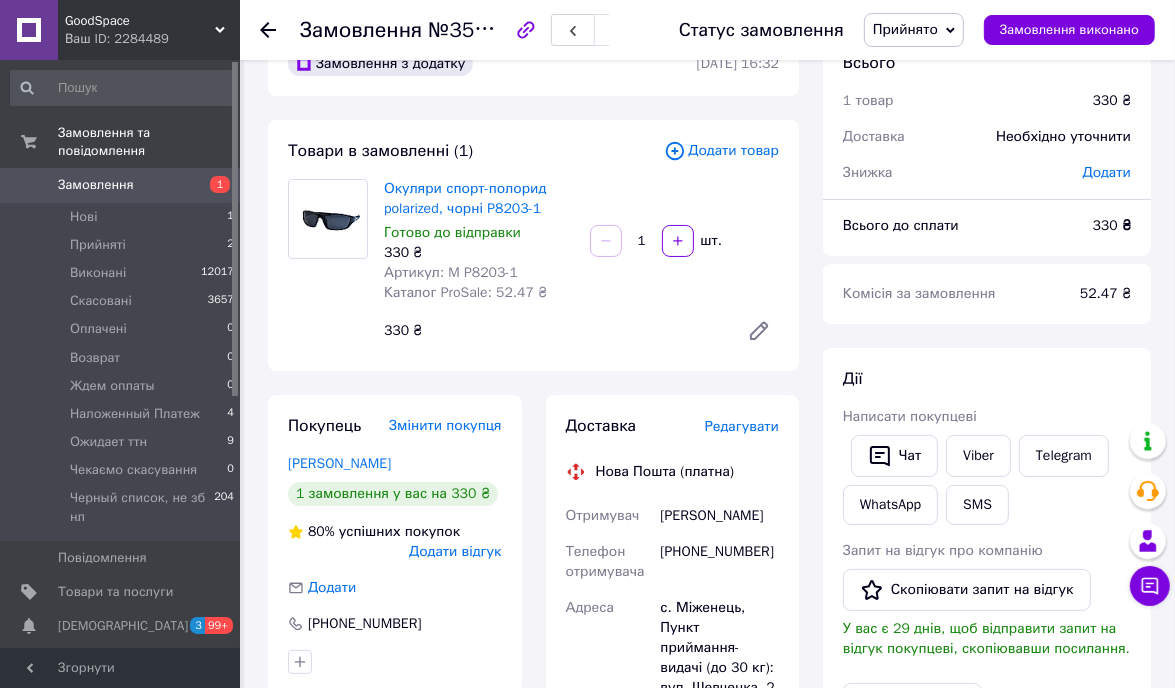 scroll, scrollTop: 0, scrollLeft: 0, axis: both 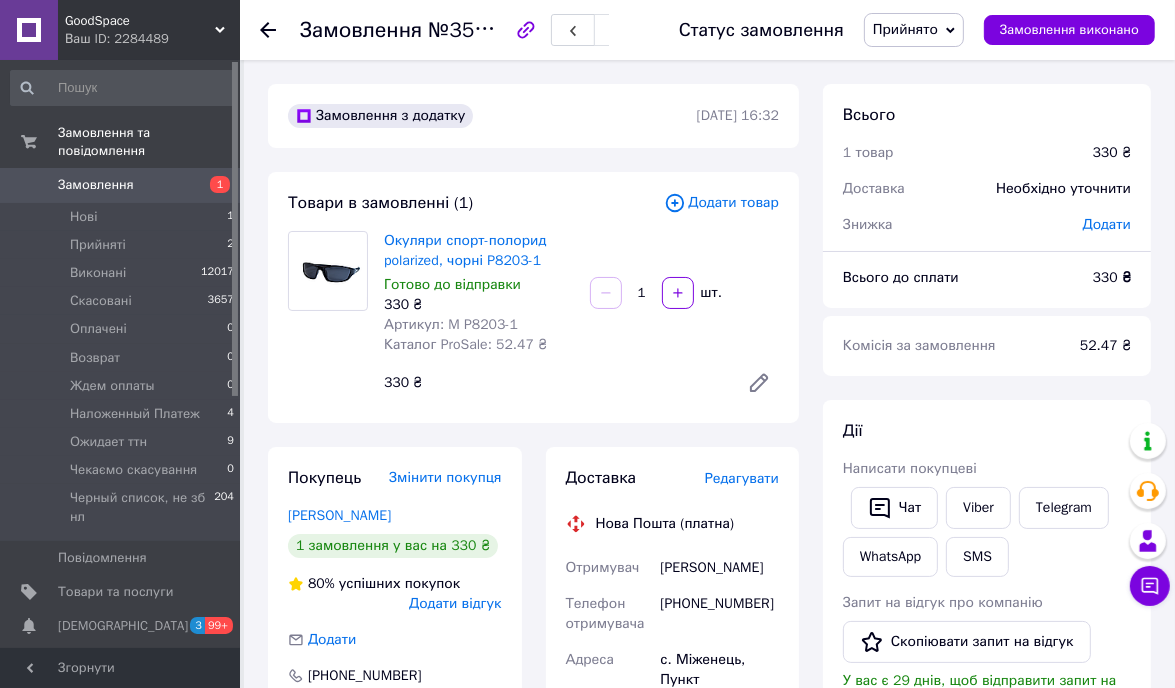 click on "Додати відгук" at bounding box center (455, 603) 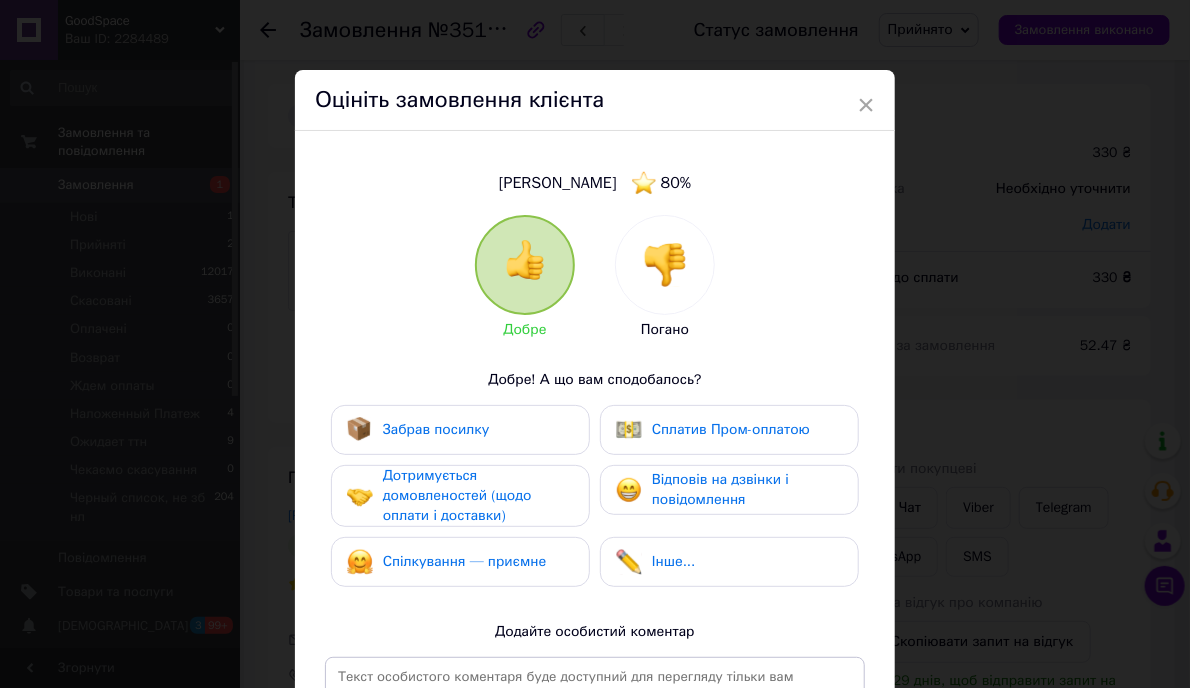 click at bounding box center (665, 265) 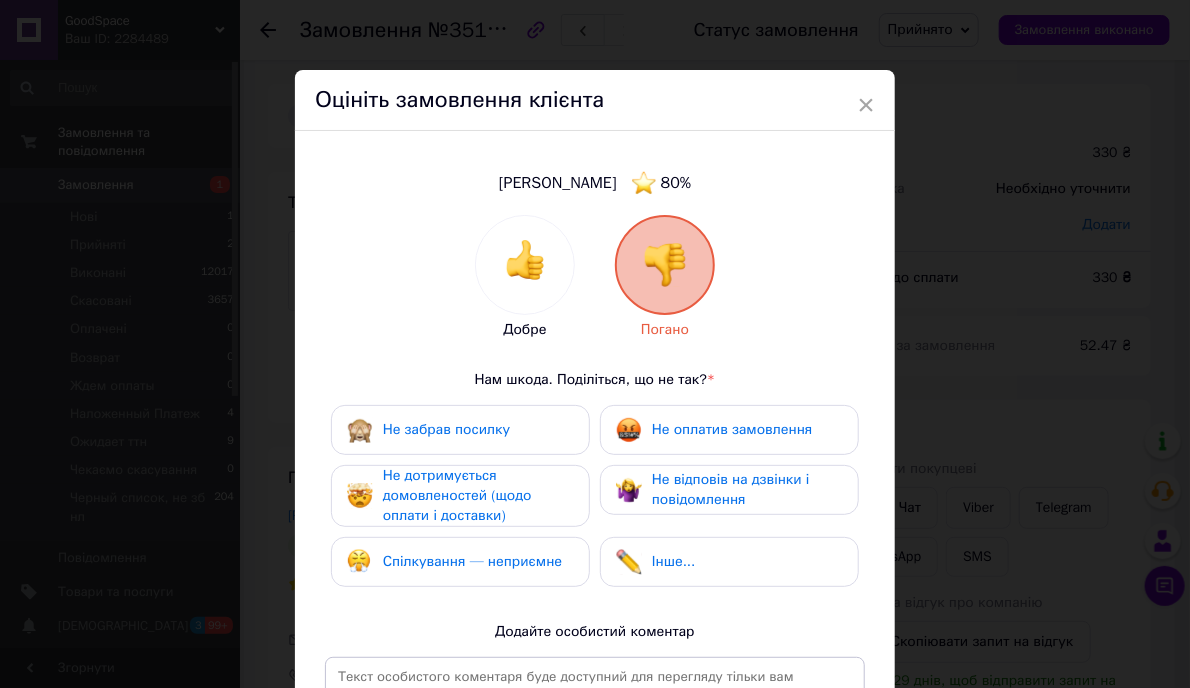 click on "Інше..." at bounding box center [729, 562] 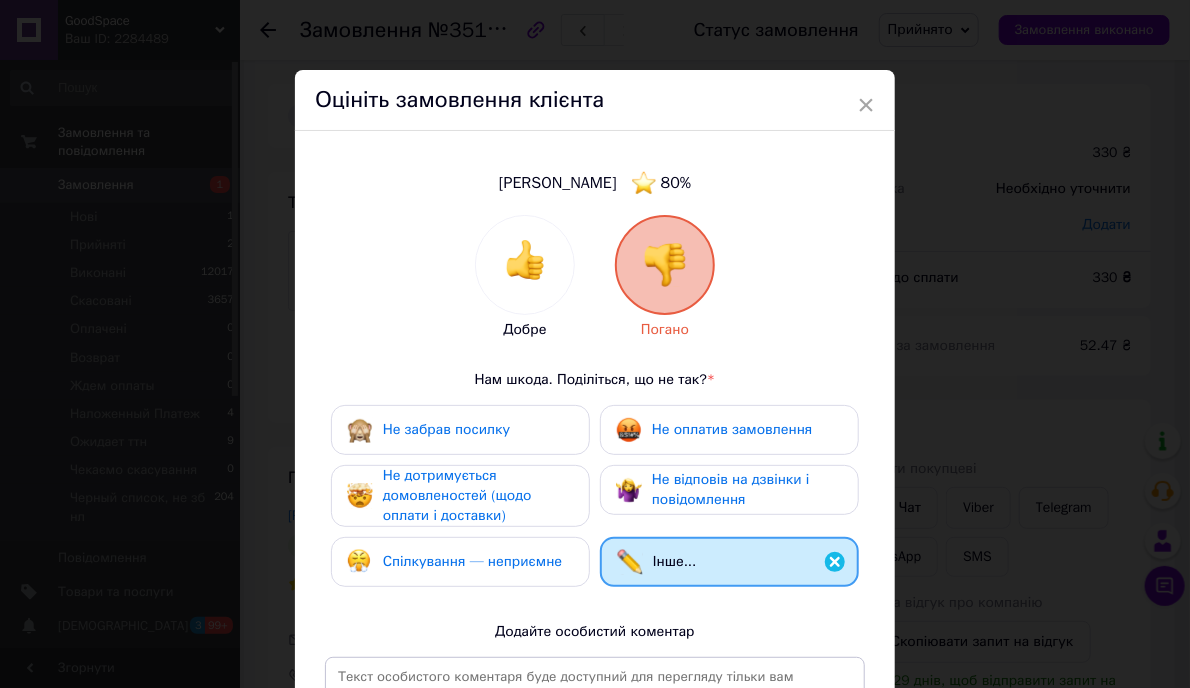 scroll, scrollTop: 200, scrollLeft: 0, axis: vertical 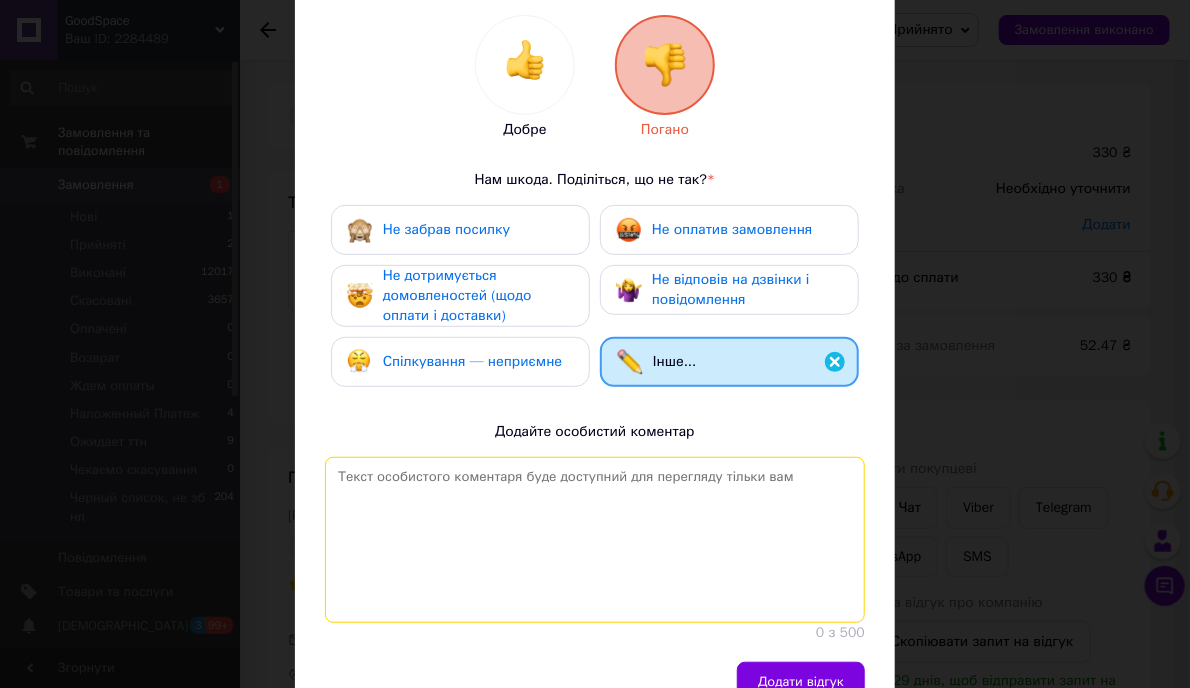 click at bounding box center [595, 540] 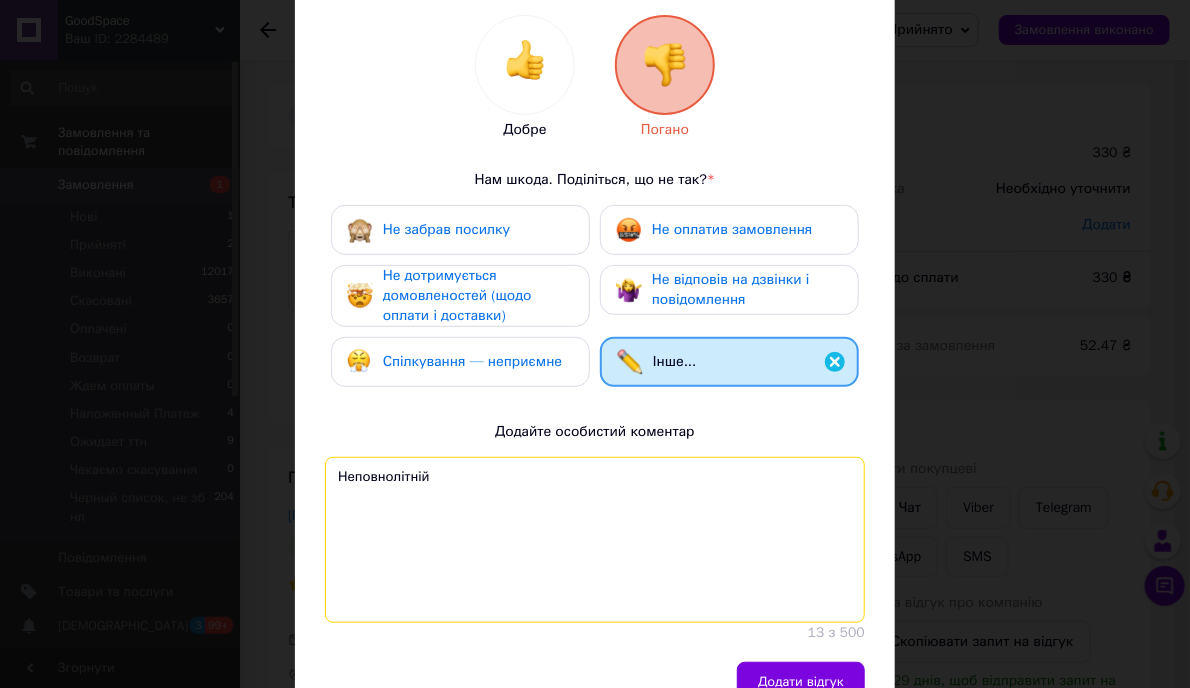 drag, startPoint x: 477, startPoint y: 480, endPoint x: 332, endPoint y: 480, distance: 145 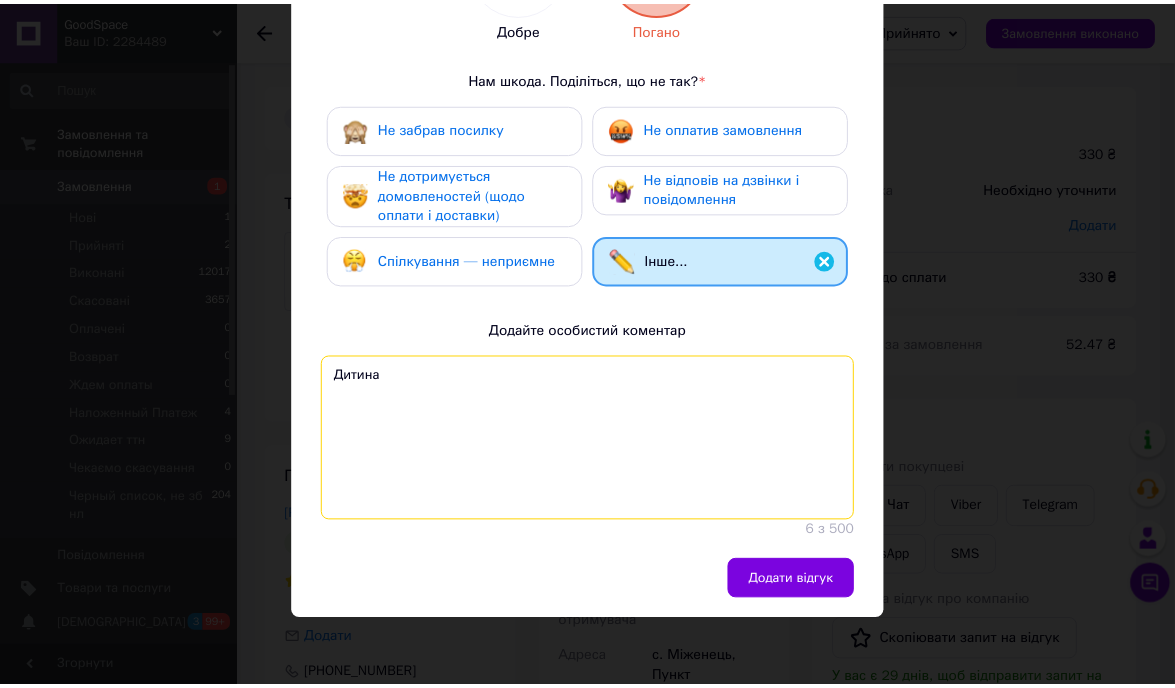 scroll, scrollTop: 302, scrollLeft: 0, axis: vertical 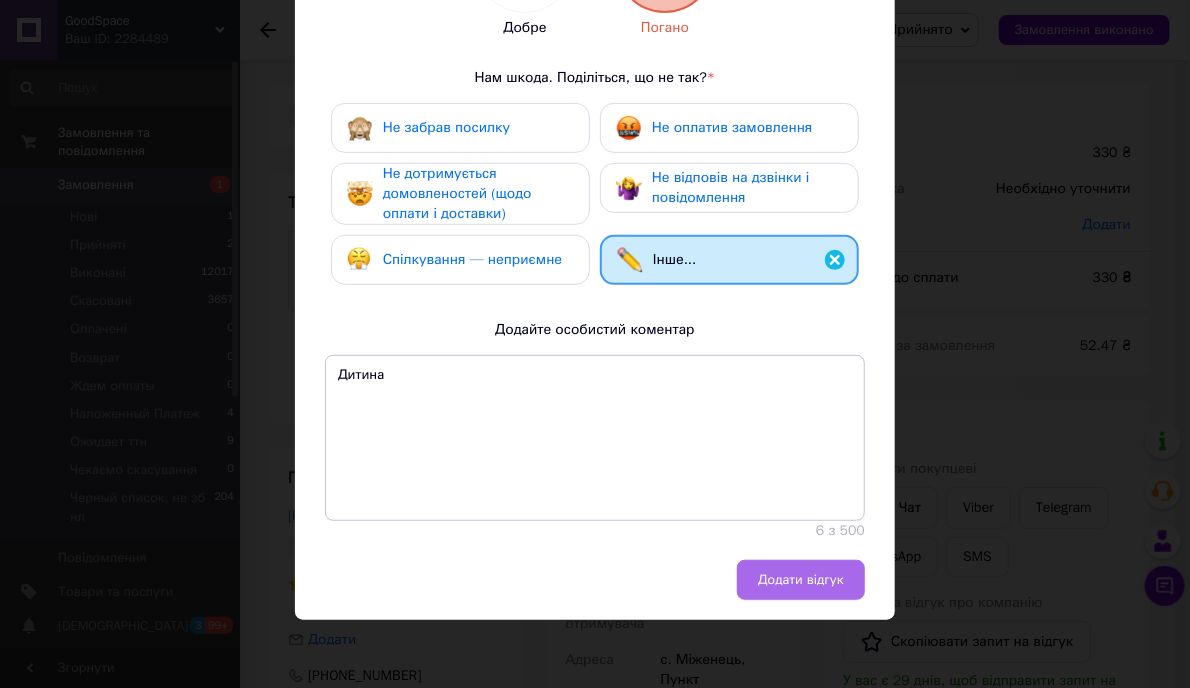 click on "Додати відгук" at bounding box center (801, 580) 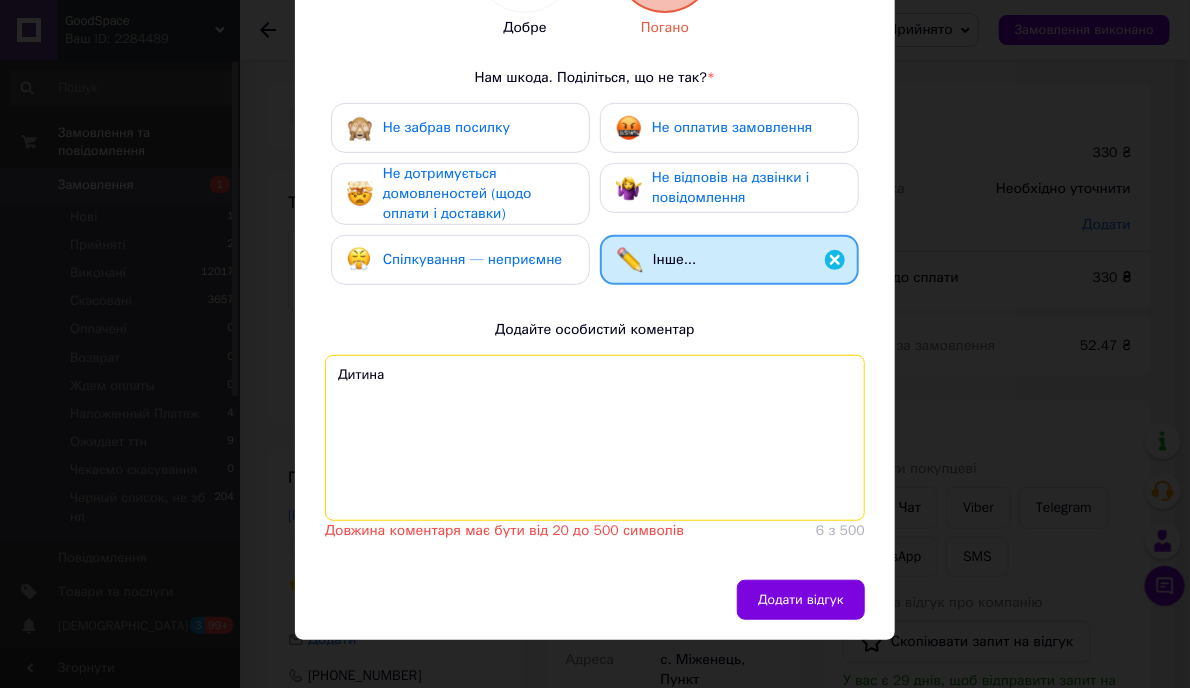 click on "Дитина" at bounding box center [595, 438] 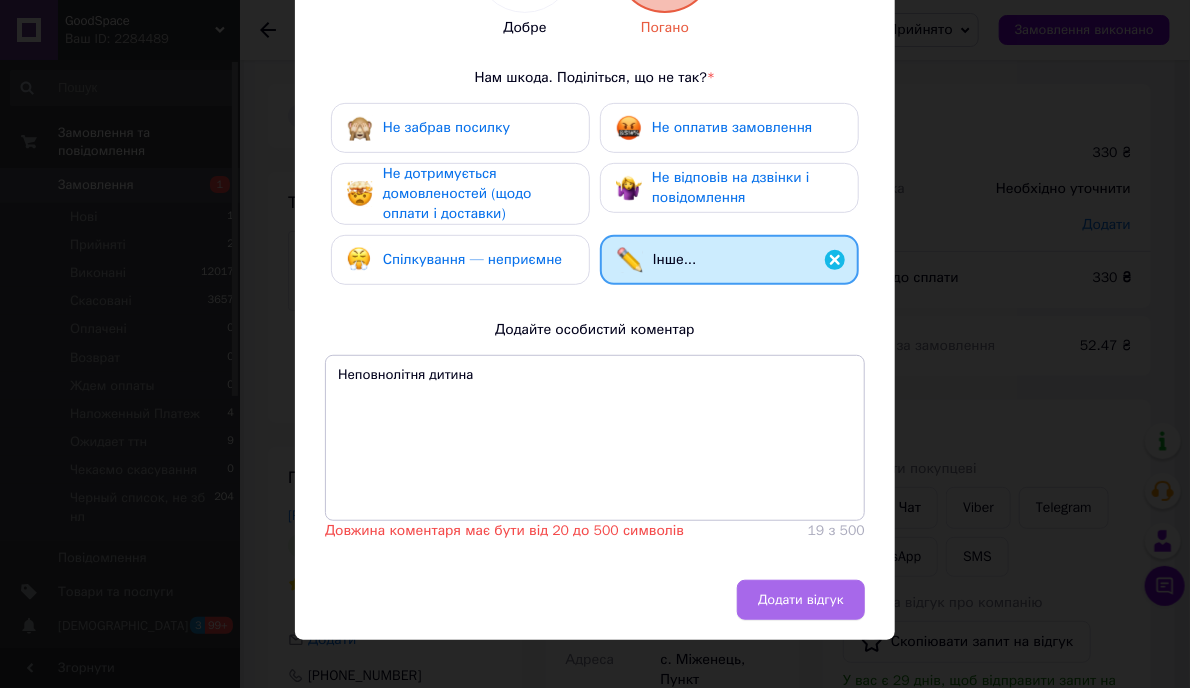 click on "Додати відгук" at bounding box center (801, 600) 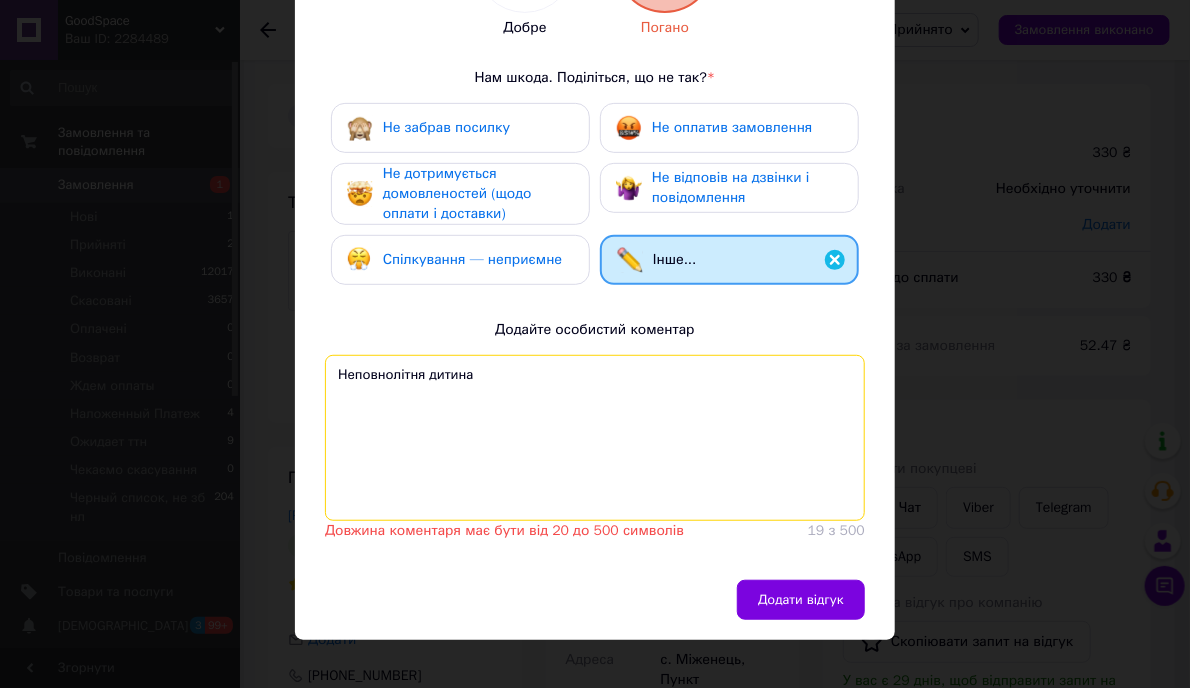 click on "Неповнолітня дитина" at bounding box center (595, 438) 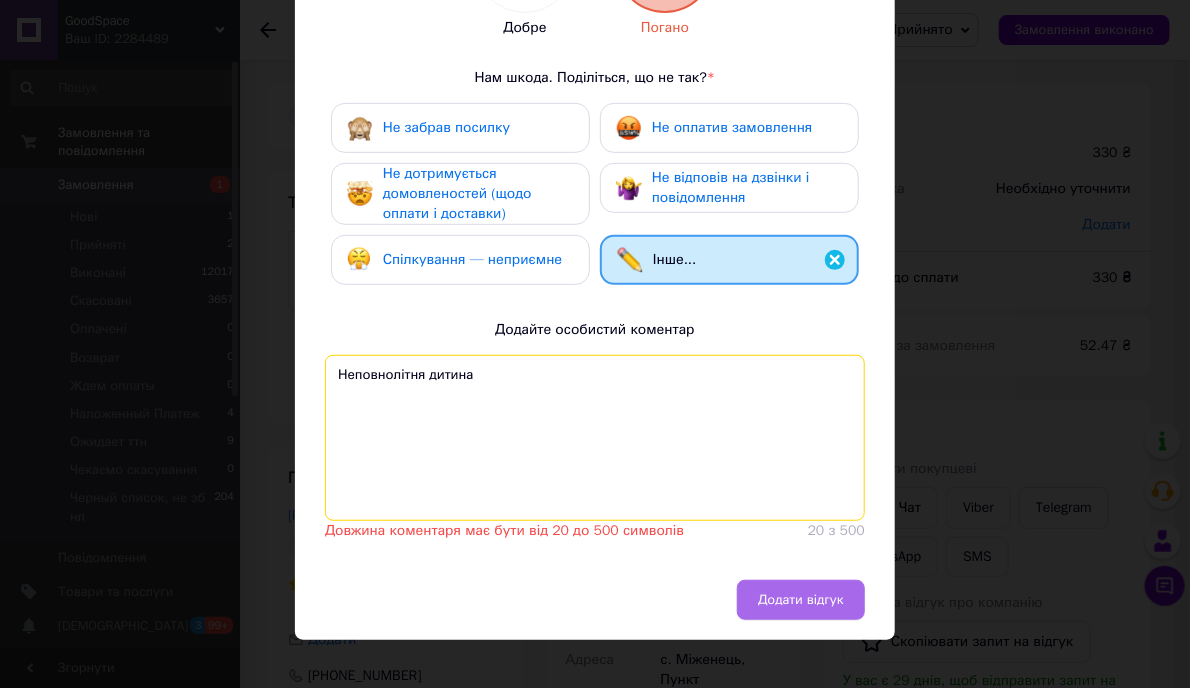 type on "Неповнолітня дитина" 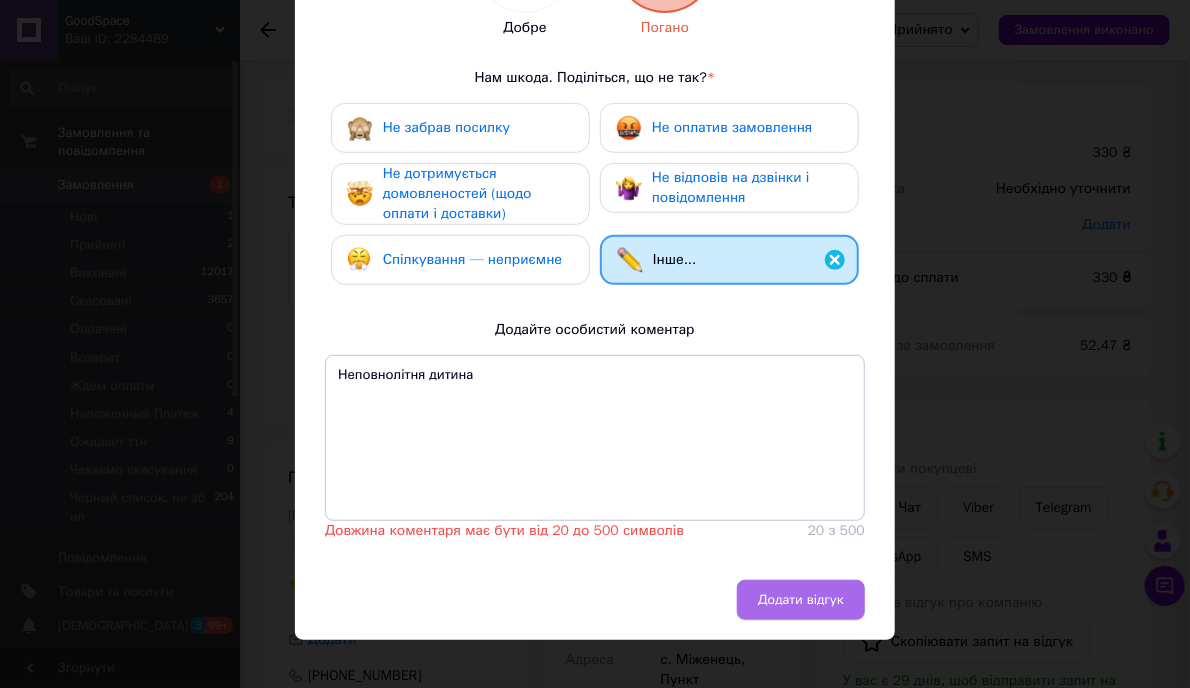 click on "Додати відгук" at bounding box center (801, 600) 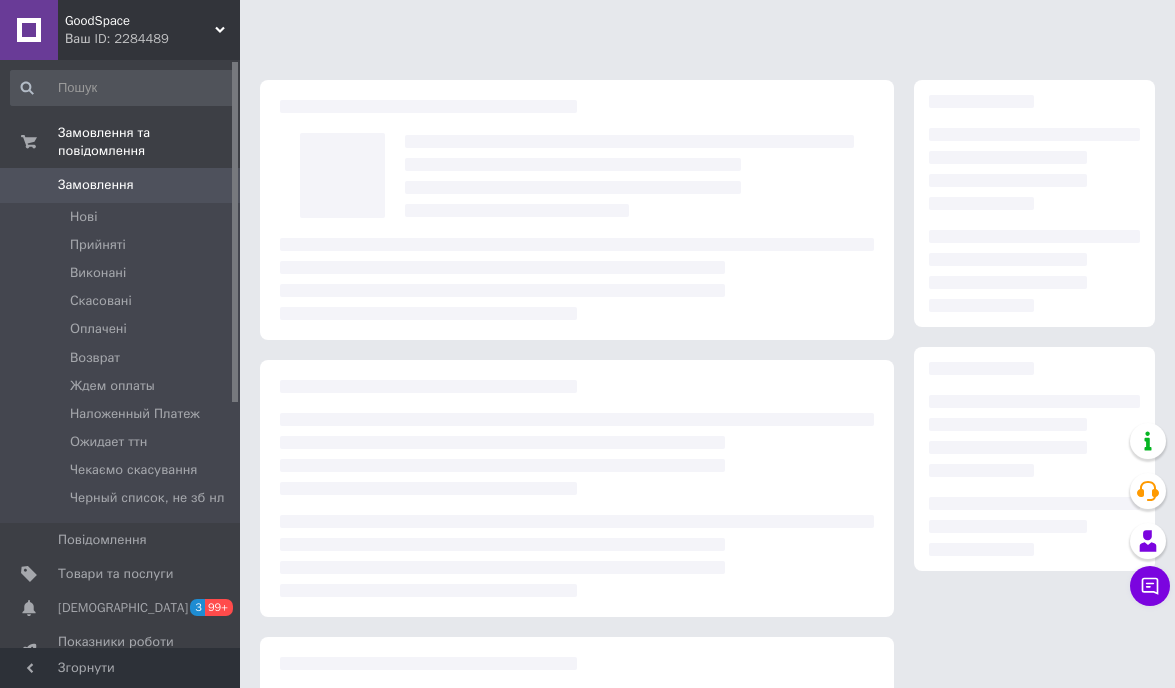 scroll, scrollTop: 0, scrollLeft: 0, axis: both 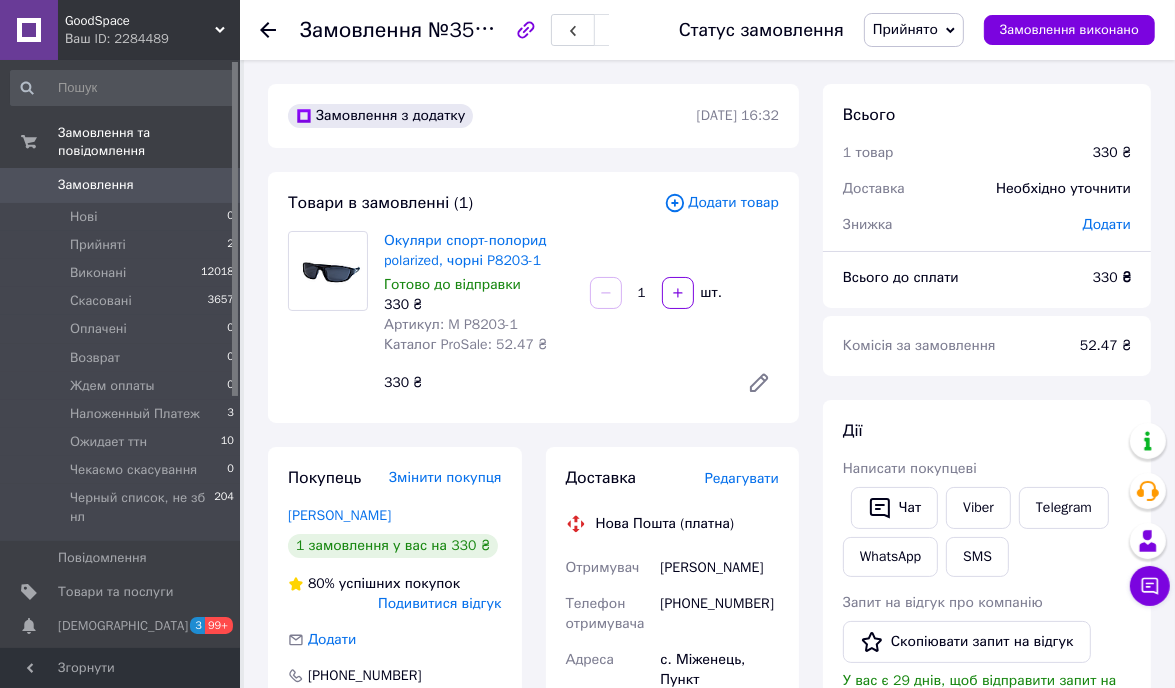 click on "Замовлення №351936704 Статус замовлення Прийнято Виконано Скасовано Оплачено Возврат Ждем оплаты Наложенный Платеж Ожидает ттн Чекаємо скасування Черный список, не зб нл Замовлення виконано Замовлення з додатку 09.07.2025 | 16:32 Товари в замовленні (1) Додати товар Окуляри спорт-полорид polarized, чорні P8203-1 Готово до відправки 330 ₴ Артикул: M P8203-1 Каталог ProSale: 52.47 ₴  1   шт. 330 ₴ Покупець Змінити покупця Давидов Владислав 1 замовлення у вас на 330 ₴ 80%   успішних покупок Подивитися відгук Додати +380985530757 Оплата Післяплата Доставка Редагувати Нова Пошта (платна) Отримувач 330" at bounding box center (709, 791) 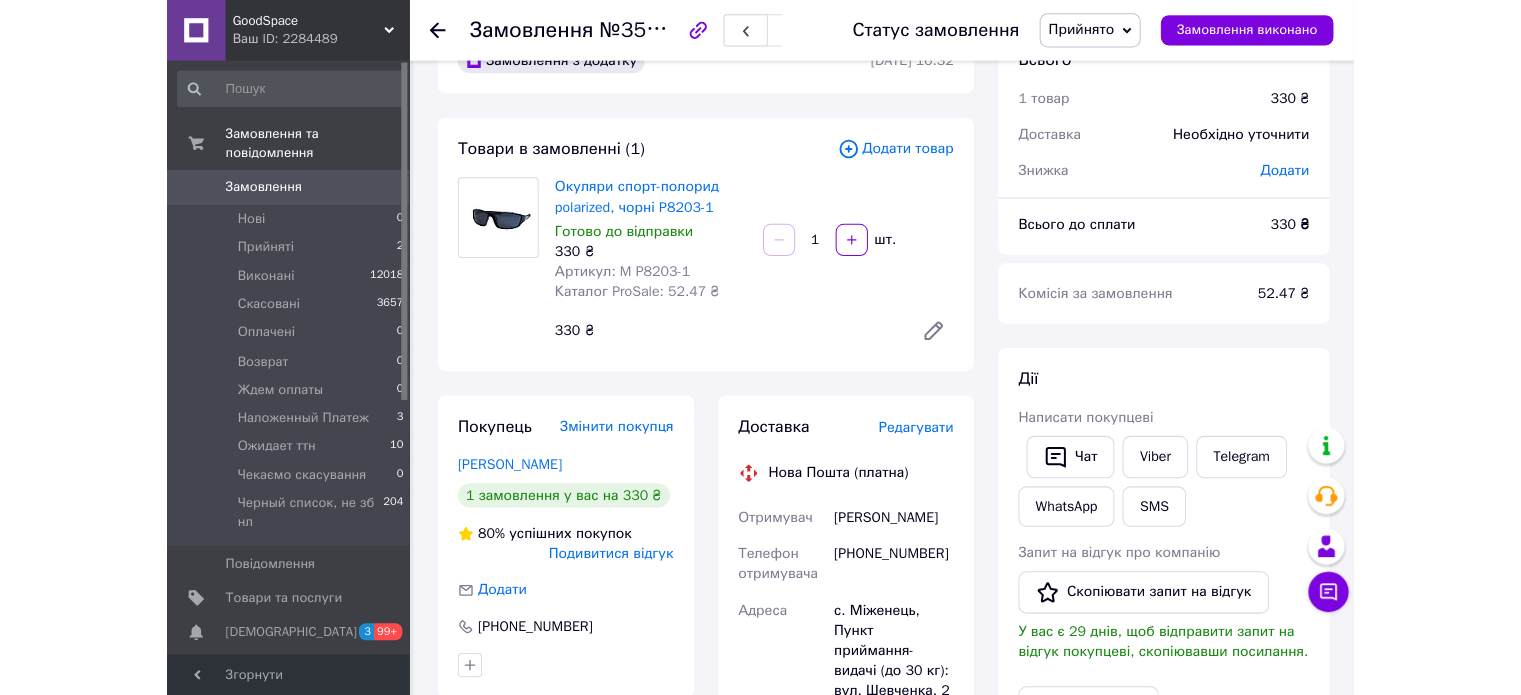 scroll, scrollTop: 100, scrollLeft: 0, axis: vertical 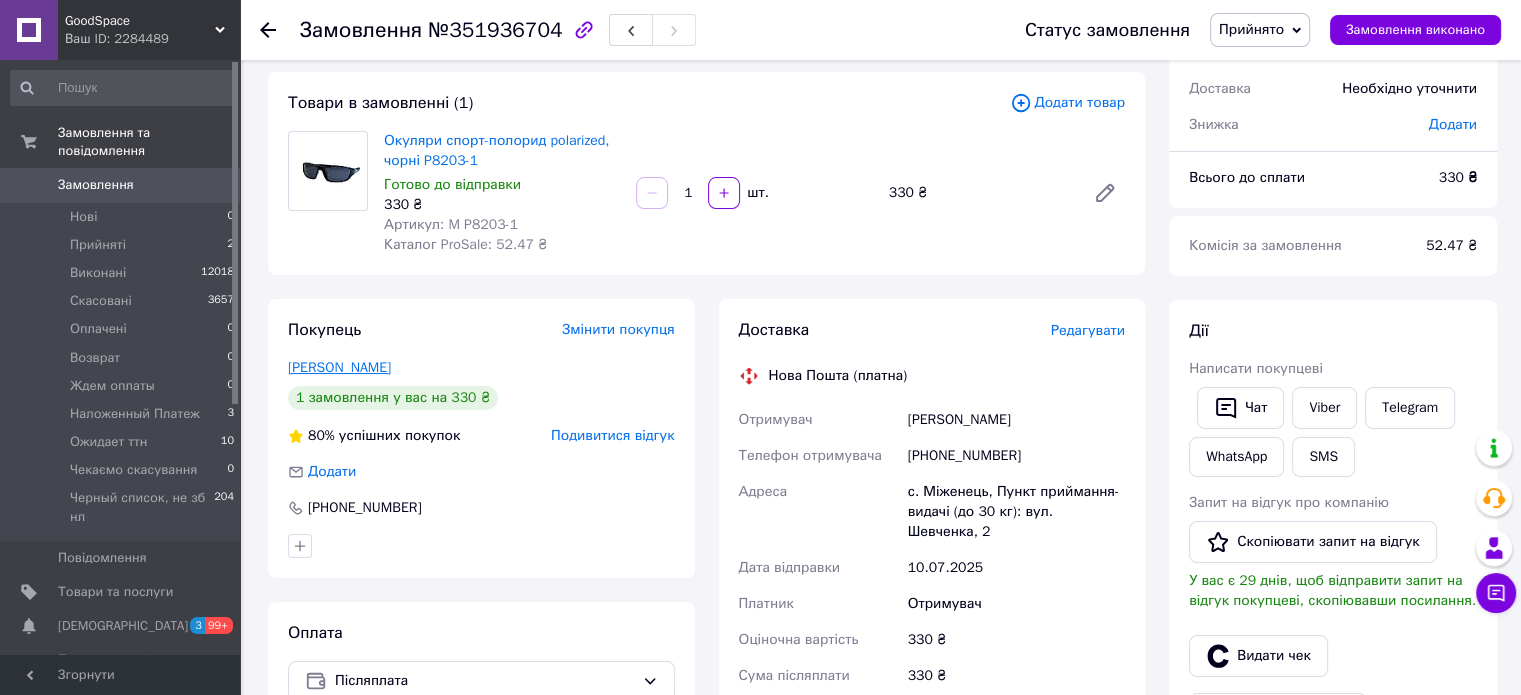 click on "[PERSON_NAME]" at bounding box center (339, 367) 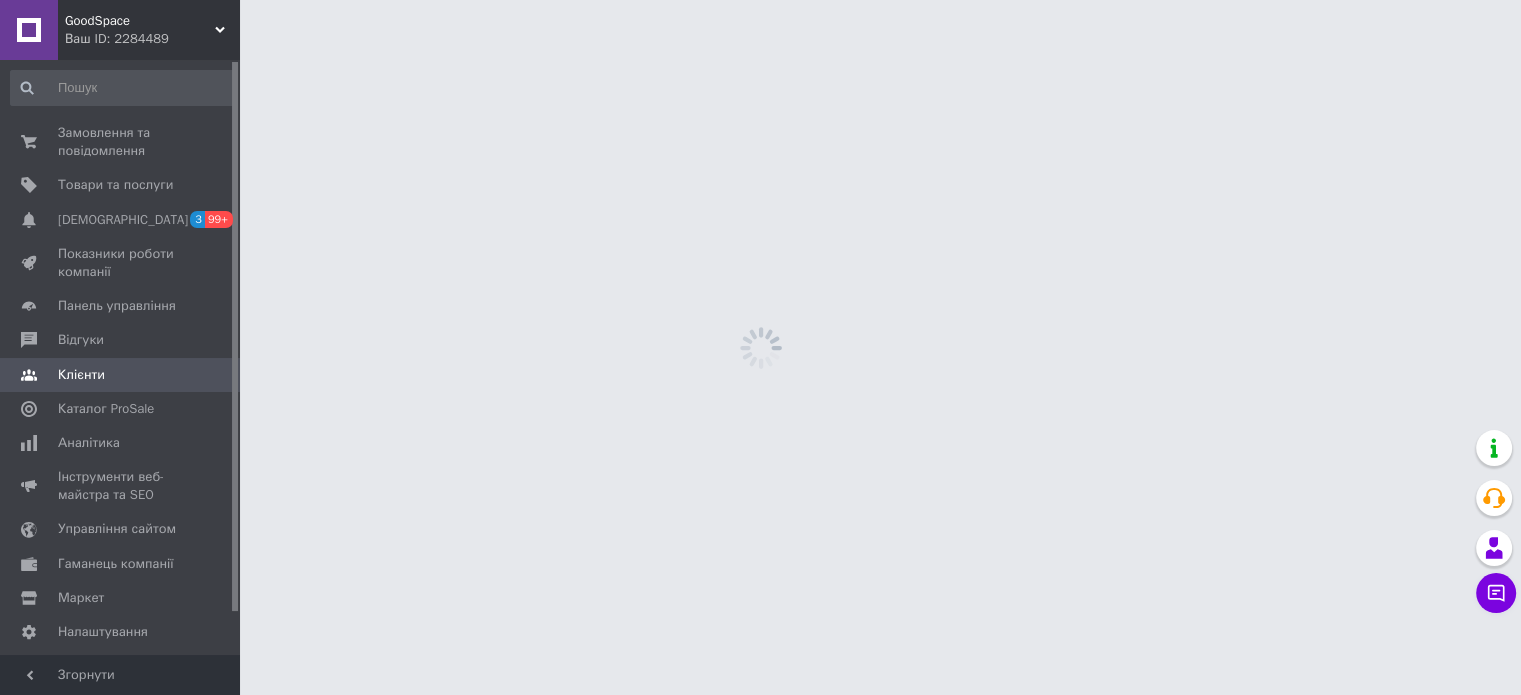 scroll, scrollTop: 0, scrollLeft: 0, axis: both 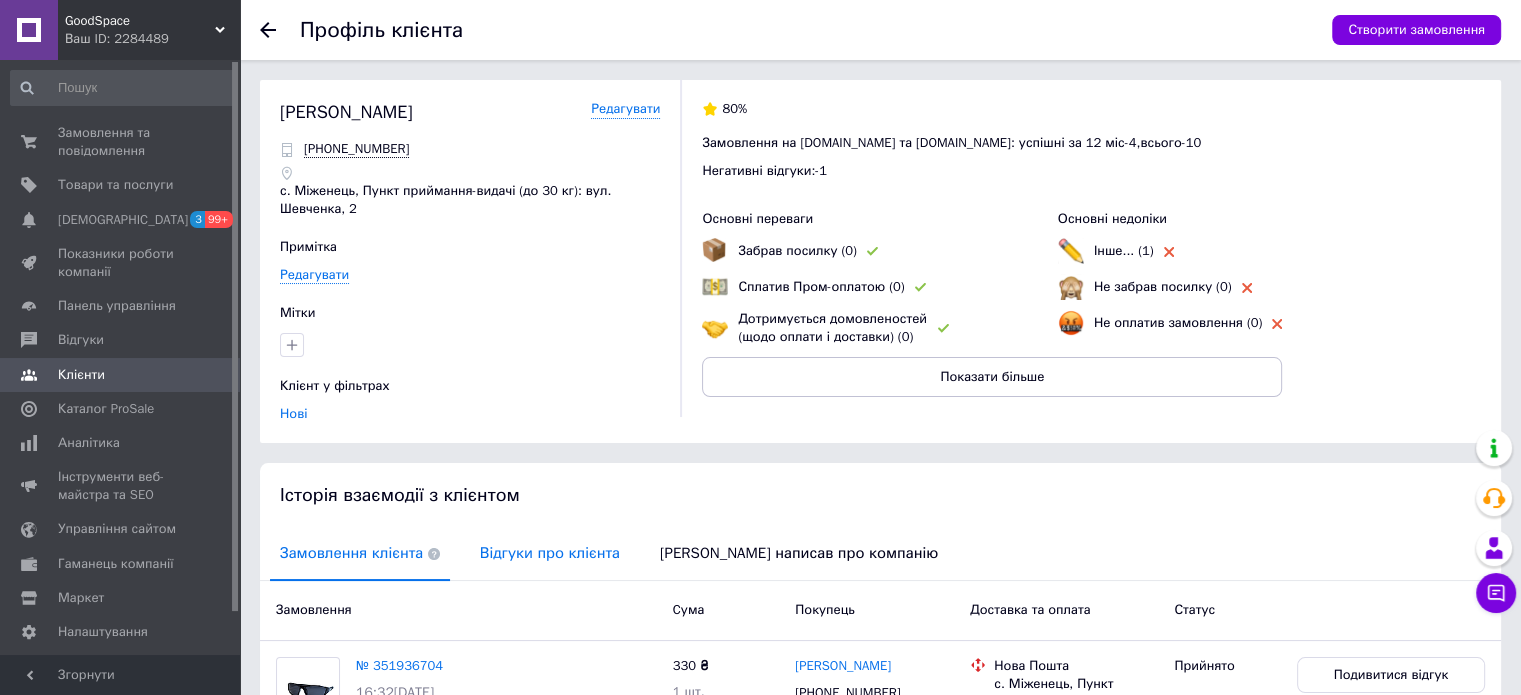 click on "Відгуки про клієнта" at bounding box center (550, 553) 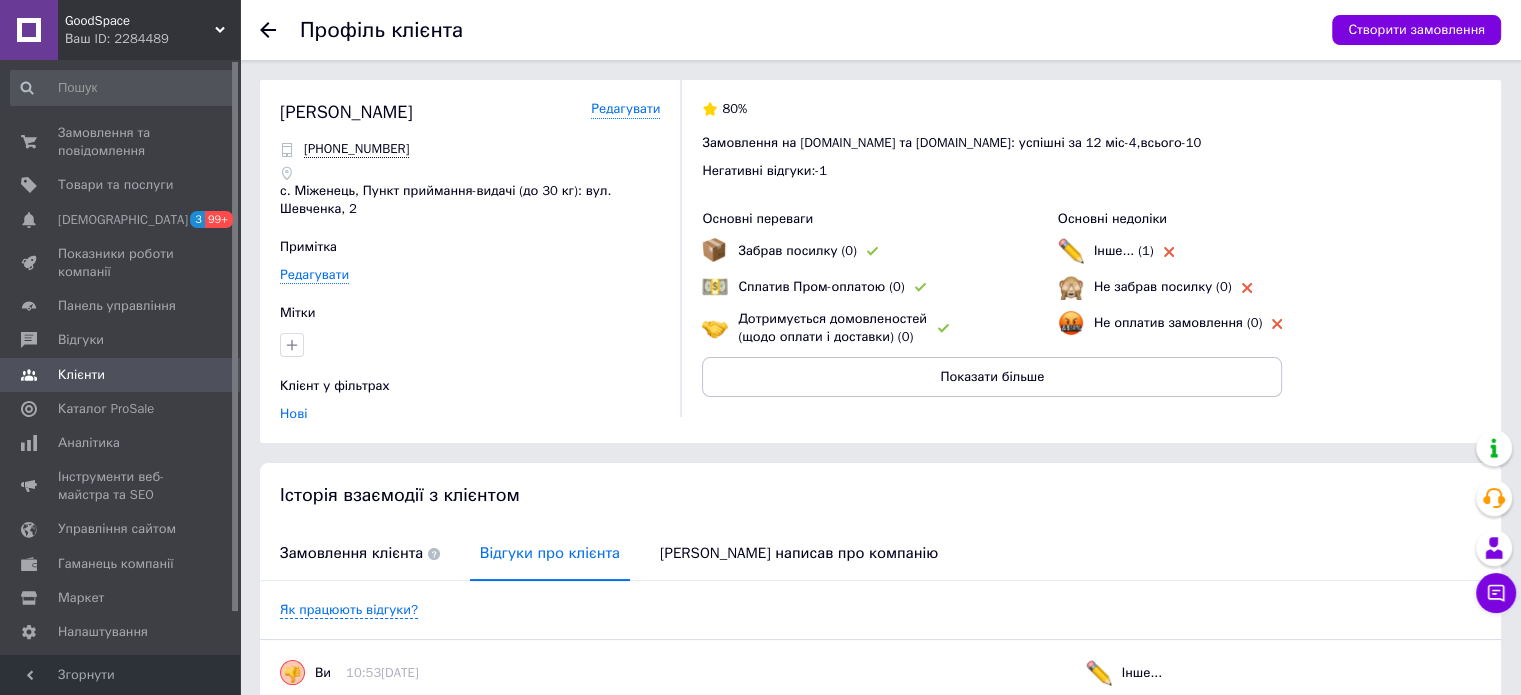 scroll, scrollTop: 156, scrollLeft: 0, axis: vertical 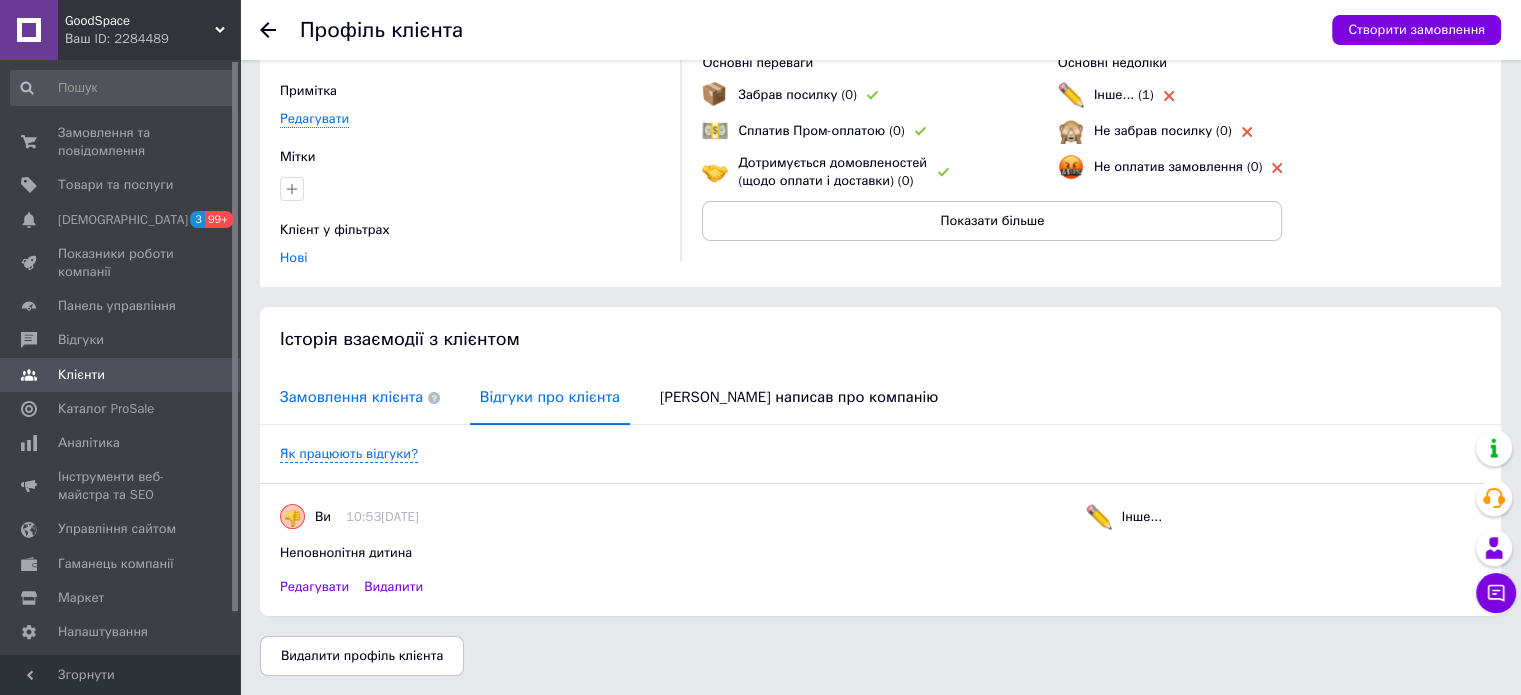 click on "Замовлення клієнта" at bounding box center (360, 397) 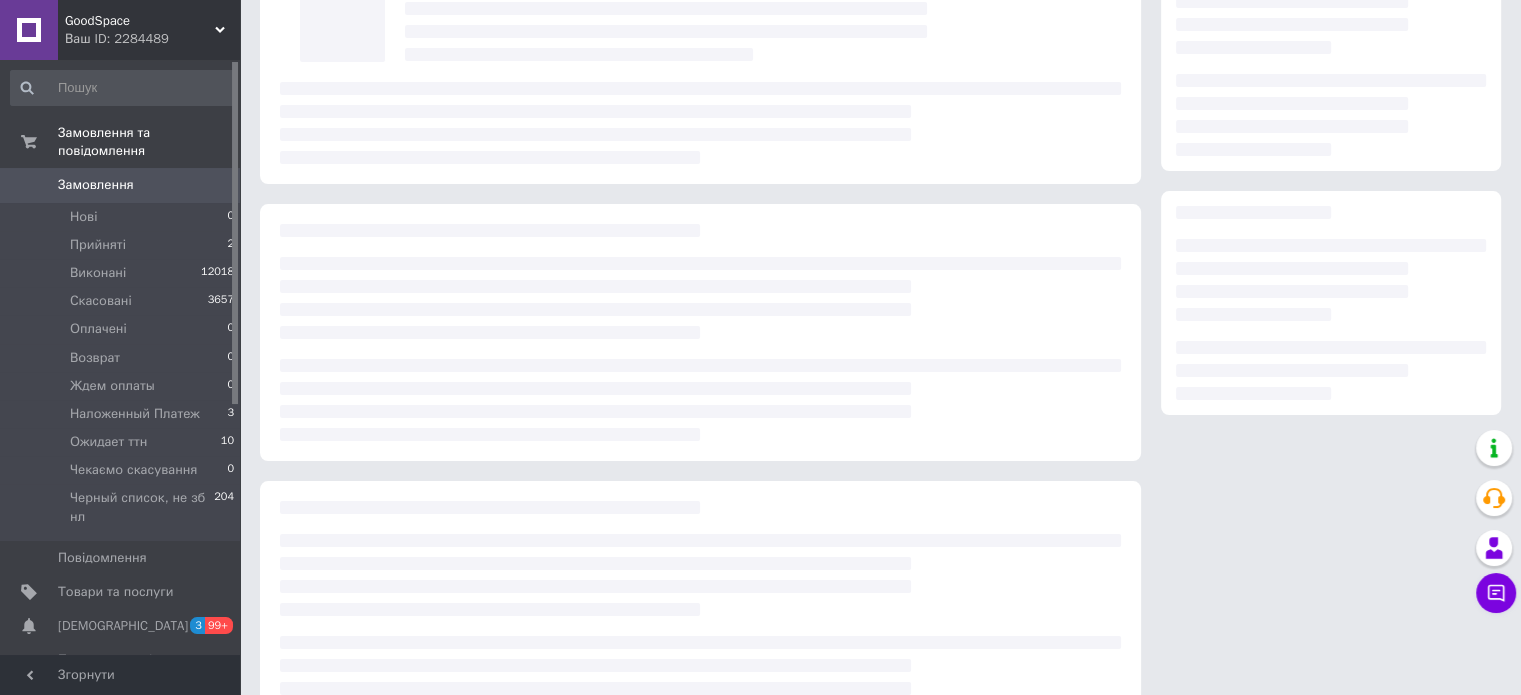 scroll, scrollTop: 100, scrollLeft: 0, axis: vertical 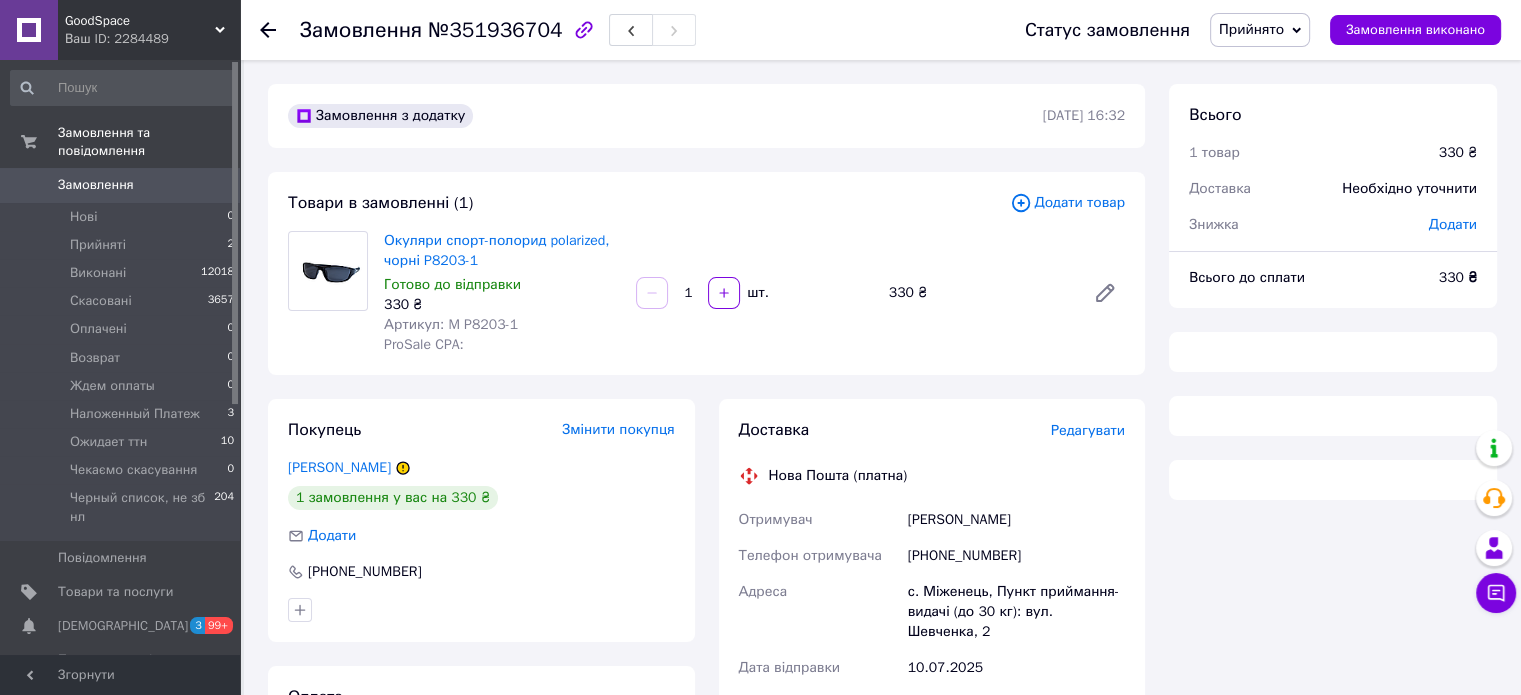 click on "[PERSON_NAME]" at bounding box center (481, 468) 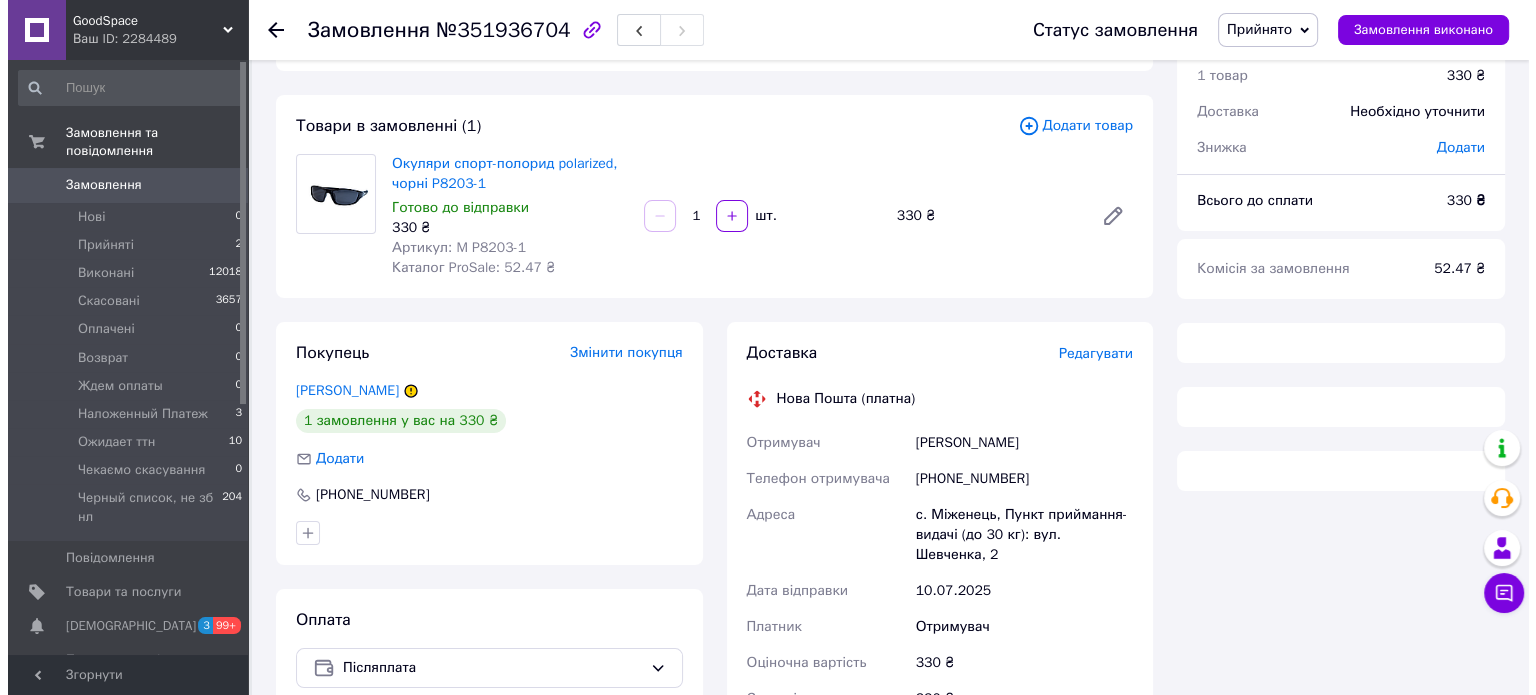 scroll, scrollTop: 0, scrollLeft: 0, axis: both 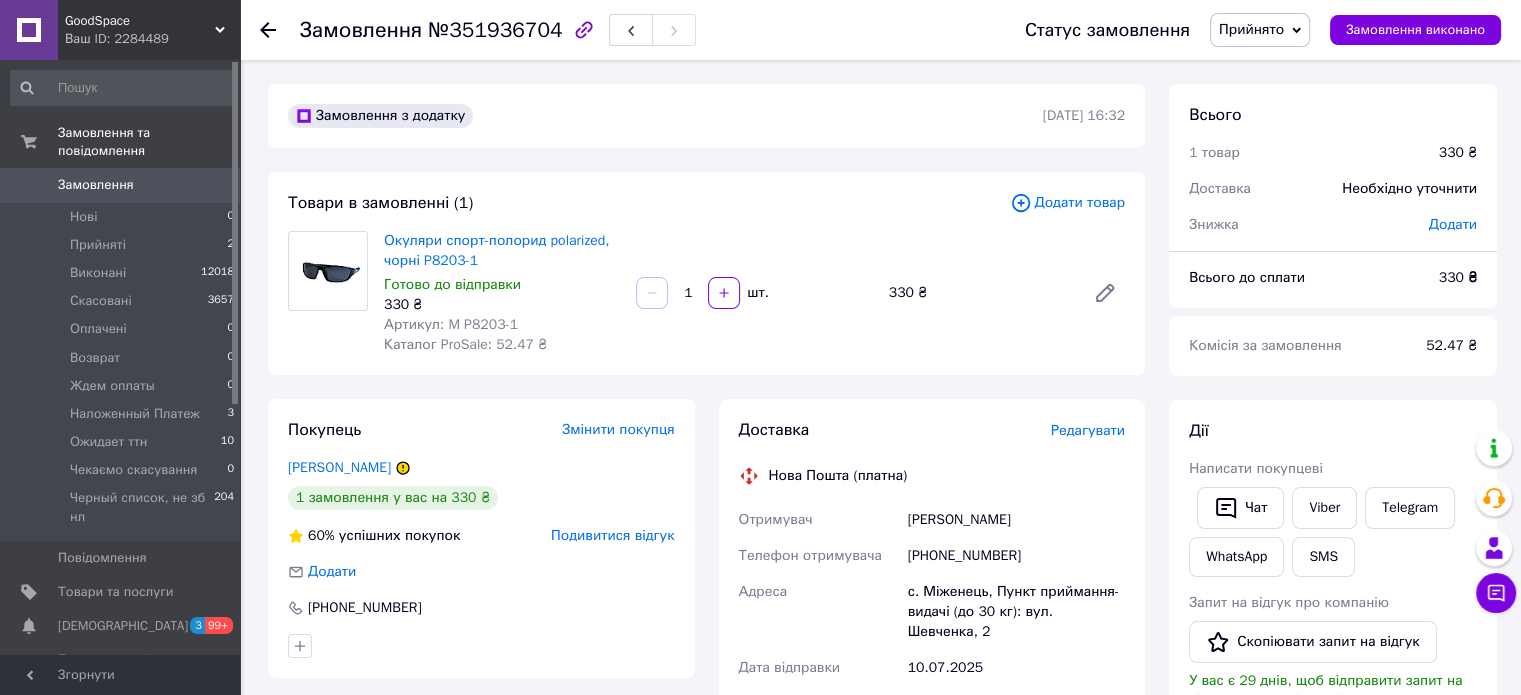 click on "Прийнято" at bounding box center [1251, 29] 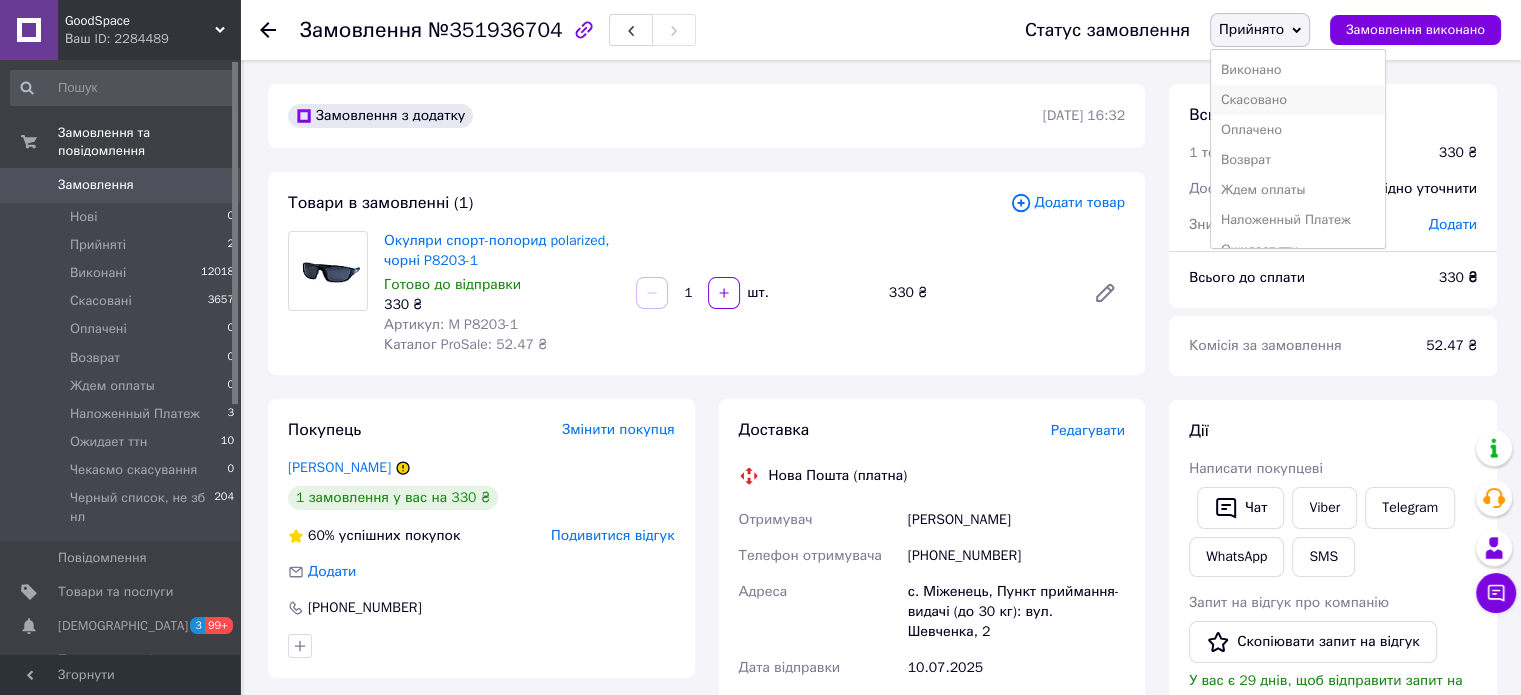 click on "Скасовано" at bounding box center [1298, 100] 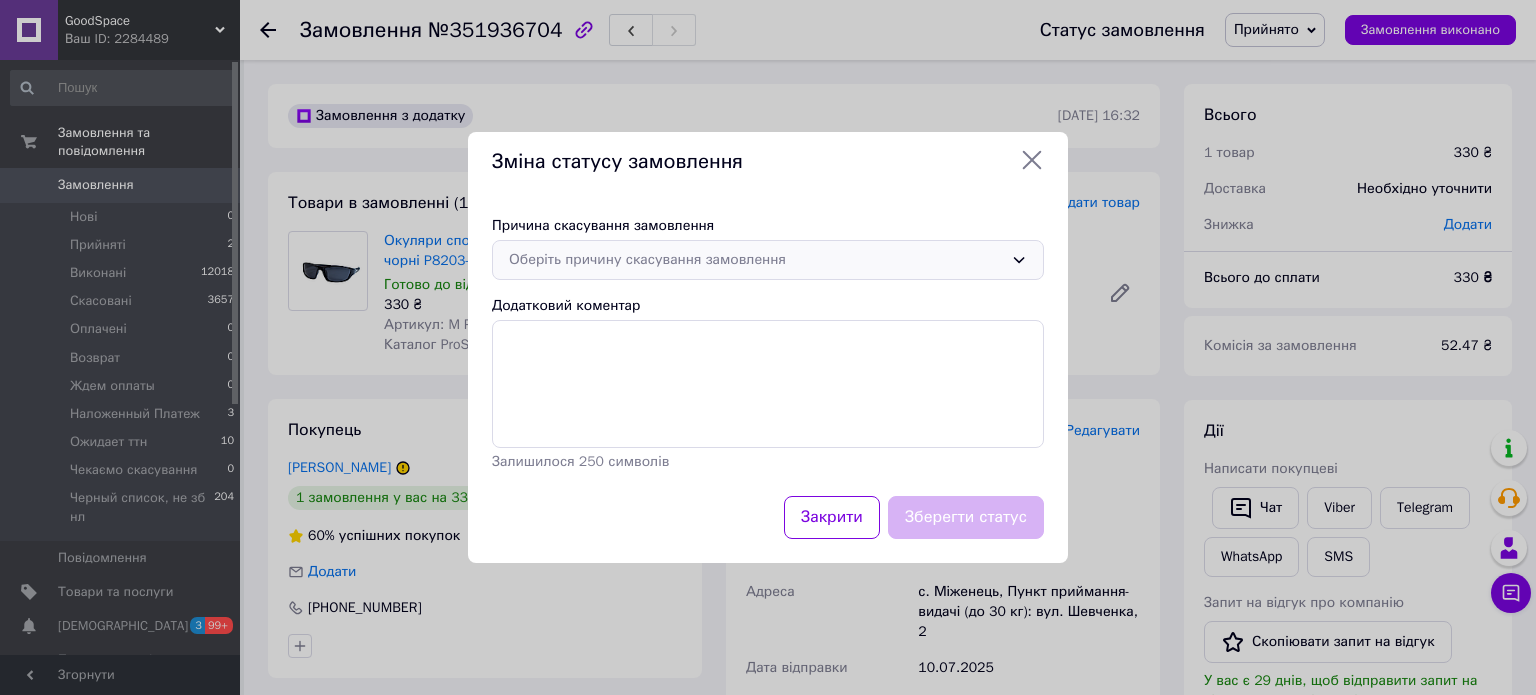 click on "Оберіть причину скасування замовлення" at bounding box center [756, 260] 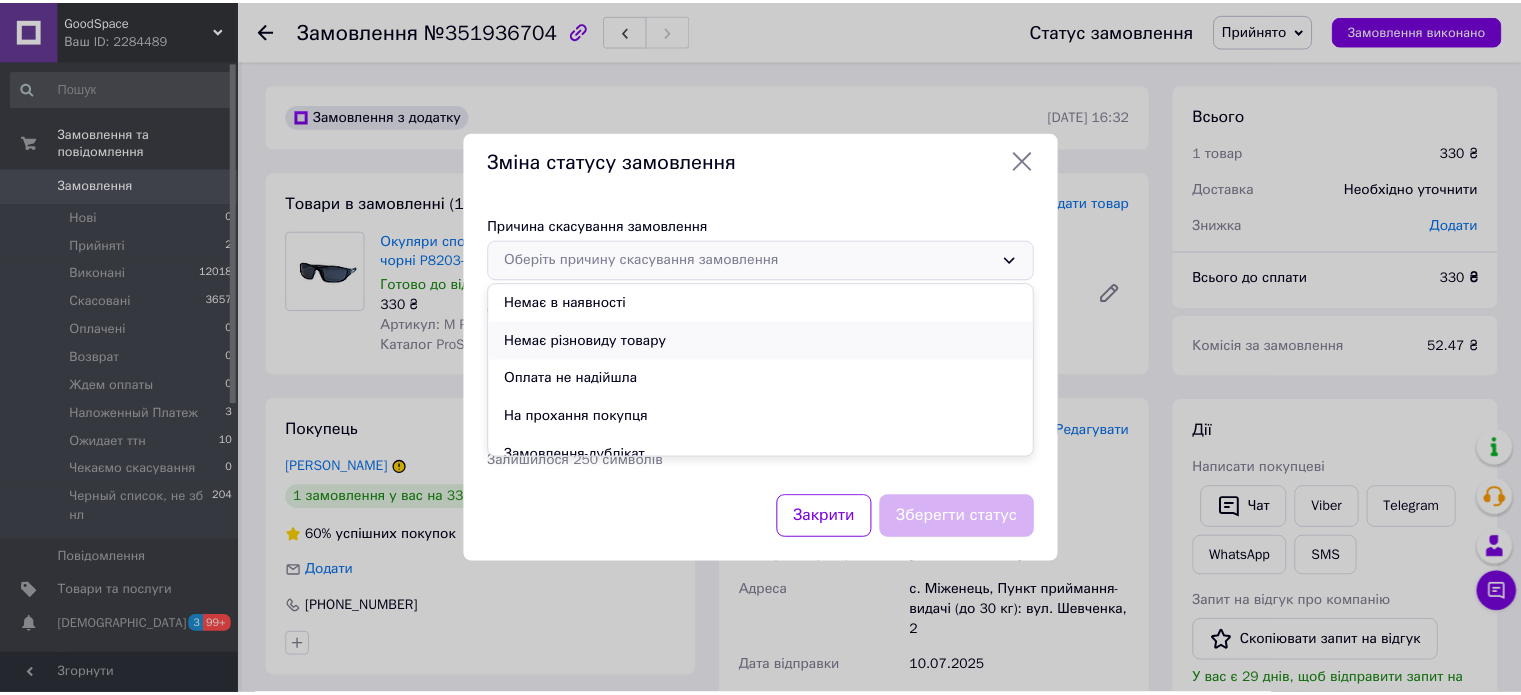 scroll, scrollTop: 93, scrollLeft: 0, axis: vertical 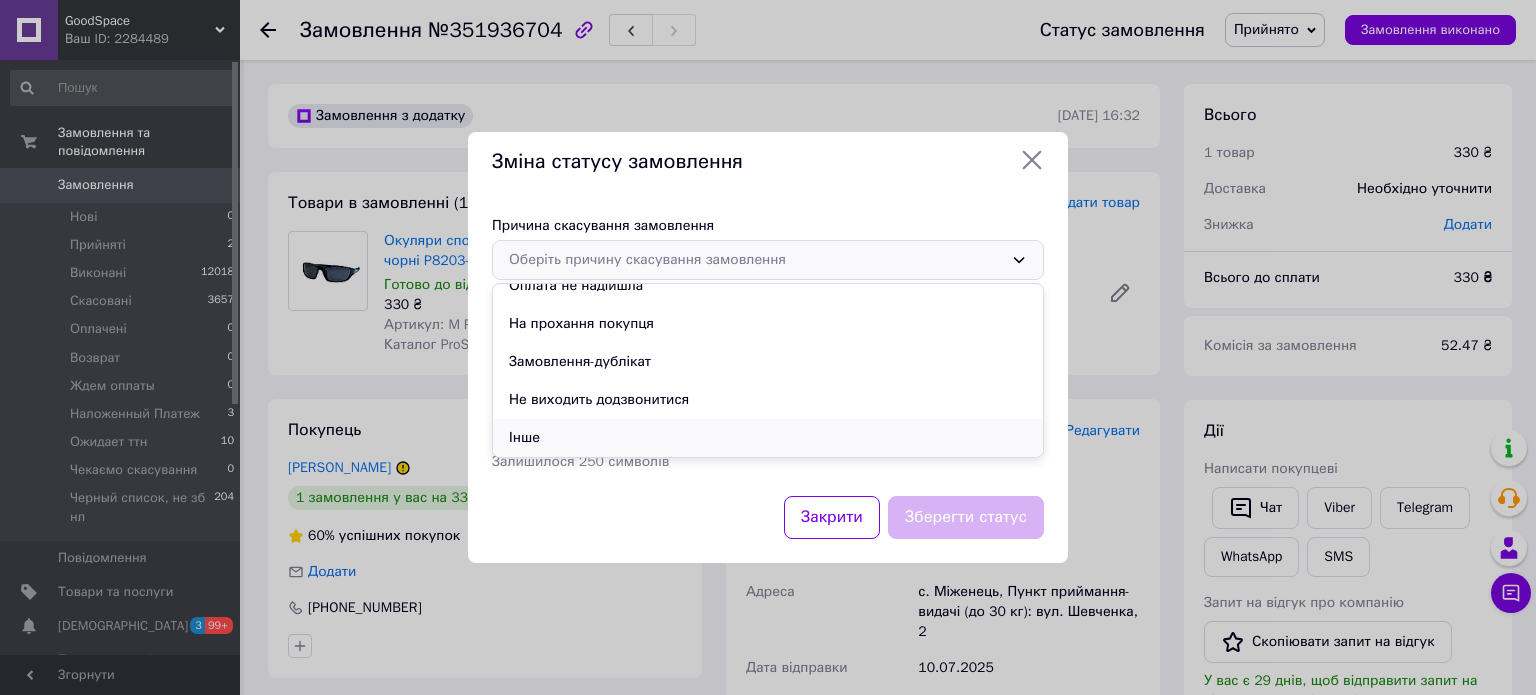 click on "Інше" at bounding box center [768, 438] 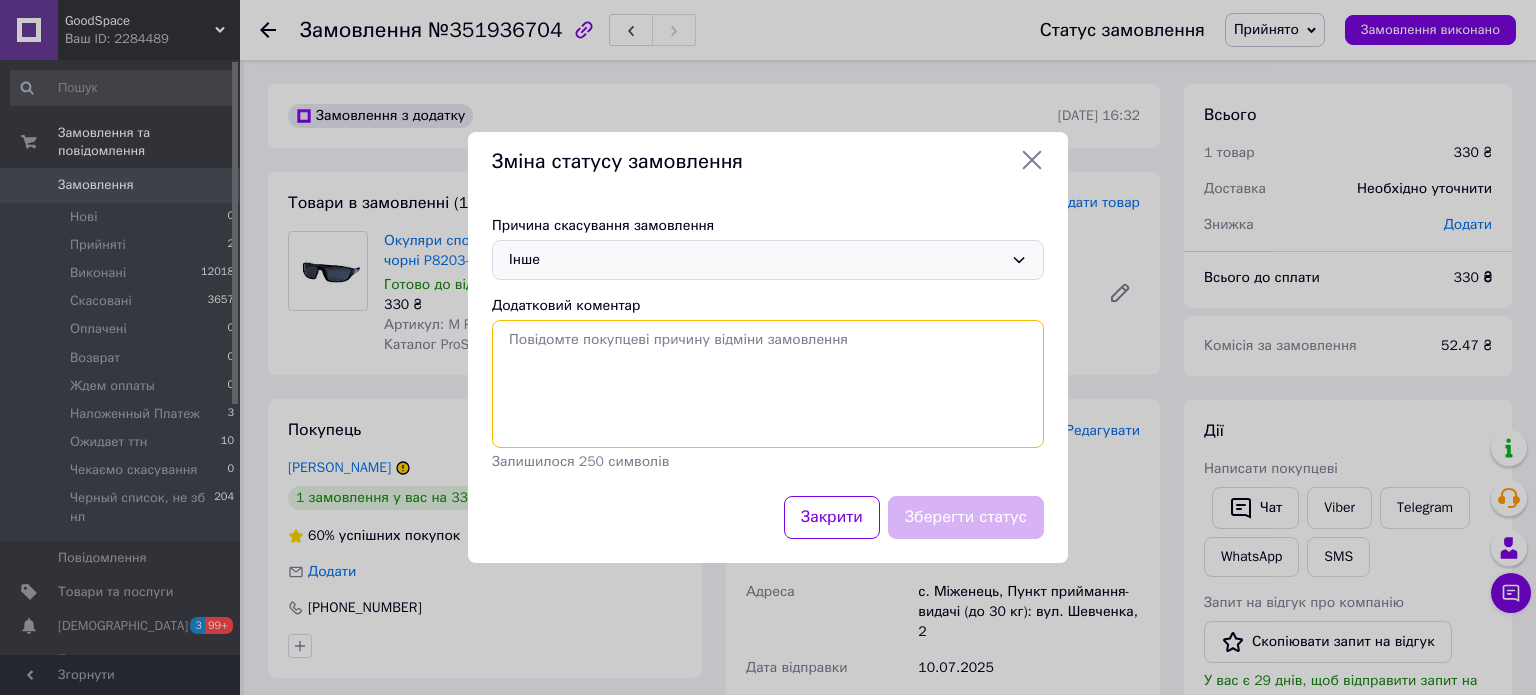 click on "Додатковий коментар" at bounding box center (768, 384) 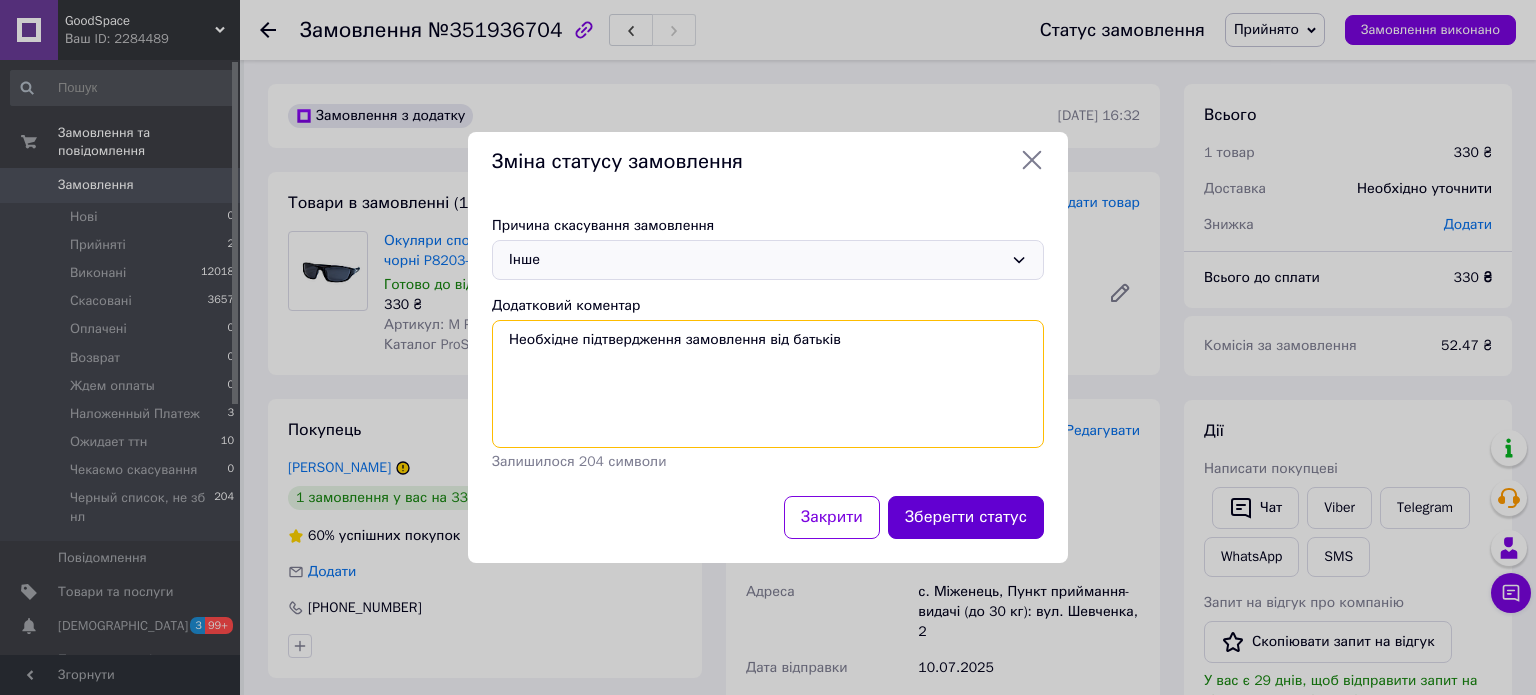 type on "Необхідне підтвердження замовлення від батьків" 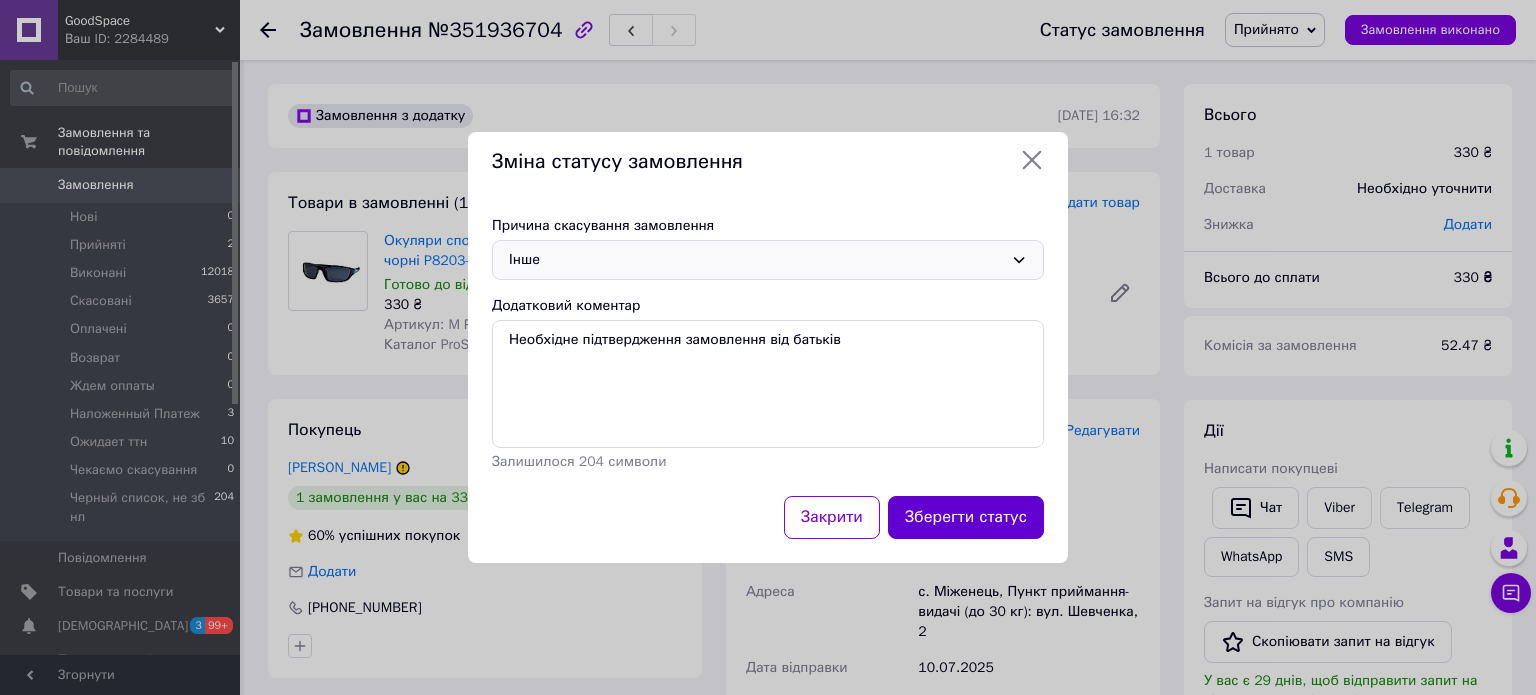 click on "Зберегти статус" at bounding box center [966, 517] 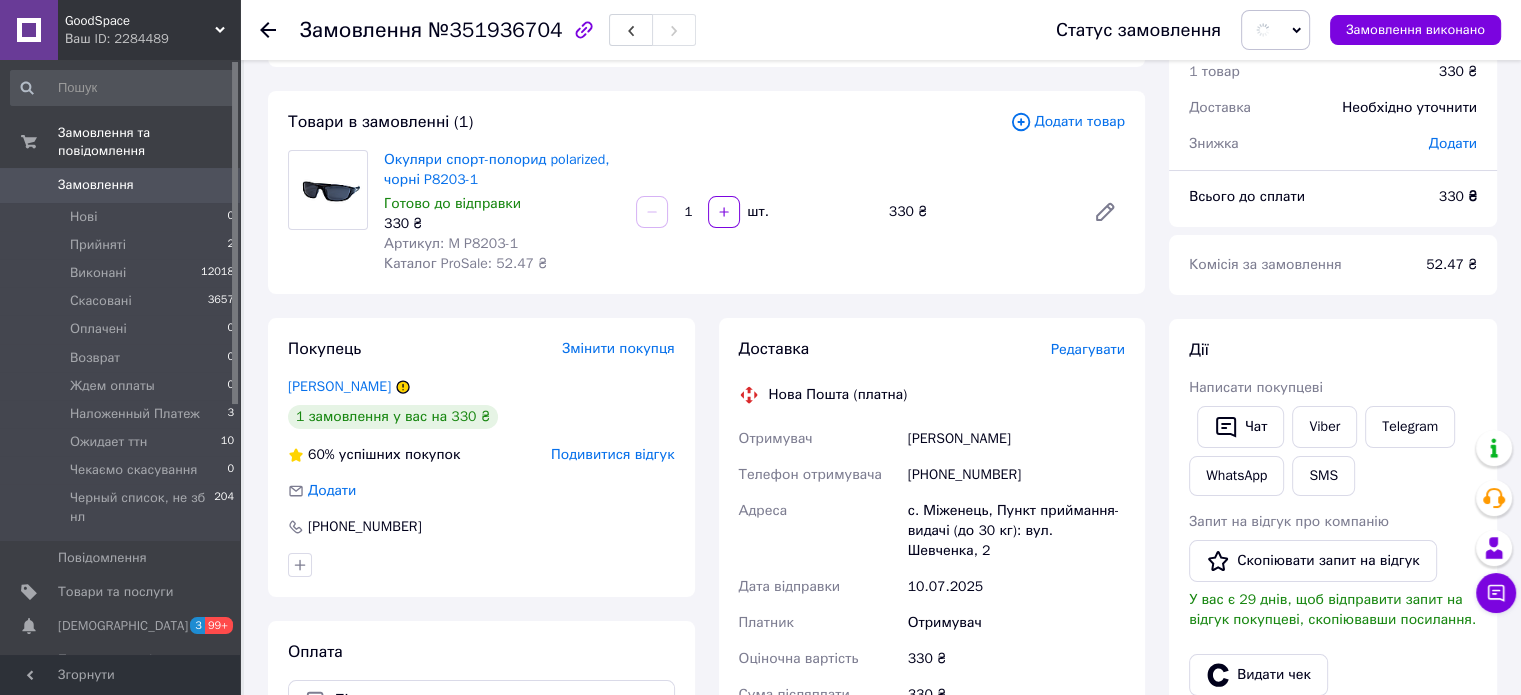 scroll, scrollTop: 200, scrollLeft: 0, axis: vertical 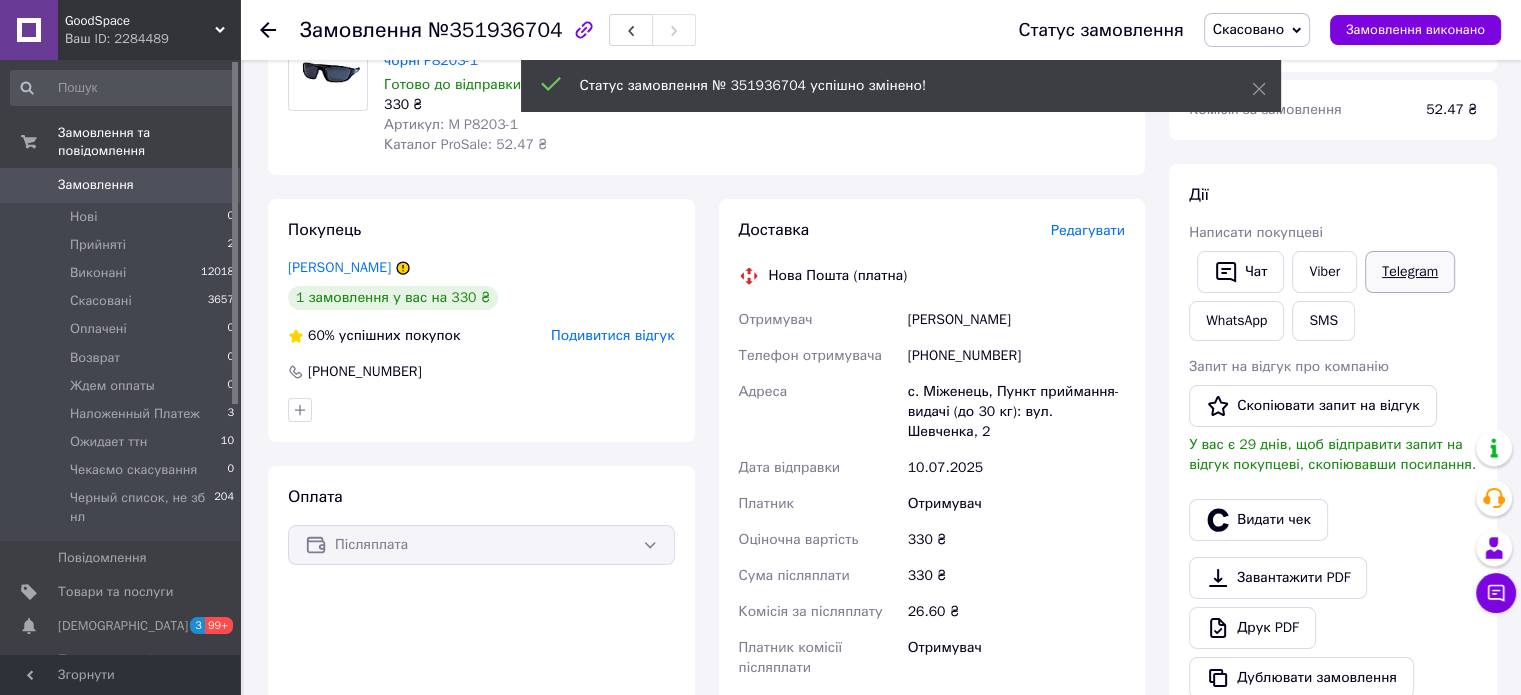 click on "Telegram" at bounding box center [1410, 272] 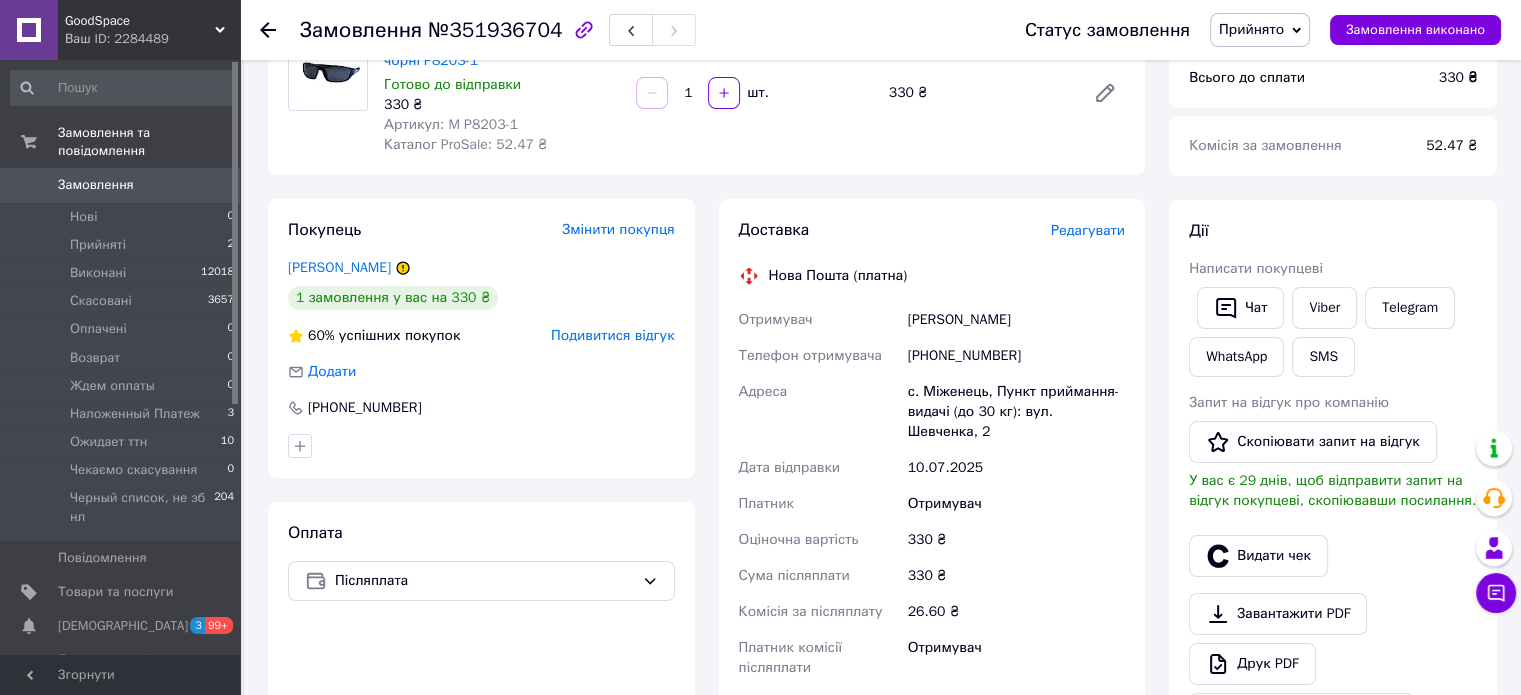 scroll, scrollTop: 200, scrollLeft: 0, axis: vertical 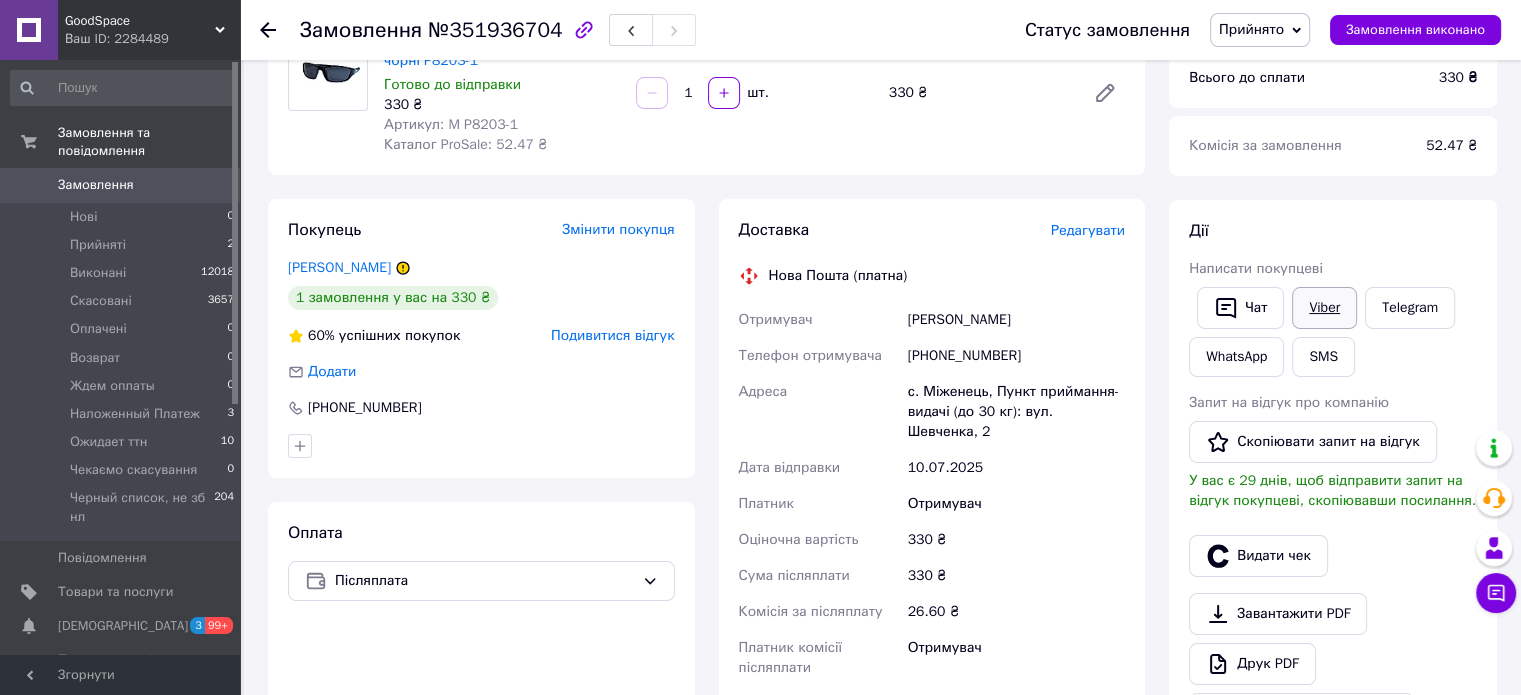 click on "Viber" at bounding box center [1324, 308] 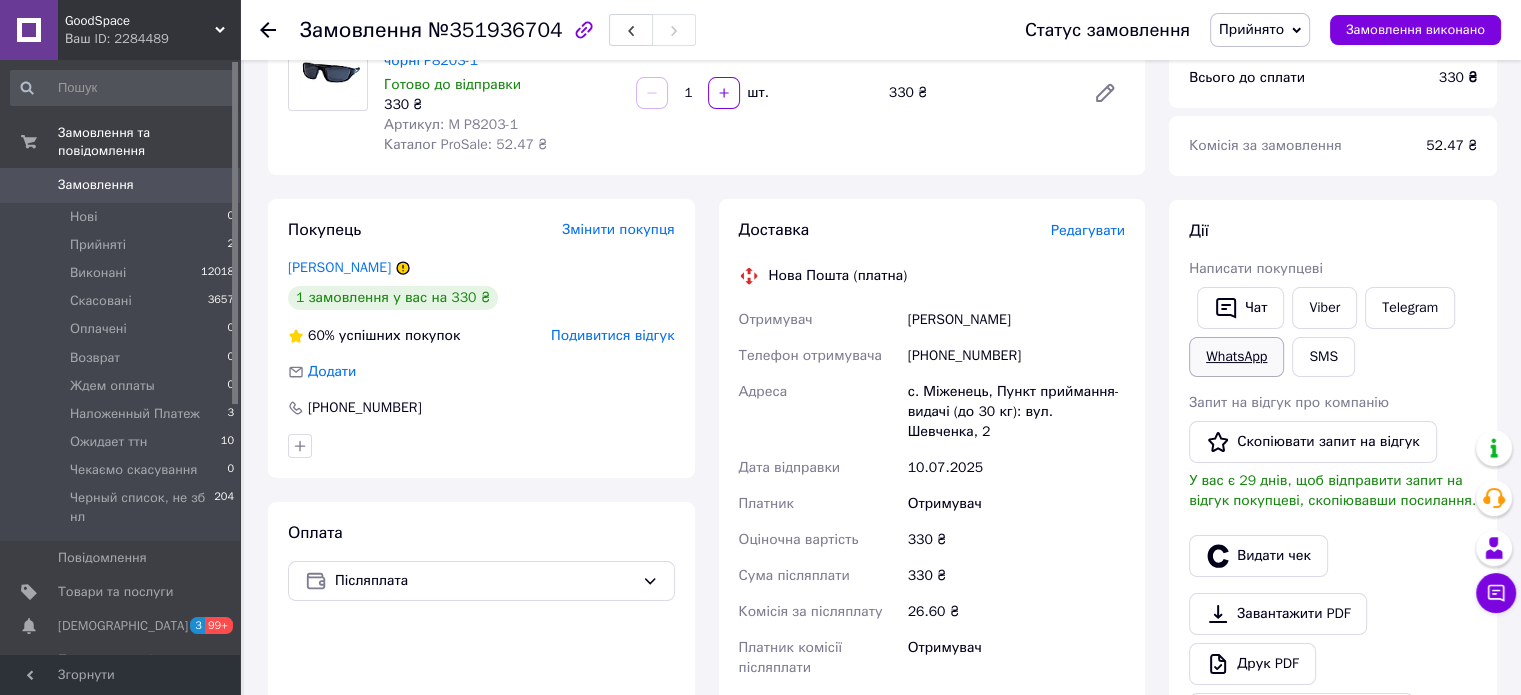 click on "WhatsApp" at bounding box center [1236, 357] 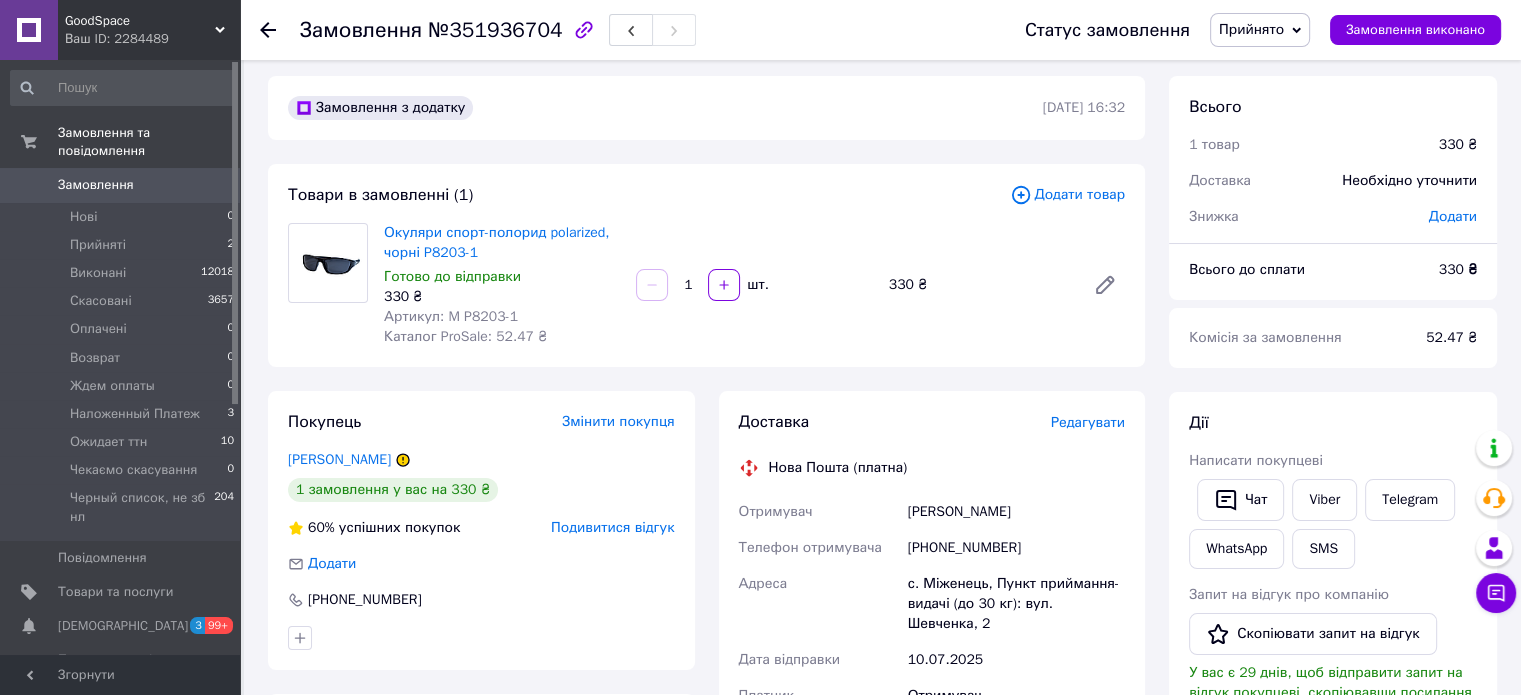 scroll, scrollTop: 0, scrollLeft: 0, axis: both 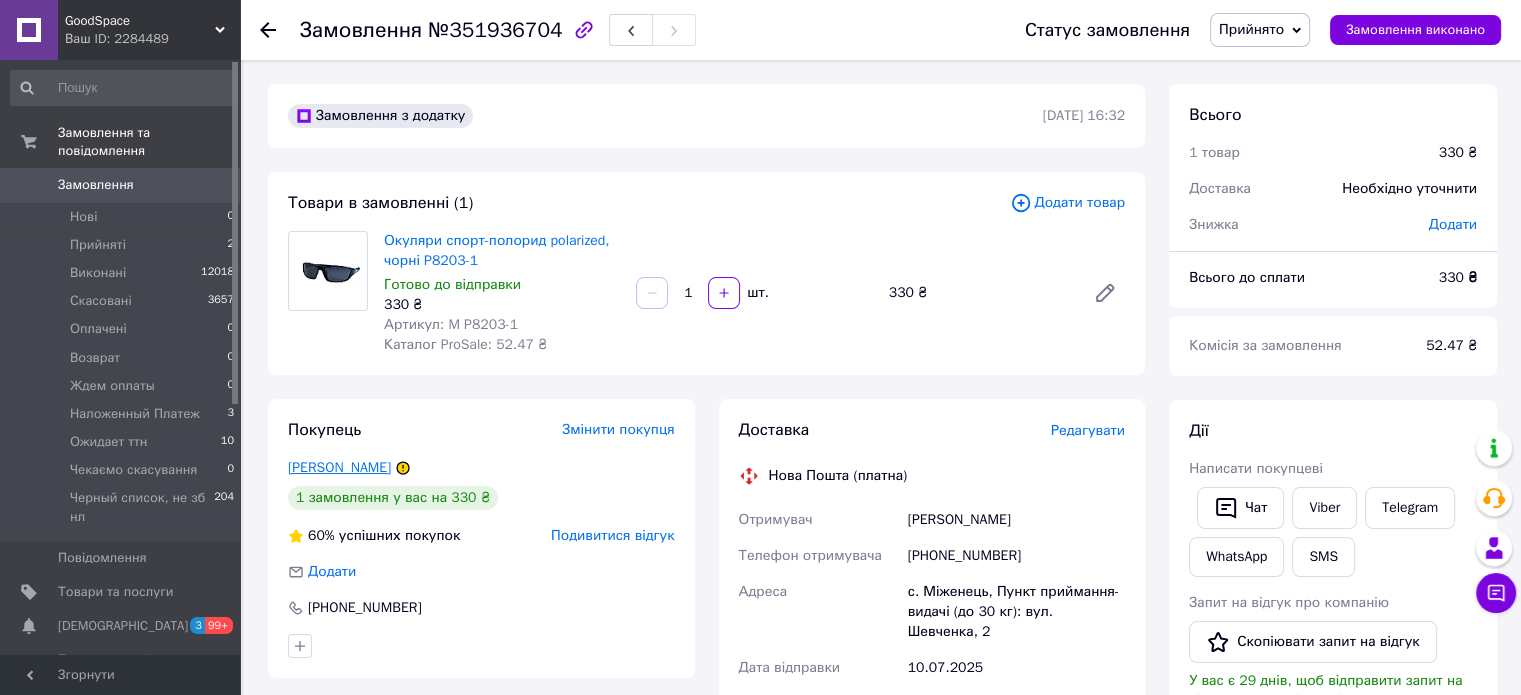 click on "[PERSON_NAME]" at bounding box center [339, 467] 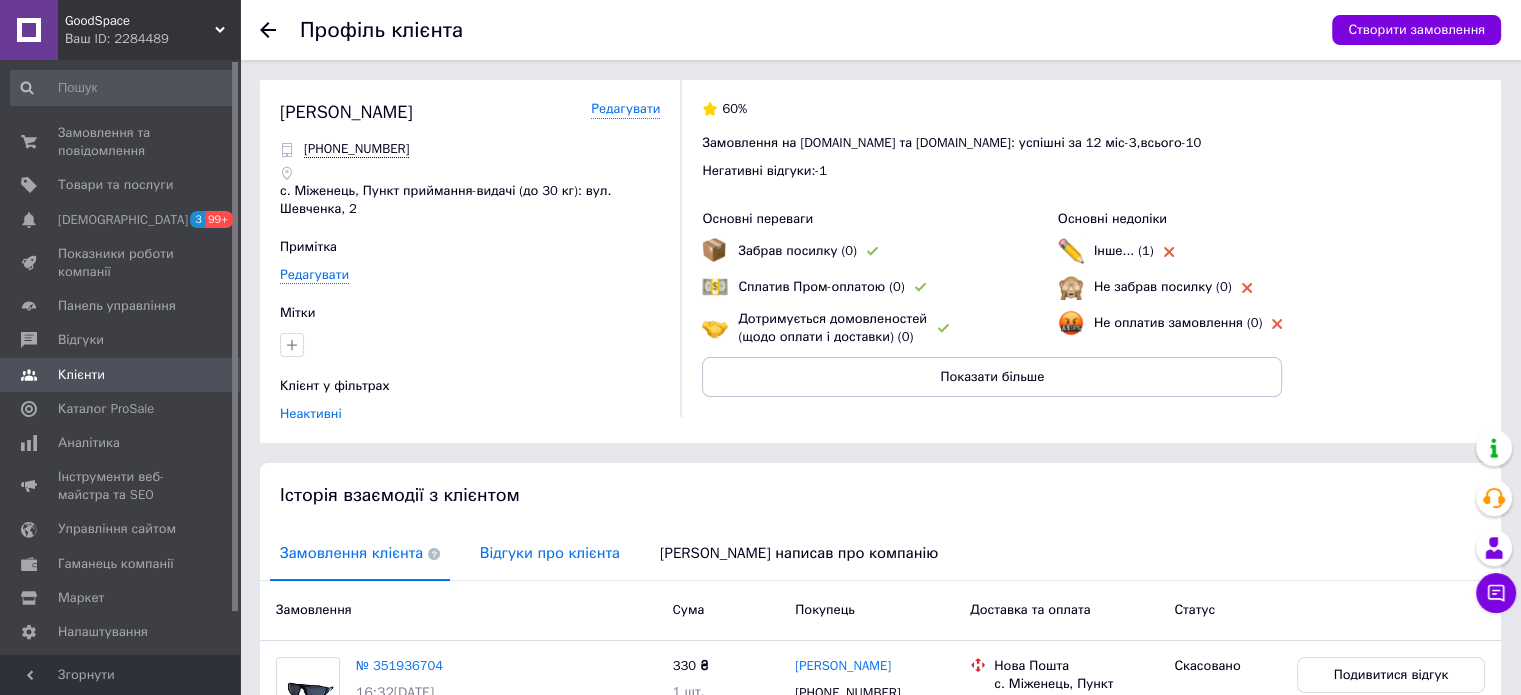 click on "Відгуки про клієнта" at bounding box center (550, 553) 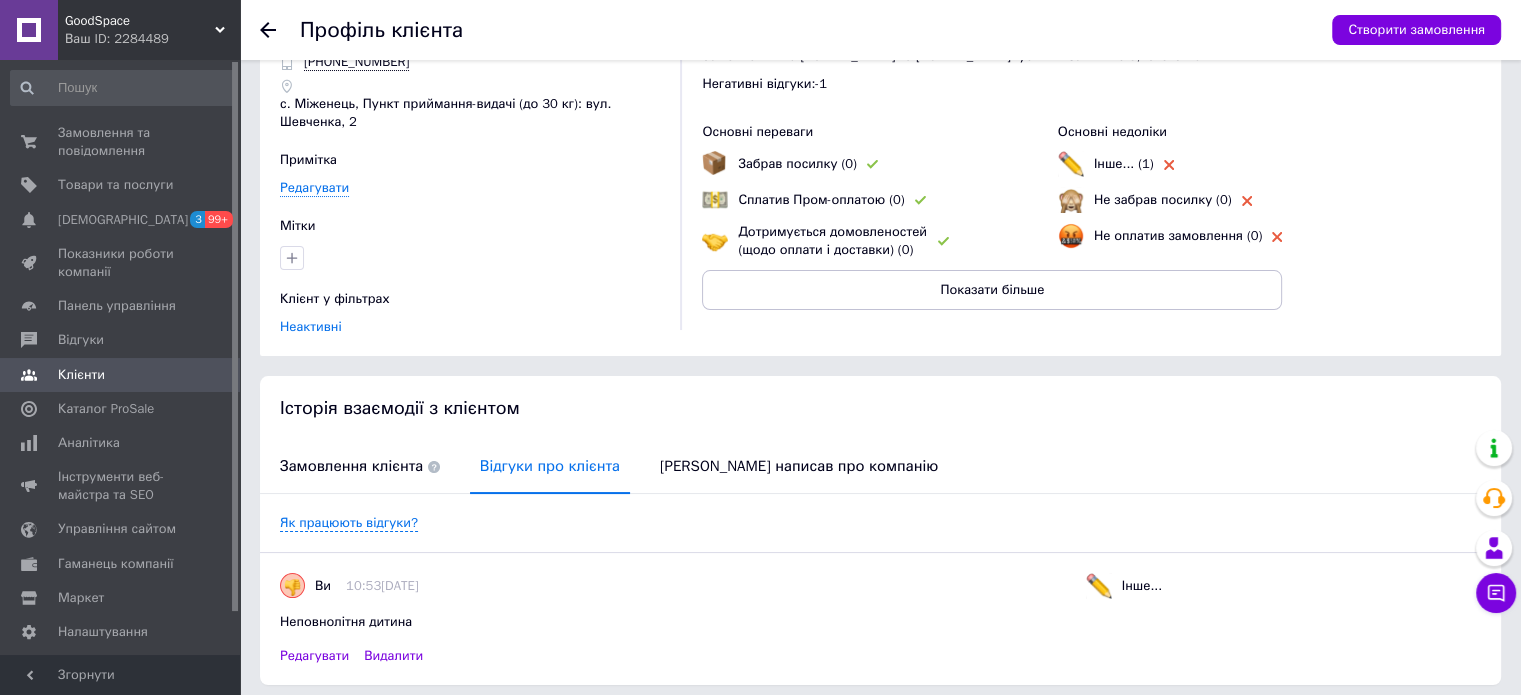 scroll, scrollTop: 156, scrollLeft: 0, axis: vertical 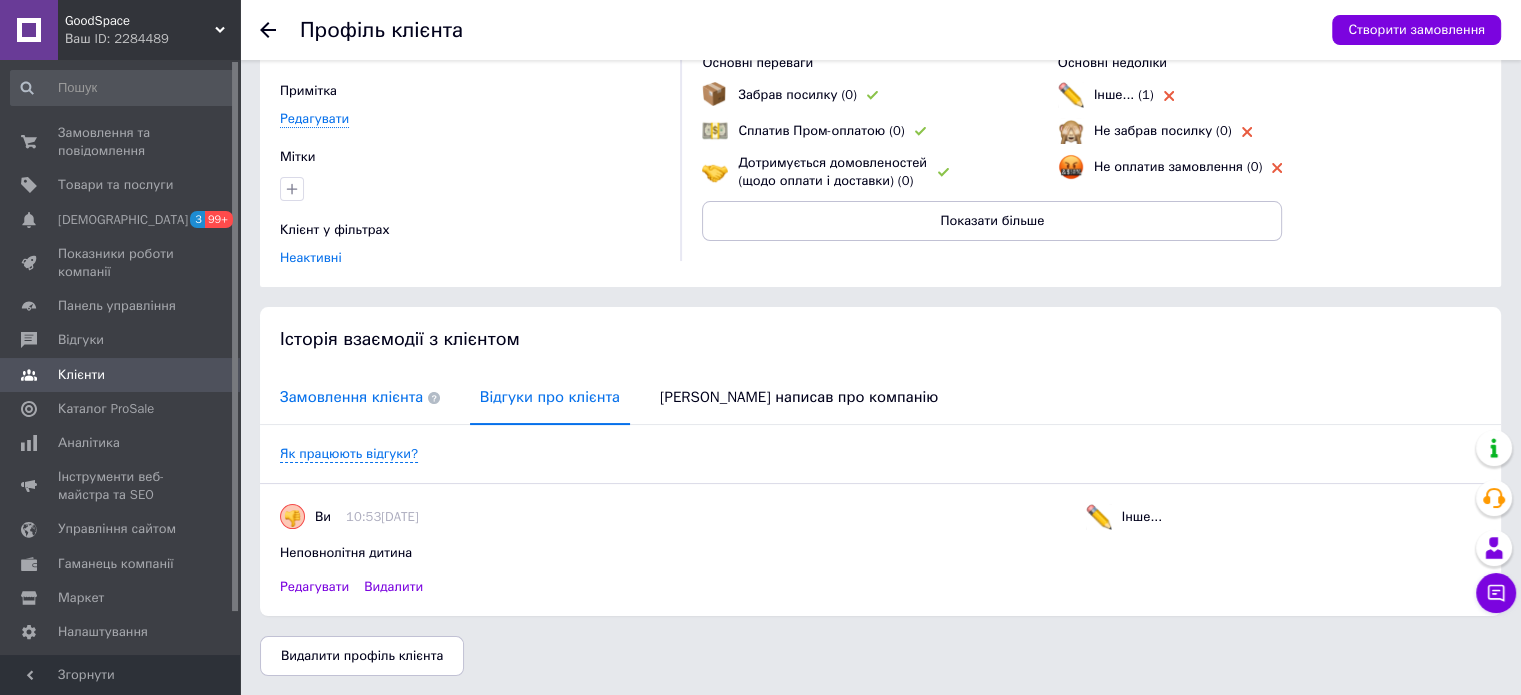 click on "Замовлення клієнта" at bounding box center (360, 397) 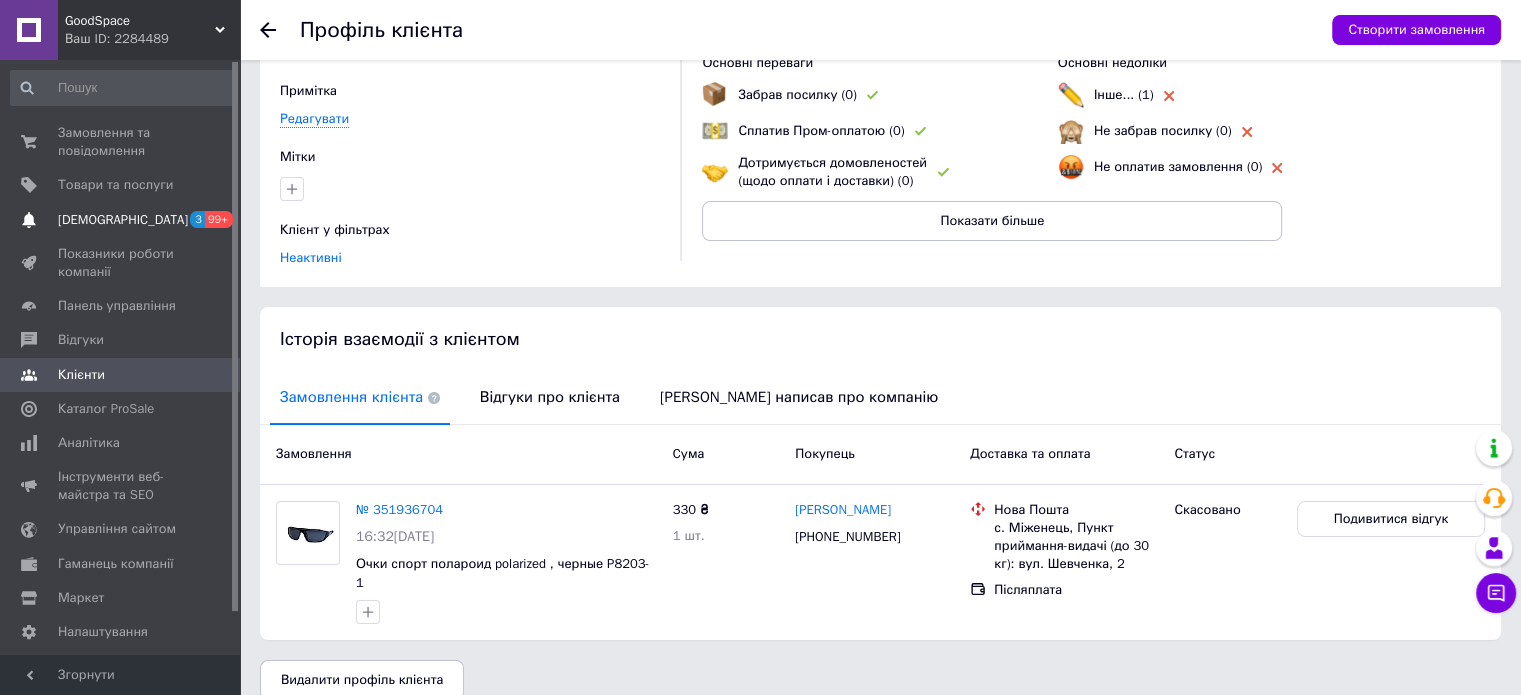 click on "[DEMOGRAPHIC_DATA]" at bounding box center [121, 220] 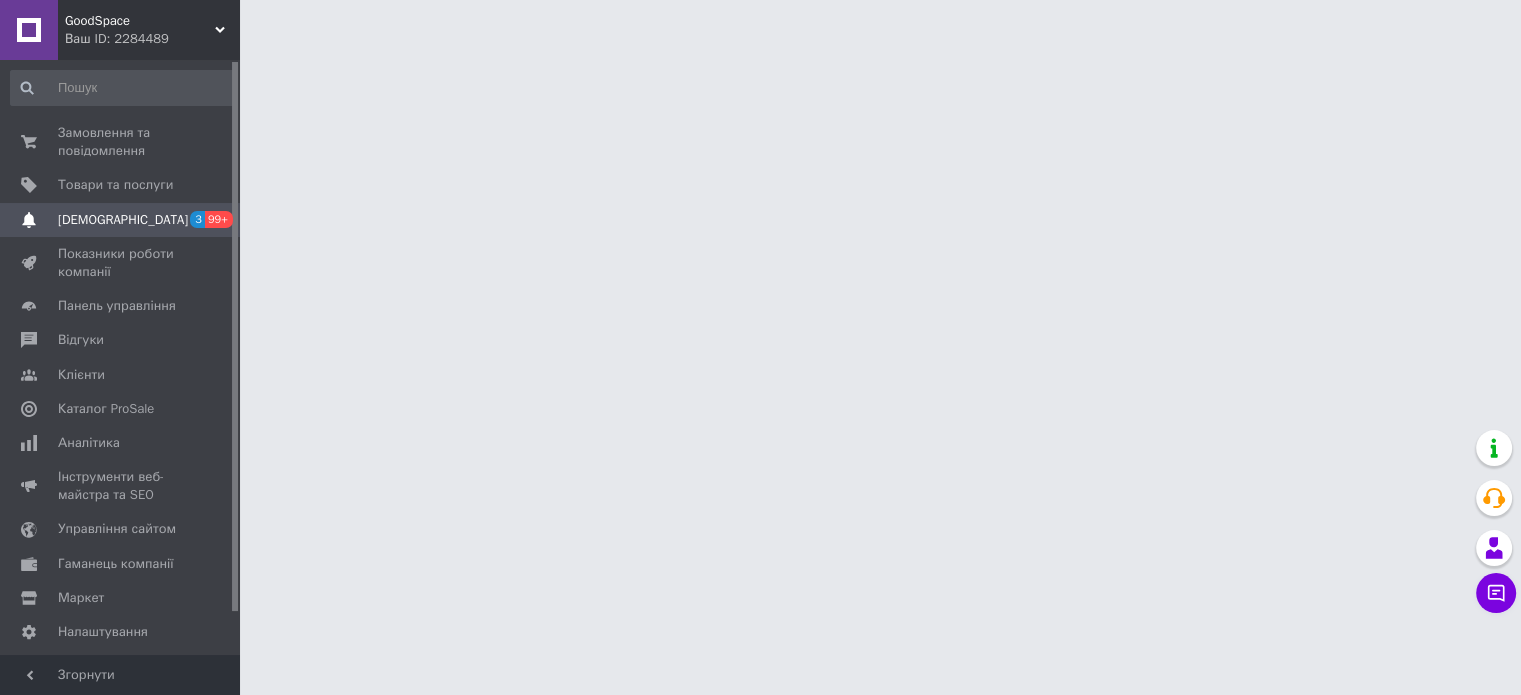 scroll, scrollTop: 0, scrollLeft: 0, axis: both 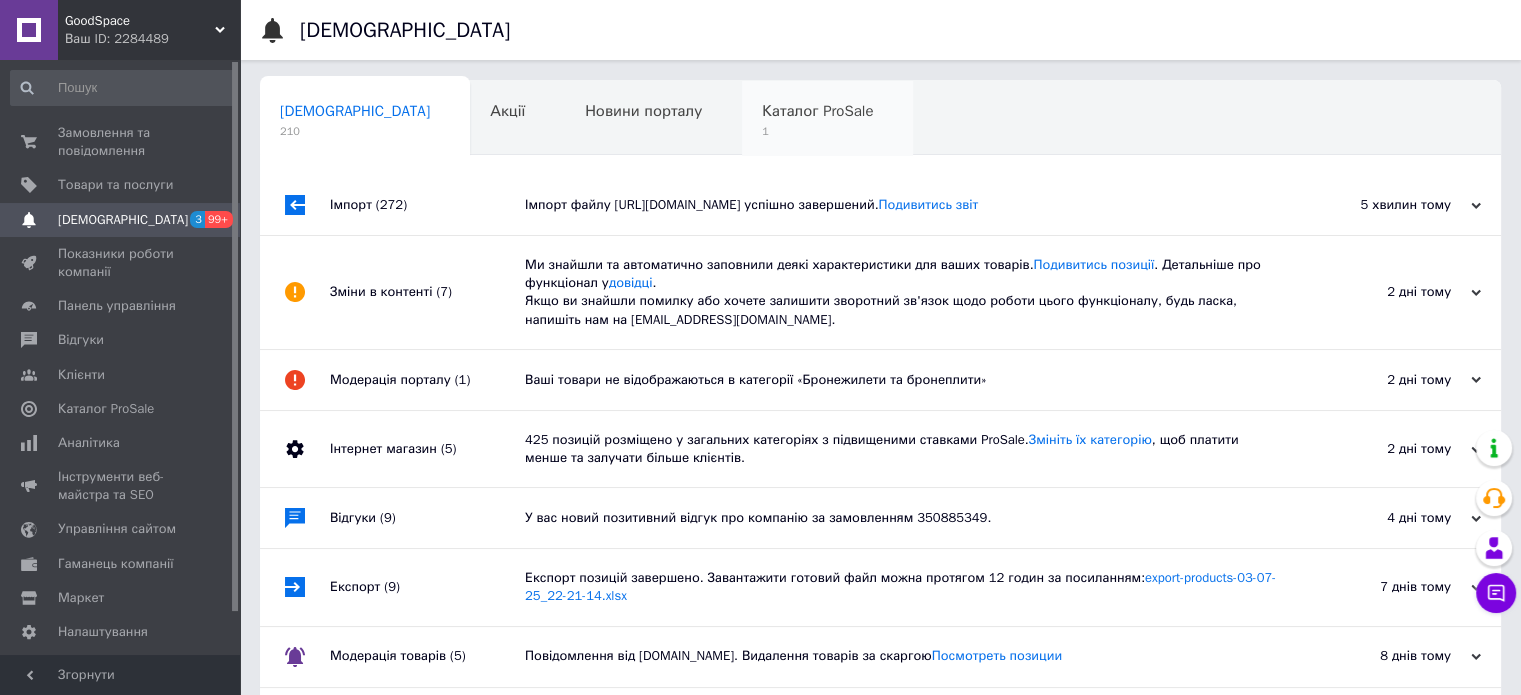 click on "Каталог ProSale 1" at bounding box center (827, 119) 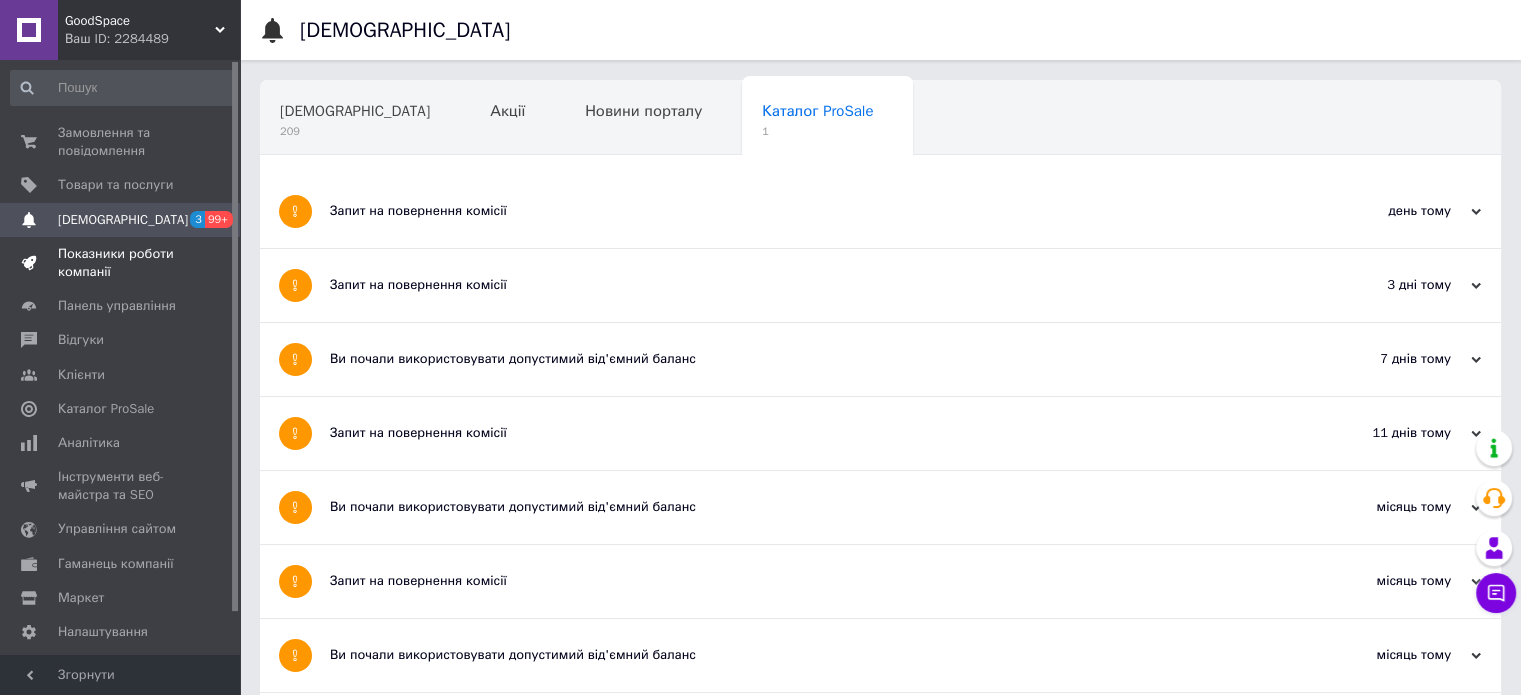 click on "Показники роботи компанії" at bounding box center [121, 263] 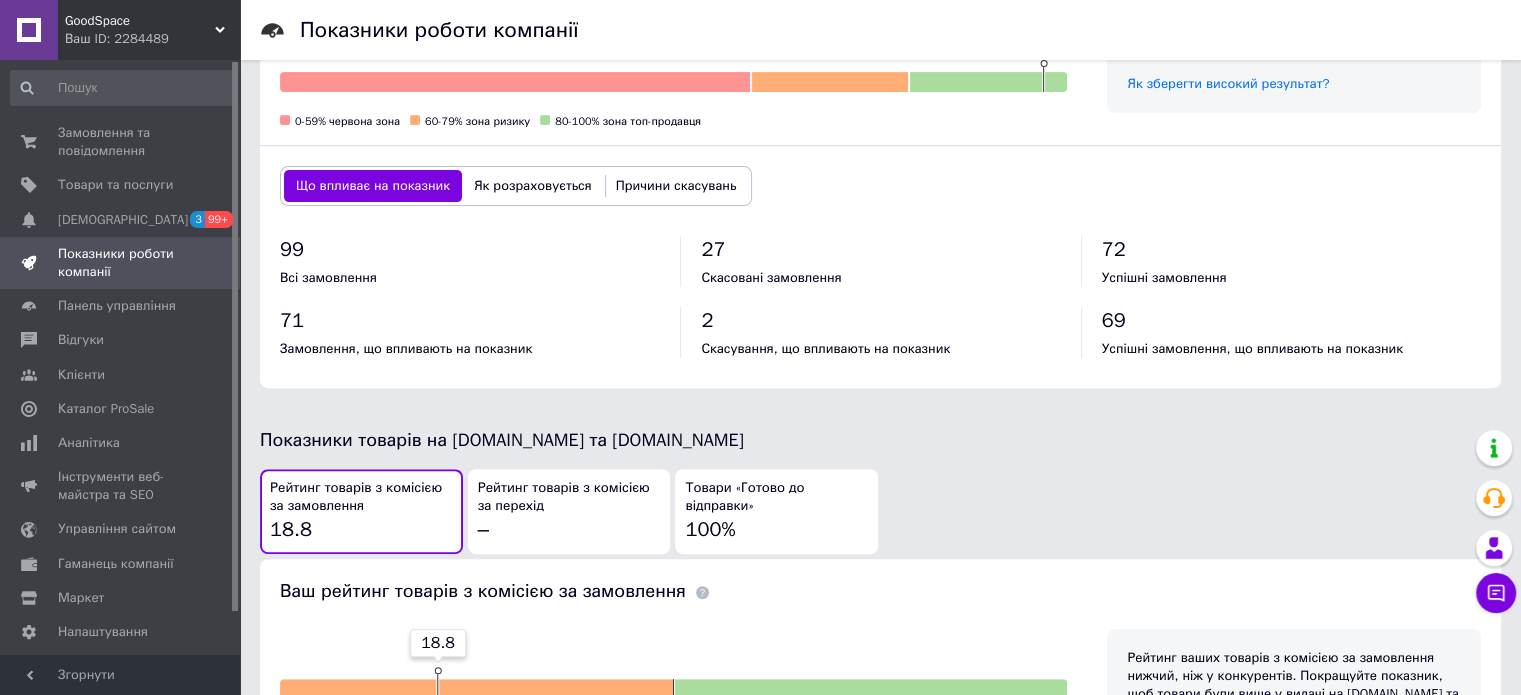 scroll, scrollTop: 273, scrollLeft: 0, axis: vertical 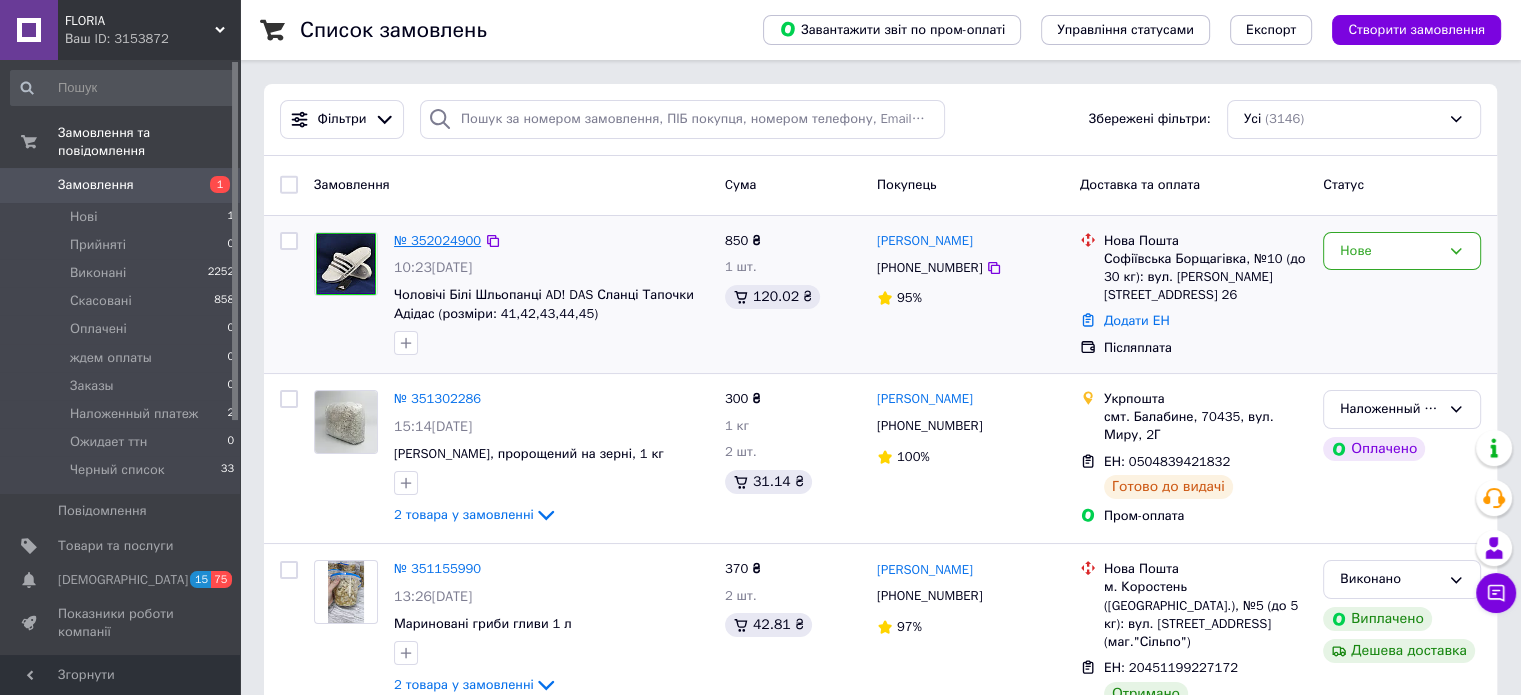 click on "№ 352024900" at bounding box center [437, 240] 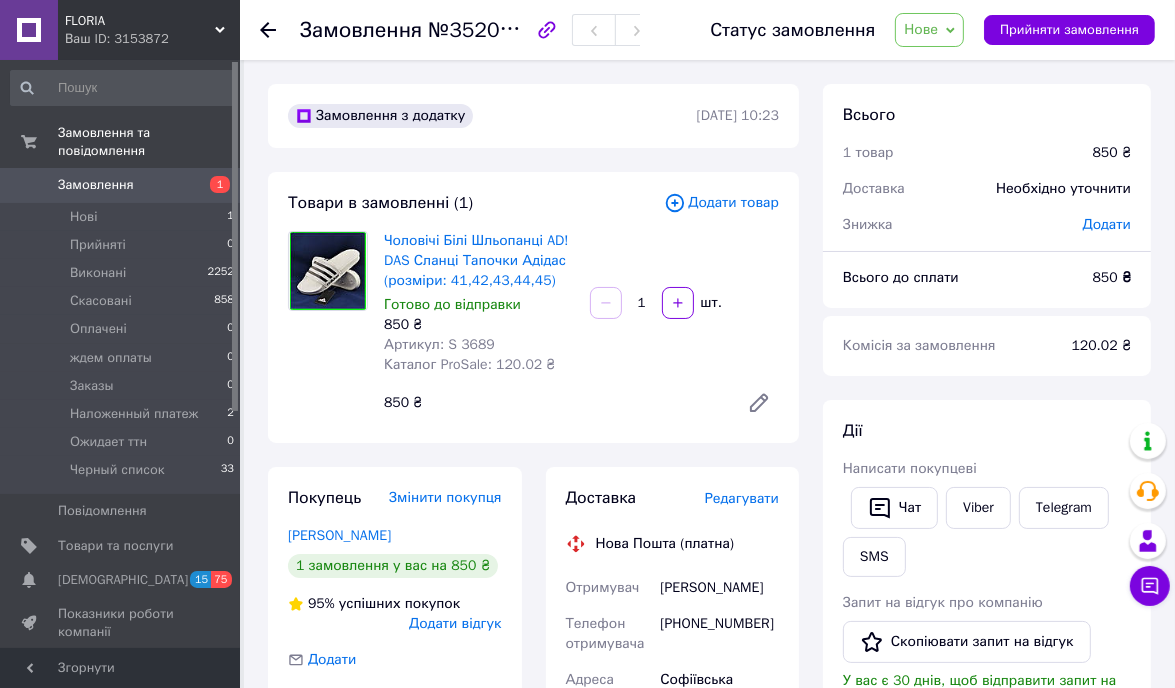 click on "Замовлення №352024900 Статус замовлення Нове Прийнято Виконано Скасовано Оплачено ждем оплаты Заказы Наложенный платеж Ожидает ттн Черный список Прийняти замовлення Замовлення з додатку 10.07.2025 | 10:23 Товари в замовленні (1) Додати товар Чоловічі Білі Шльопанці AD! DAS Сланці Тапочки Адідас (розміри: 41,42,43,44,45) Готово до відправки 850 ₴ Артикул: S 3689 Каталог ProSale: 120.02 ₴  1   шт. 850 ₴ Покупець Змінити покупця Барилов Сергей 1 замовлення у вас на 850 ₴ 95%   успішних покупок Додати відгук Додати +380501445053 Оплата Післяплата Доставка Редагувати Нова Пошта (платна) Отримувач 850 ₴" at bounding box center (709, 787) 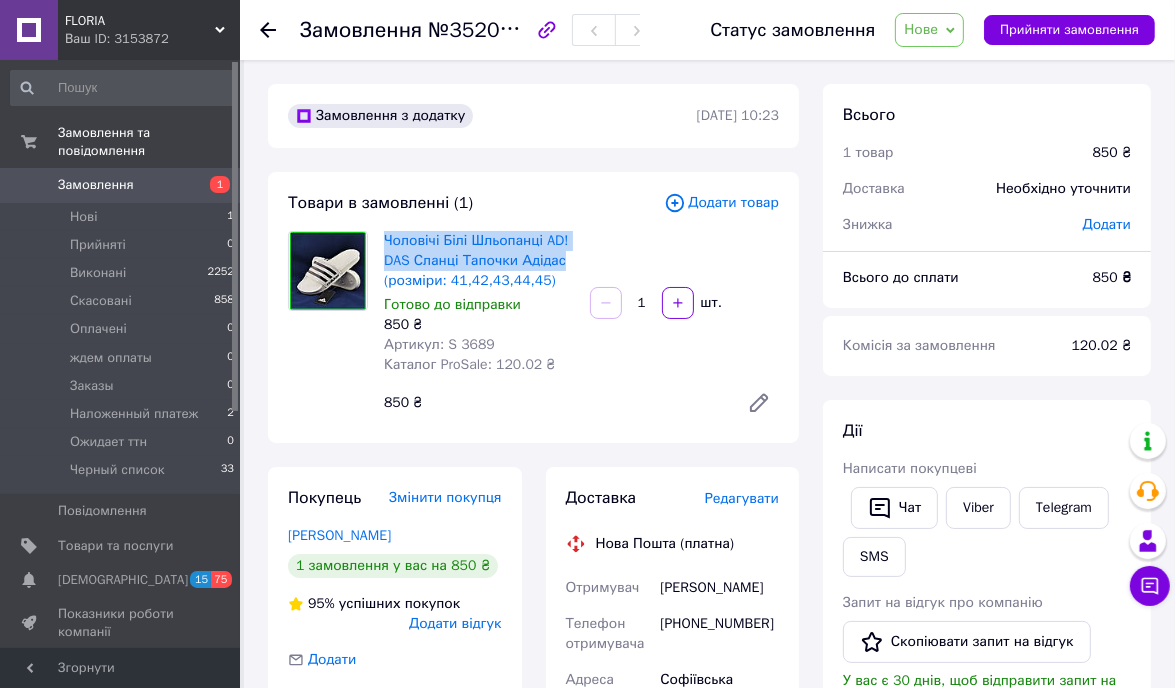 drag, startPoint x: 382, startPoint y: 237, endPoint x: 572, endPoint y: 266, distance: 192.20041 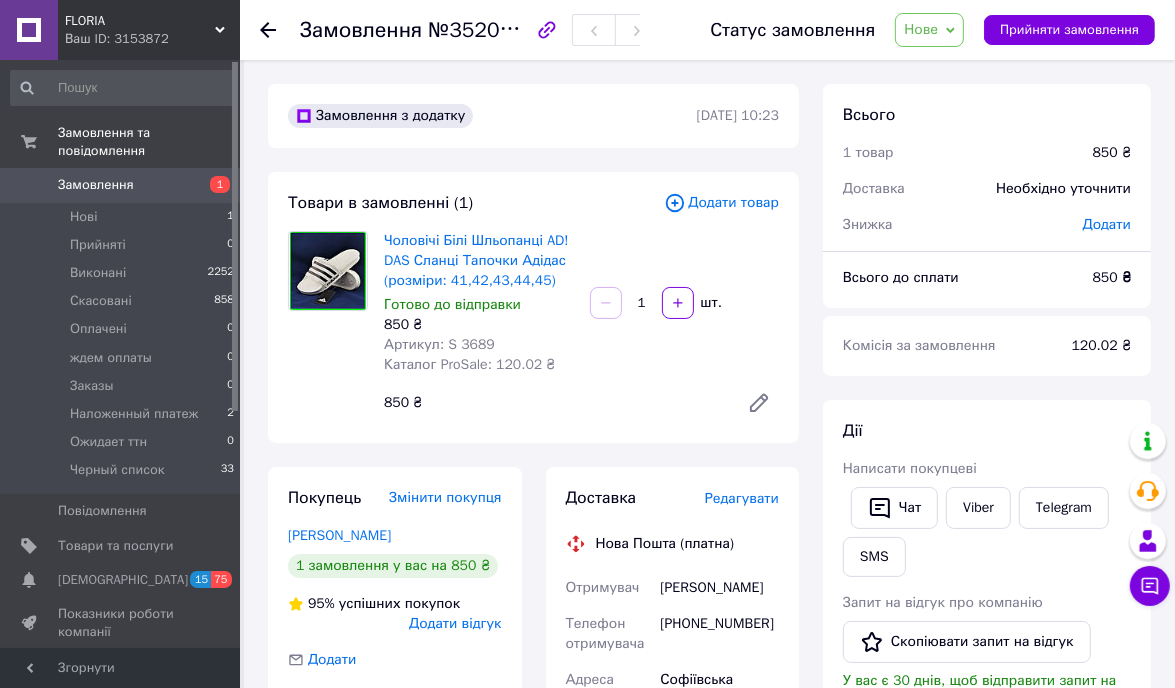 click on "Замовлення №352024900 Статус замовлення Нове Прийнято Виконано Скасовано Оплачено ждем оплаты Заказы Наложенный платеж Ожидает ттн Черный список Прийняти замовлення Замовлення з додатку 10.07.2025 | 10:23 Товари в замовленні (1) Додати товар Чоловічі Білі Шльопанці AD! DAS Сланці Тапочки Адідас (розміри: 41,42,43,44,45) Готово до відправки 850 ₴ Артикул: S 3689 Каталог ProSale: 120.02 ₴  1   шт. 850 ₴ Покупець Змінити покупця Барилов Сергей 1 замовлення у вас на 850 ₴ 95%   успішних покупок Додати відгук Додати +380501445053 Оплата Післяплата Доставка Редагувати Нова Пошта (платна) Отримувач 850 ₴" at bounding box center (709, 787) 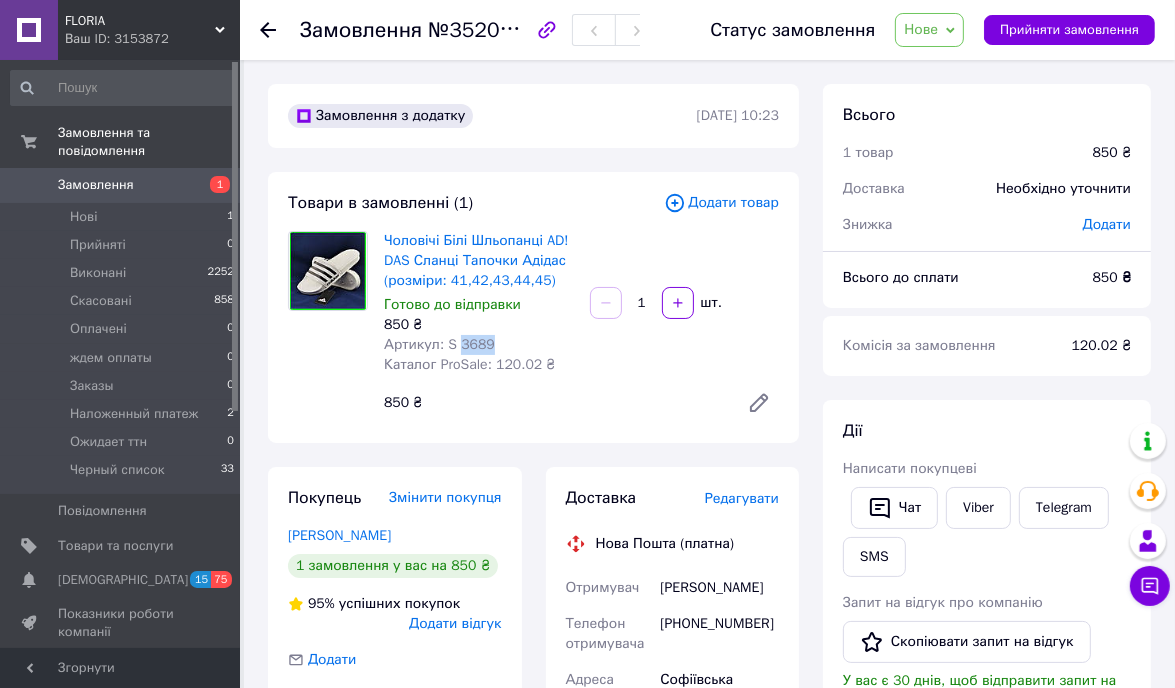 drag, startPoint x: 487, startPoint y: 340, endPoint x: 456, endPoint y: 352, distance: 33.24154 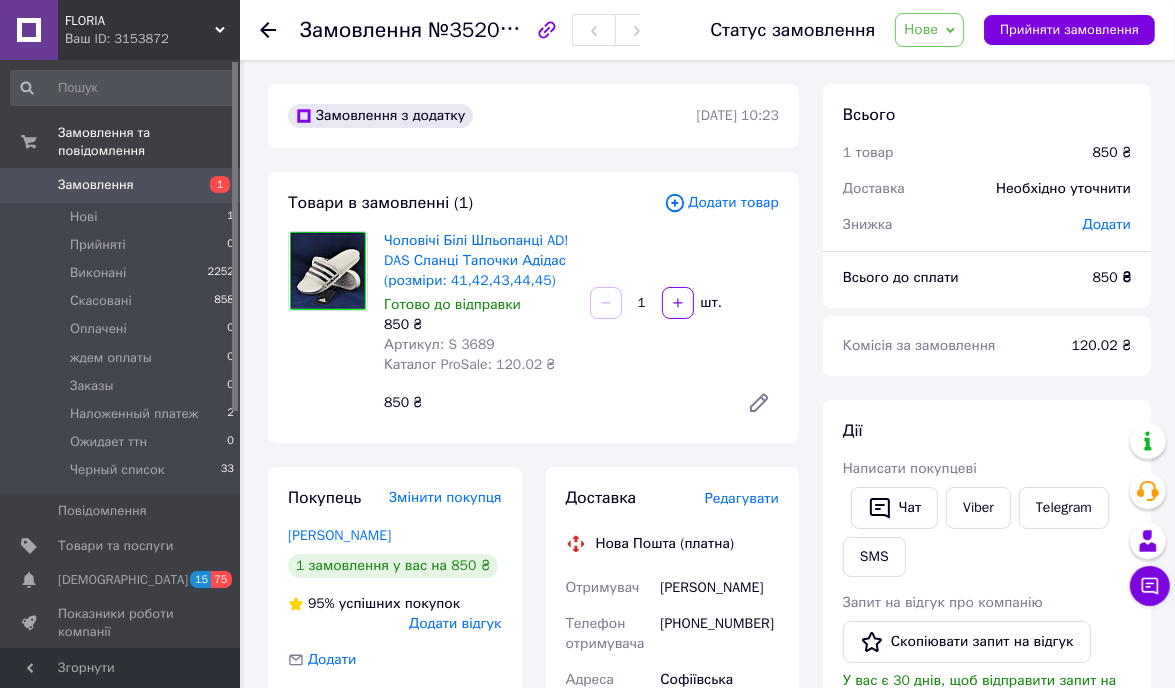 click at bounding box center [328, 327] 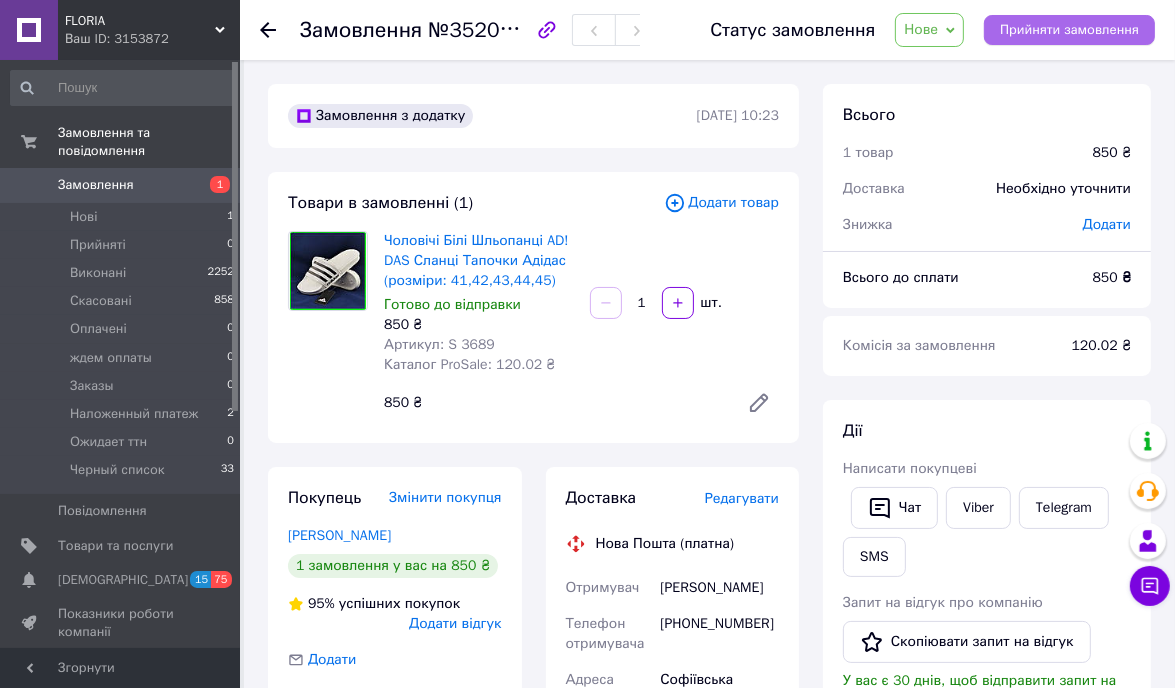 click on "Прийняти замовлення" at bounding box center [1069, 30] 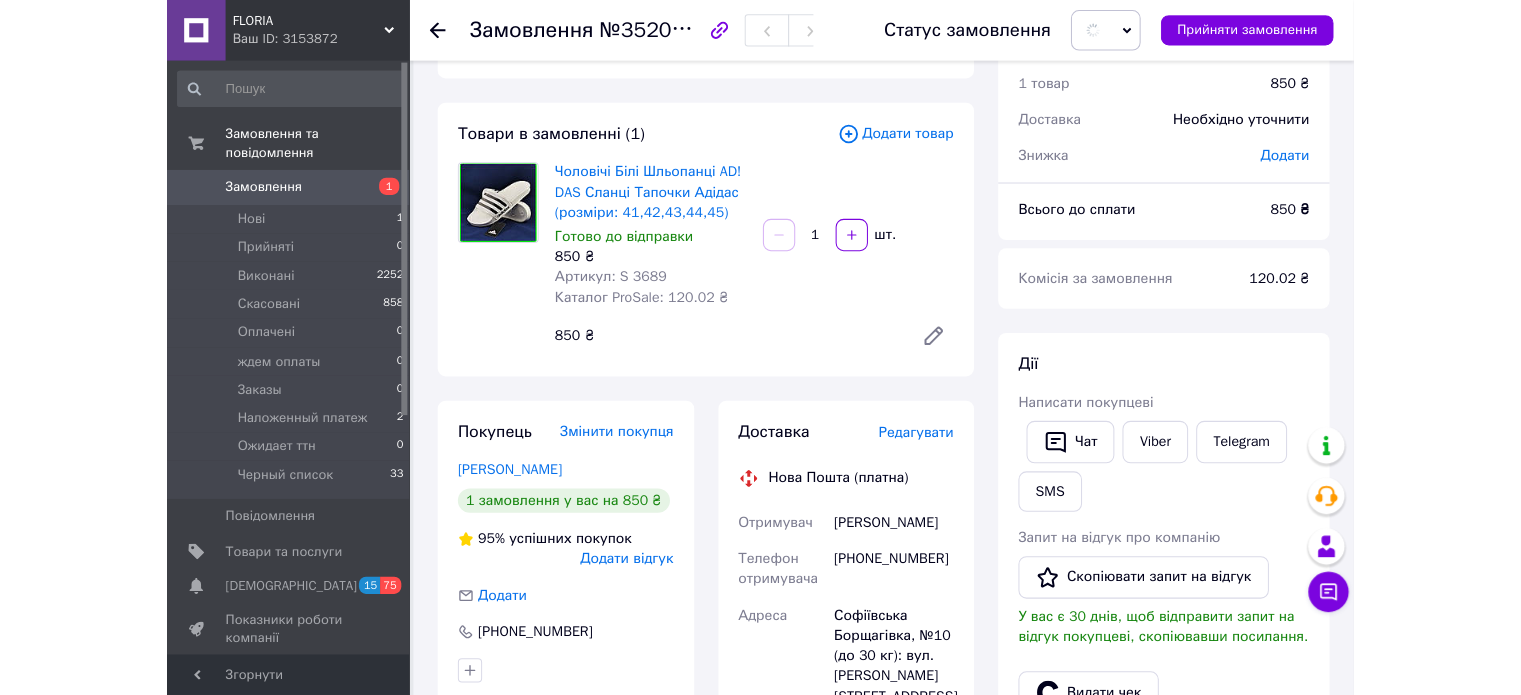 scroll, scrollTop: 100, scrollLeft: 0, axis: vertical 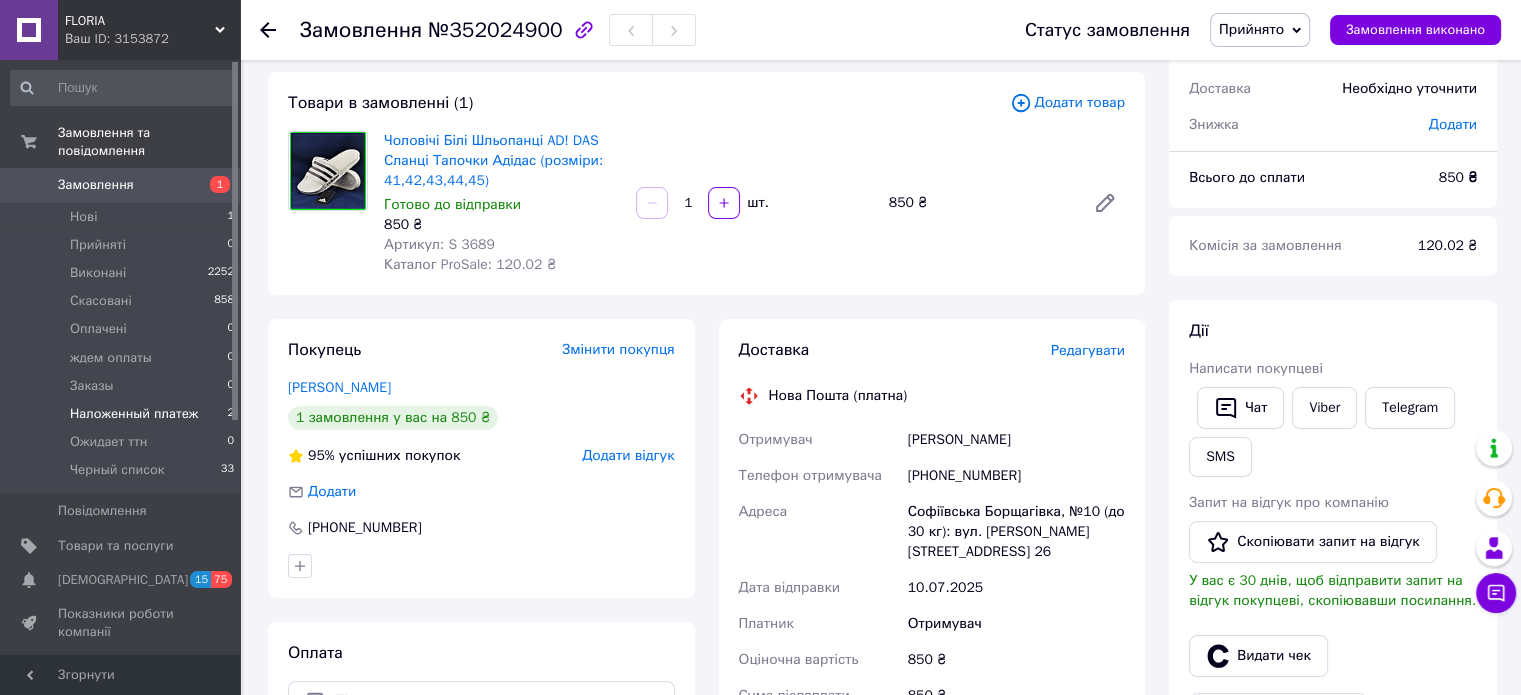 click on "Наложенный платеж" at bounding box center (134, 414) 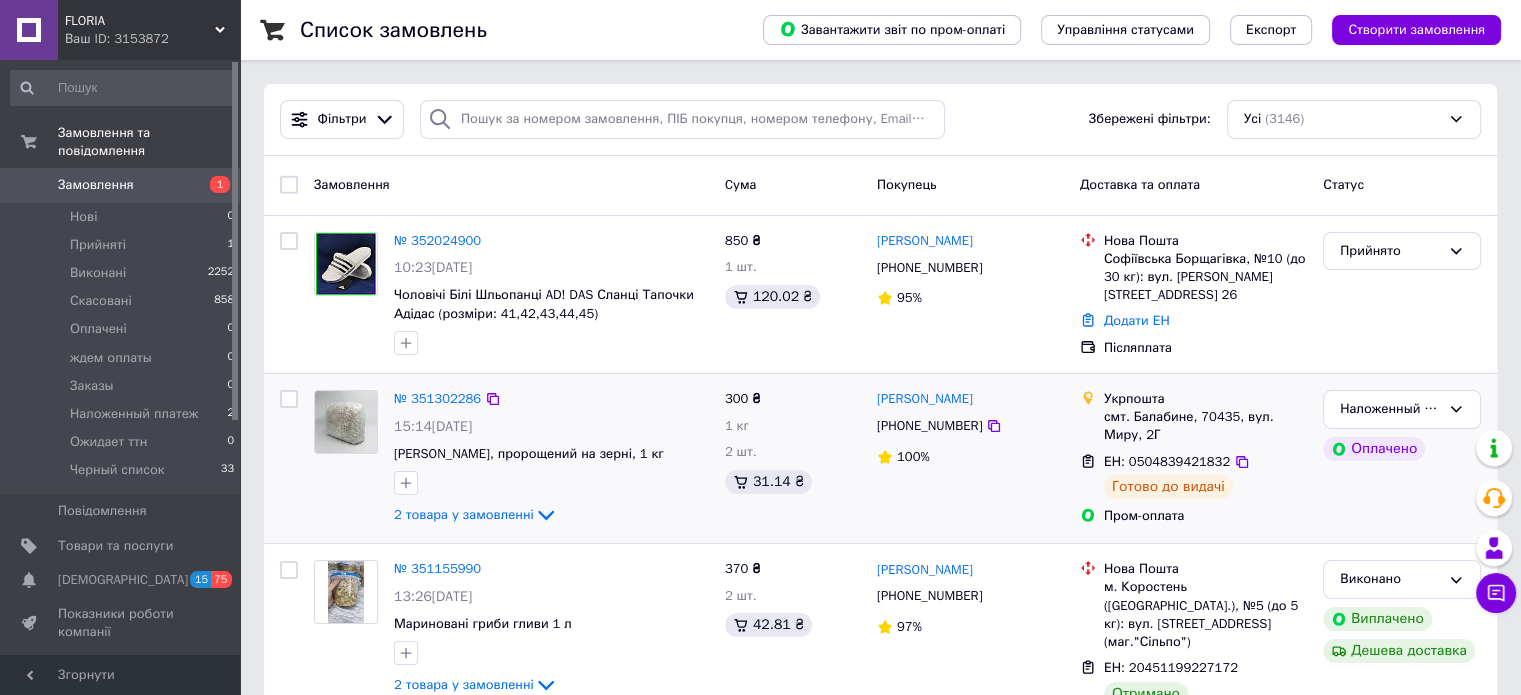 scroll, scrollTop: 100, scrollLeft: 0, axis: vertical 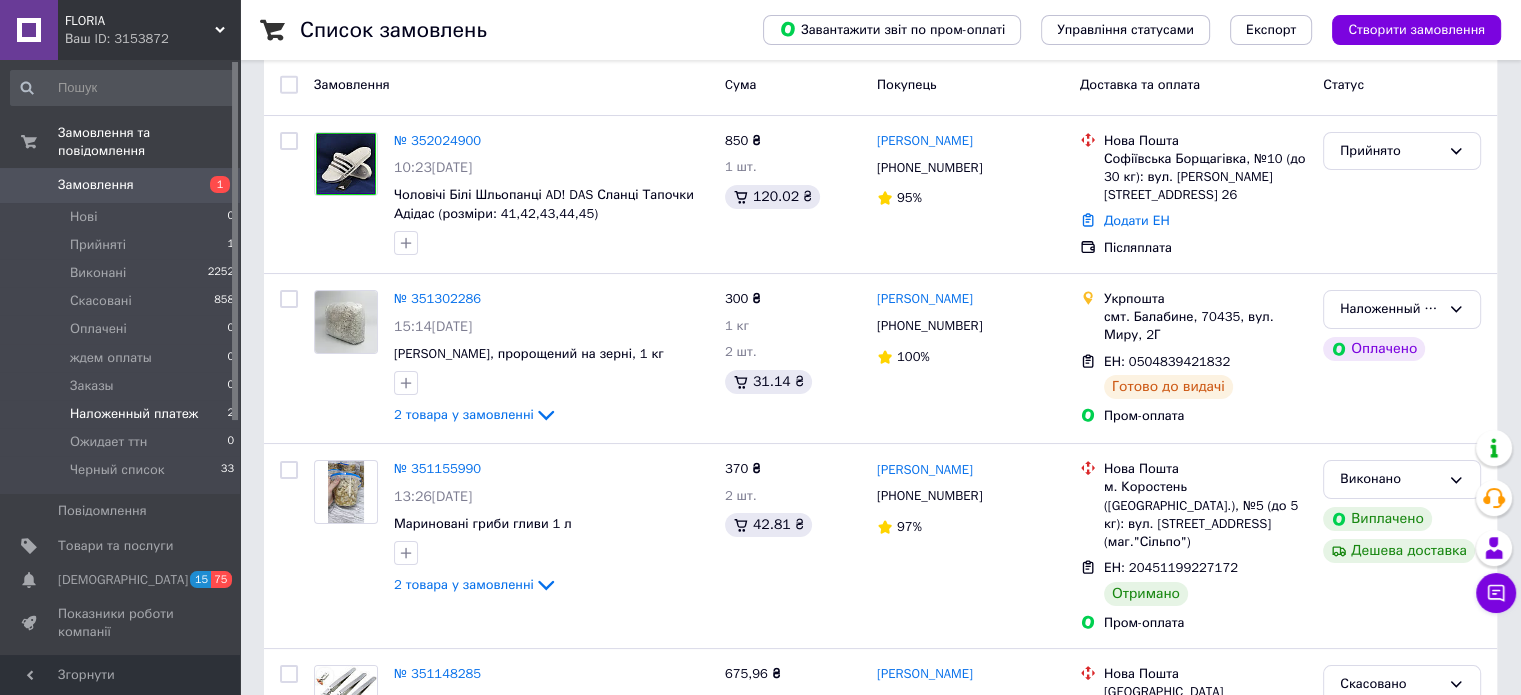 click on "Наложенный платеж" at bounding box center (134, 414) 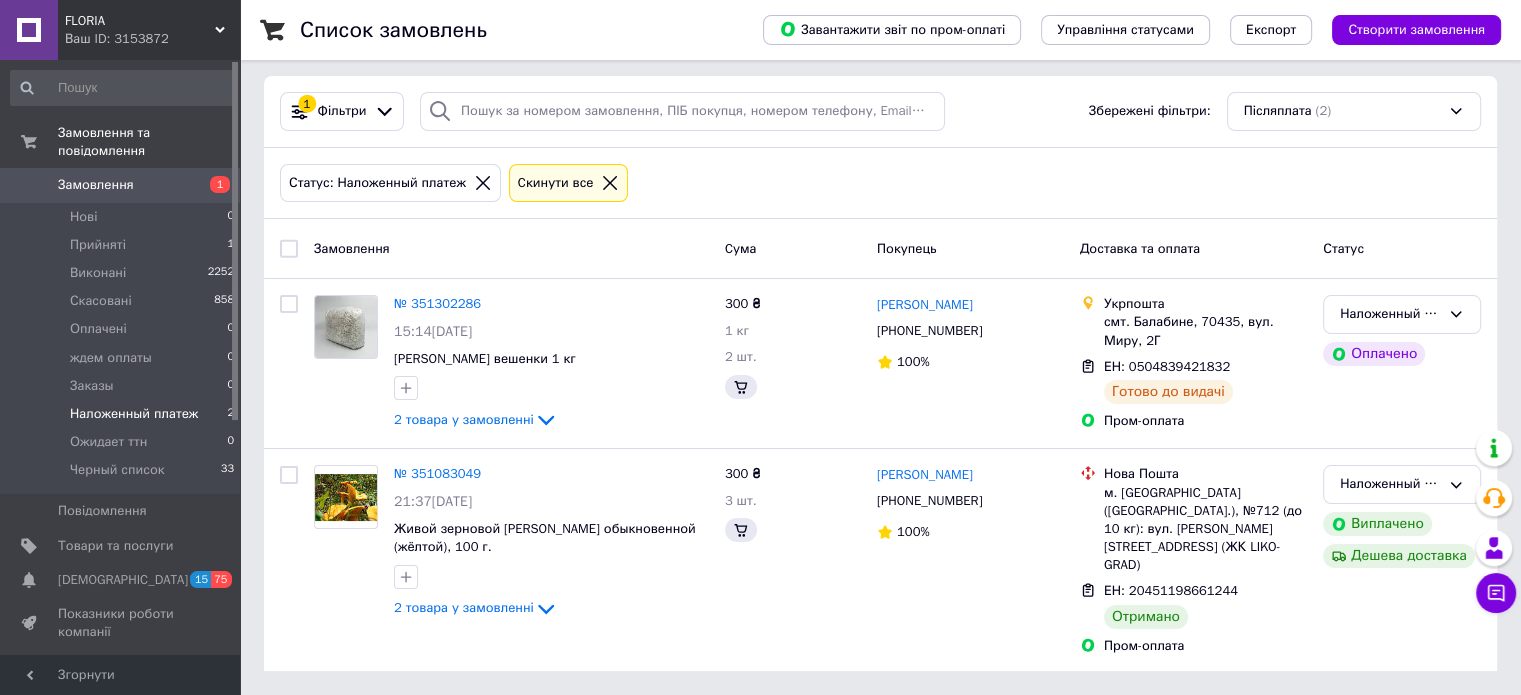 scroll, scrollTop: 0, scrollLeft: 0, axis: both 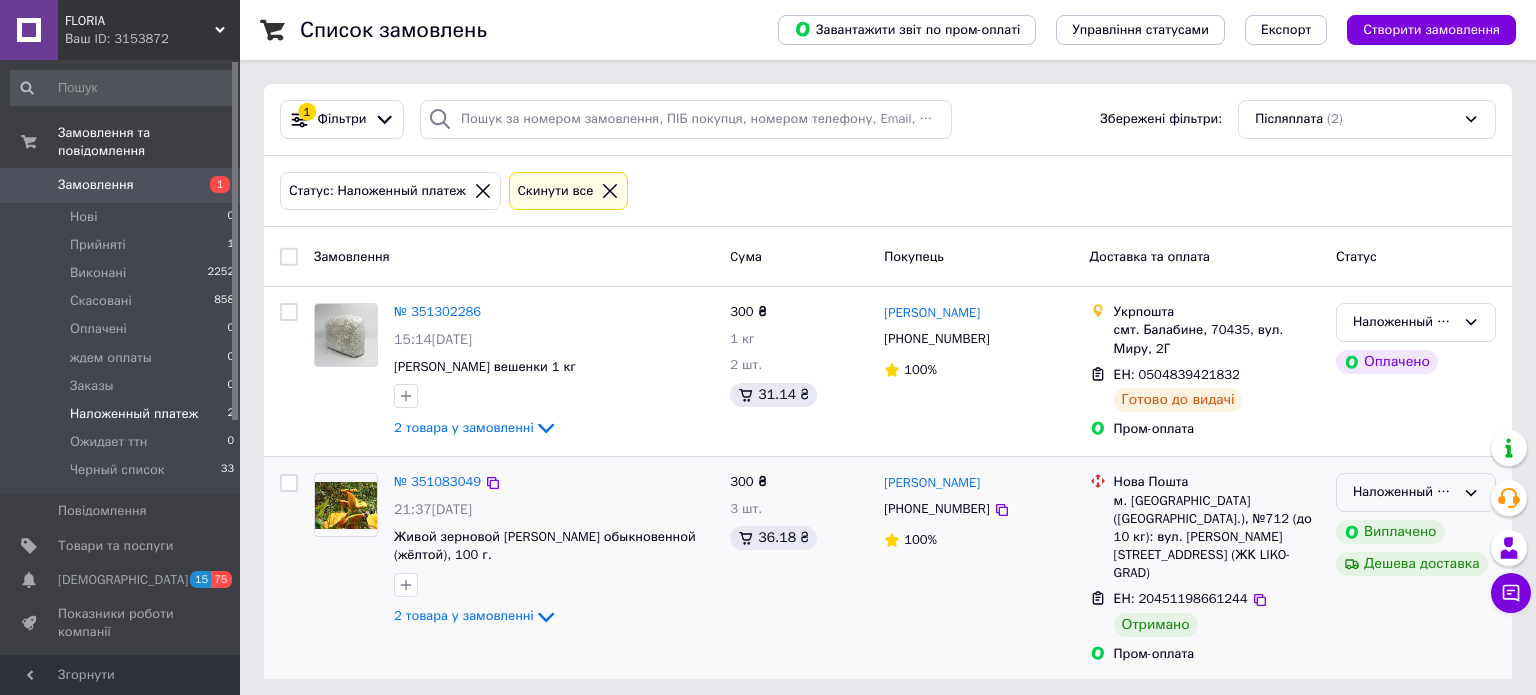 click on "Наложенный платеж" at bounding box center (1416, 492) 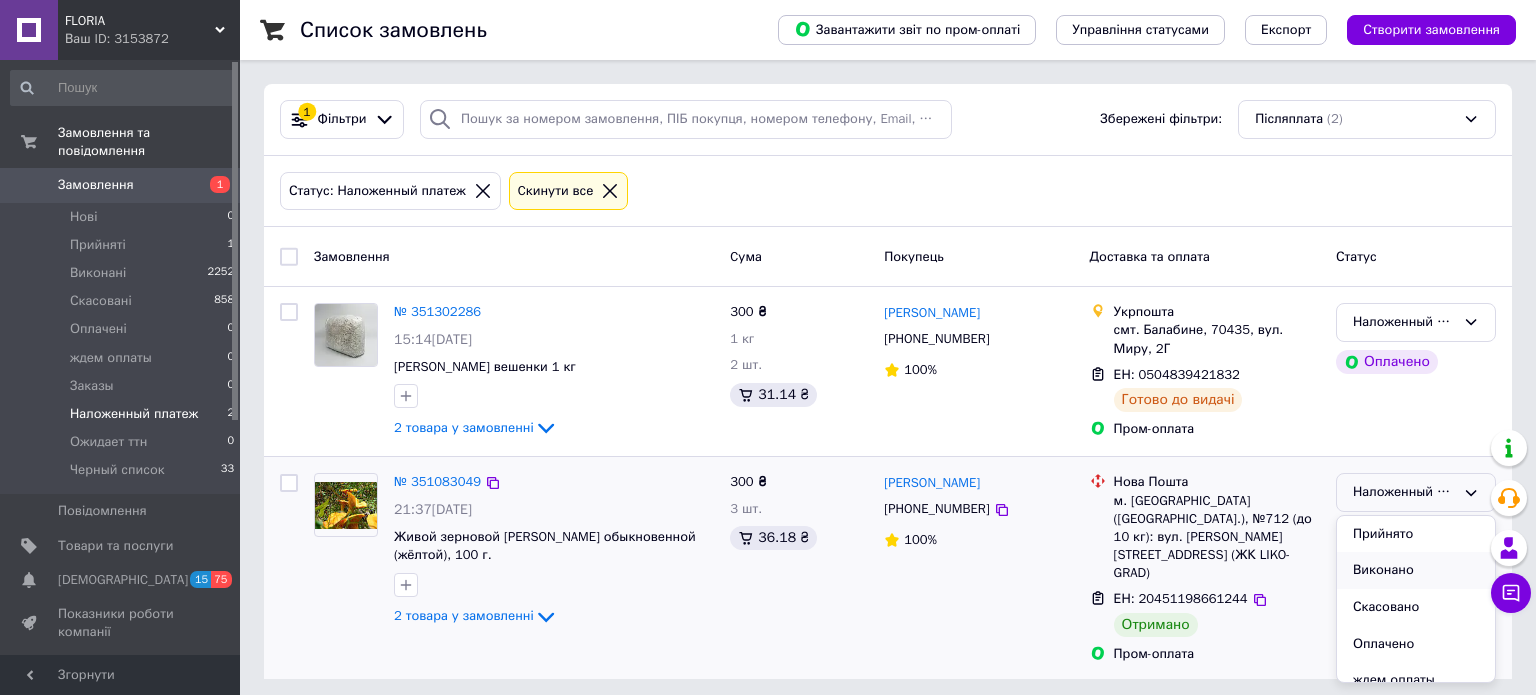 click on "Виконано" at bounding box center [1416, 570] 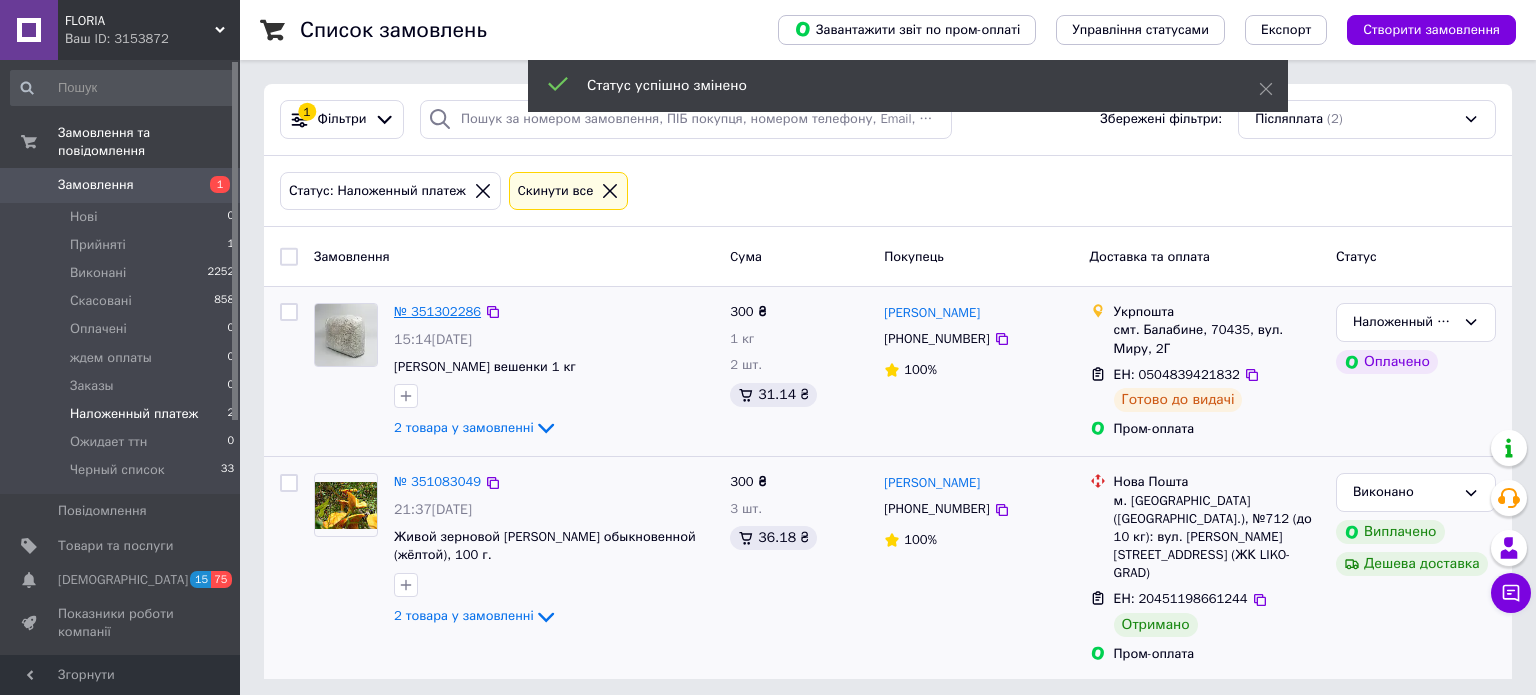 click on "№ 351302286" at bounding box center (437, 311) 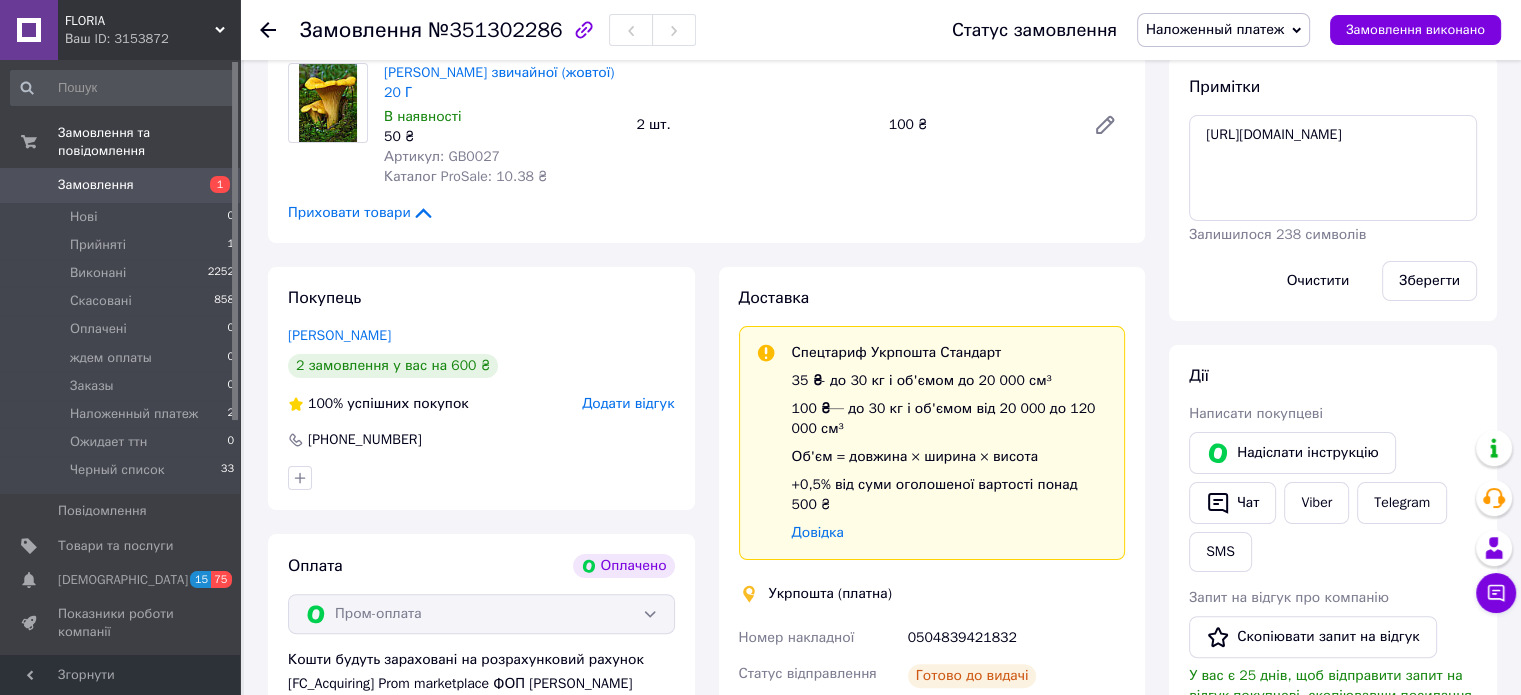 scroll, scrollTop: 500, scrollLeft: 0, axis: vertical 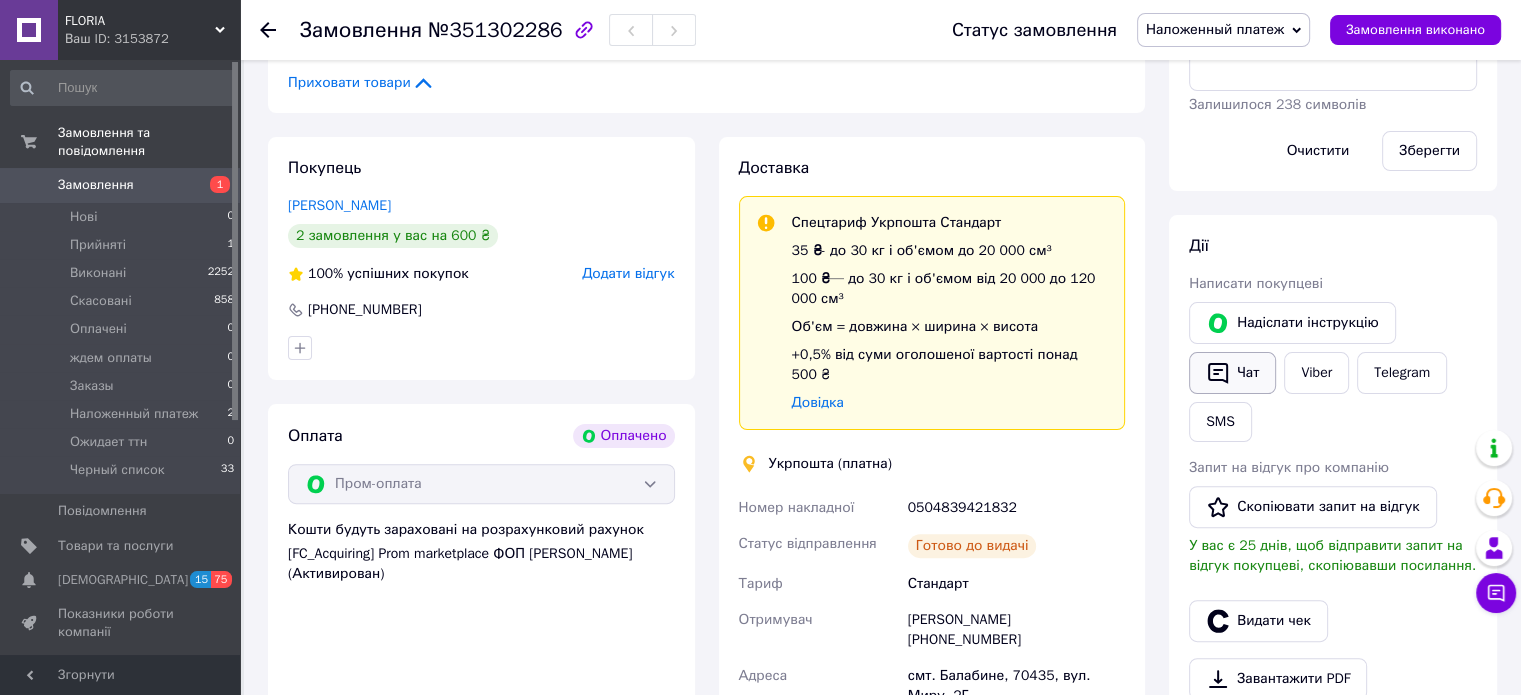 click 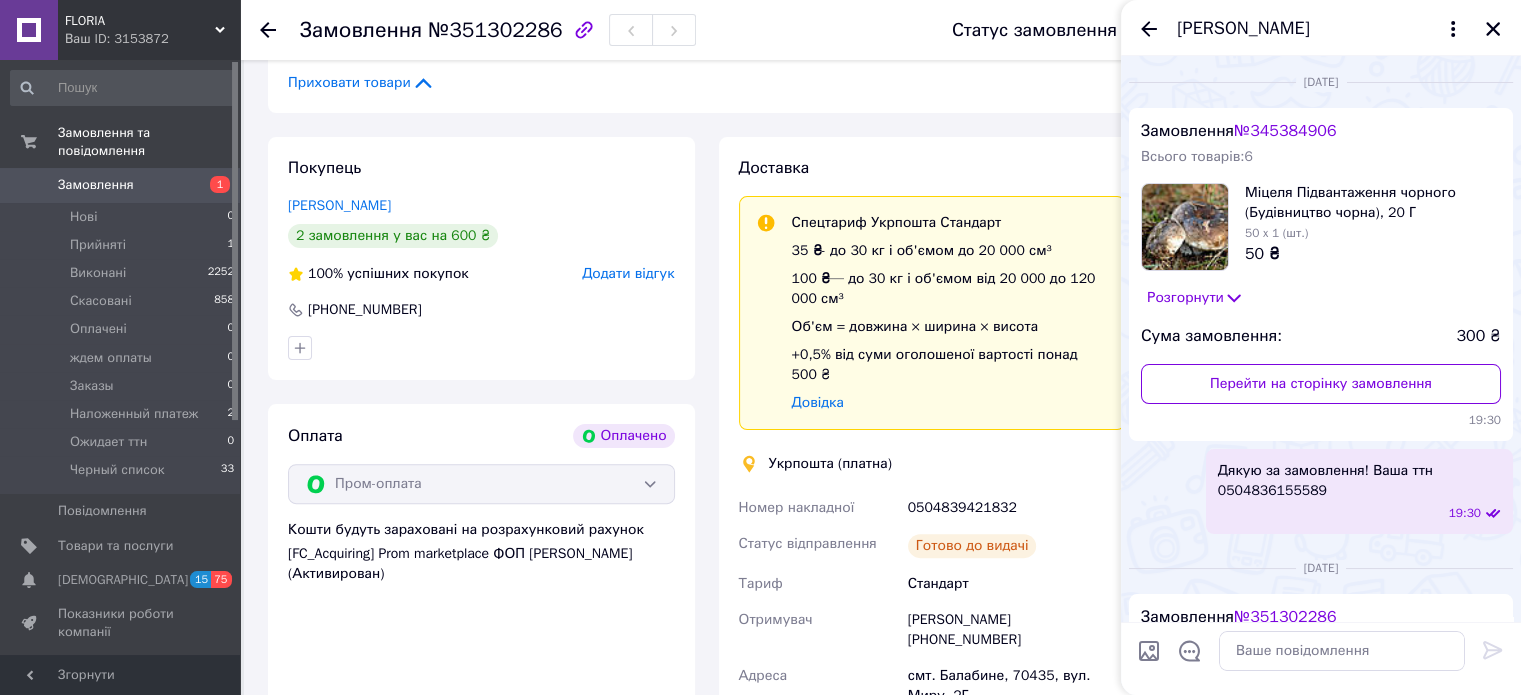 scroll, scrollTop: 0, scrollLeft: 0, axis: both 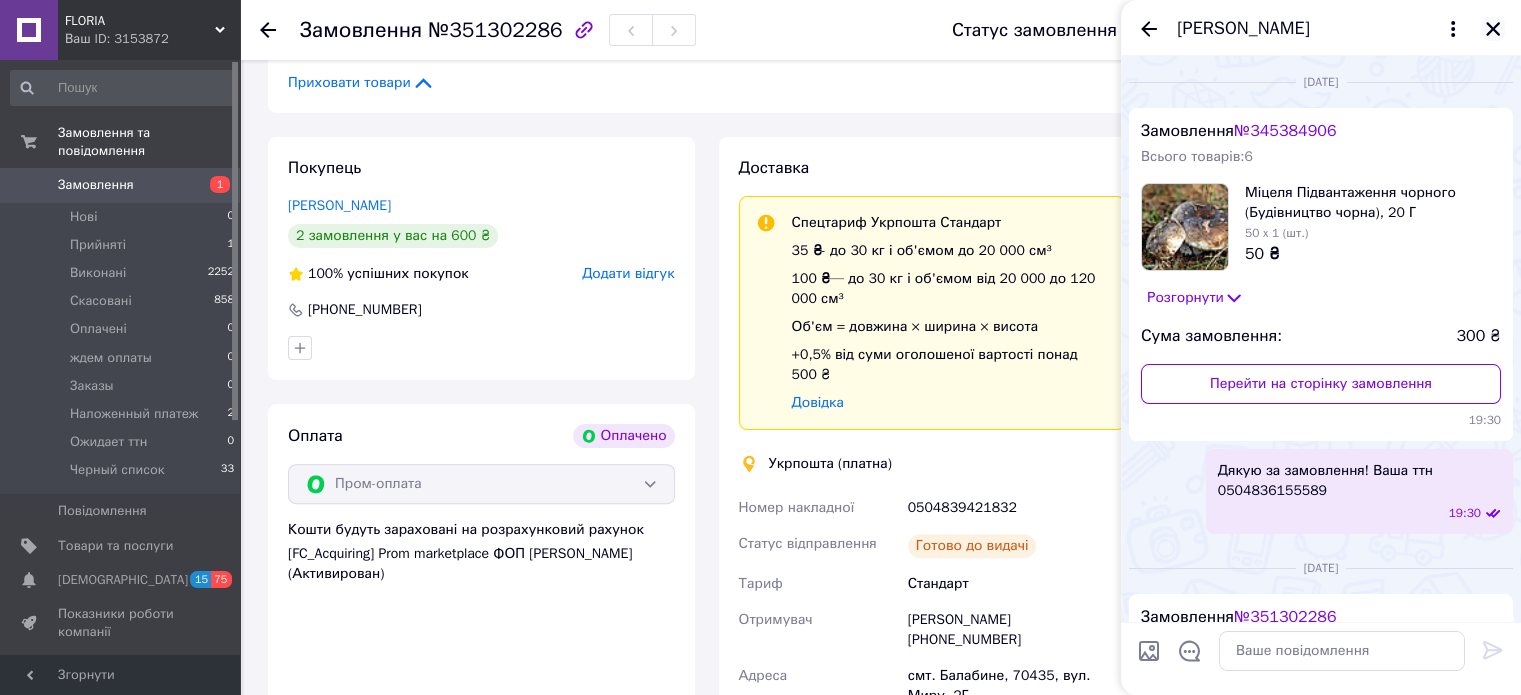 click 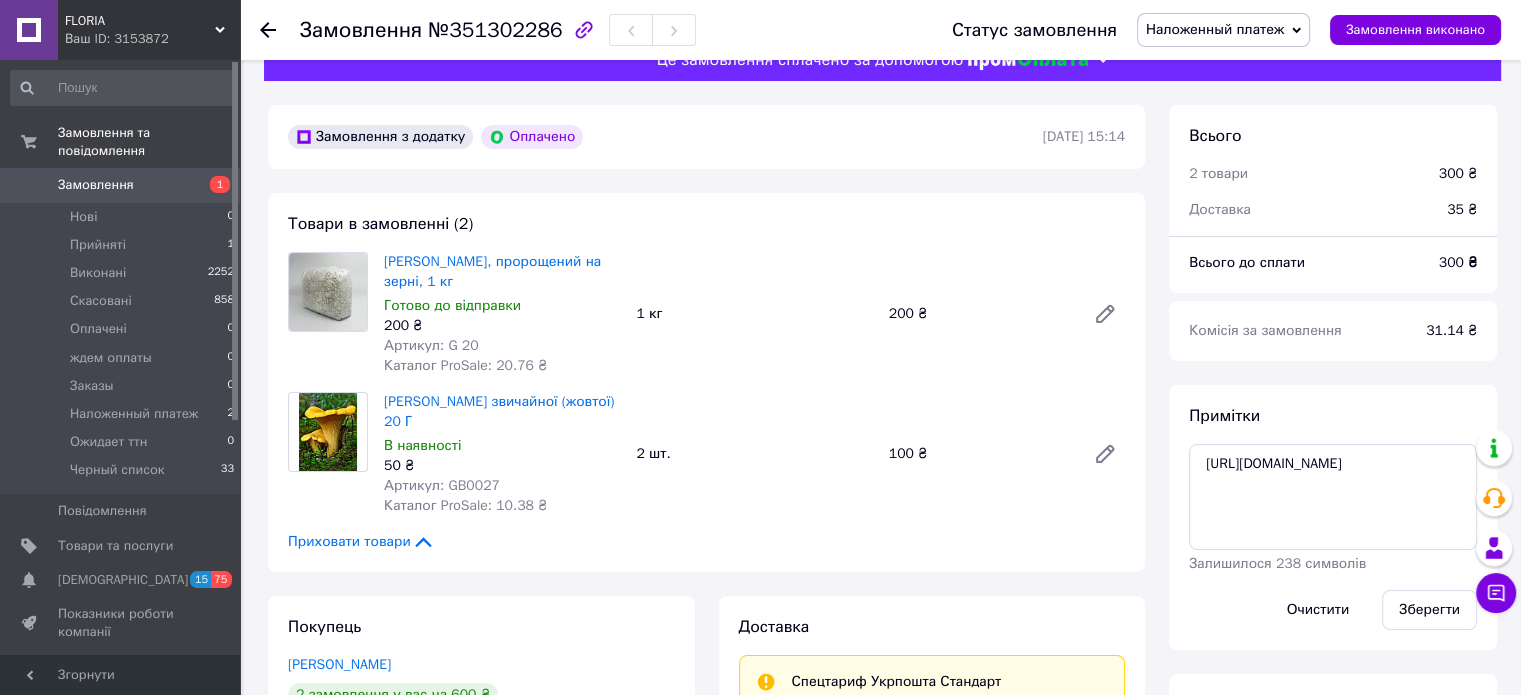 scroll, scrollTop: 0, scrollLeft: 0, axis: both 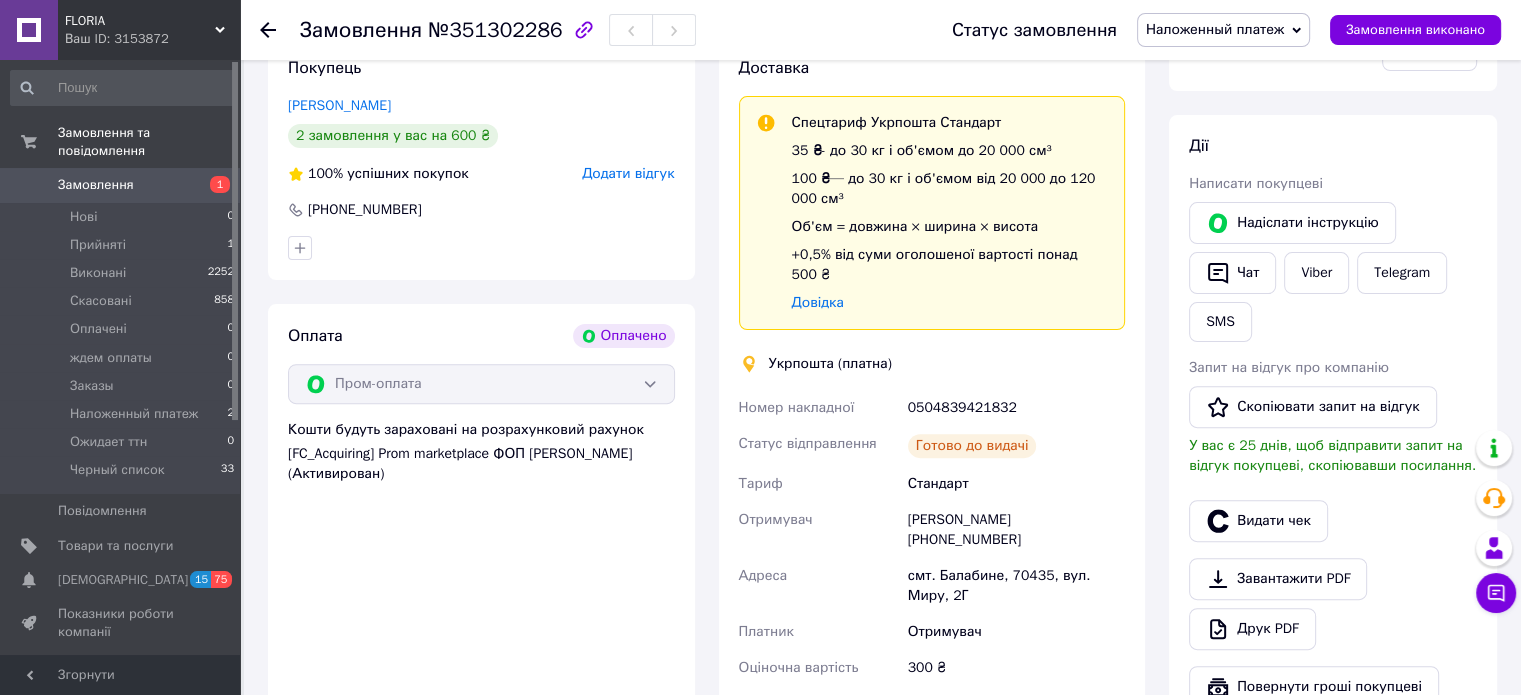 click on "Оплата Оплачено Пром-оплата Кошти будуть зараховані на розрахунковий рахунок [FC_Acquiring] Prom marketplace ФОП Янголенко Ірина Сергіївна (Активирован)" at bounding box center (481, 551) 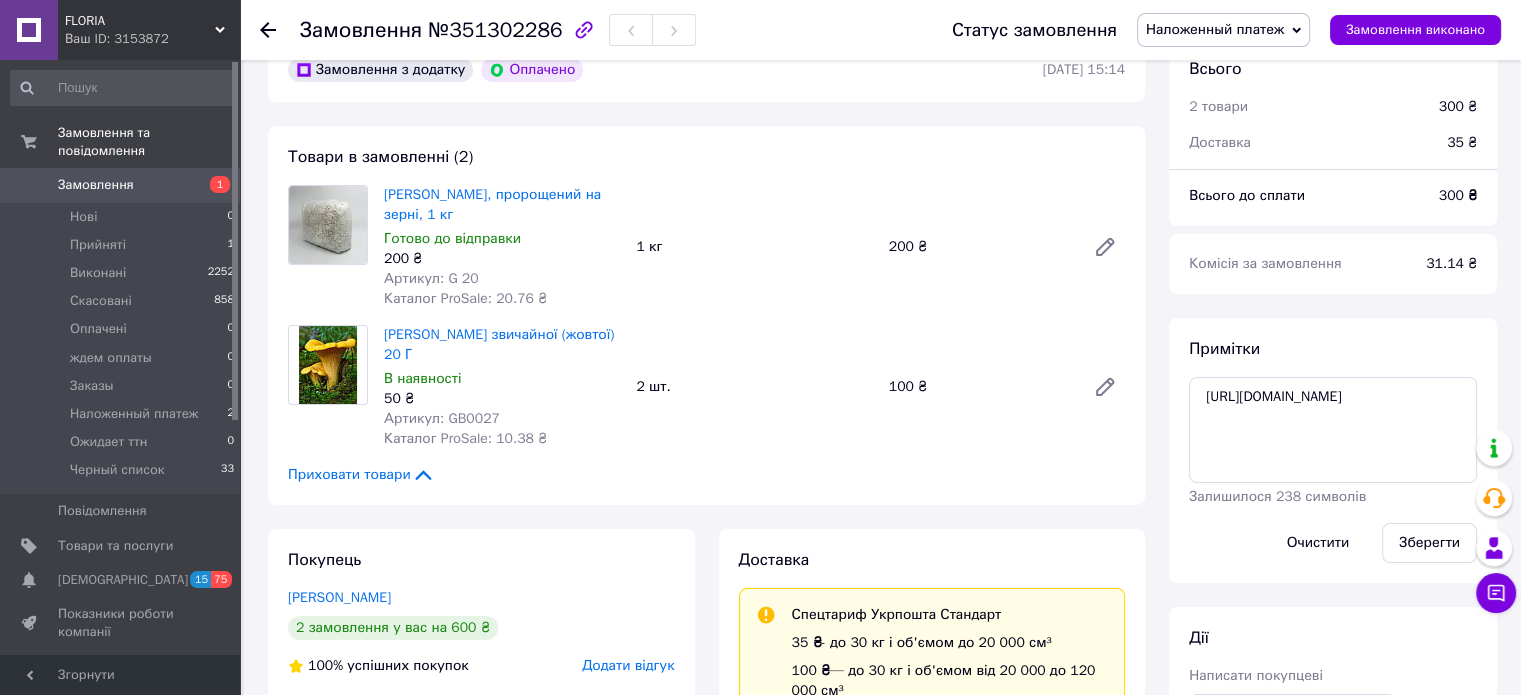 scroll, scrollTop: 0, scrollLeft: 0, axis: both 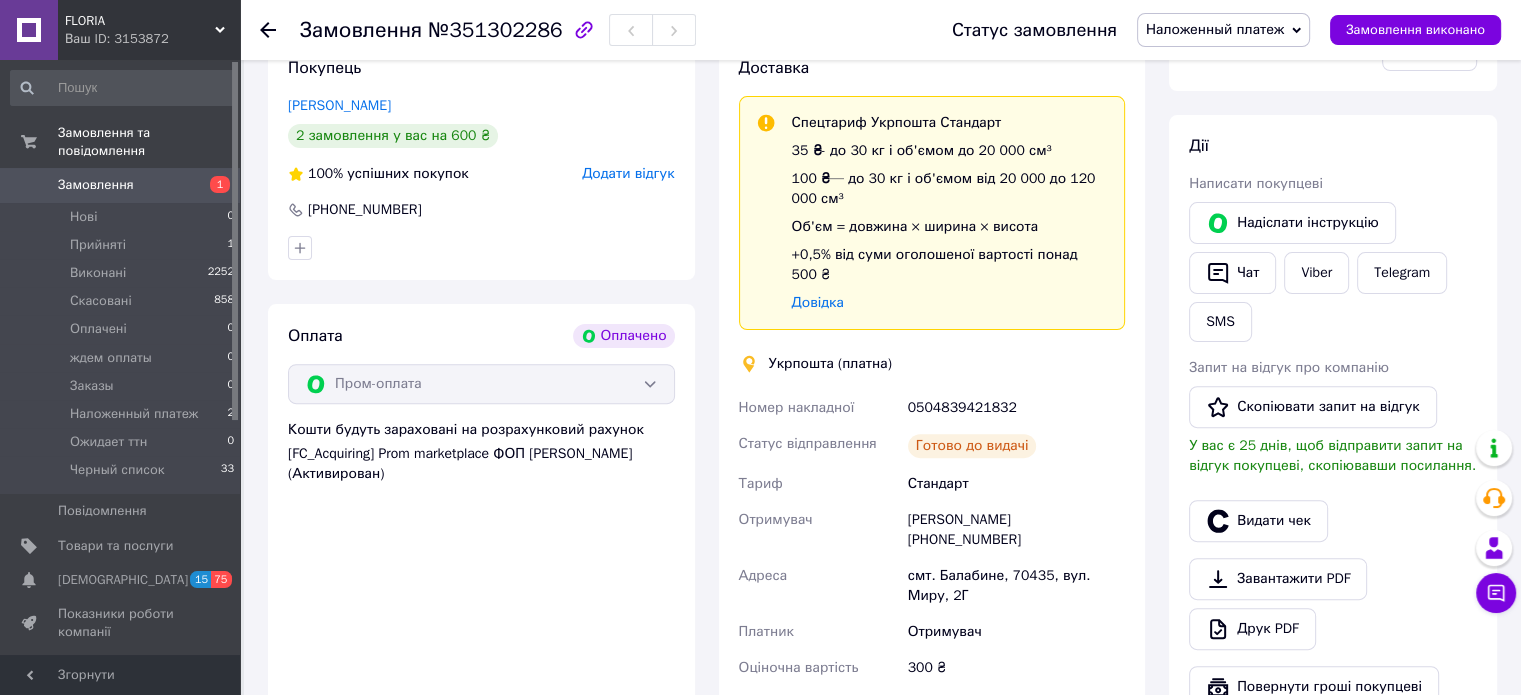 click on "Покупець Запара Евгений 2 замовлення у вас на 600 ₴ 100%   успішних покупок Додати відгук +380980368003" at bounding box center [481, 158] 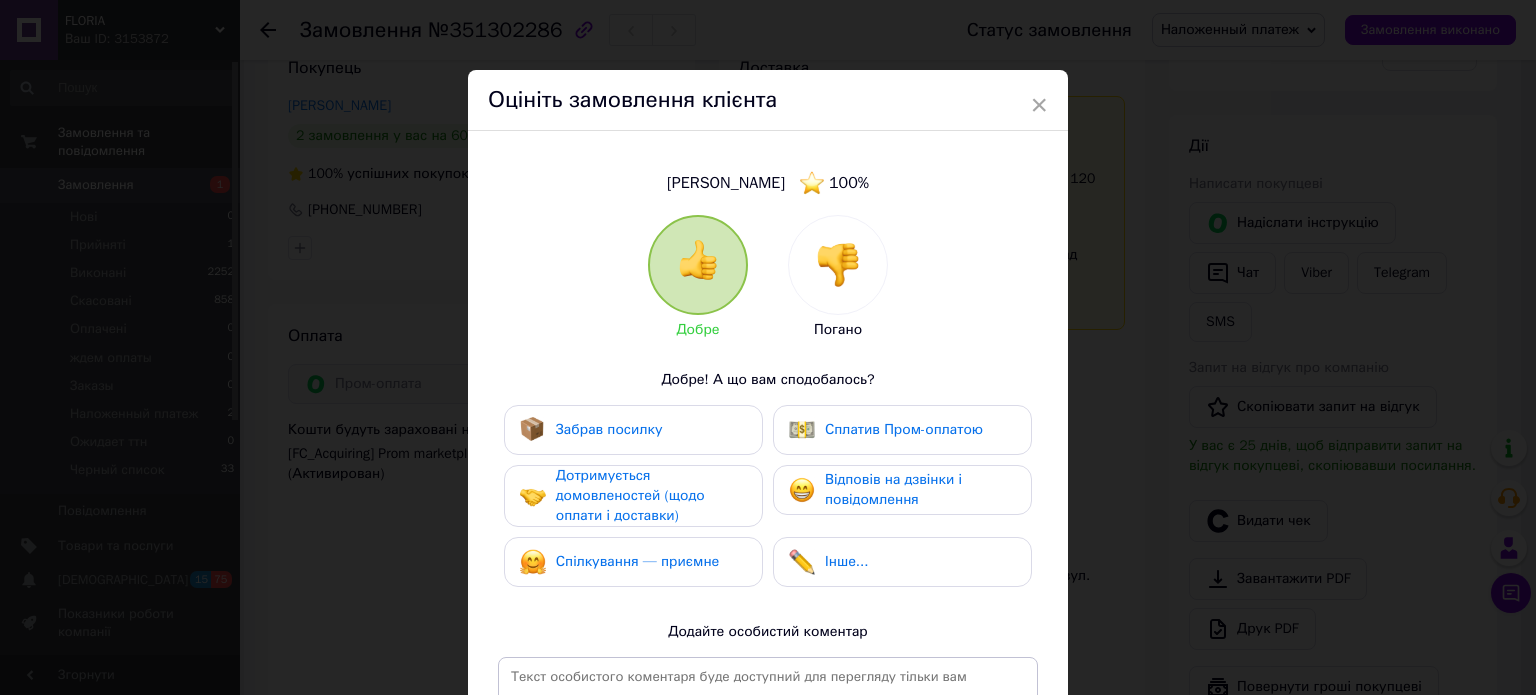 click at bounding box center [838, 265] 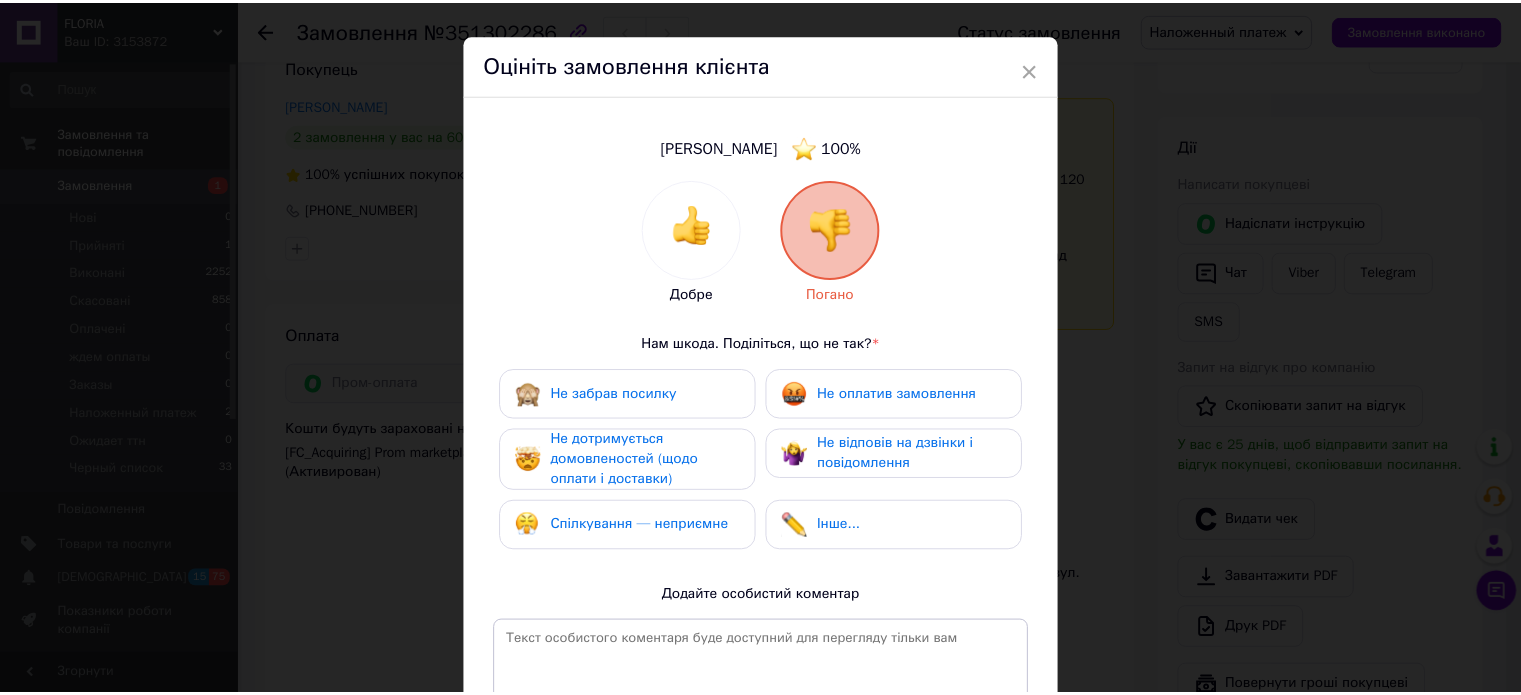 scroll, scrollTop: 0, scrollLeft: 0, axis: both 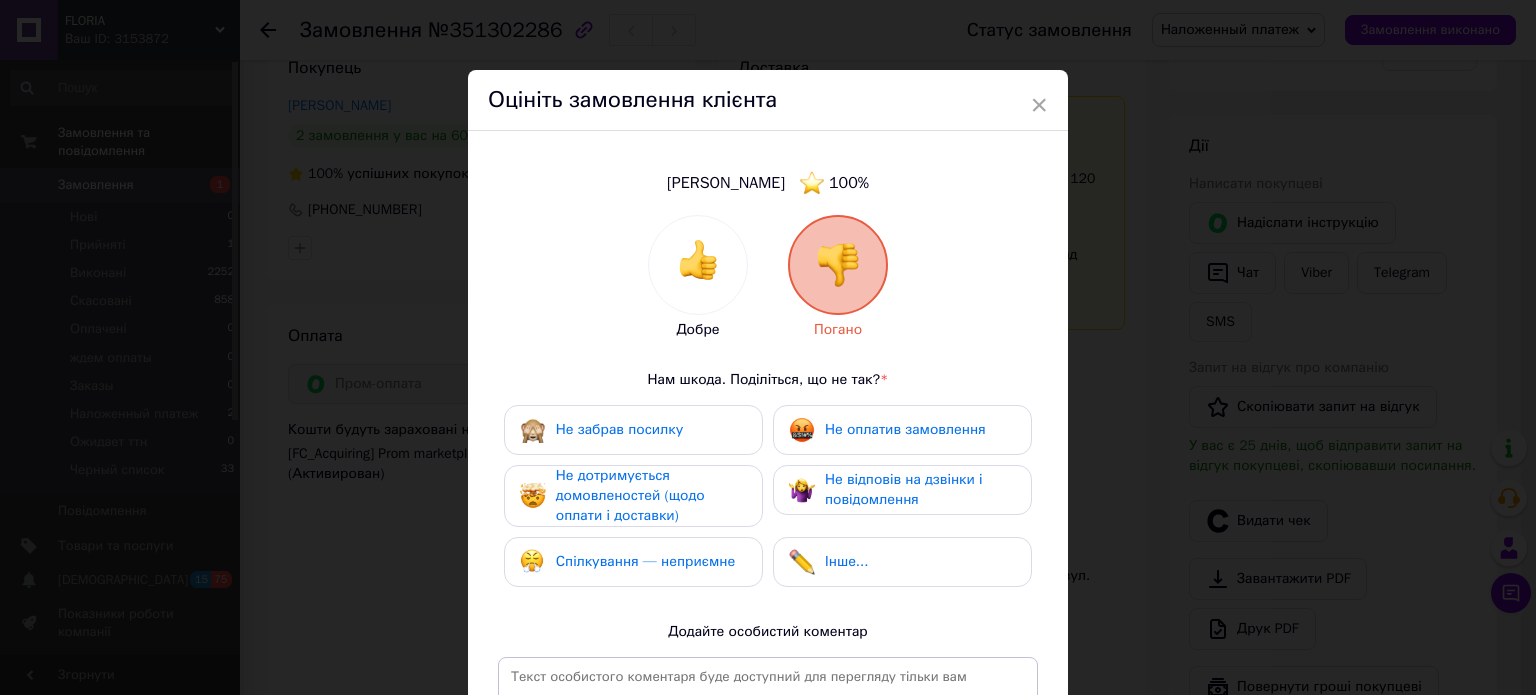 click on "Оцініть замовлення клієнта" at bounding box center [768, 100] 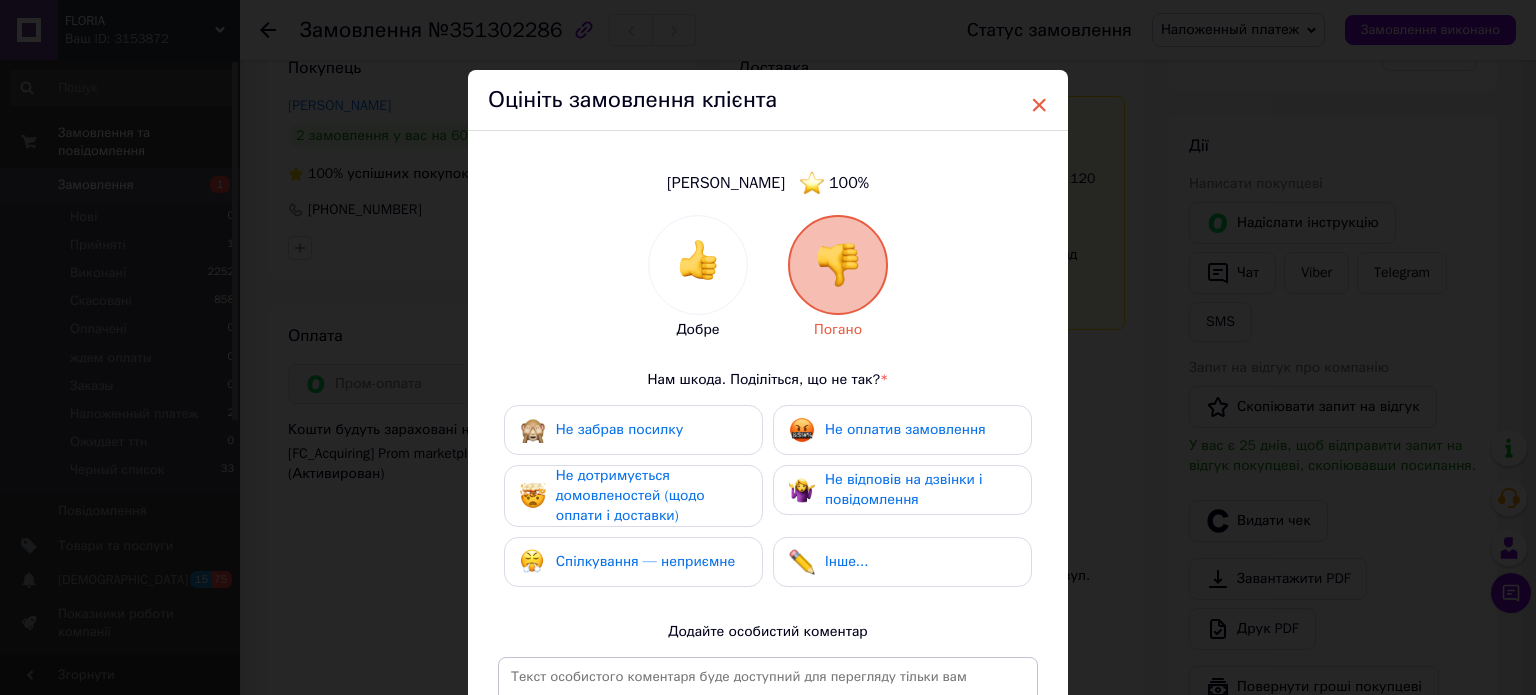 click on "×" at bounding box center (1039, 105) 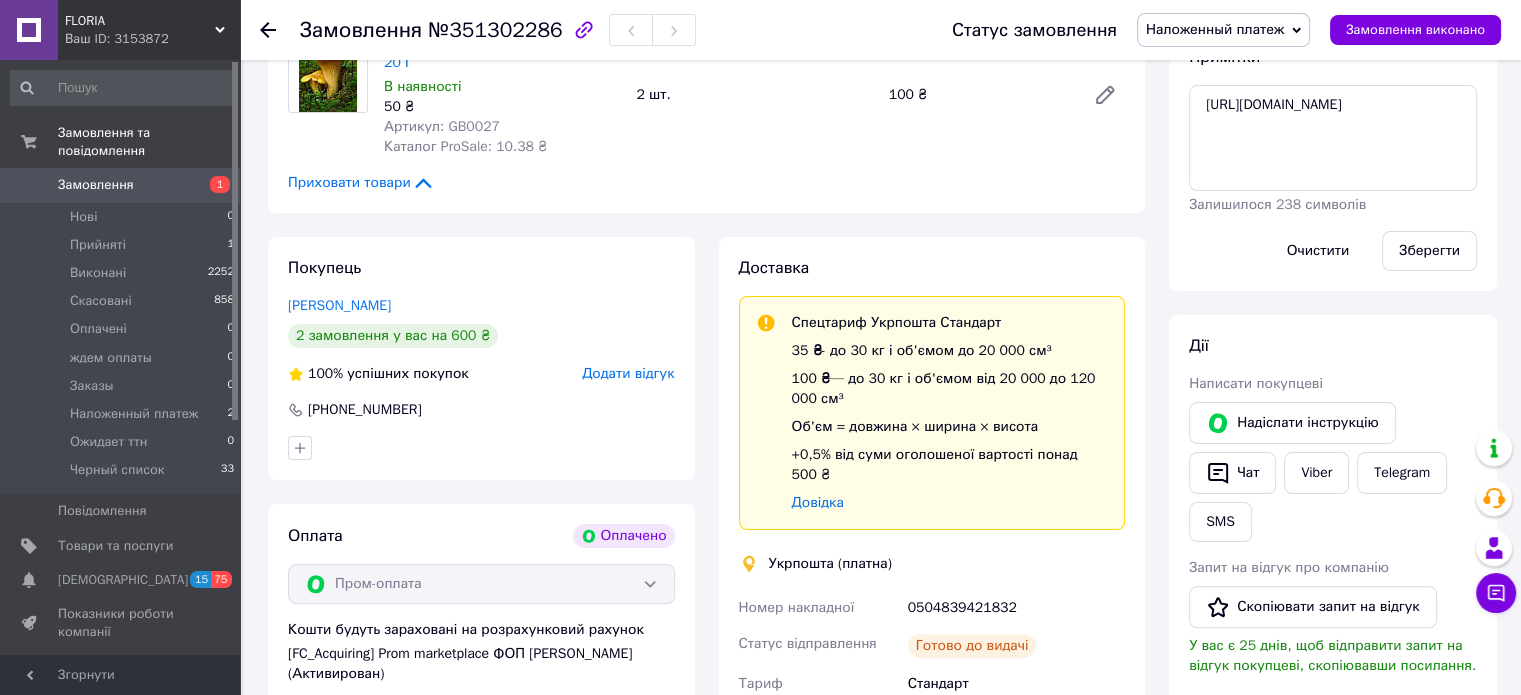 scroll, scrollTop: 300, scrollLeft: 0, axis: vertical 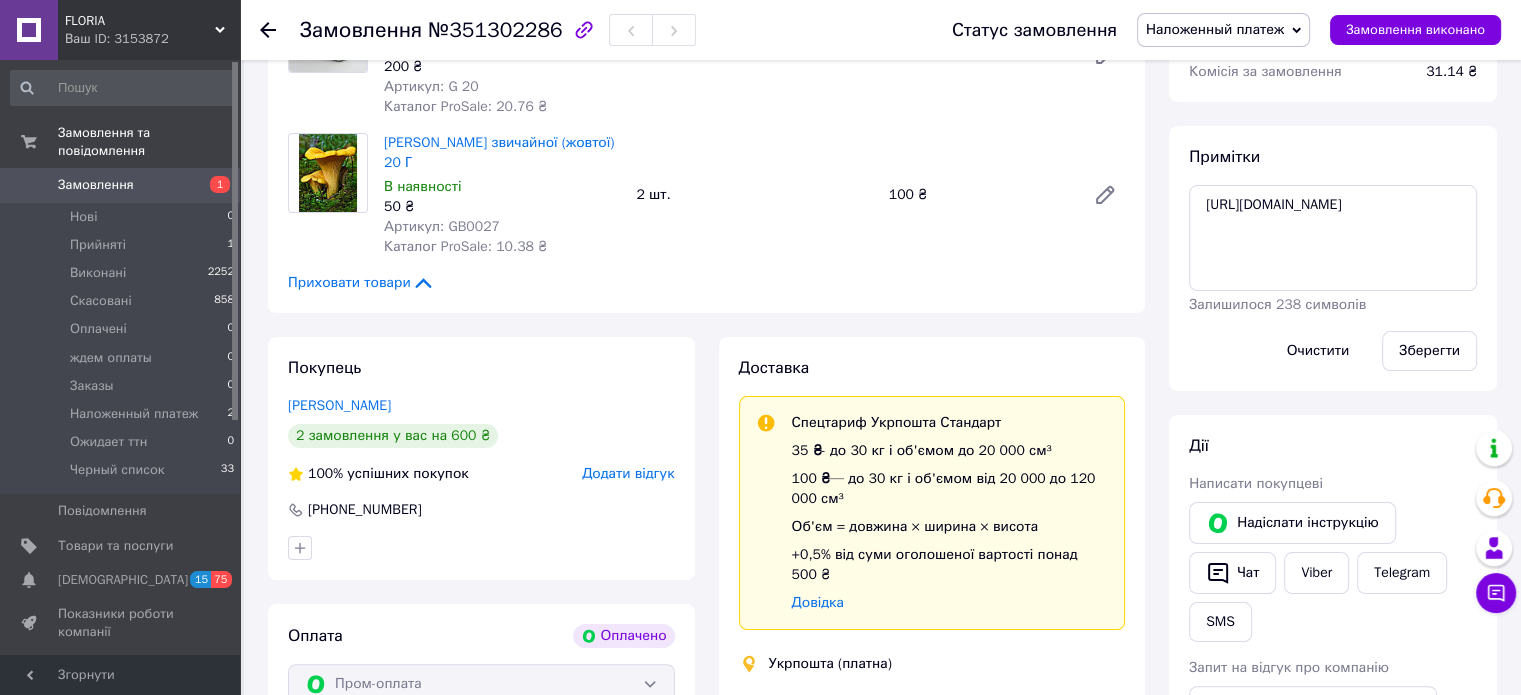 click on "Додати відгук" at bounding box center [628, 473] 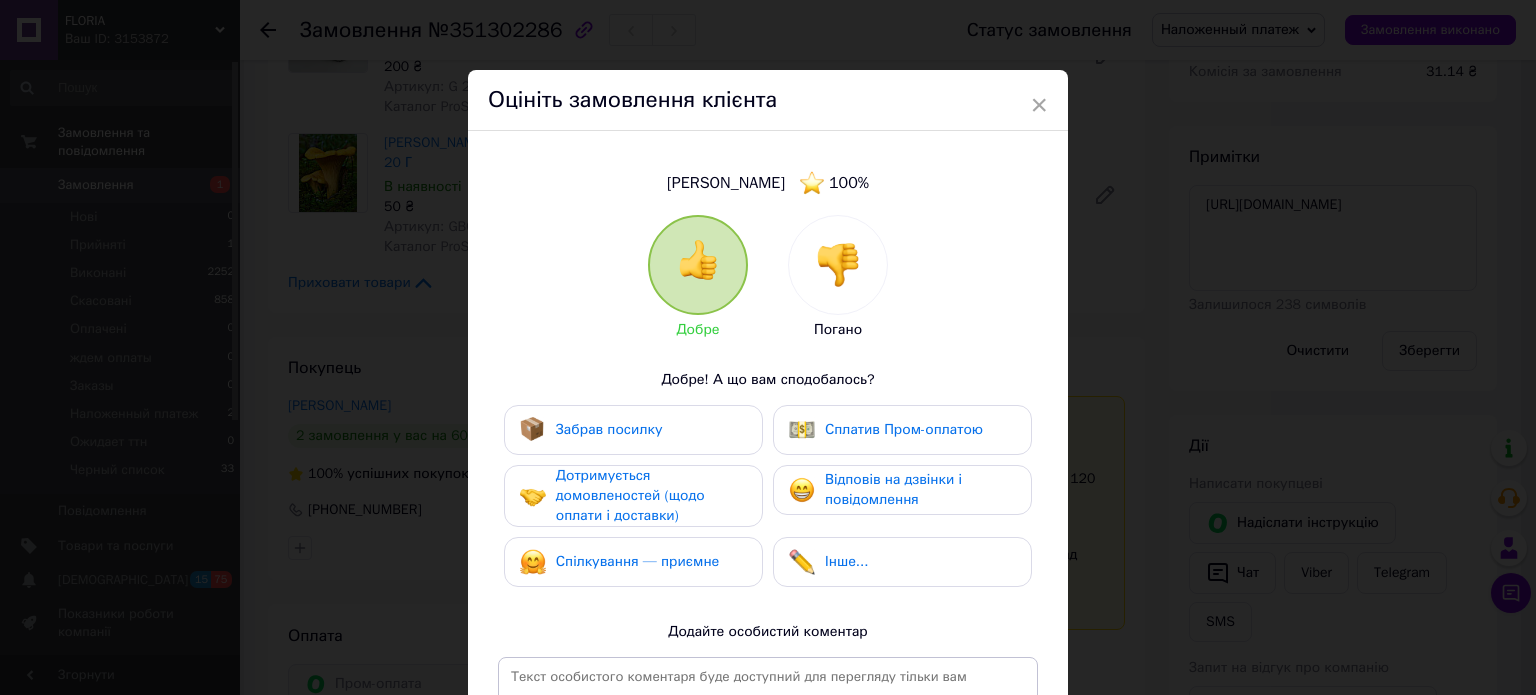 click at bounding box center [838, 265] 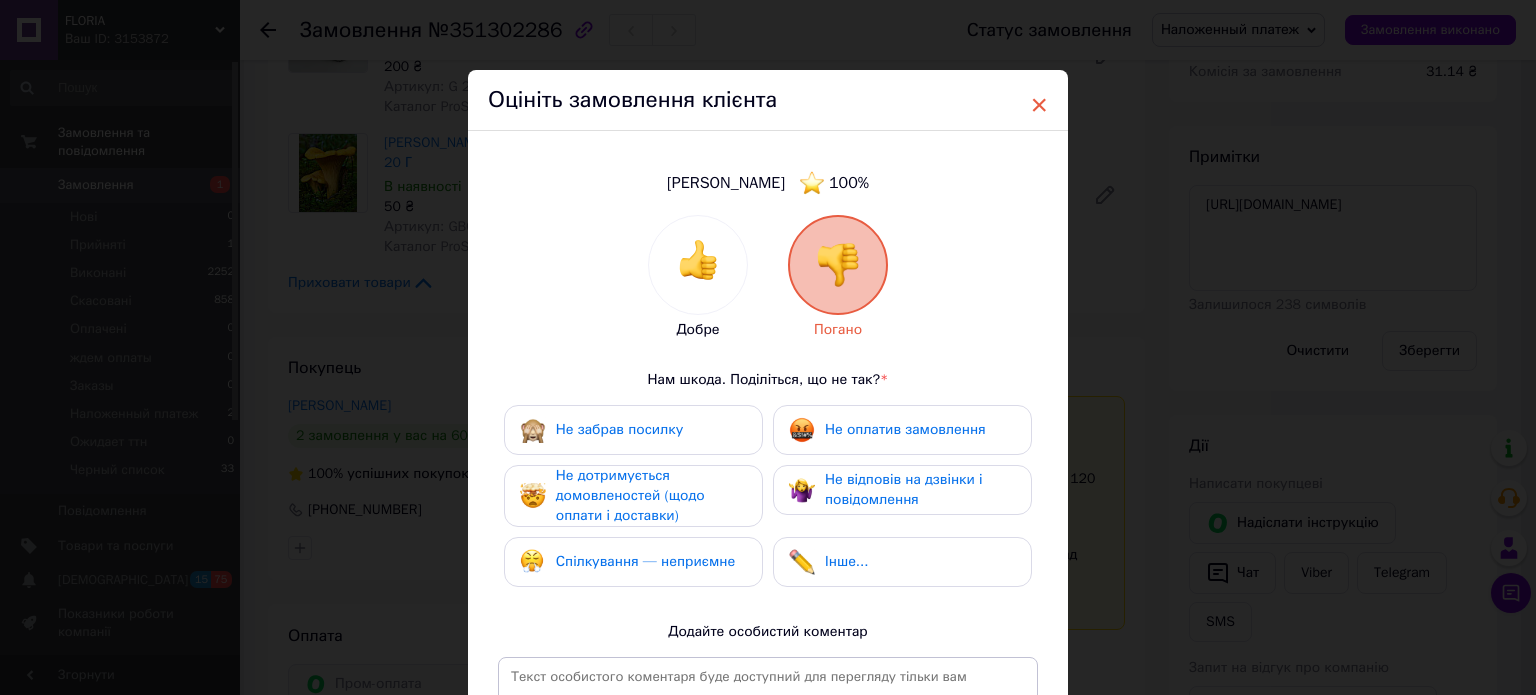click on "×" at bounding box center [1039, 105] 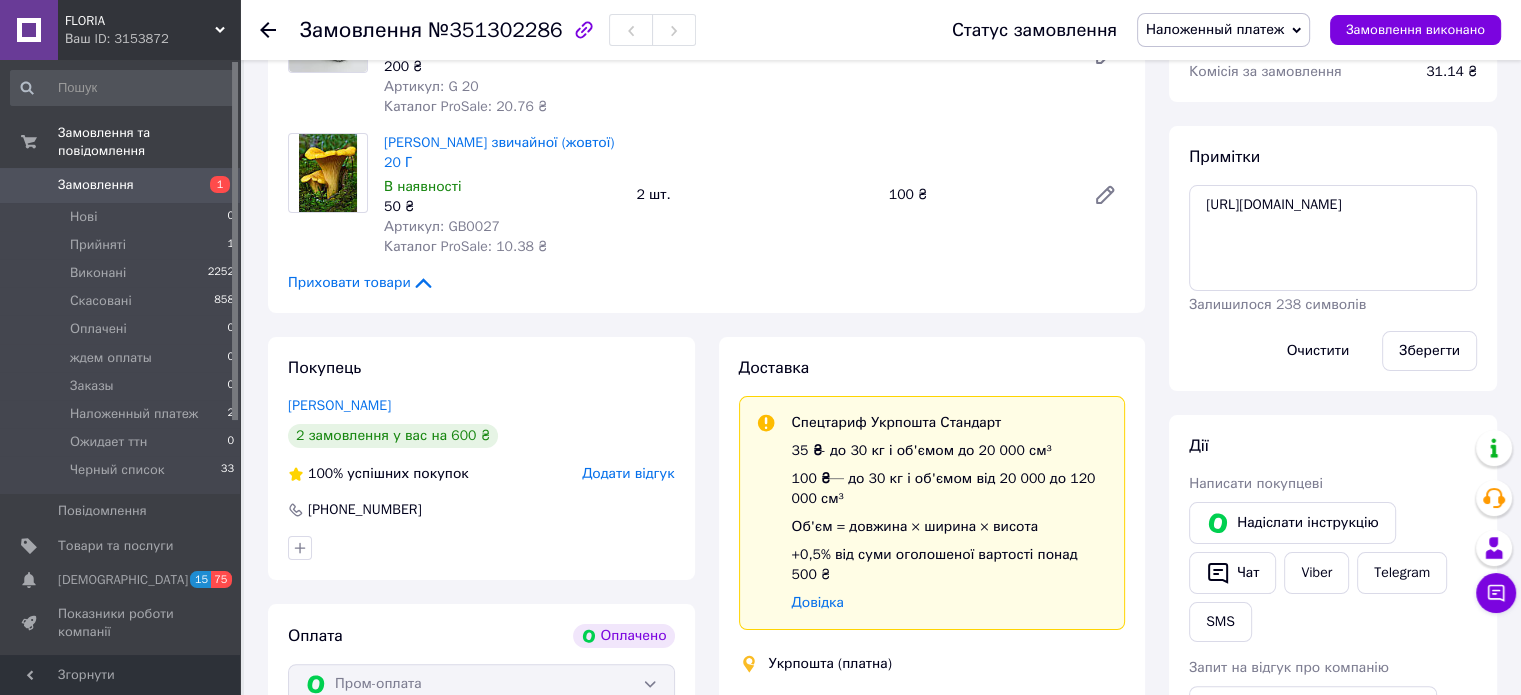 click on "Додати відгук" at bounding box center (628, 473) 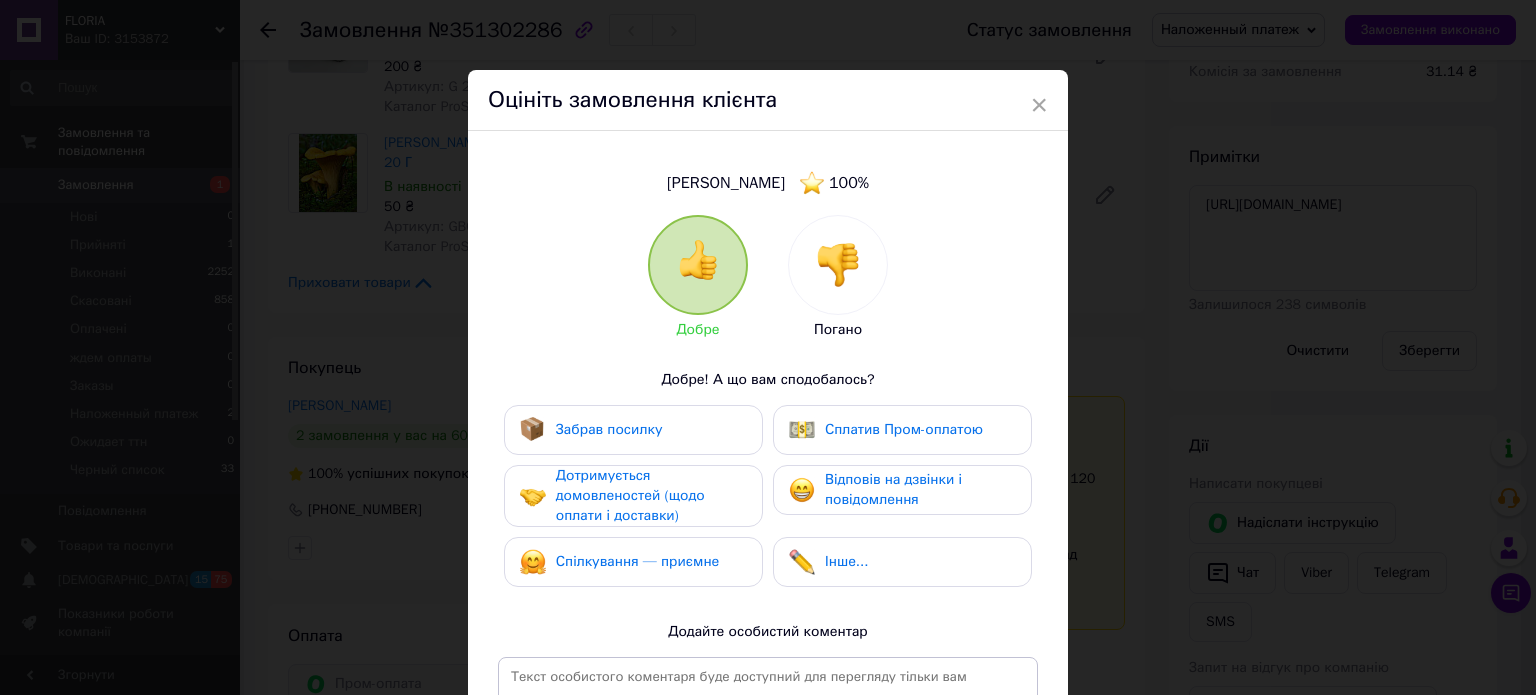 click at bounding box center [838, 265] 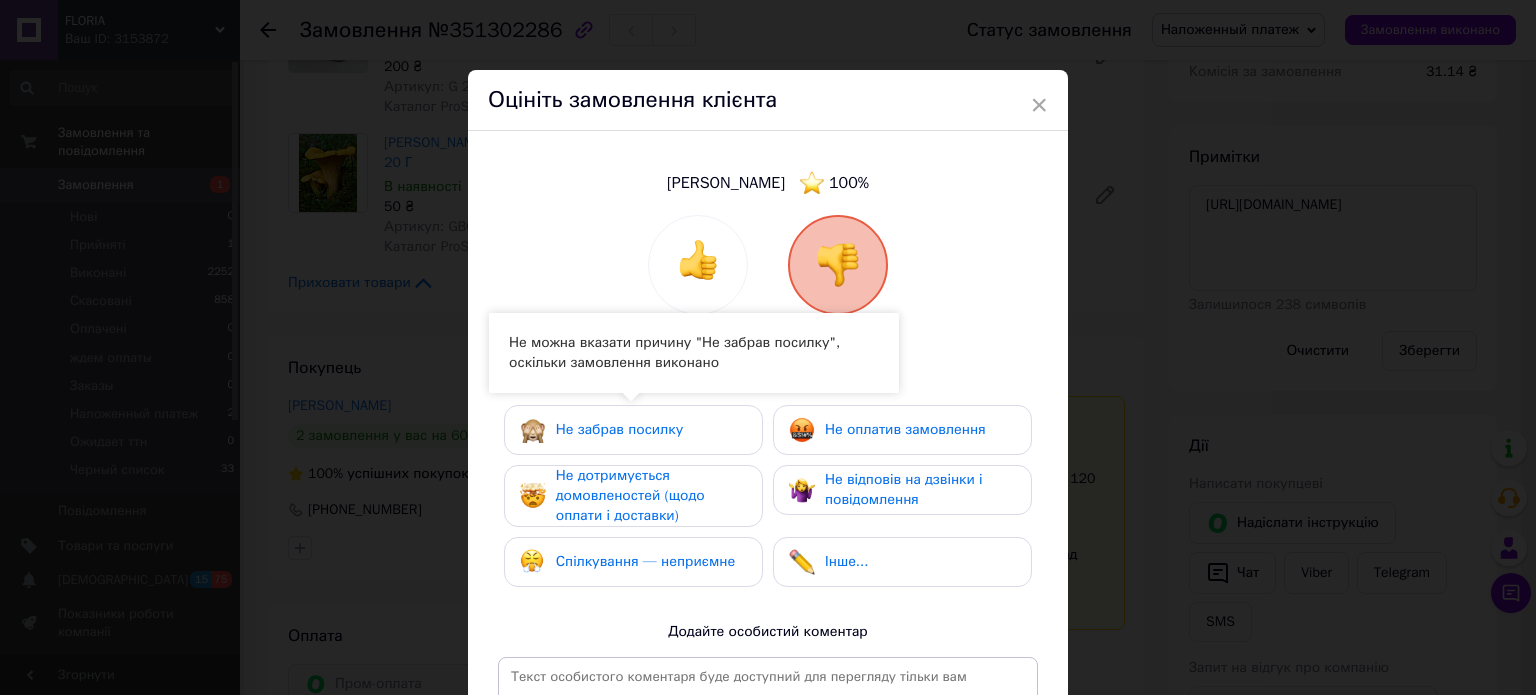 click on "Не забрав посилку" at bounding box center [619, 429] 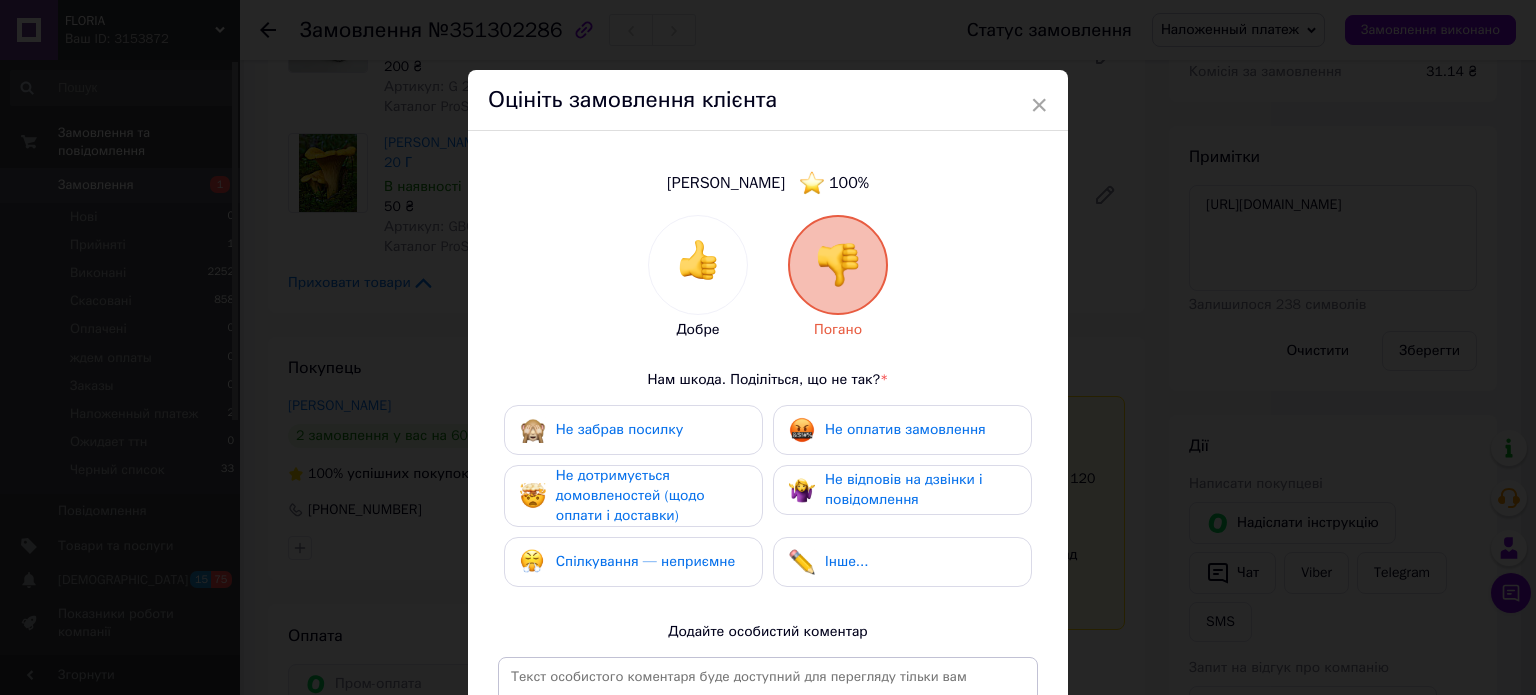 click on "Не забрав посилку" at bounding box center (633, 430) 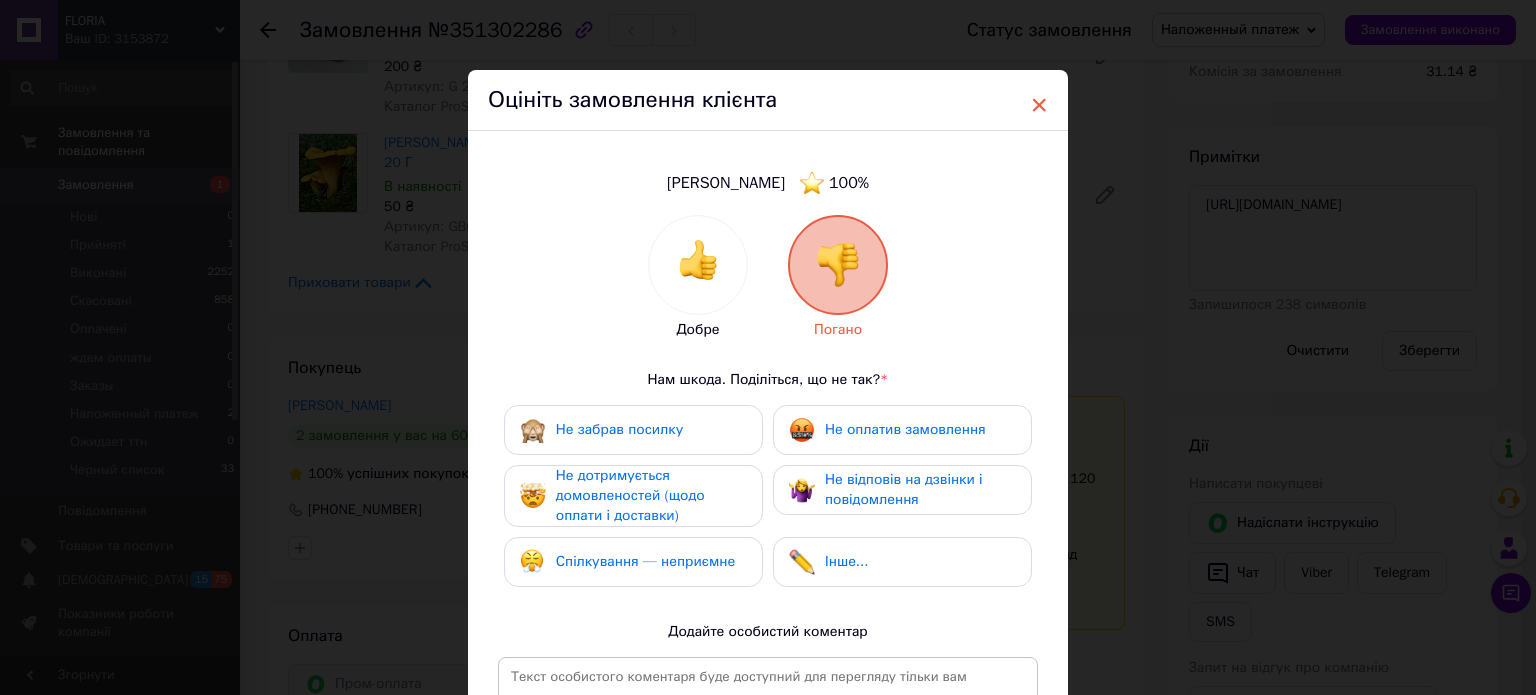 click on "×" at bounding box center [1039, 105] 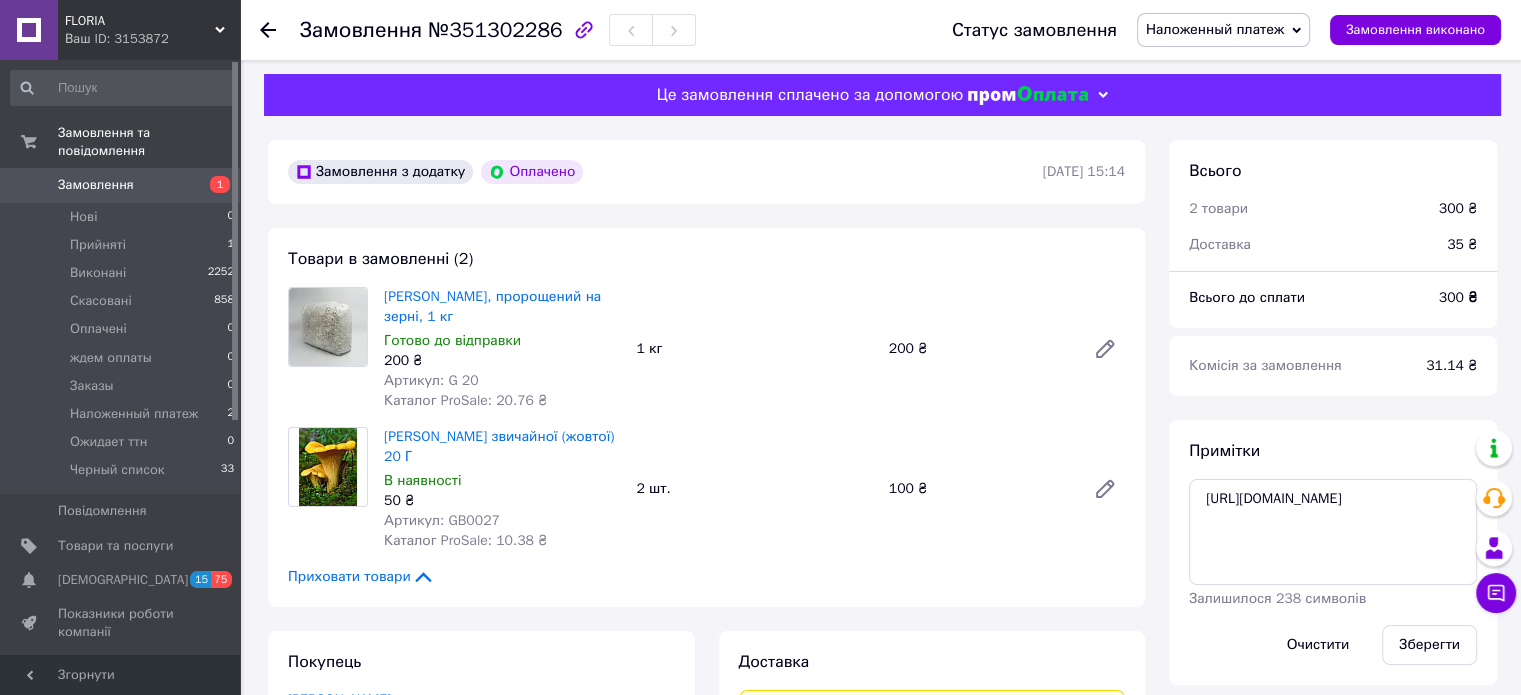 scroll, scrollTop: 0, scrollLeft: 0, axis: both 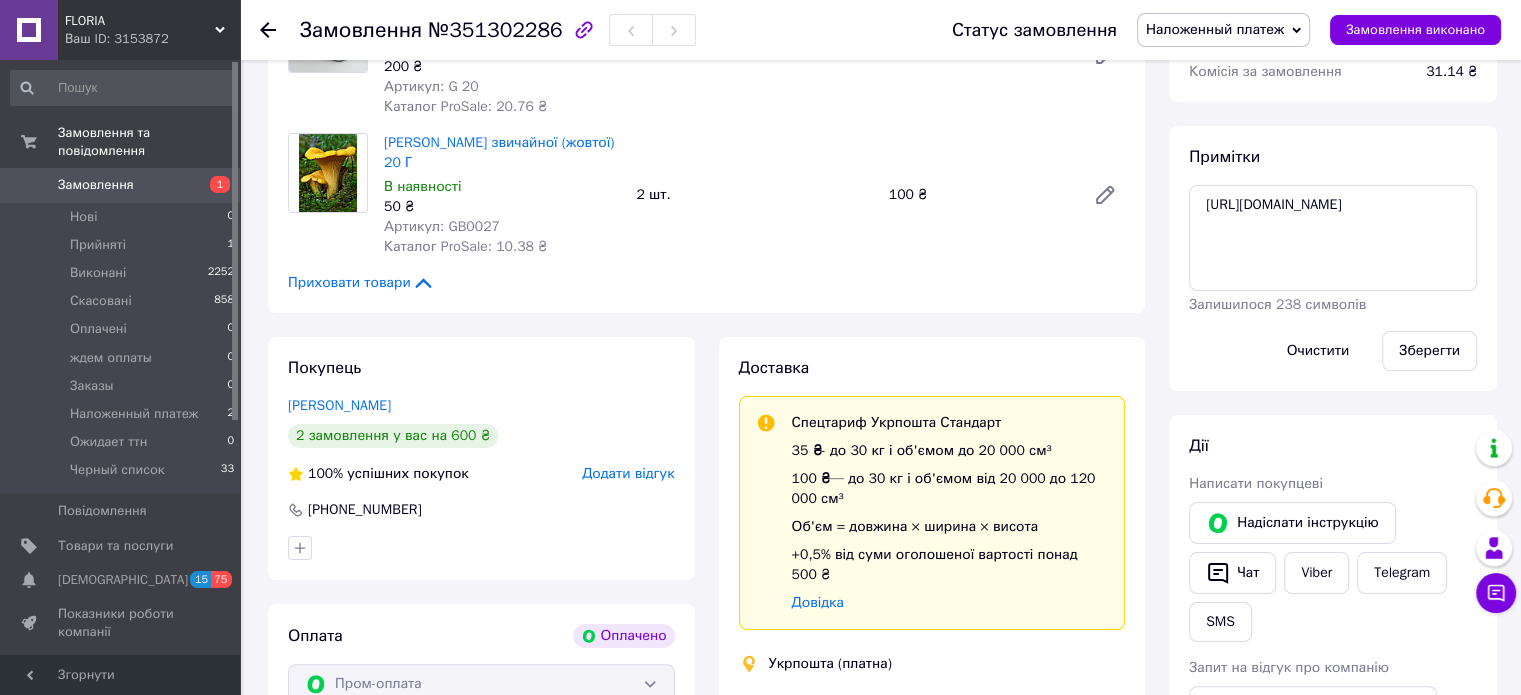 click on "Додати відгук" at bounding box center (628, 473) 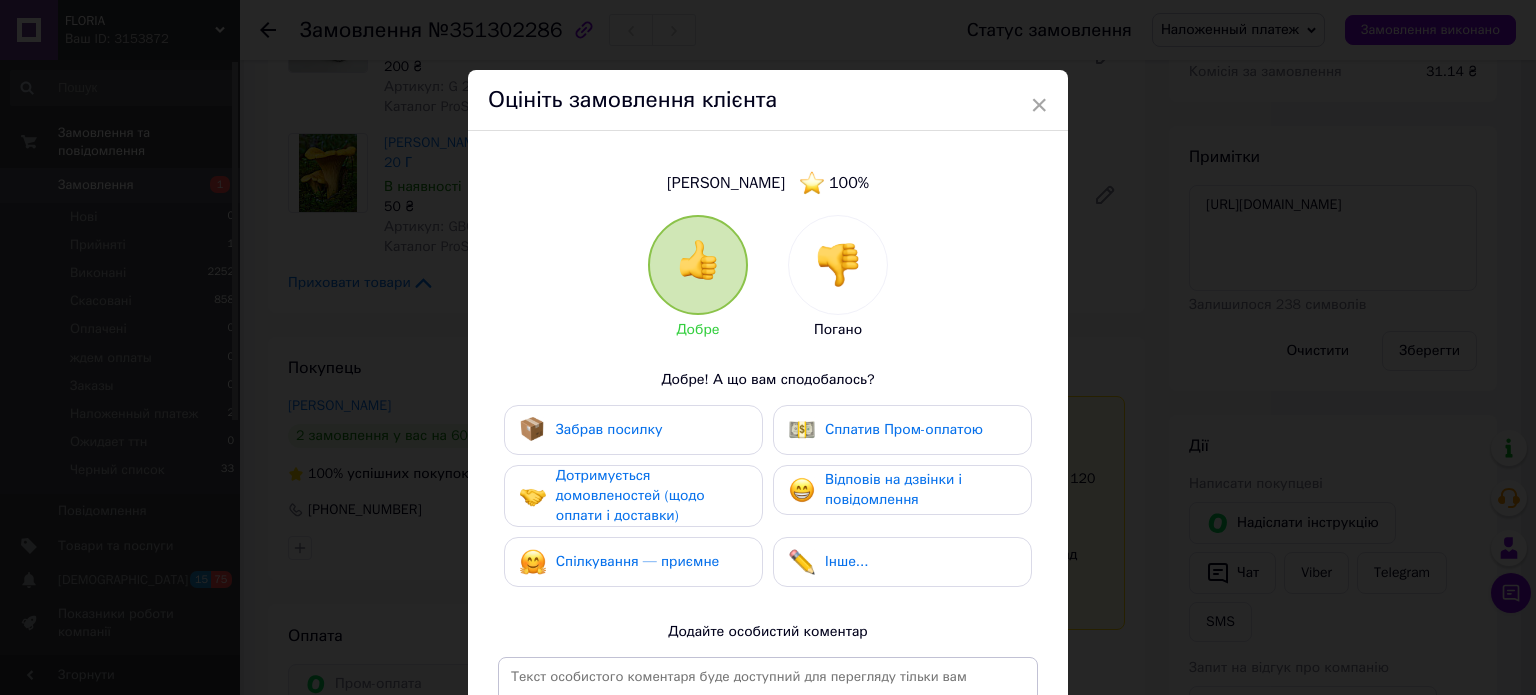 click at bounding box center (838, 265) 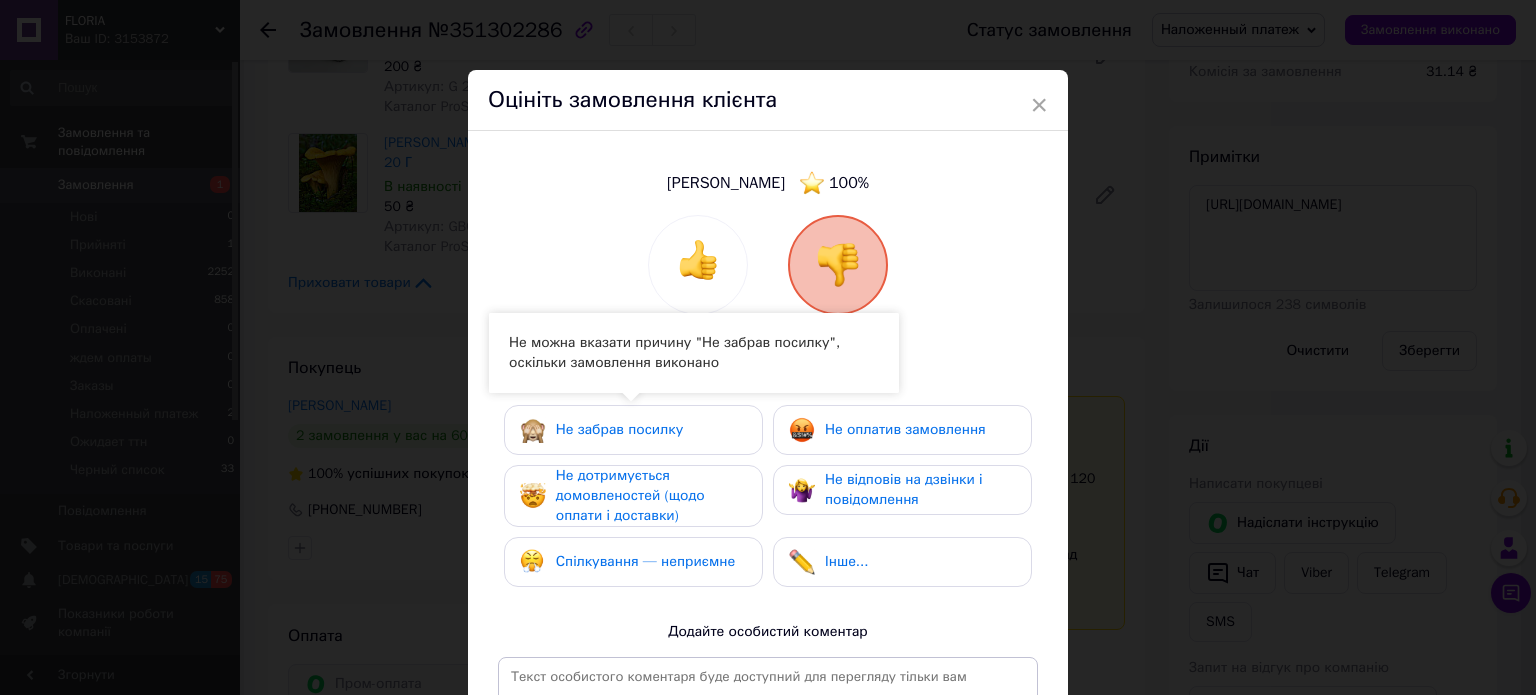 click on "Не забрав посилку" at bounding box center (633, 430) 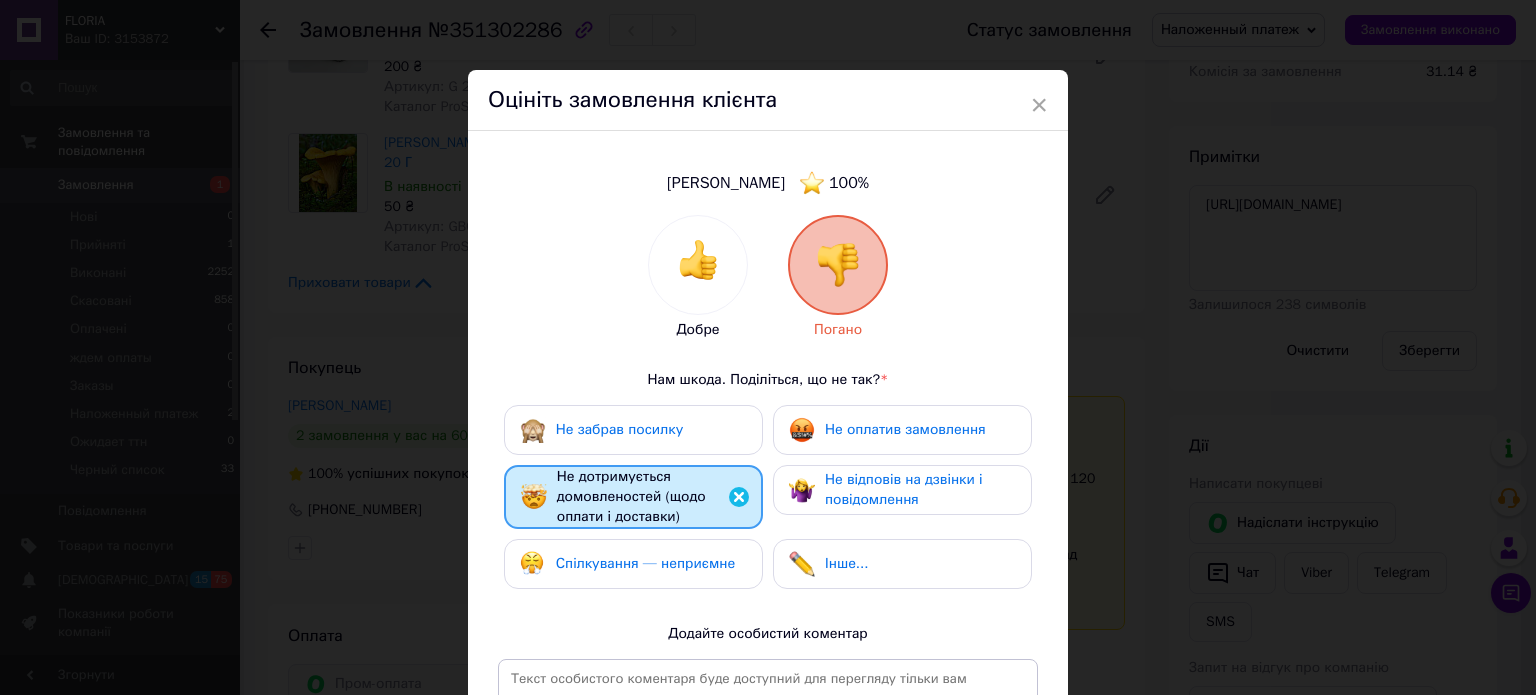 click on "Спілкування — неприємне" at bounding box center [645, 563] 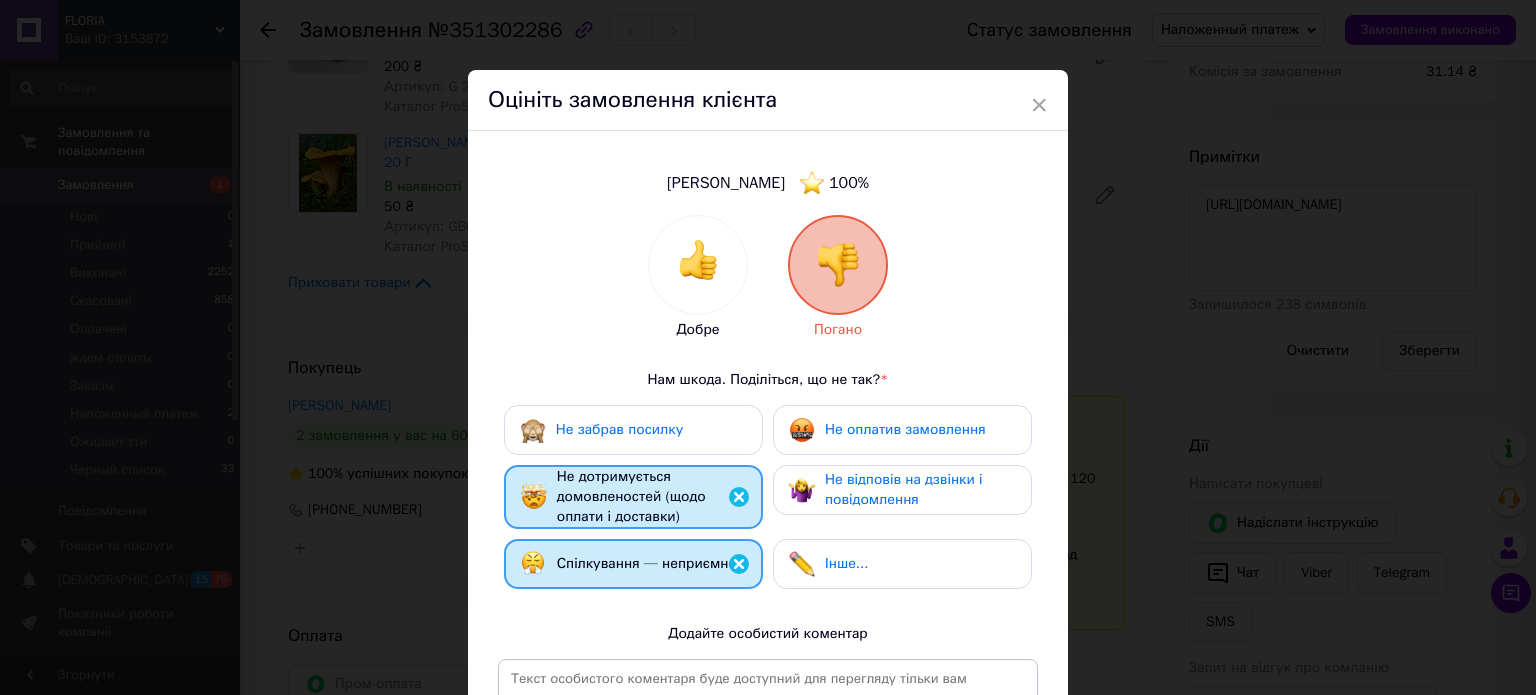 click on "Не оплатив замовлення" at bounding box center [905, 429] 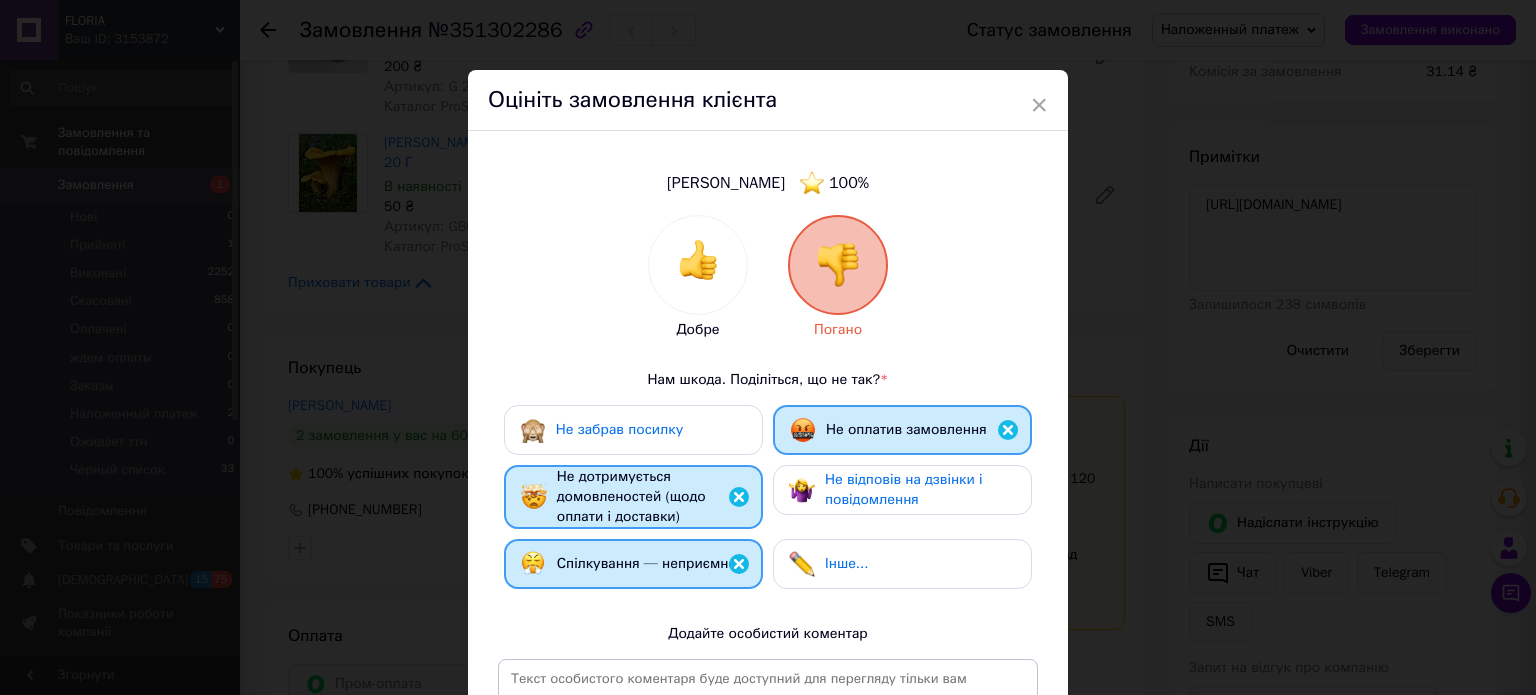 scroll, scrollTop: 100, scrollLeft: 0, axis: vertical 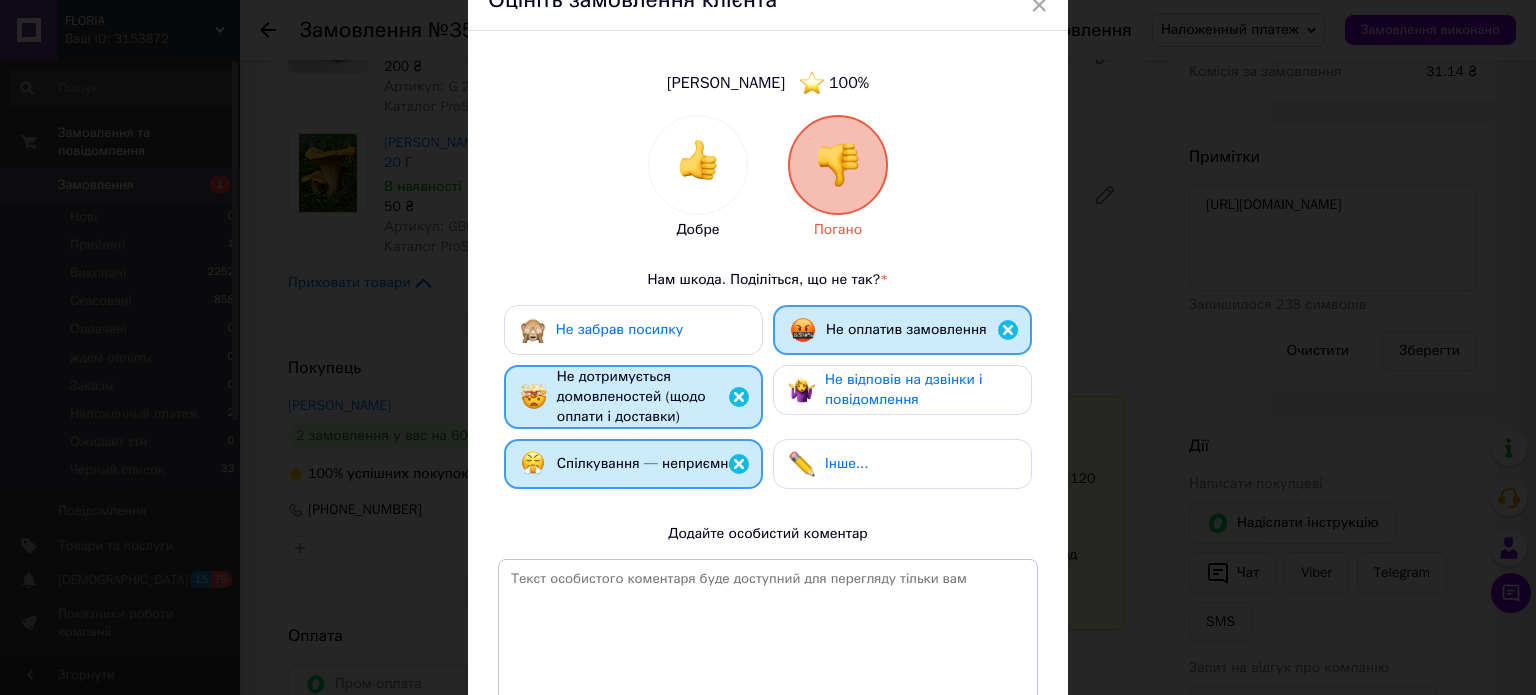 click on "Інше..." at bounding box center [846, 463] 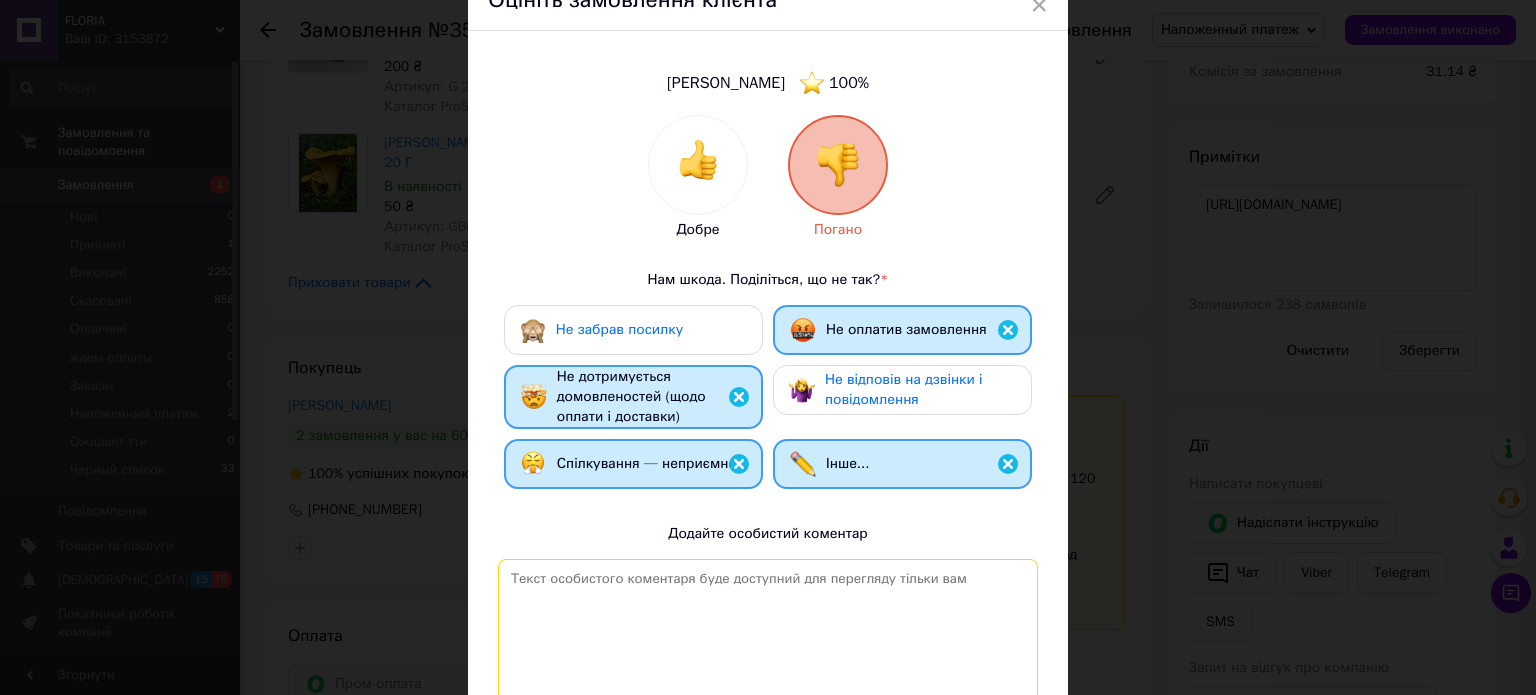 click at bounding box center (768, 642) 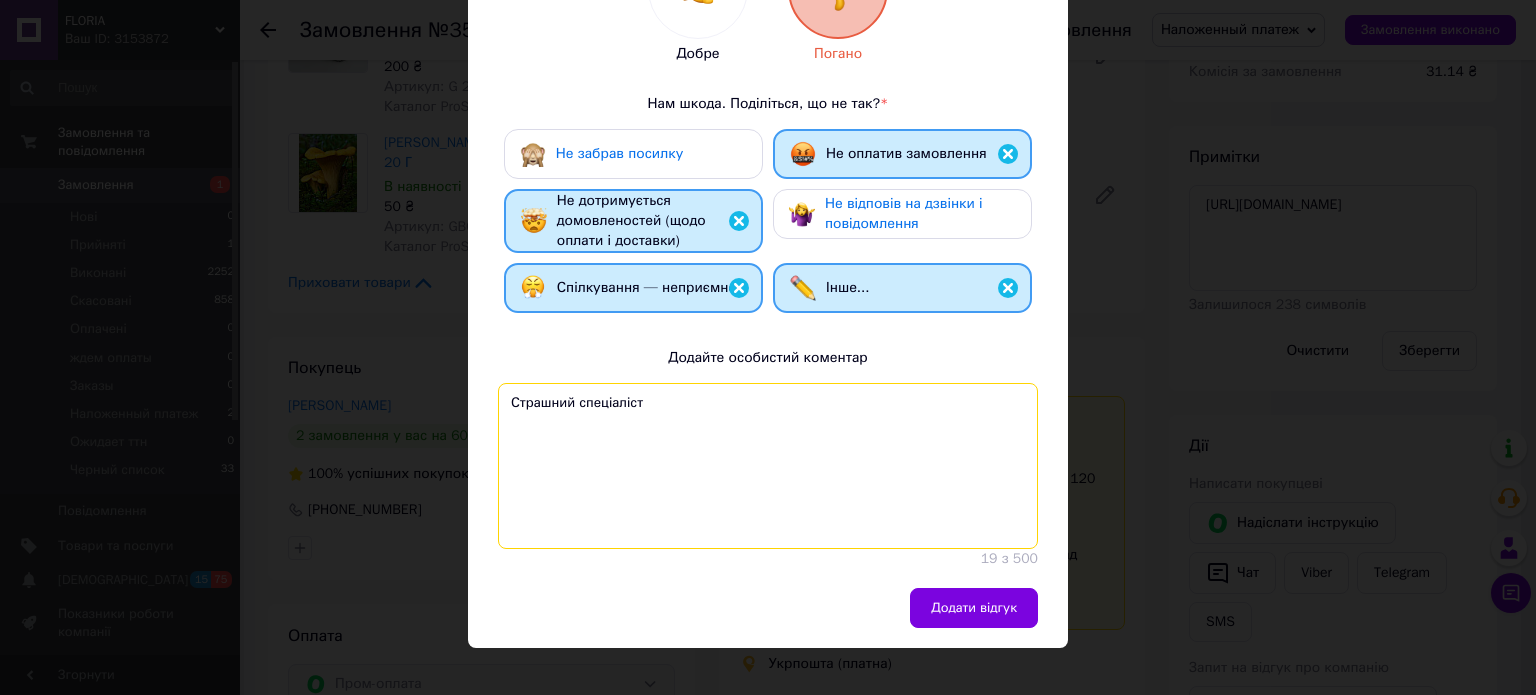 scroll, scrollTop: 296, scrollLeft: 0, axis: vertical 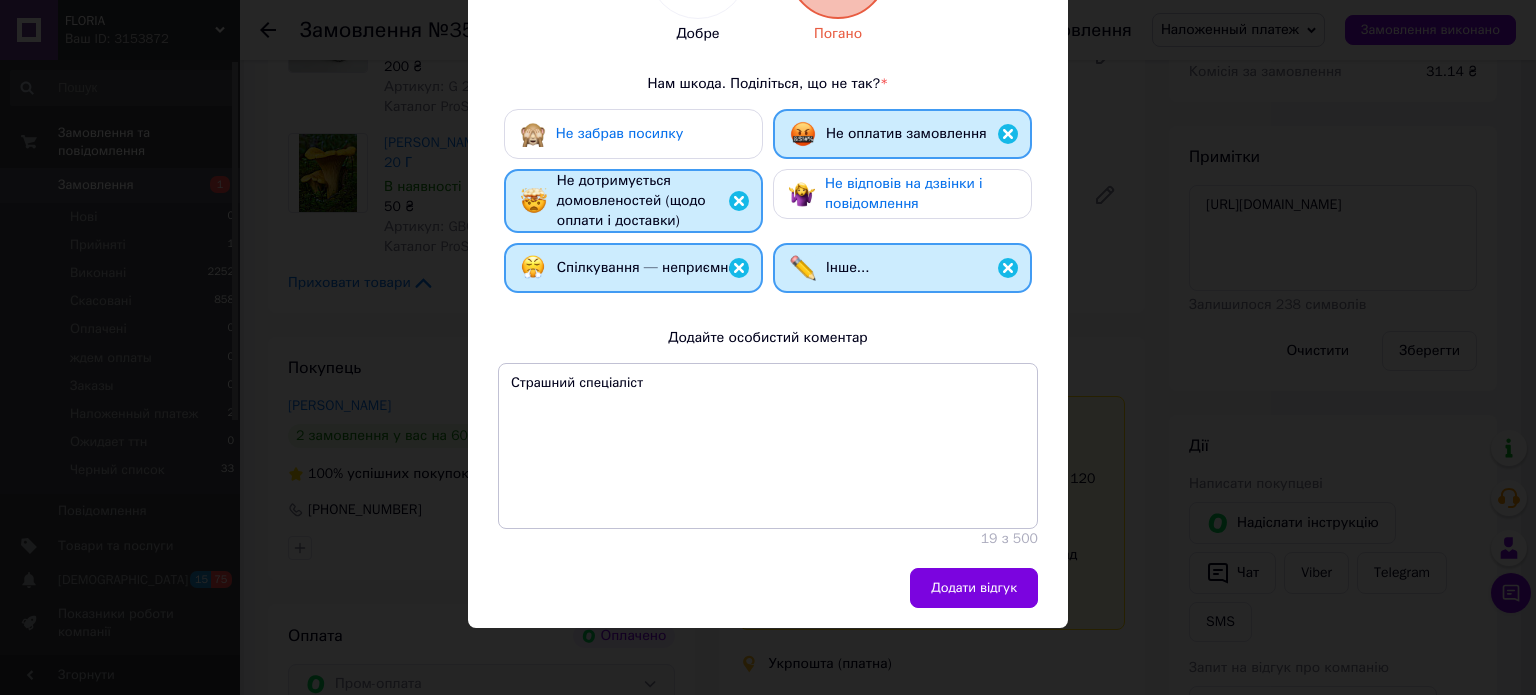 click on "Додати відгук" at bounding box center (974, 588) 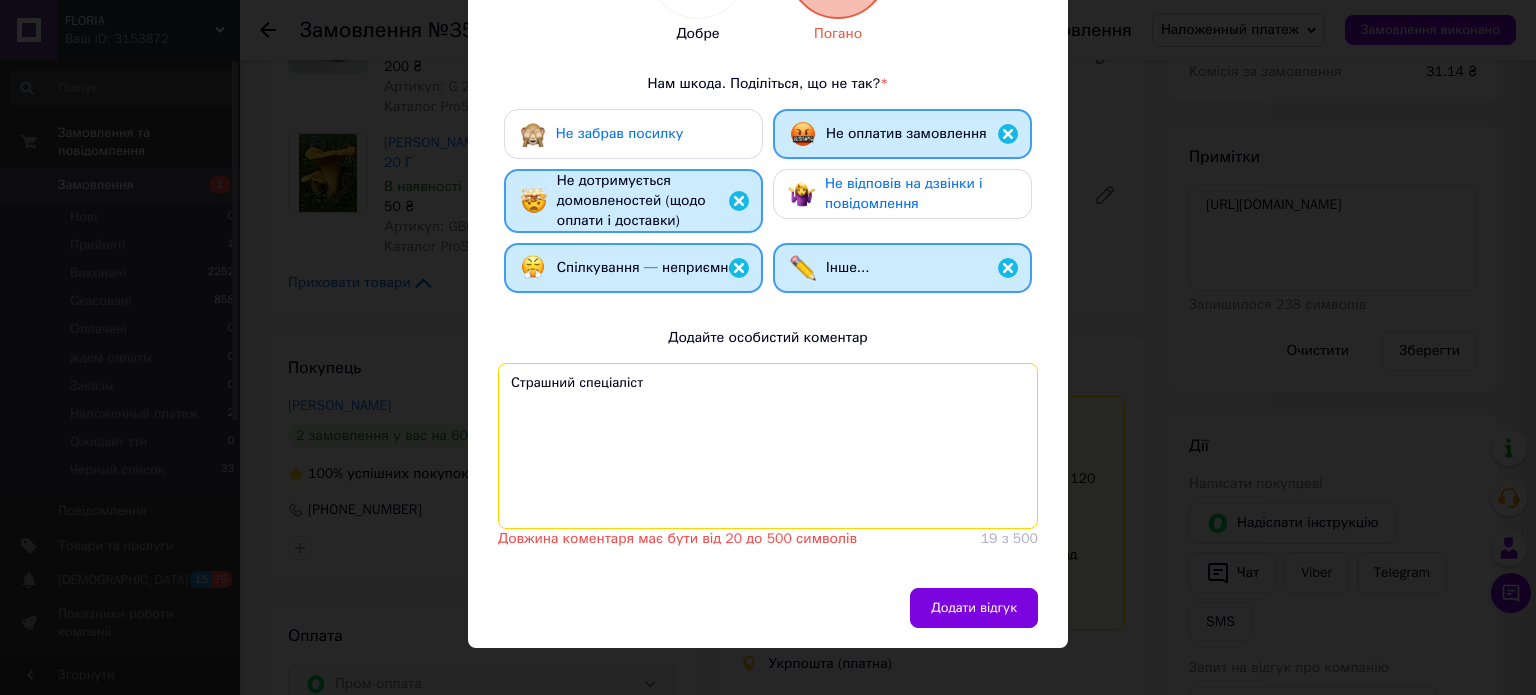click on "Страшний спеціаліст" at bounding box center (768, 446) 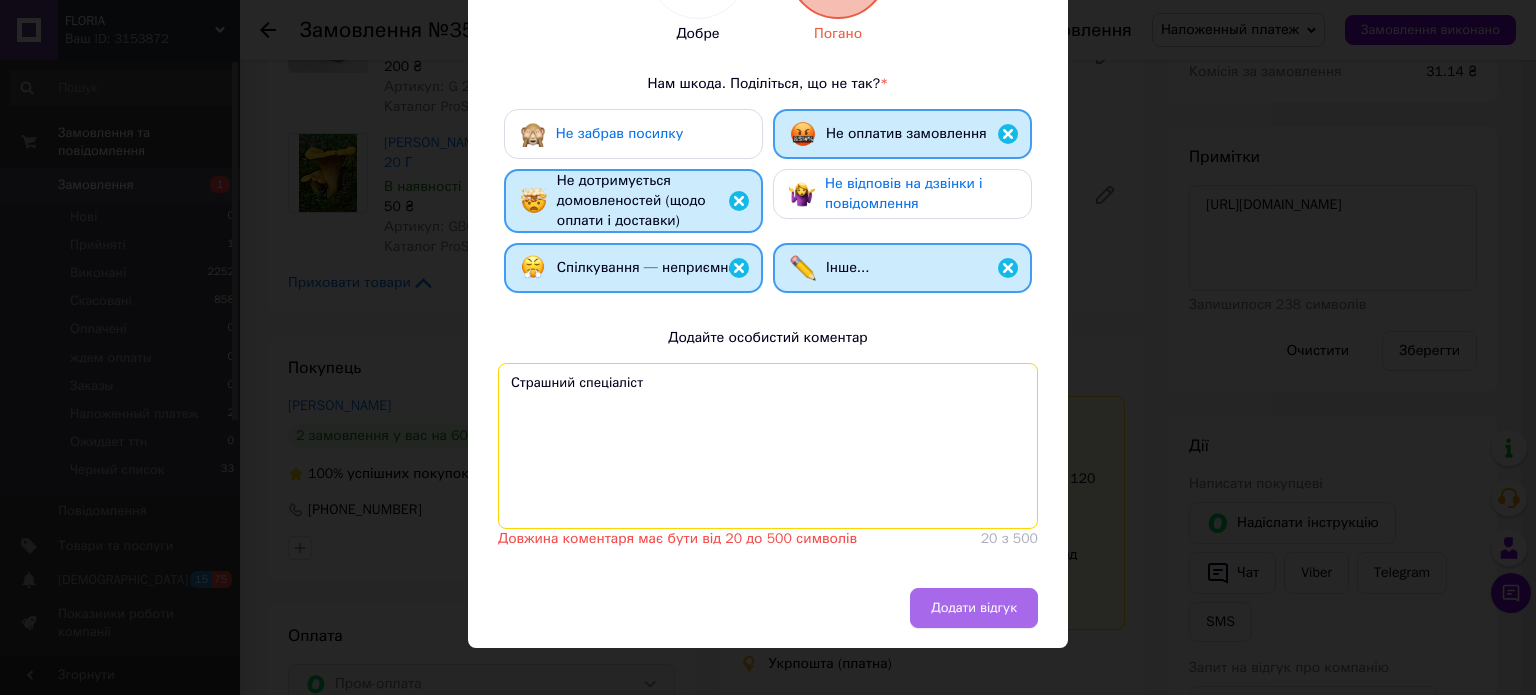 type on "Страшний спеціаліст" 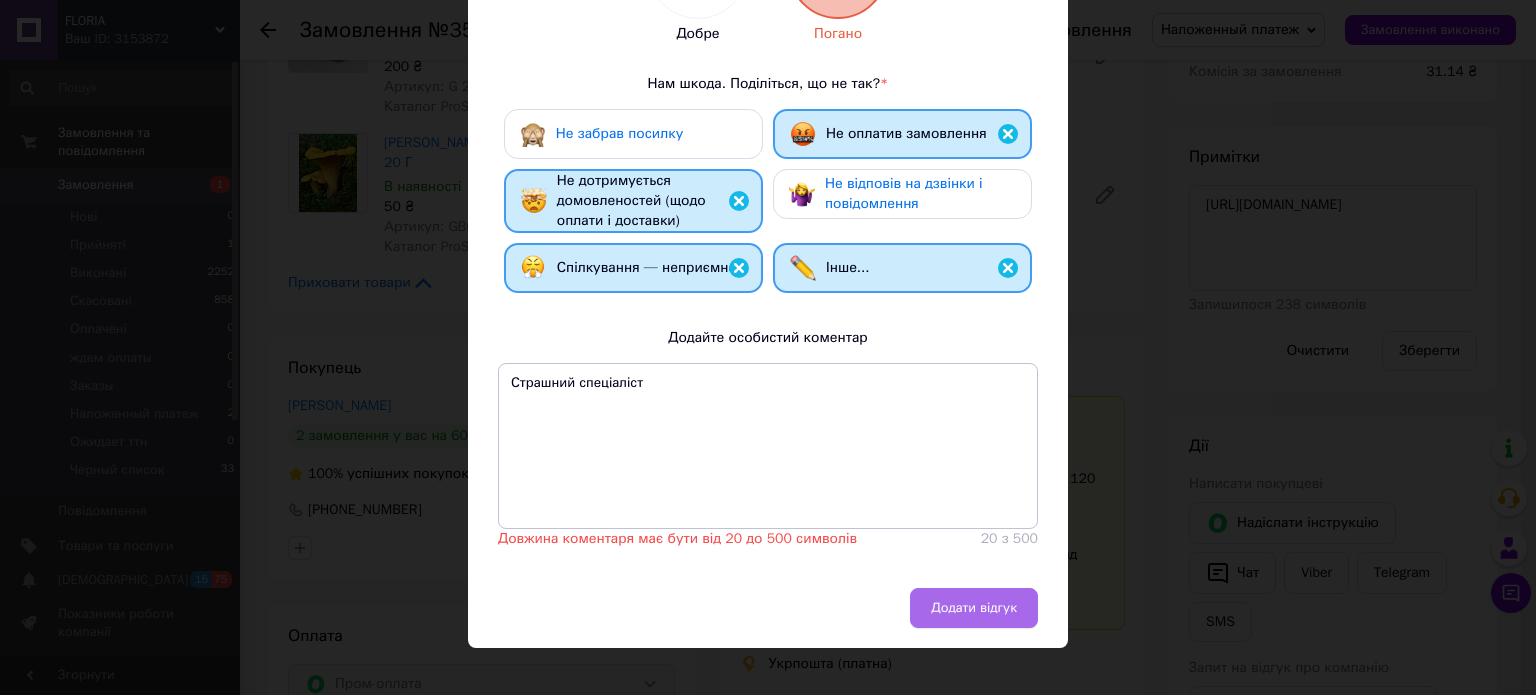 click on "Додати відгук" at bounding box center (974, 608) 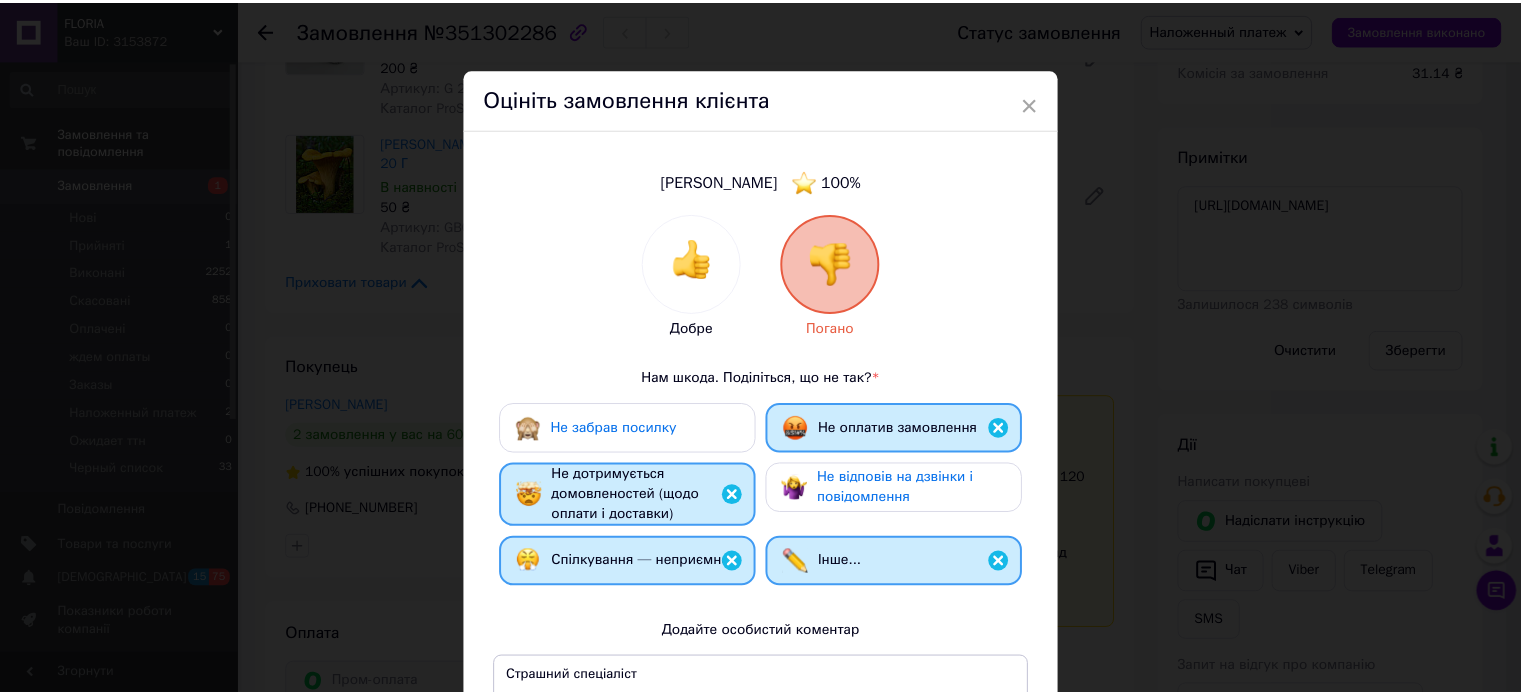 scroll, scrollTop: 0, scrollLeft: 0, axis: both 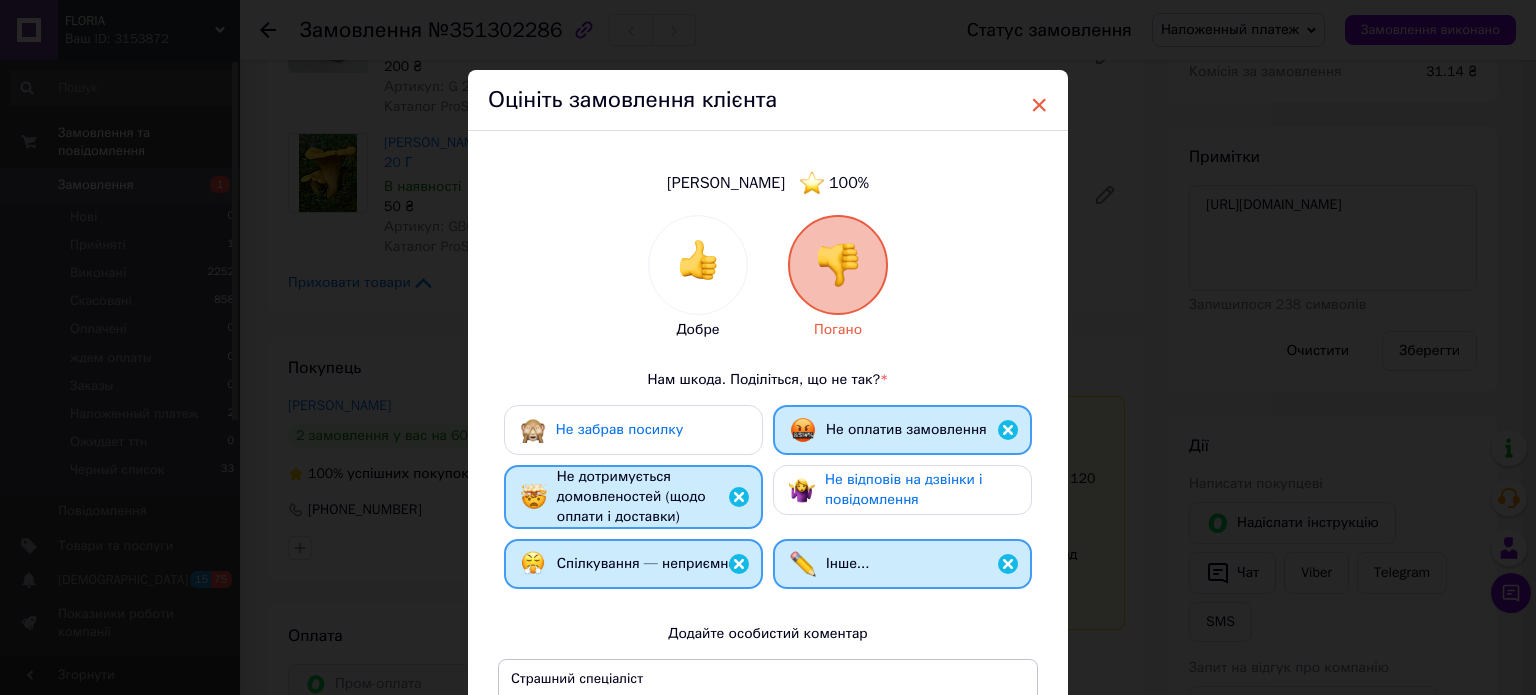click on "×" at bounding box center [1039, 105] 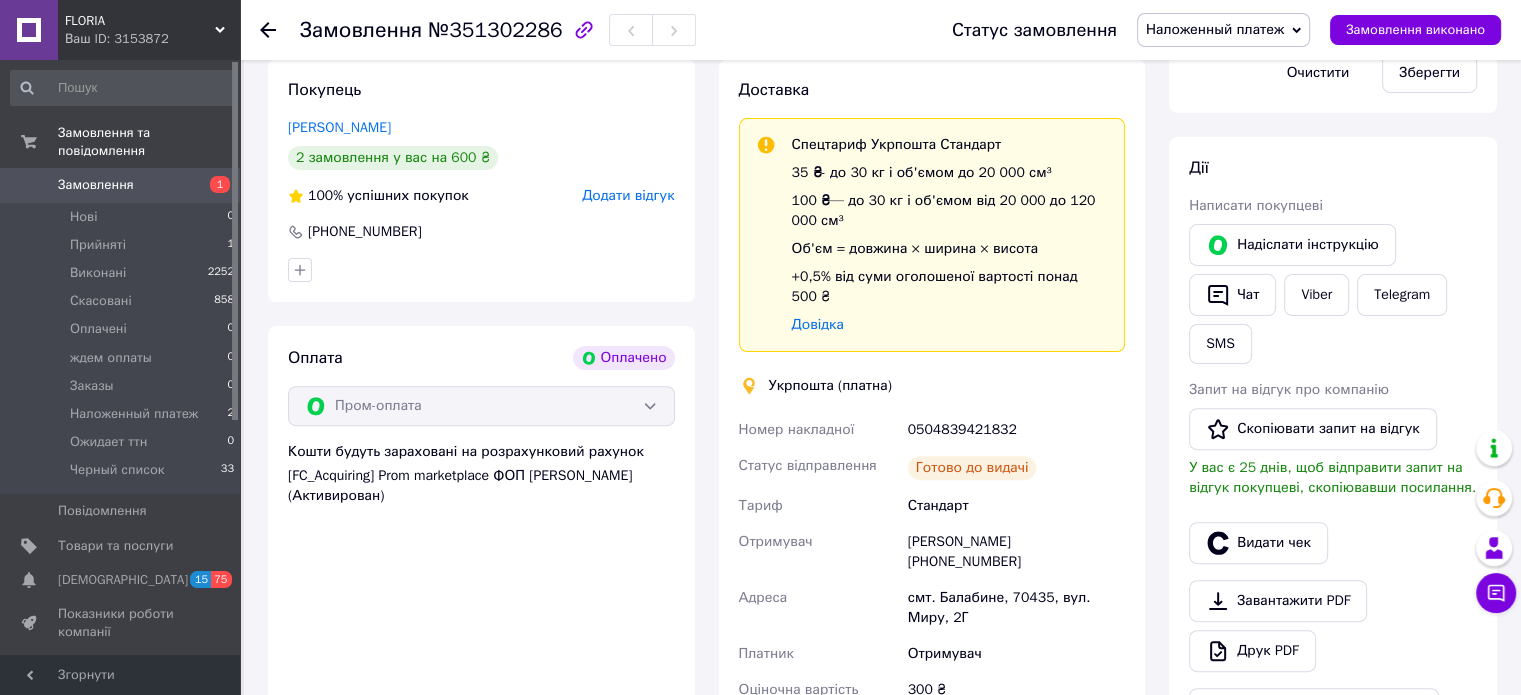 scroll, scrollTop: 600, scrollLeft: 0, axis: vertical 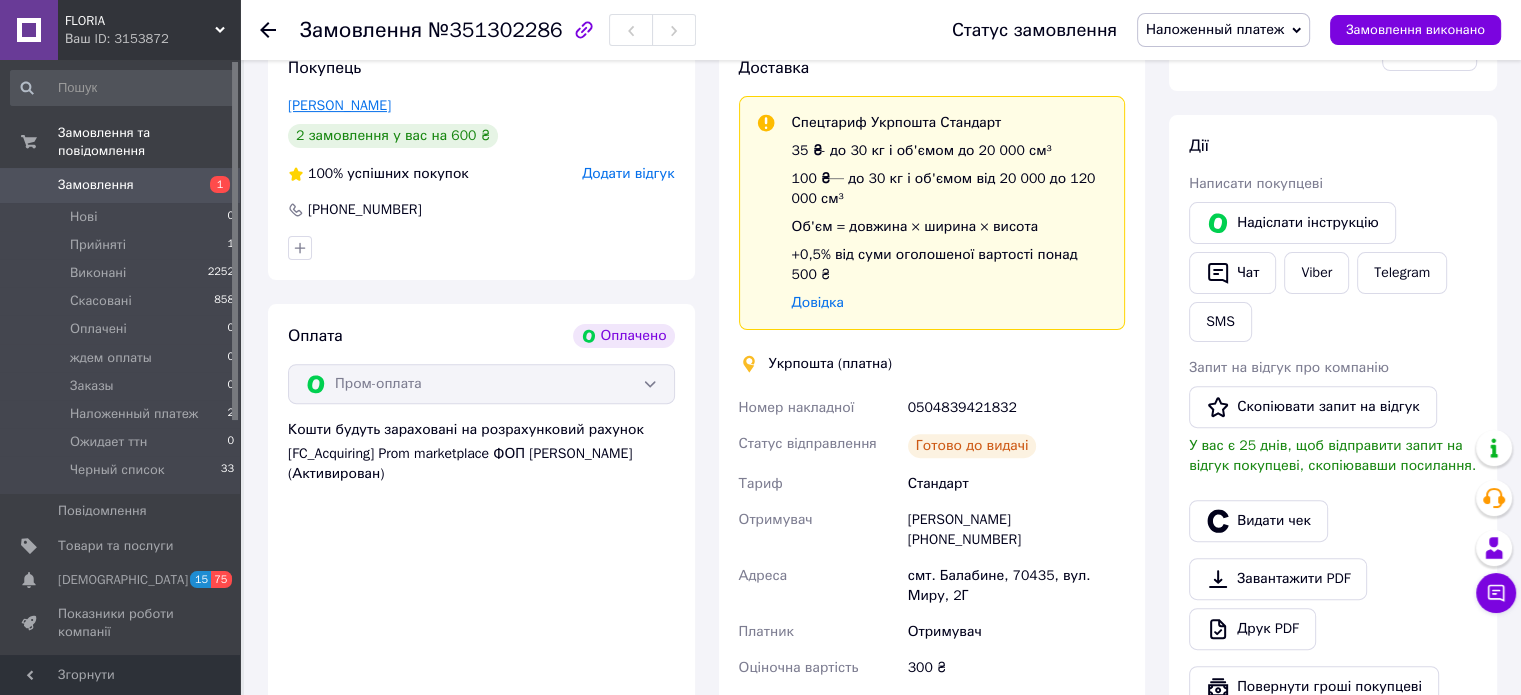 click on "Запара Евгений" at bounding box center (339, 105) 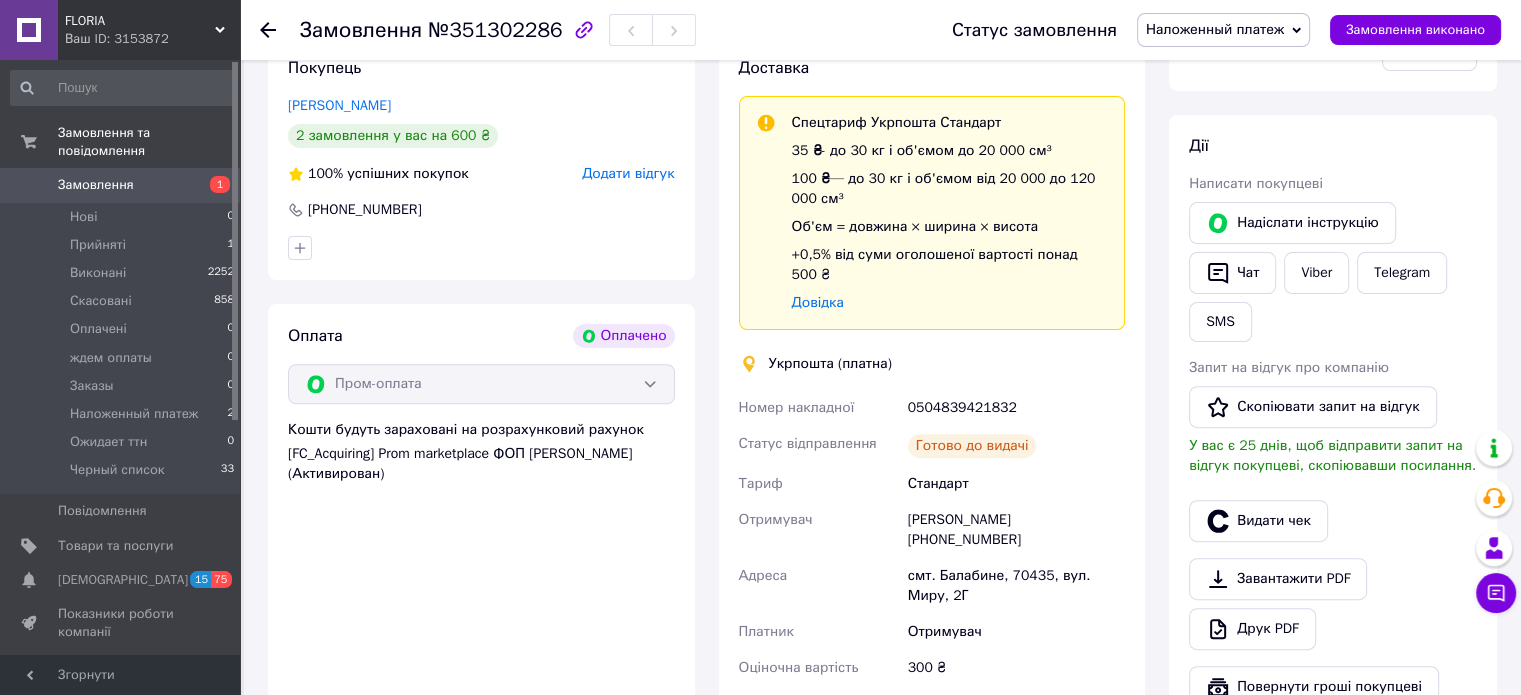 scroll, scrollTop: 0, scrollLeft: 0, axis: both 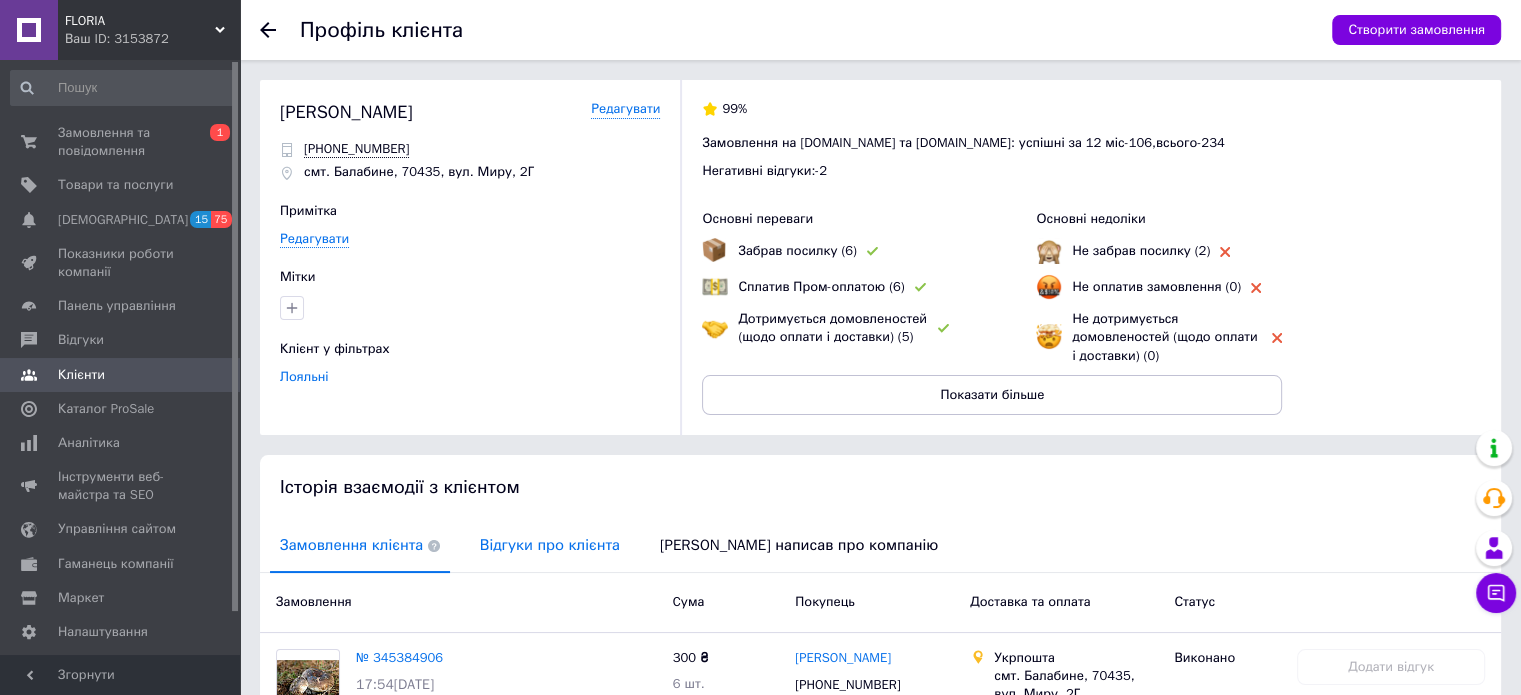 click on "Відгуки про клієнта" at bounding box center [550, 545] 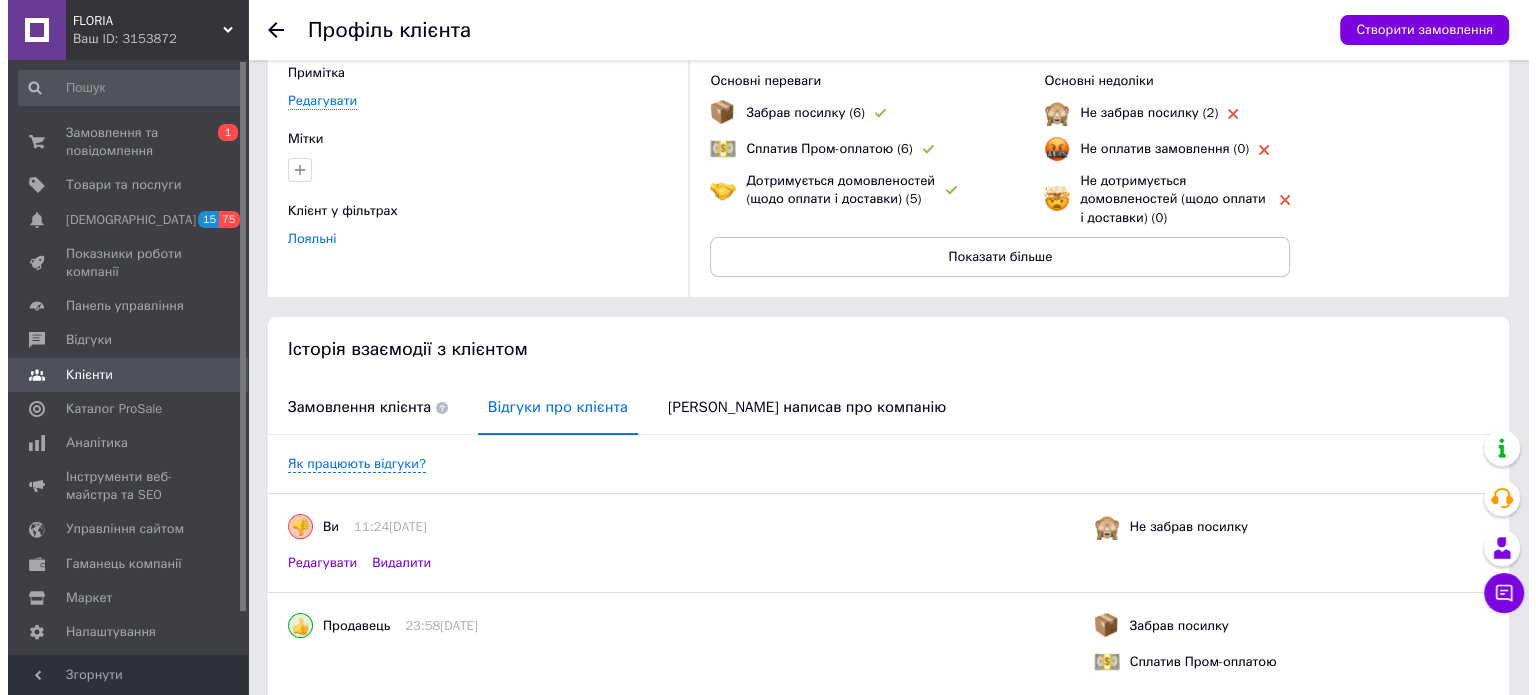 scroll, scrollTop: 338, scrollLeft: 0, axis: vertical 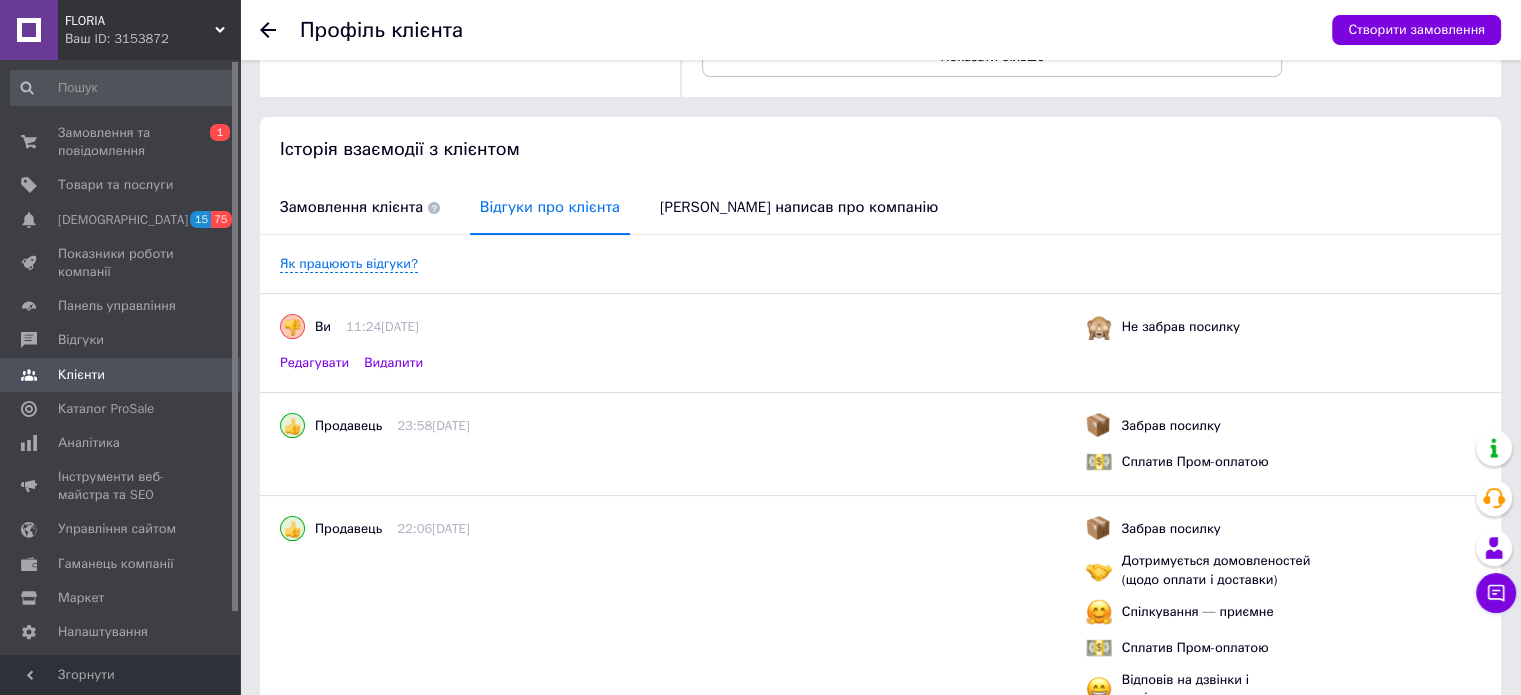 click on "Редагувати" at bounding box center [314, 363] 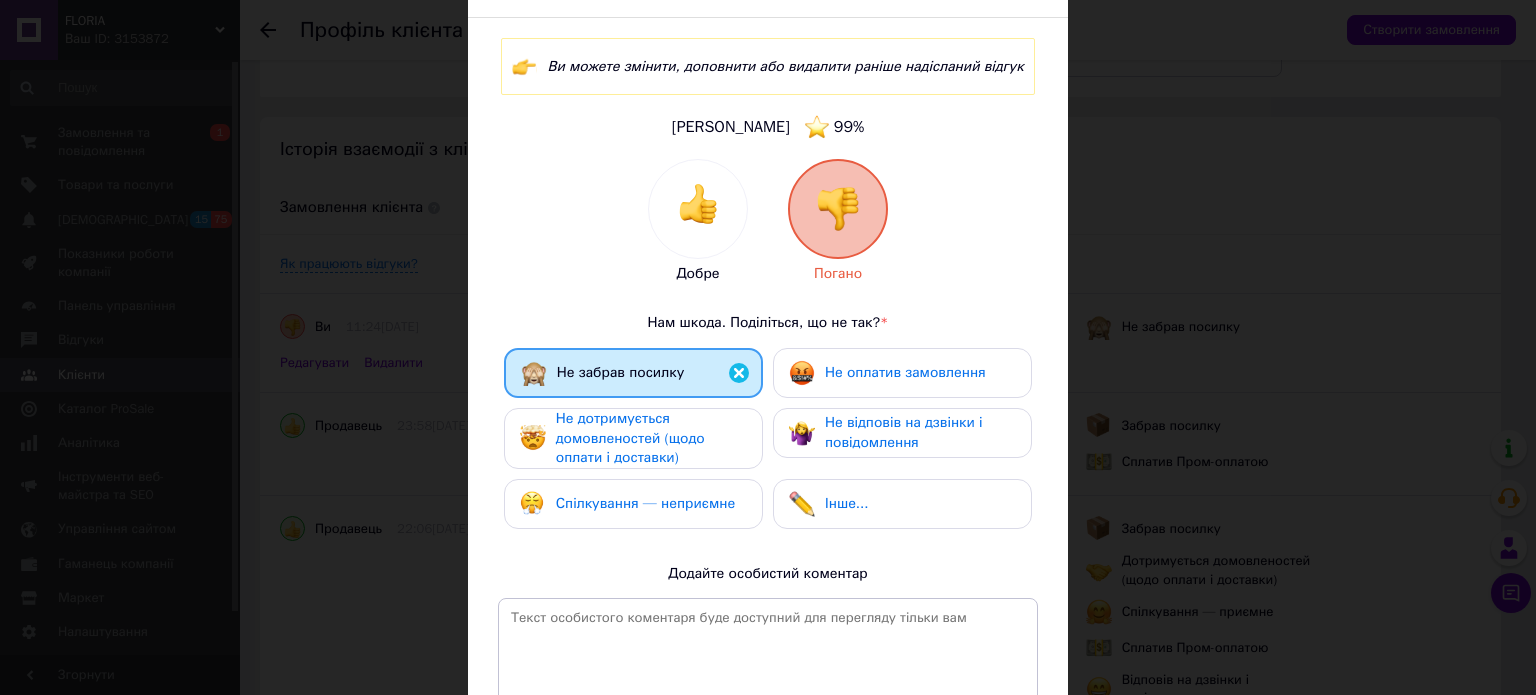 scroll, scrollTop: 358, scrollLeft: 0, axis: vertical 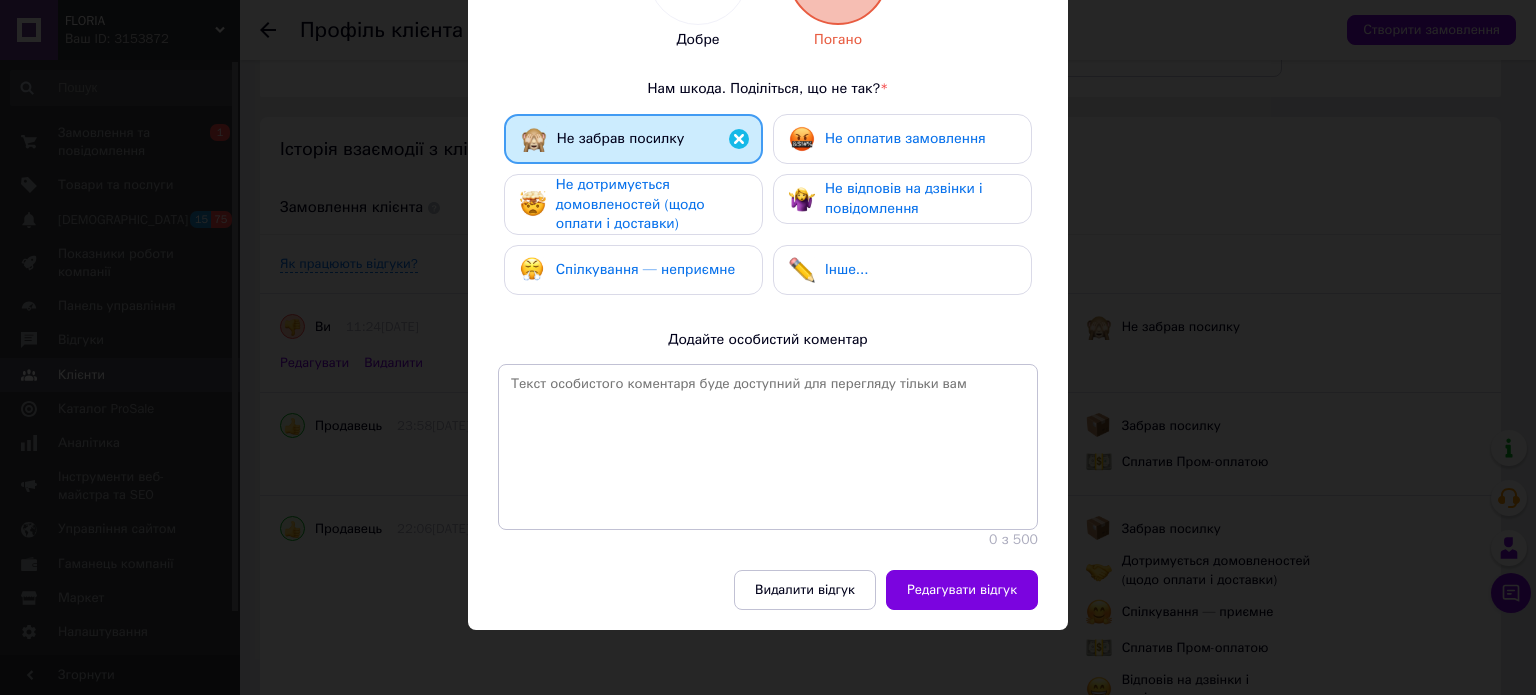 click on "Не дотримується домовленостей (щодо оплати і доставки)" at bounding box center (630, 204) 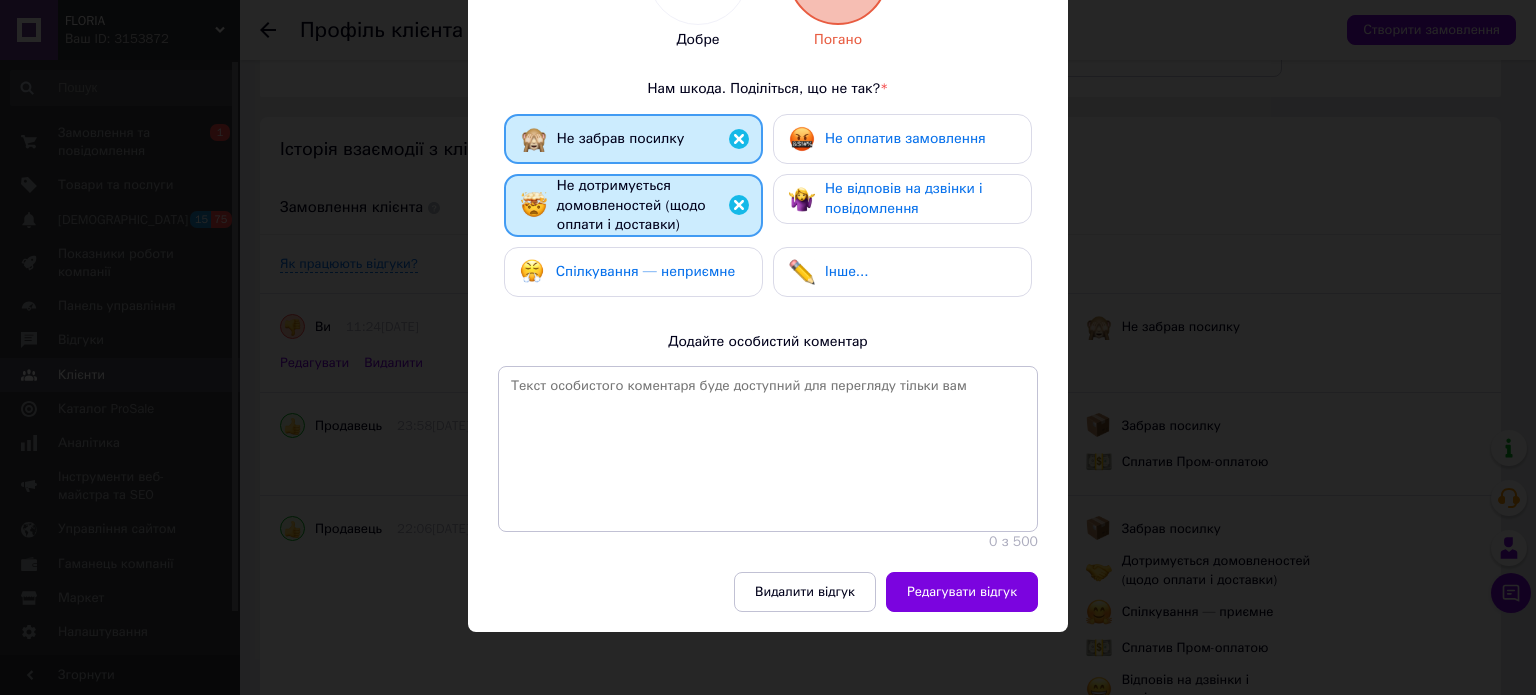 click on "Спілкування — неприємне" at bounding box center (645, 271) 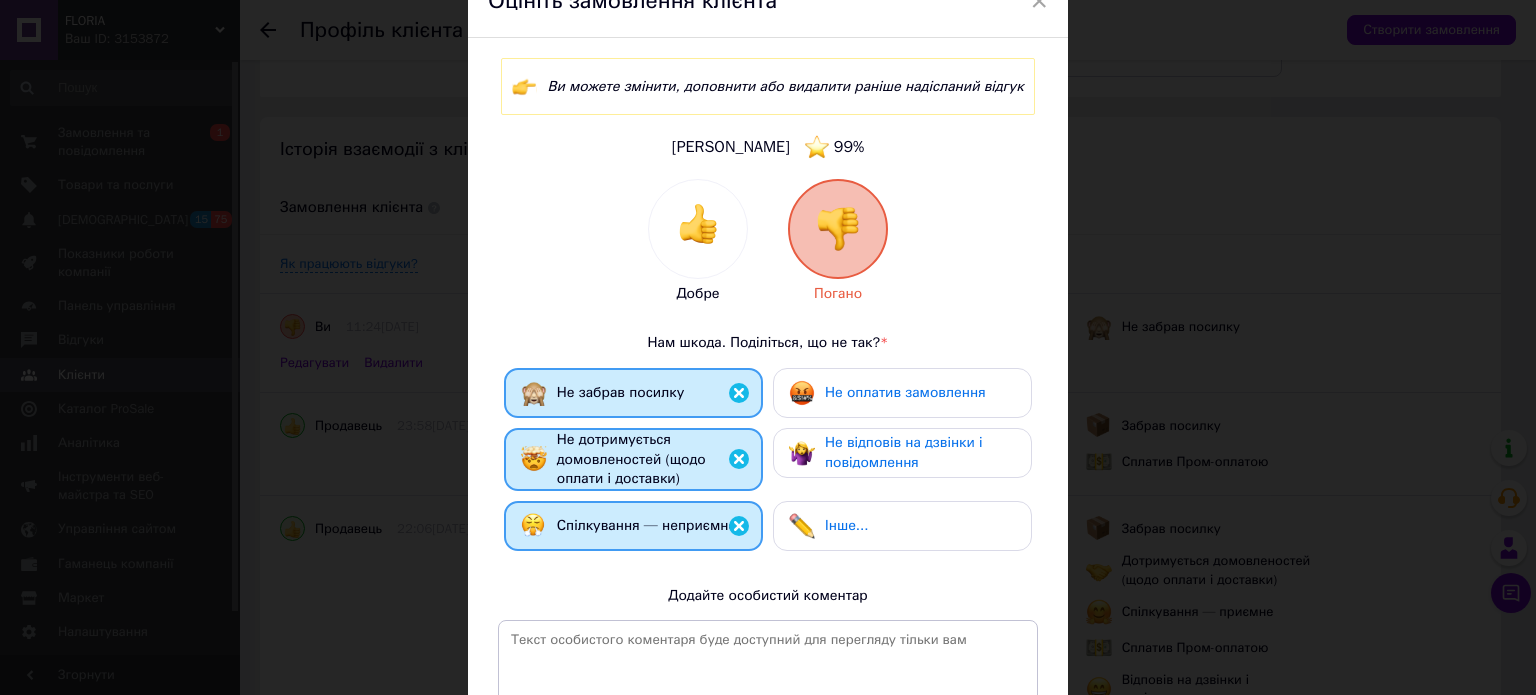 scroll, scrollTop: 0, scrollLeft: 0, axis: both 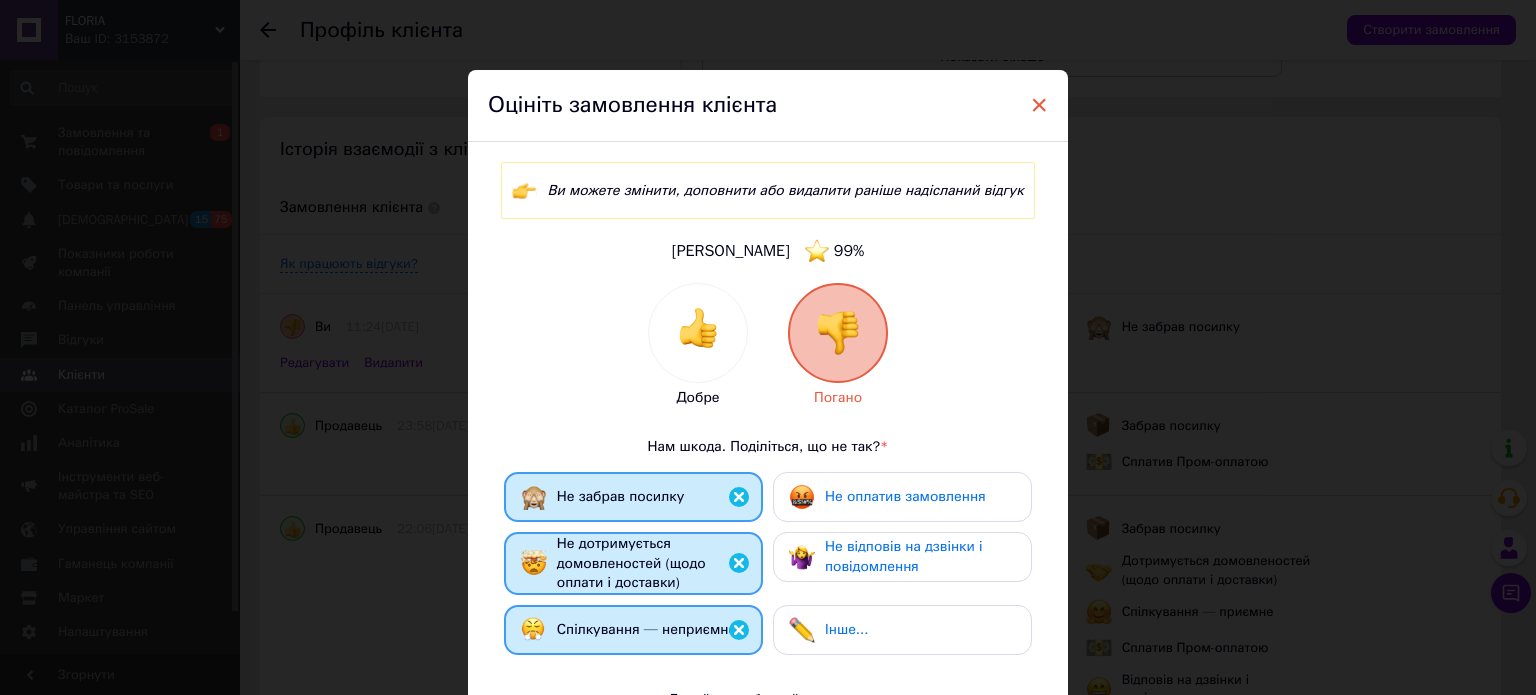 click on "×" at bounding box center (1039, 105) 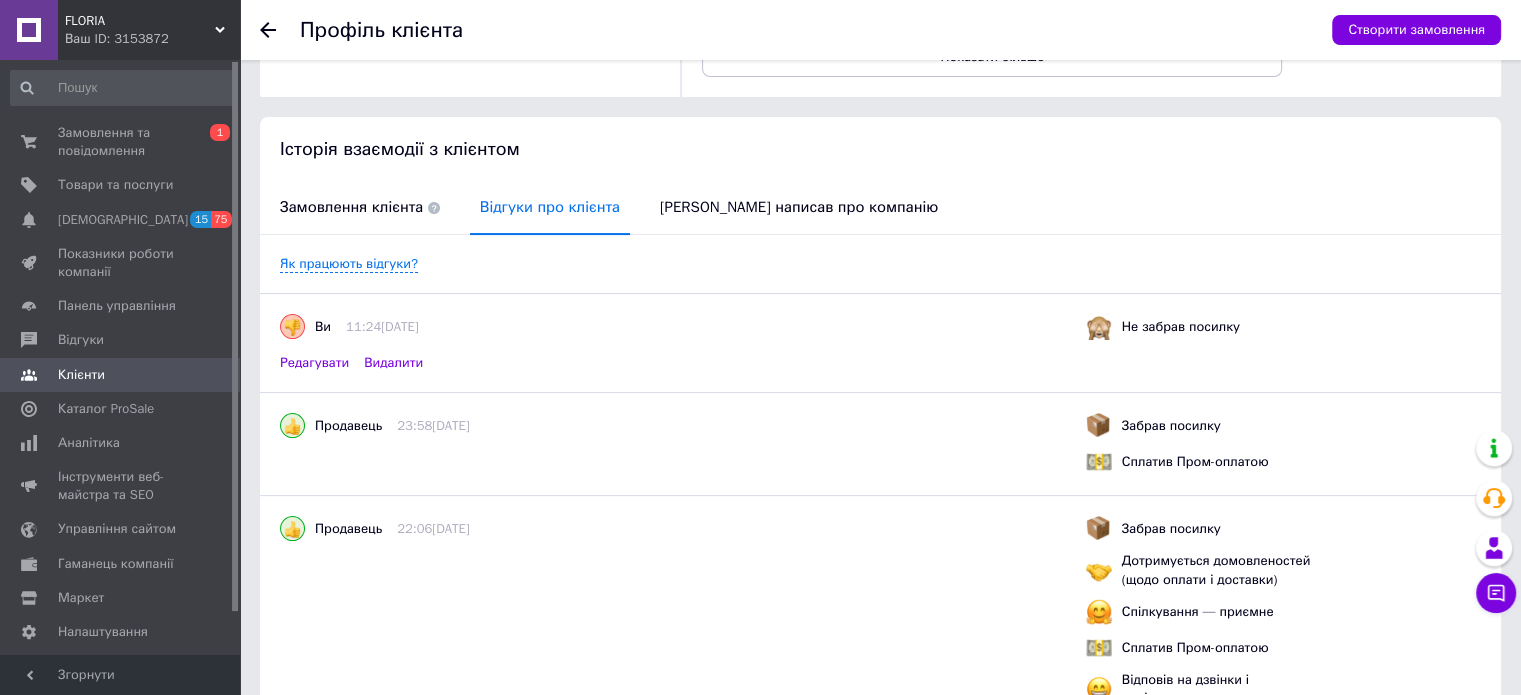 click on "Редагувати" at bounding box center (314, 363) 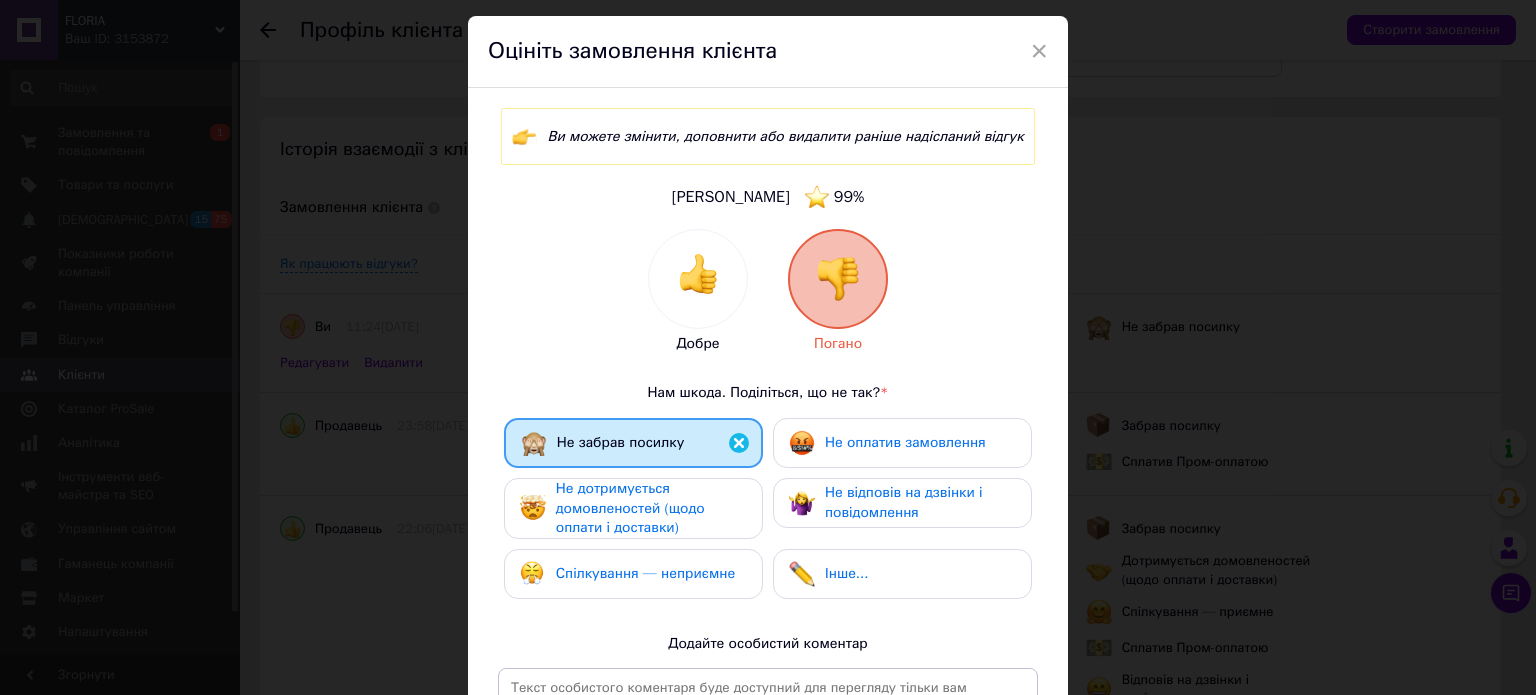 scroll, scrollTop: 100, scrollLeft: 0, axis: vertical 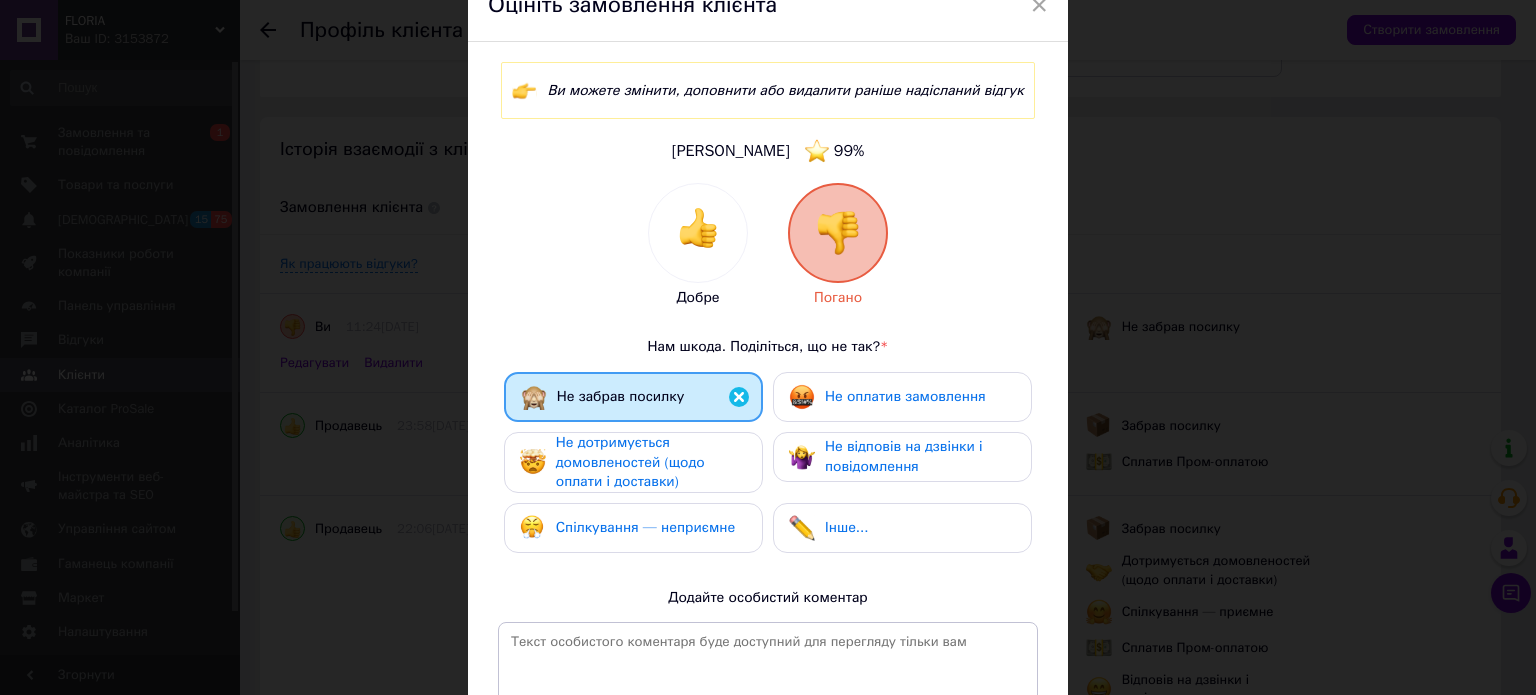click on "Не оплатив замовлення" at bounding box center (905, 396) 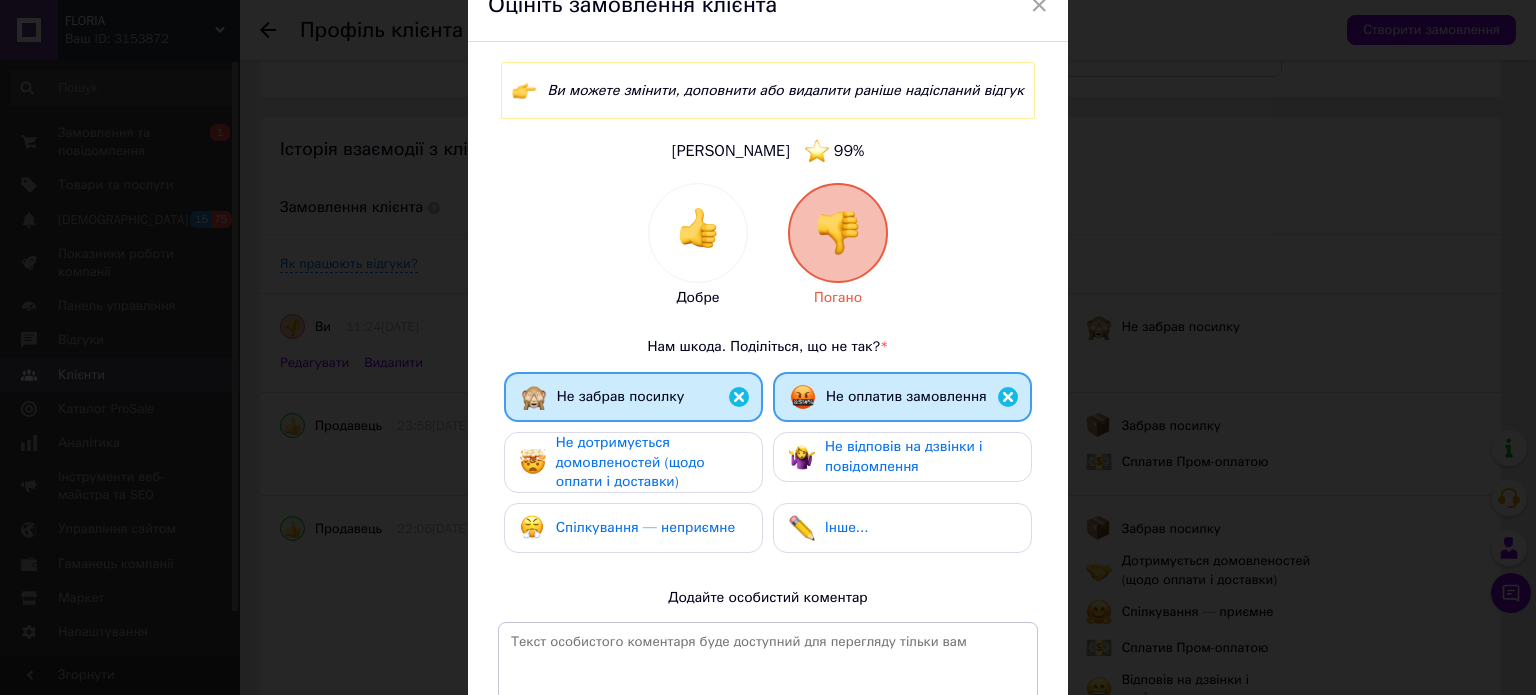 click on "Не дотримується домовленостей (щодо оплати і доставки)" at bounding box center (630, 462) 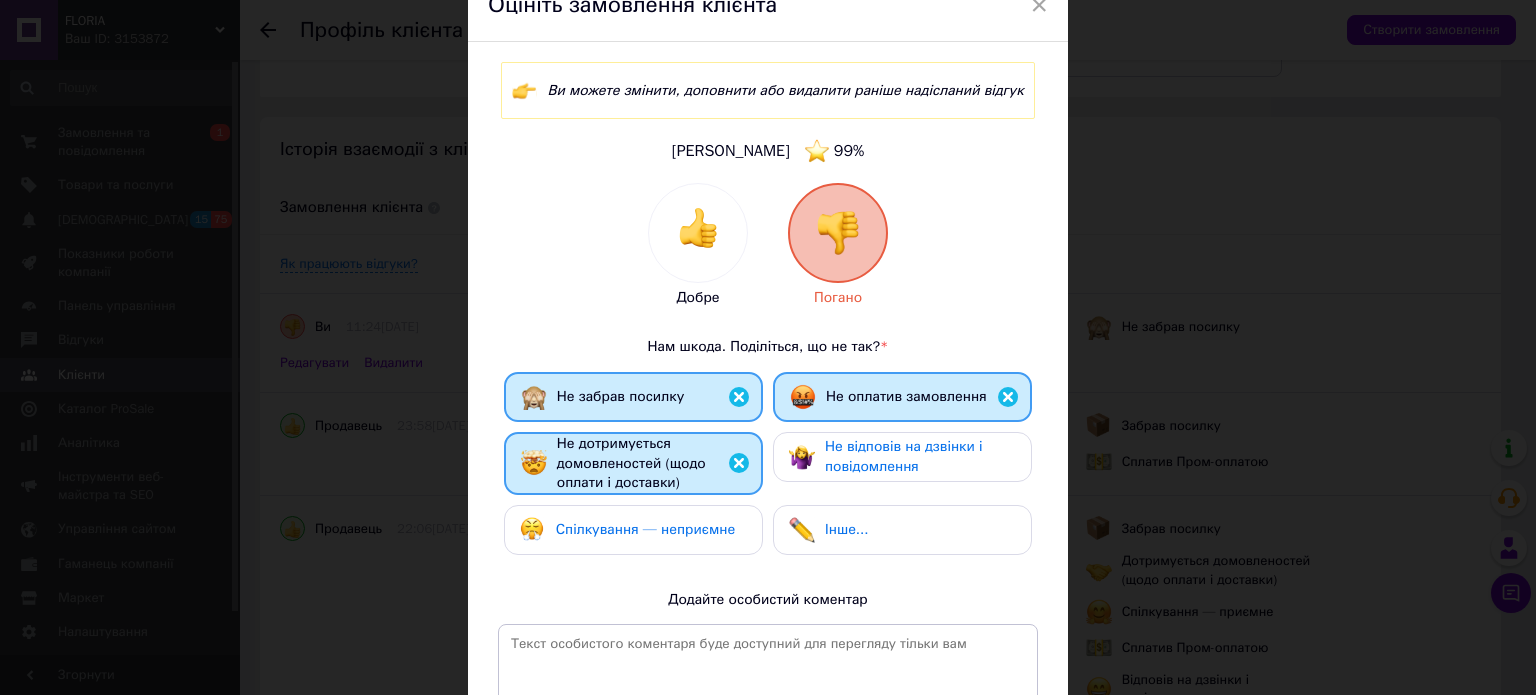 click on "Спілкування — неприємне" at bounding box center [645, 529] 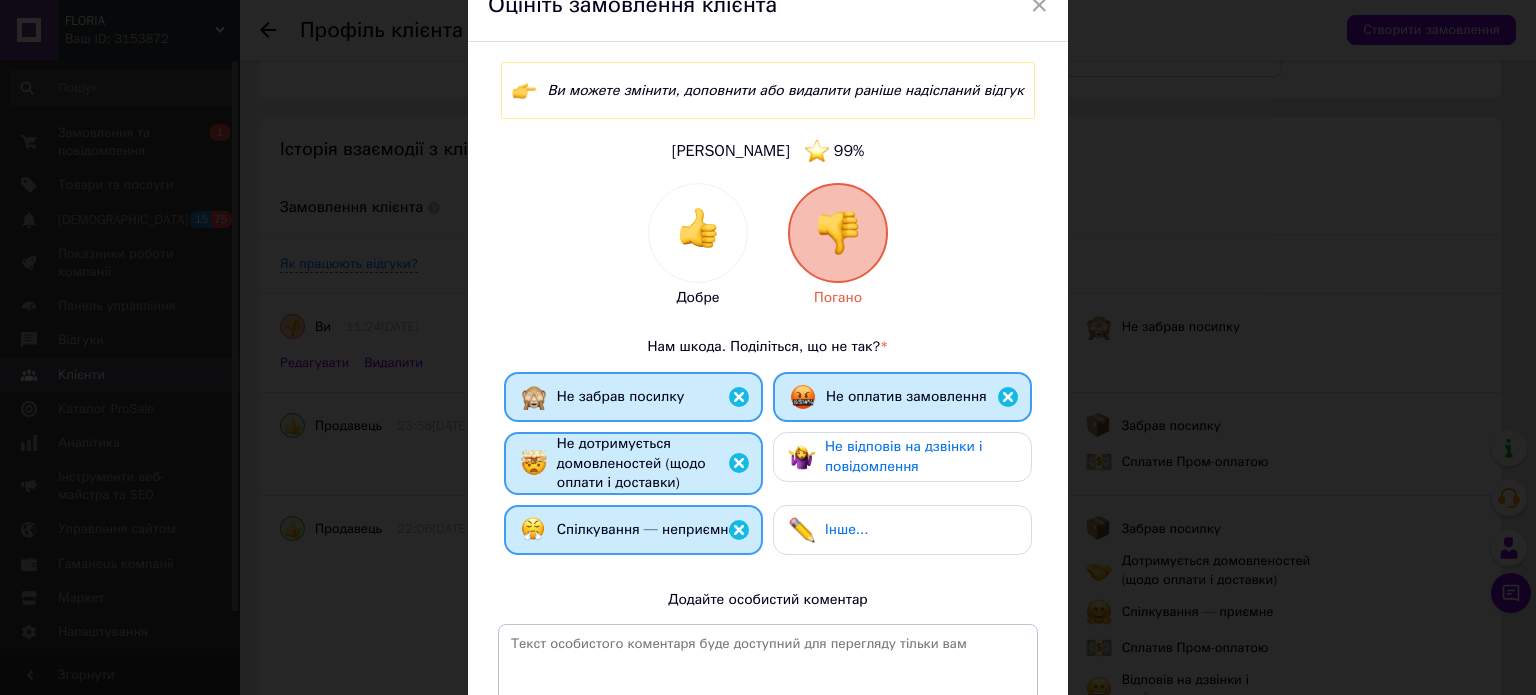 click on "Не відповів на дзвінки і повідомлення" at bounding box center [904, 456] 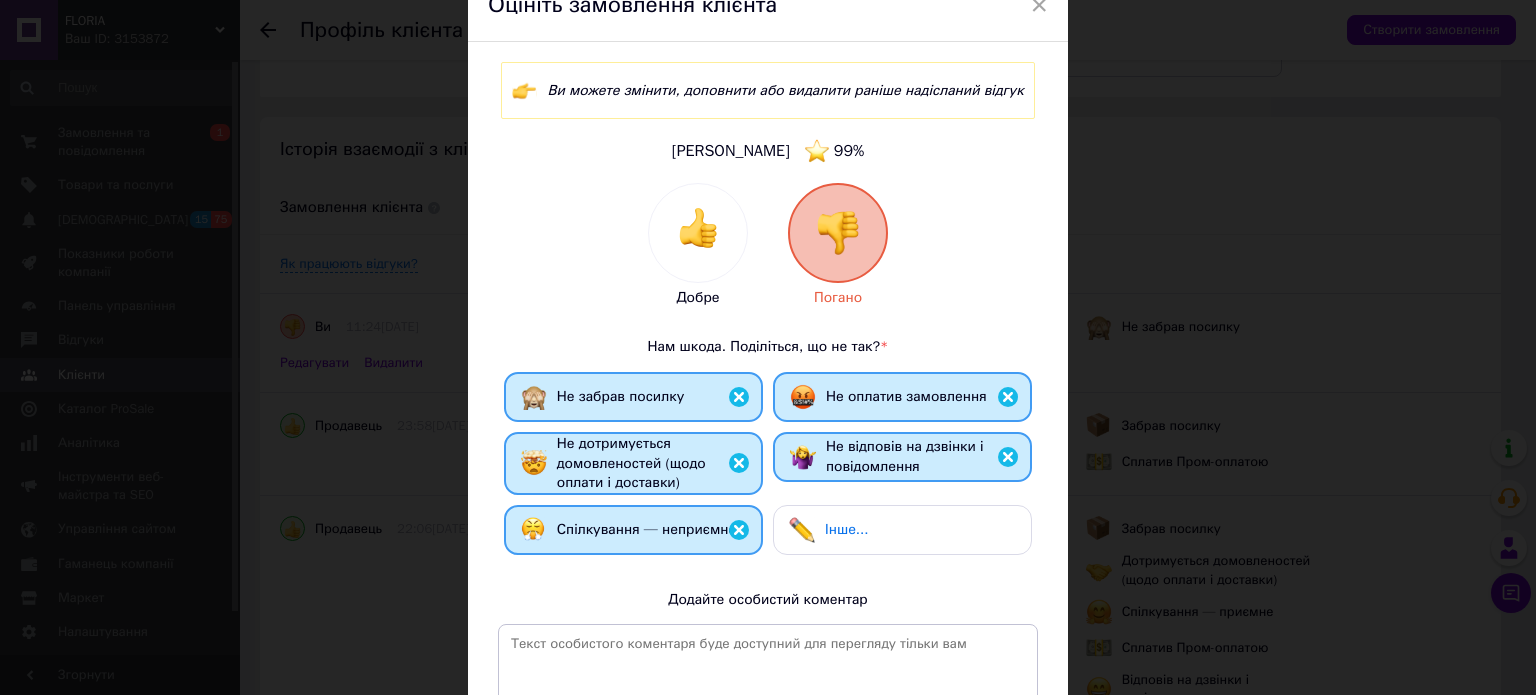 click on "Не відповів на дзвінки і повідомлення" at bounding box center (905, 456) 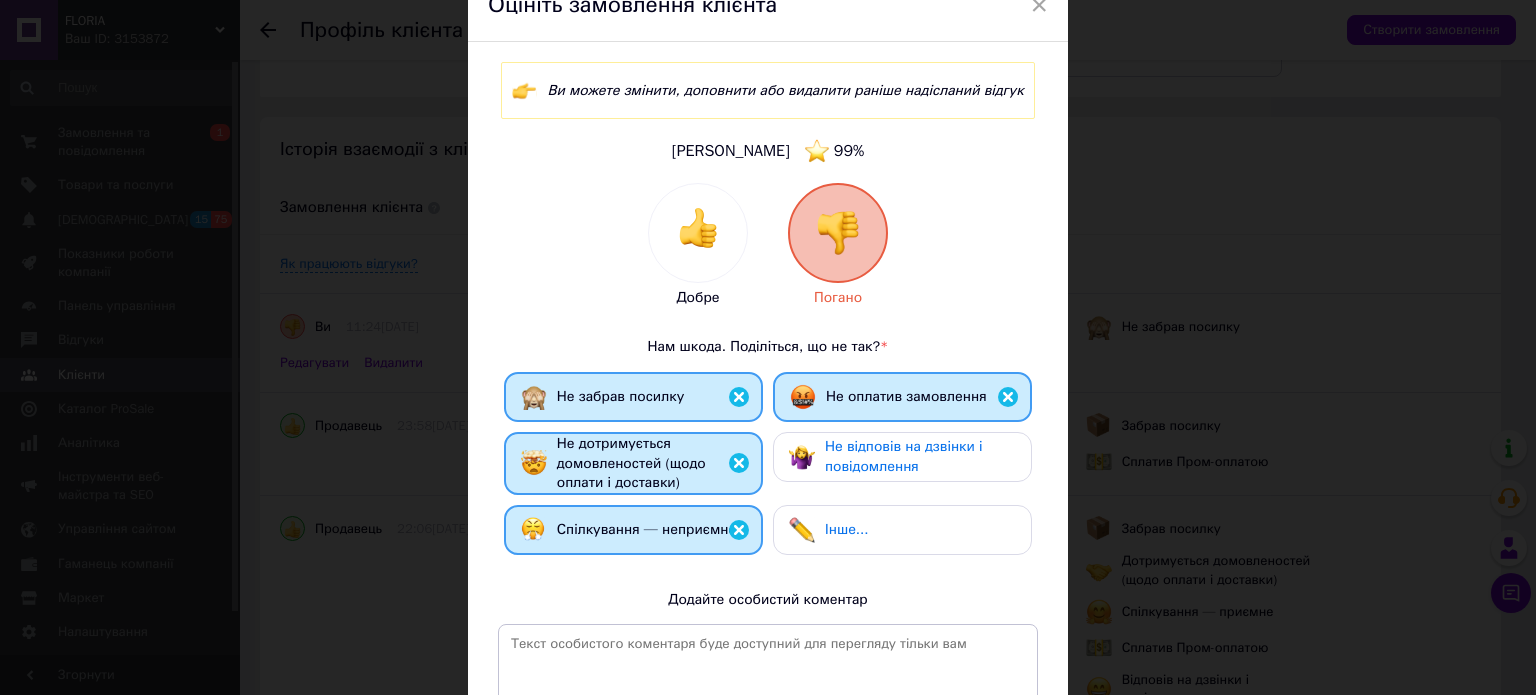 click on "Інше..." at bounding box center (846, 529) 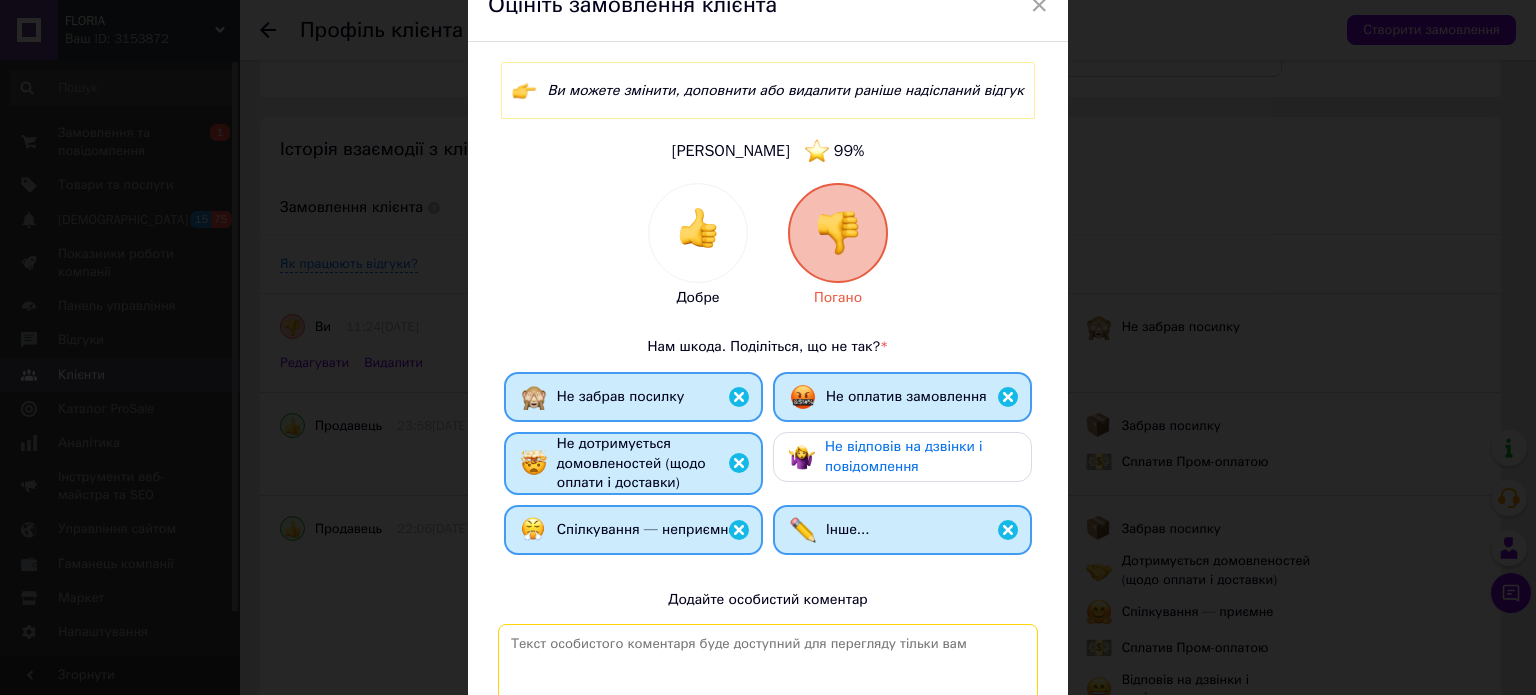 click at bounding box center (768, 707) 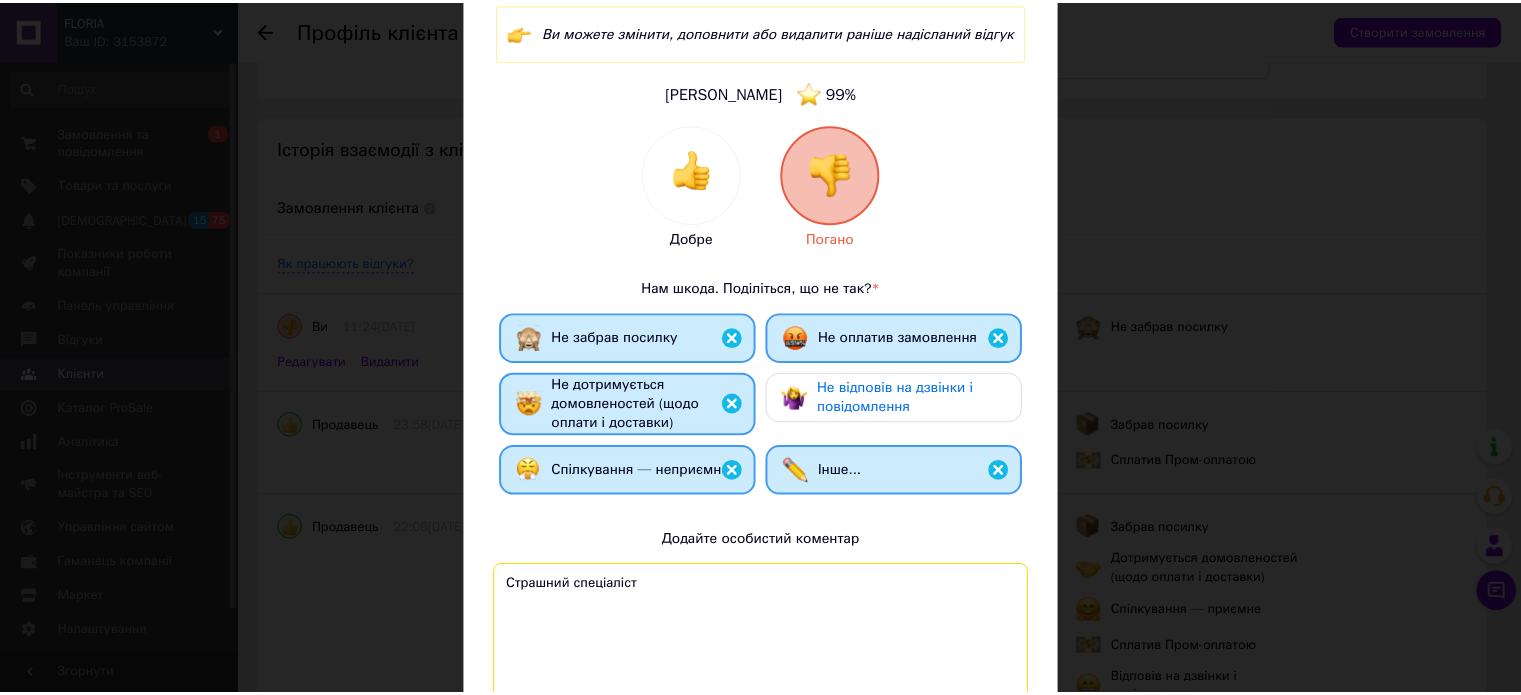 scroll, scrollTop: 360, scrollLeft: 0, axis: vertical 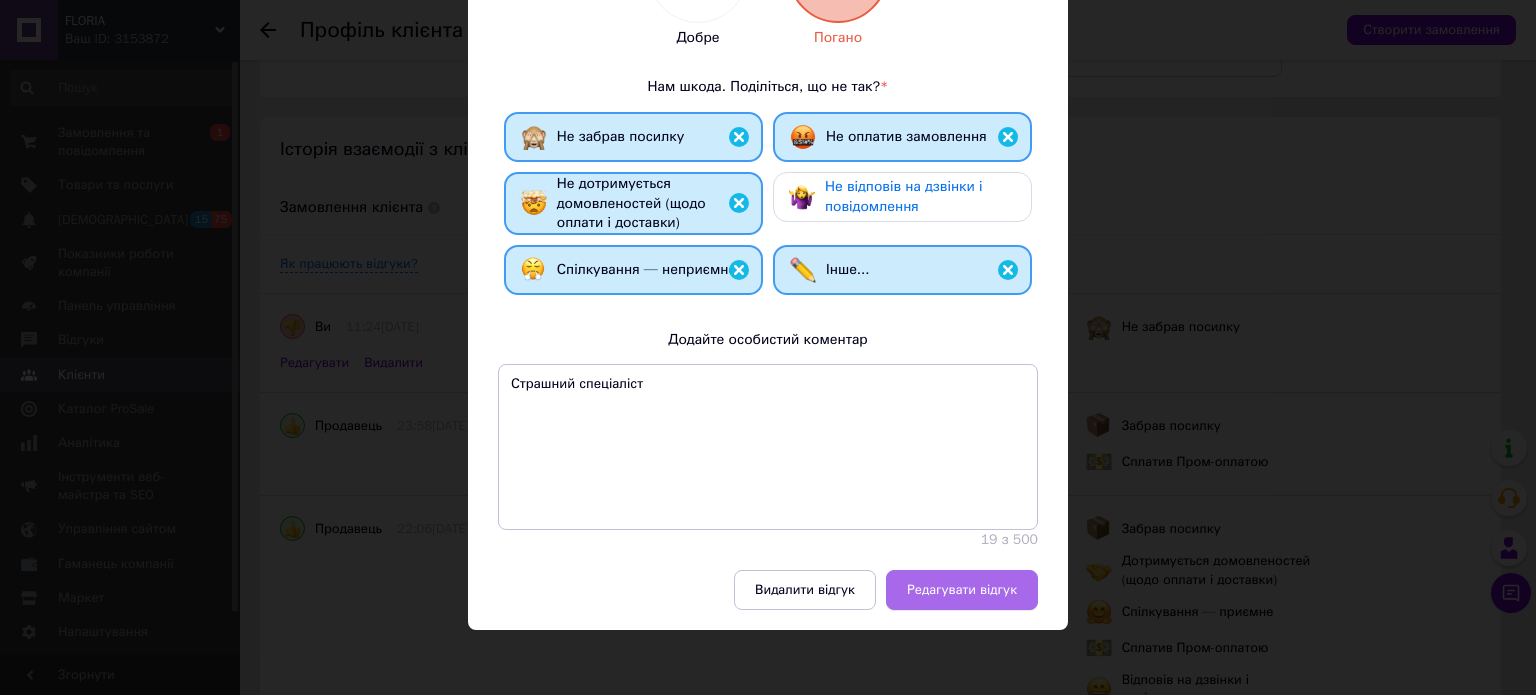 click on "Редагувати відгук" at bounding box center (962, 590) 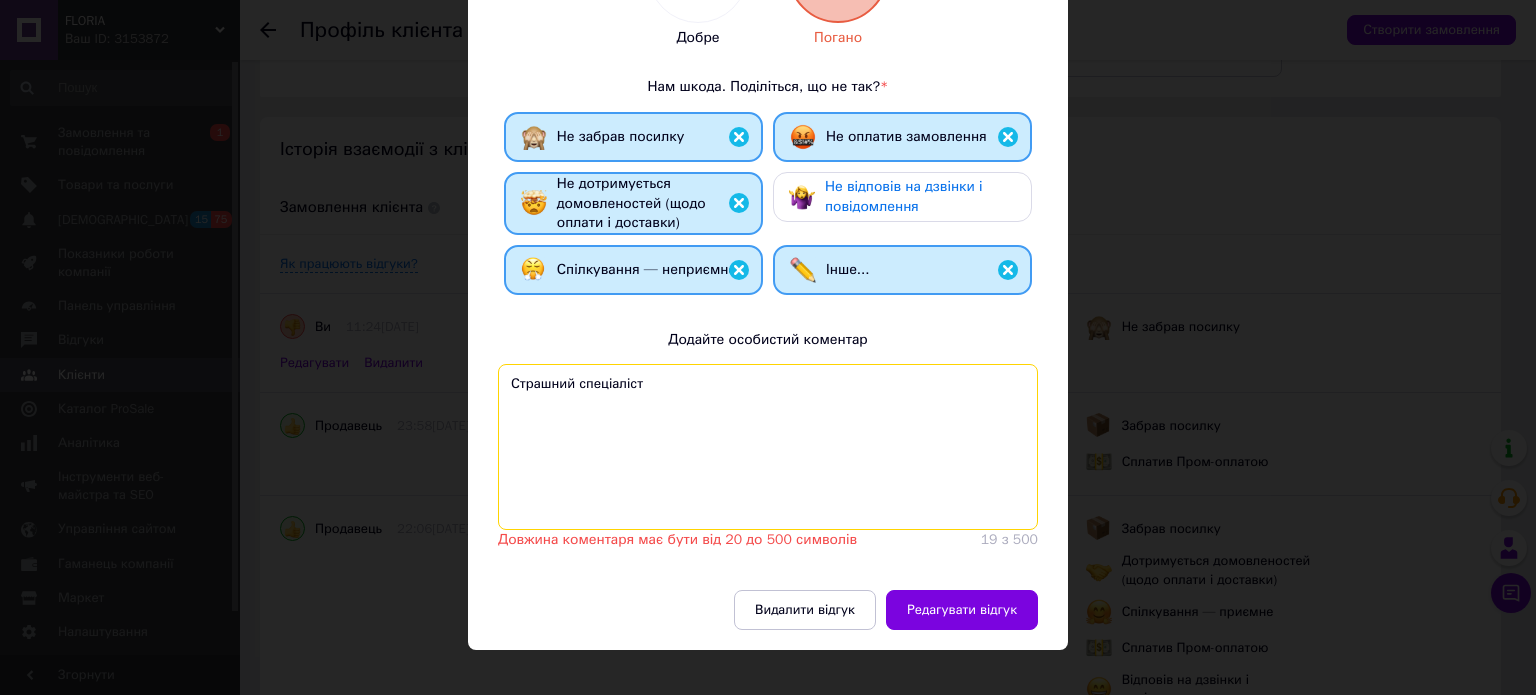 click on "Страшний спеціаліст" at bounding box center (768, 447) 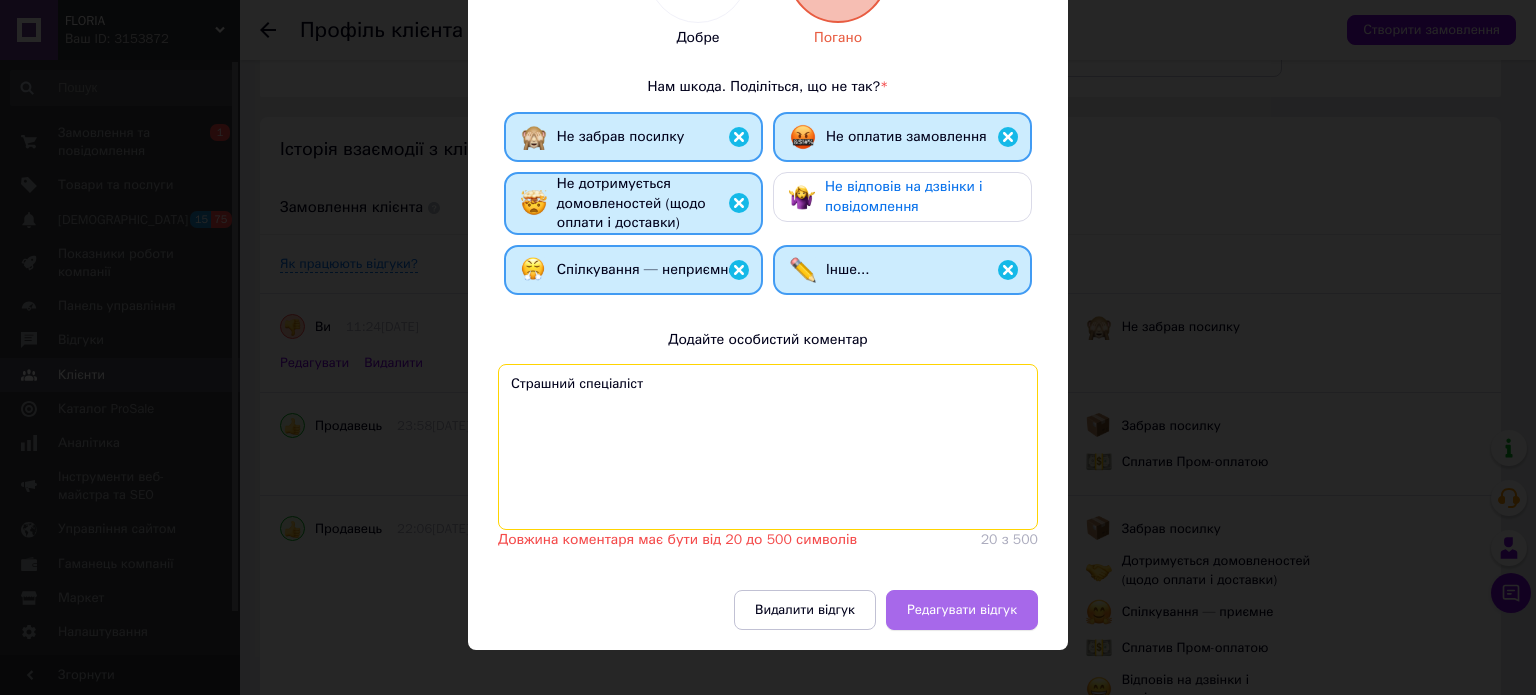 type on "Страшний спеціаліст" 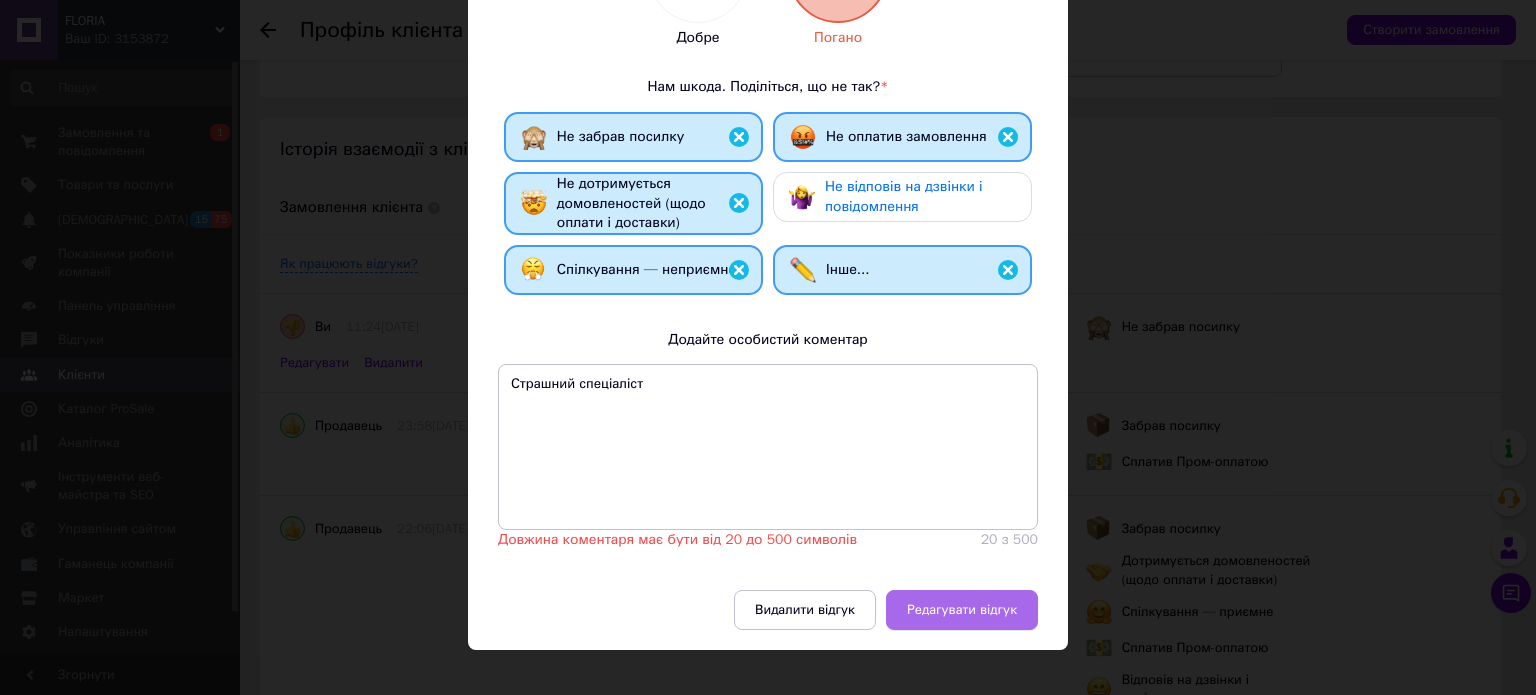click on "Редагувати відгук" at bounding box center (962, 610) 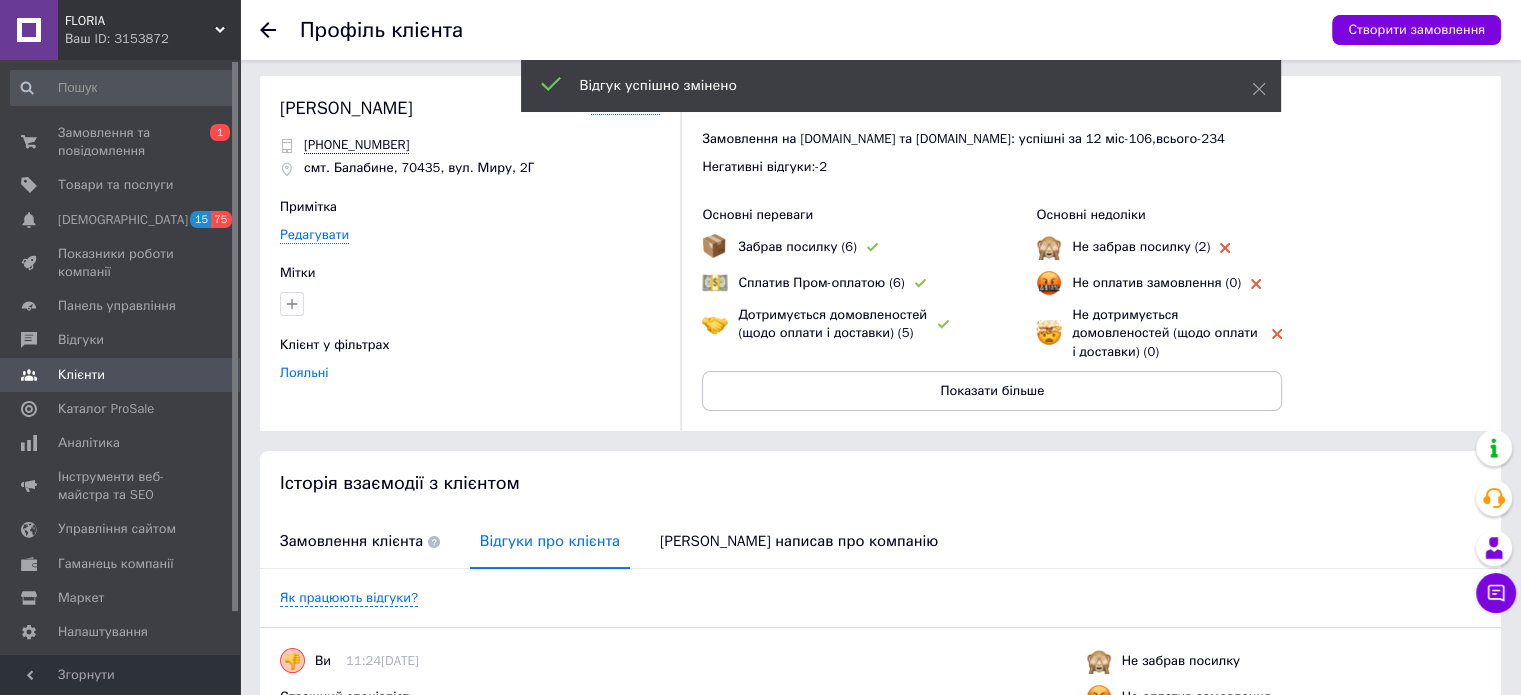 scroll, scrollTop: 0, scrollLeft: 0, axis: both 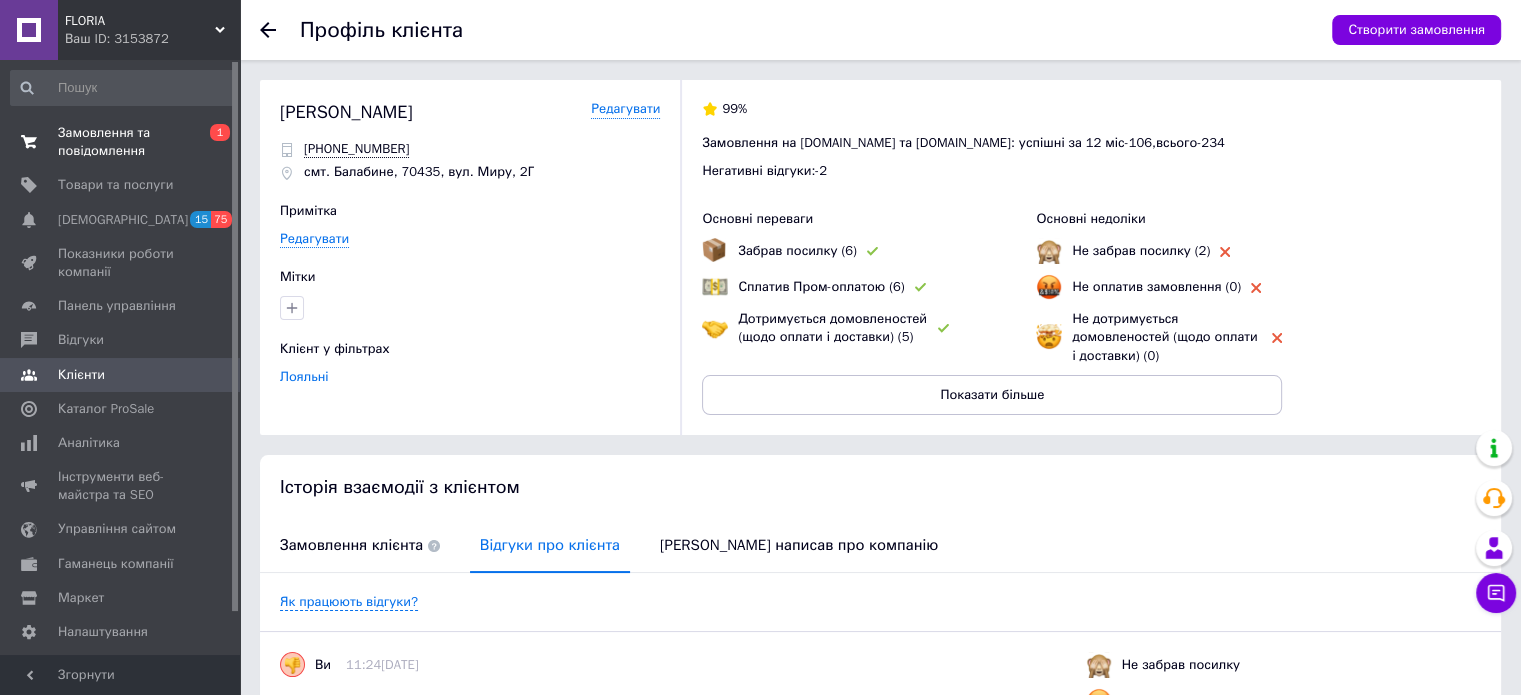 click on "Замовлення та повідомлення" at bounding box center [121, 142] 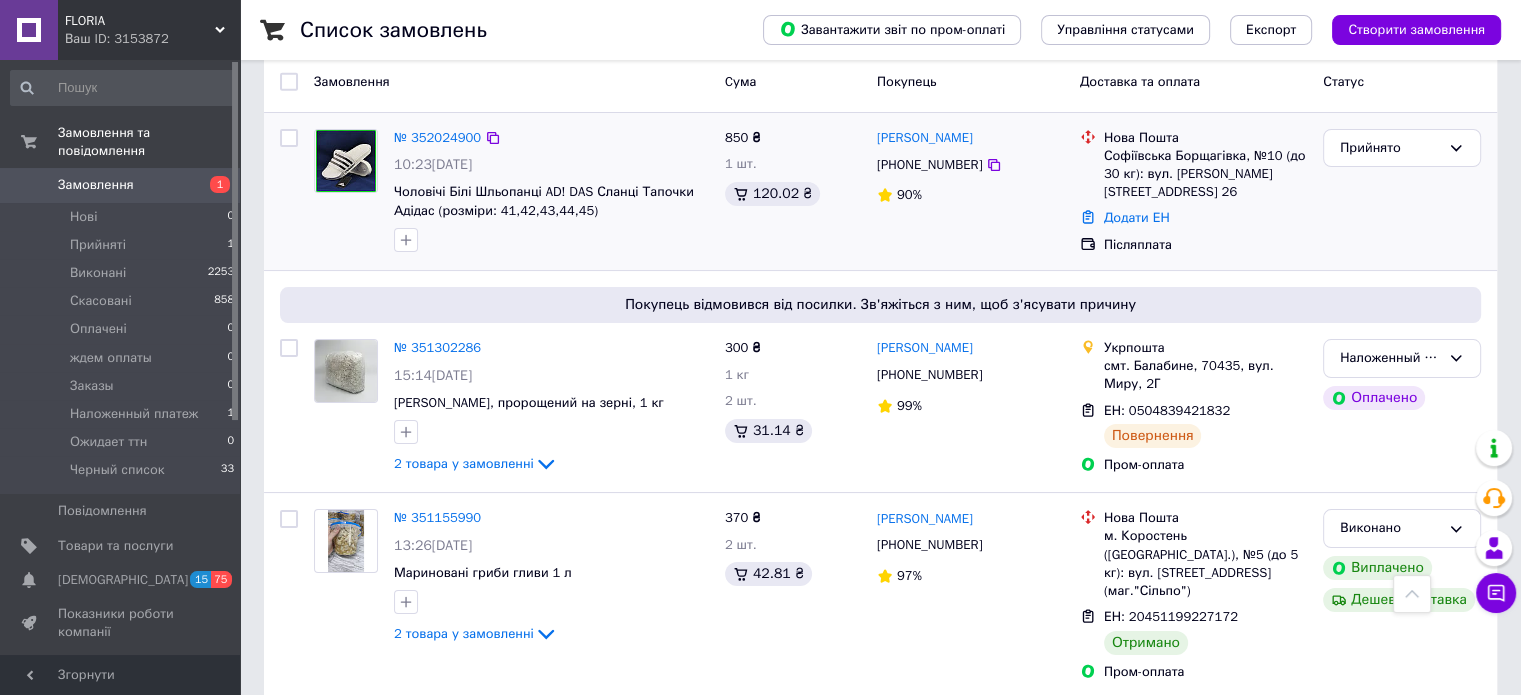 scroll, scrollTop: 100, scrollLeft: 0, axis: vertical 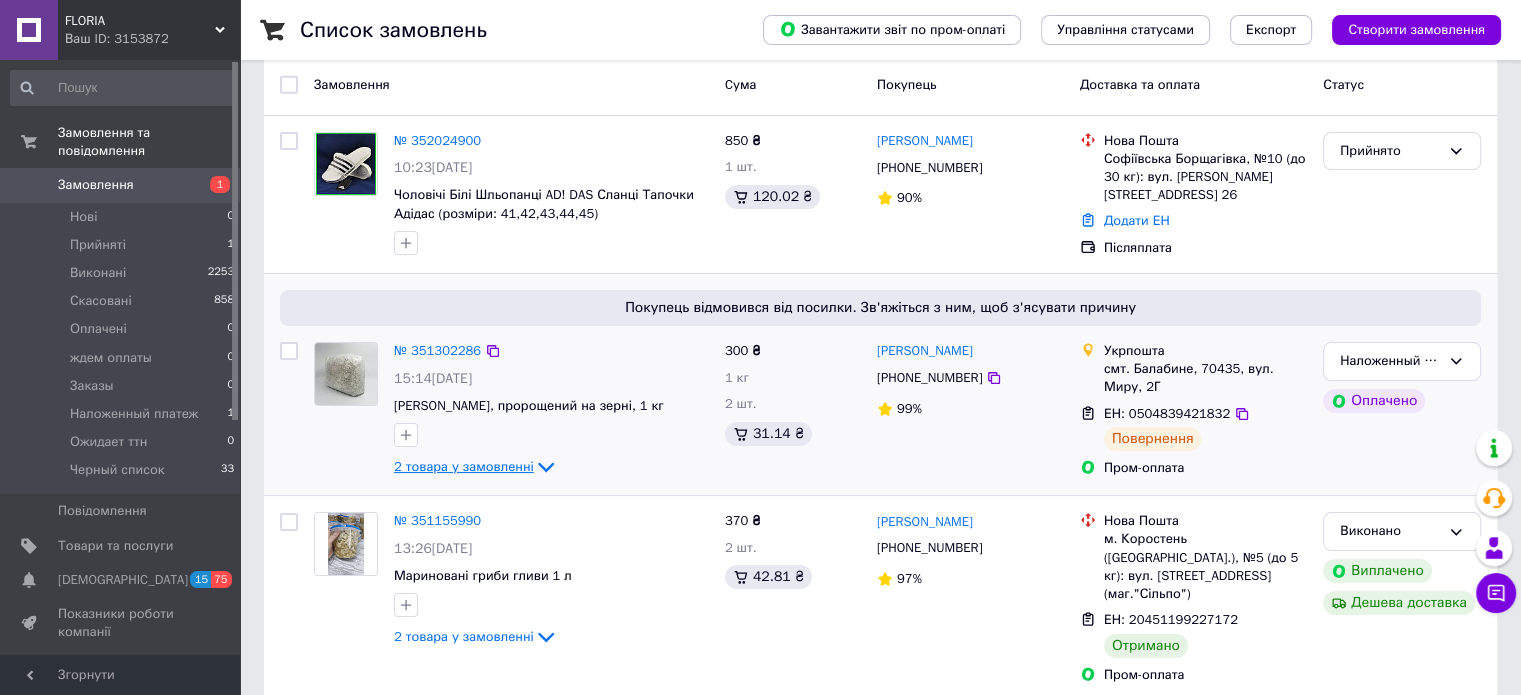 click 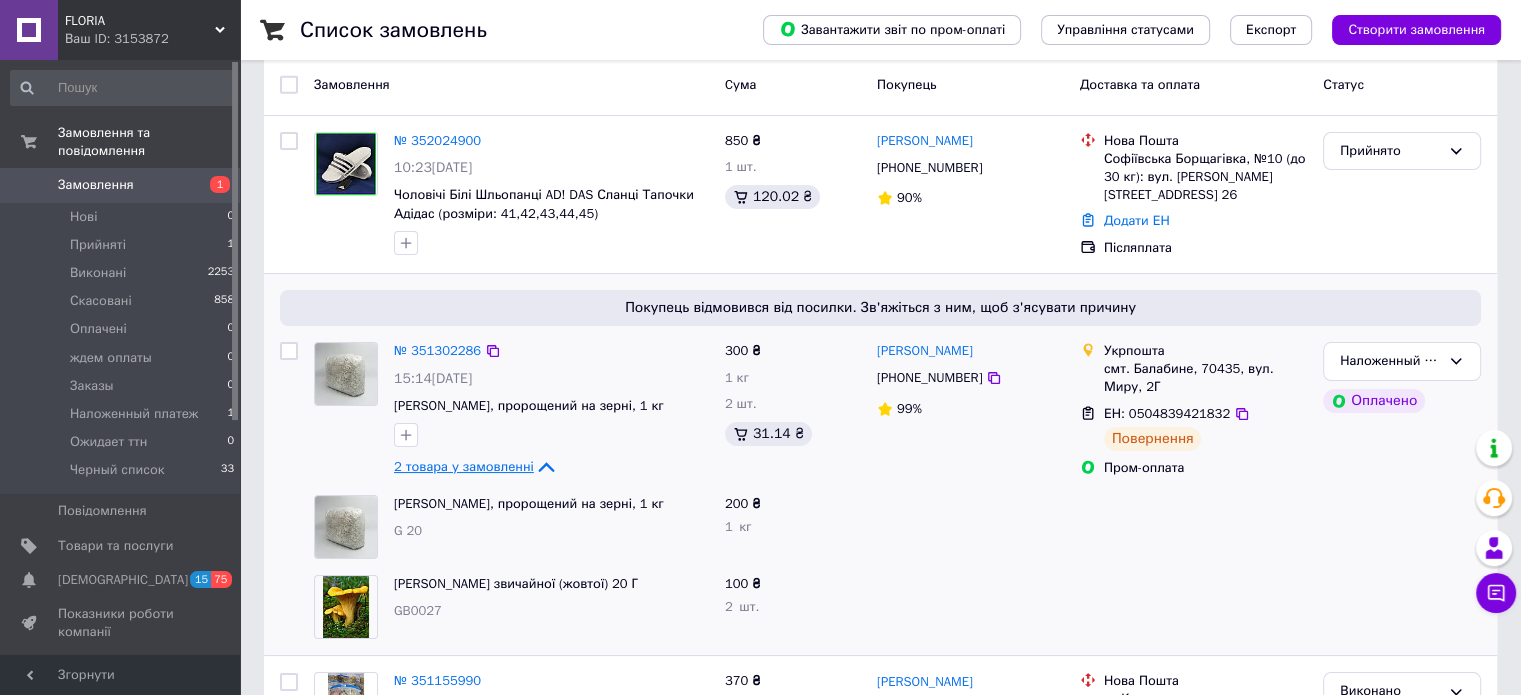click 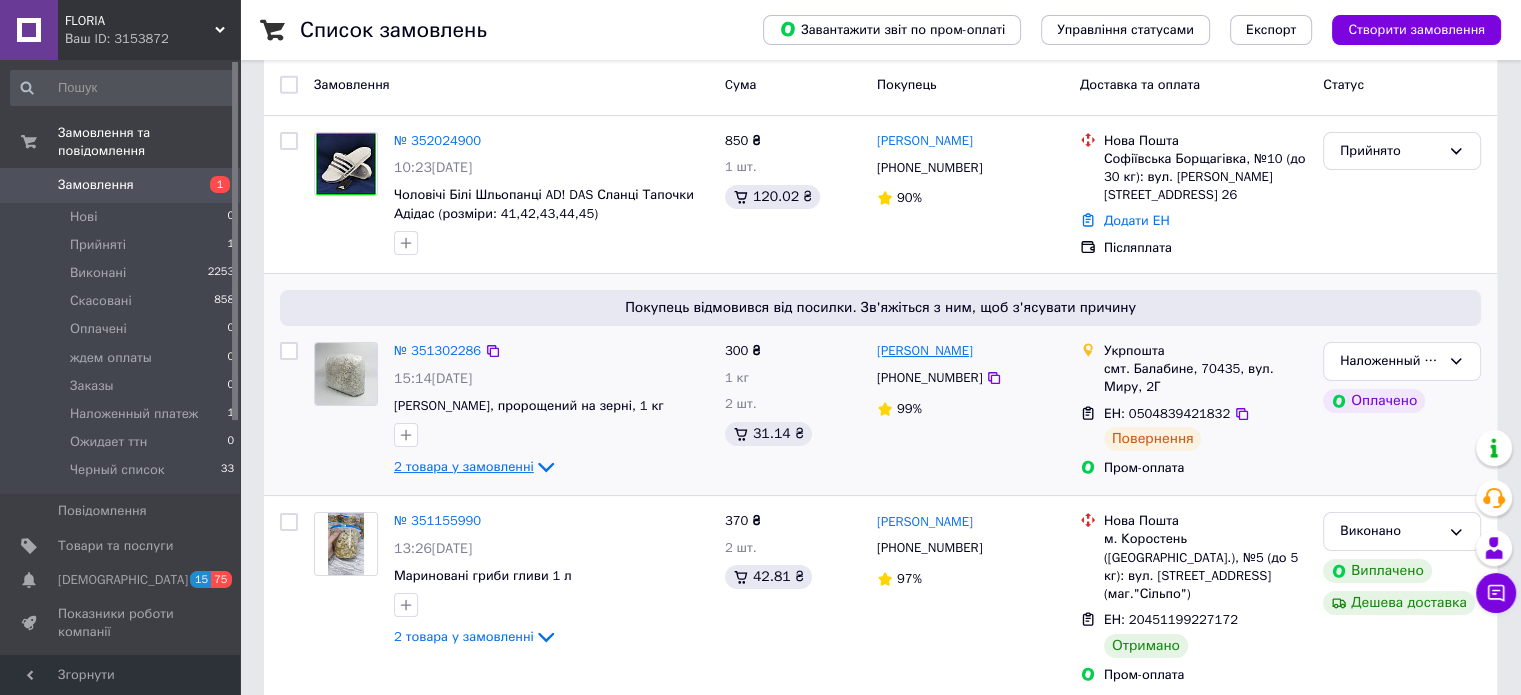 drag, startPoint x: 916, startPoint y: 360, endPoint x: 901, endPoint y: 356, distance: 15.524175 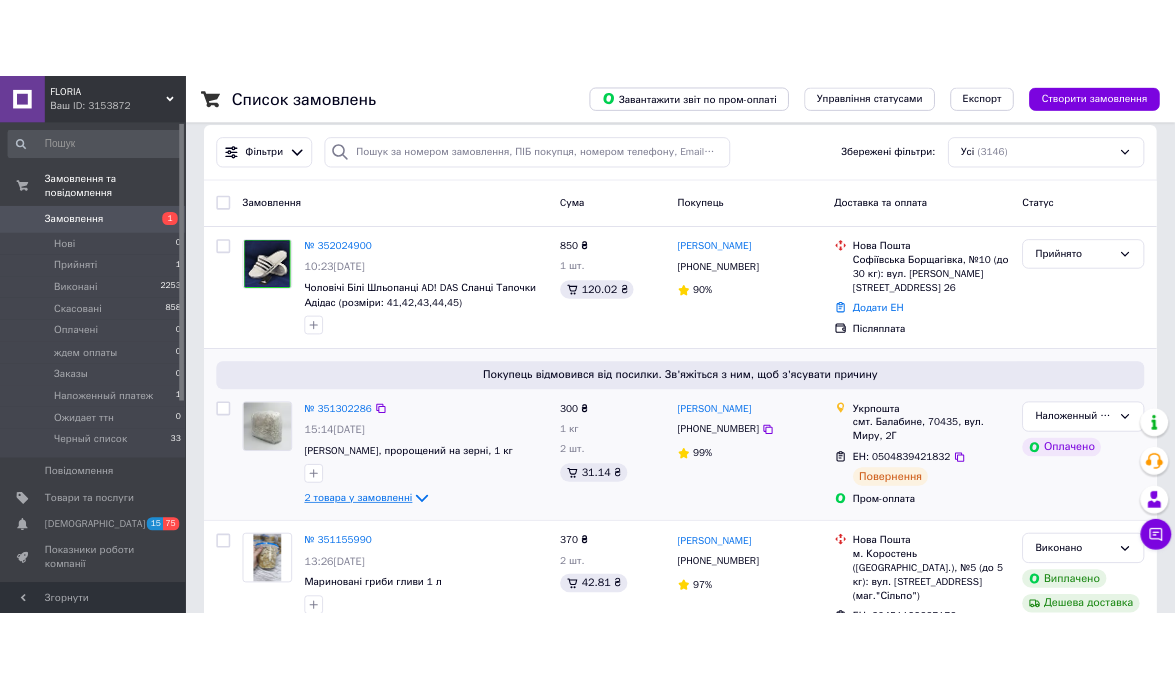 scroll, scrollTop: 0, scrollLeft: 0, axis: both 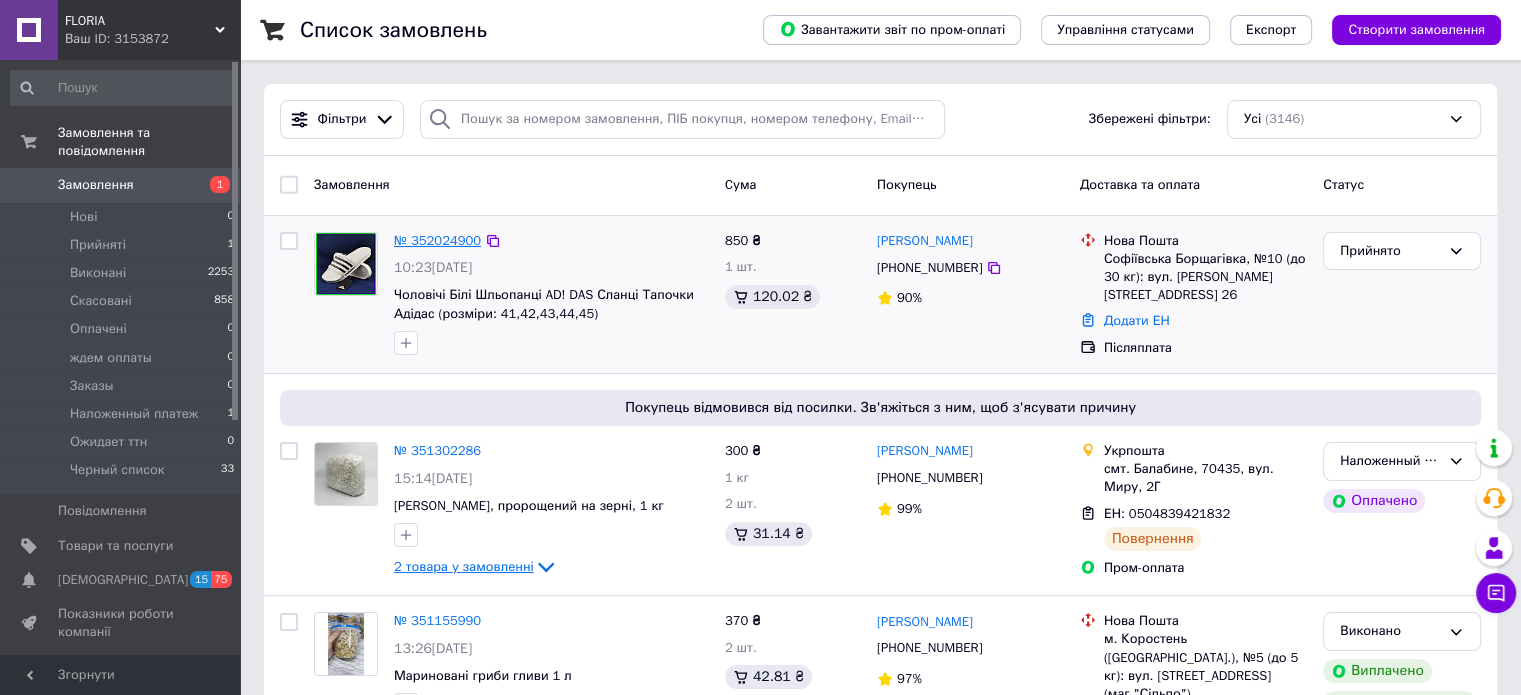 click on "№ 352024900" at bounding box center (437, 240) 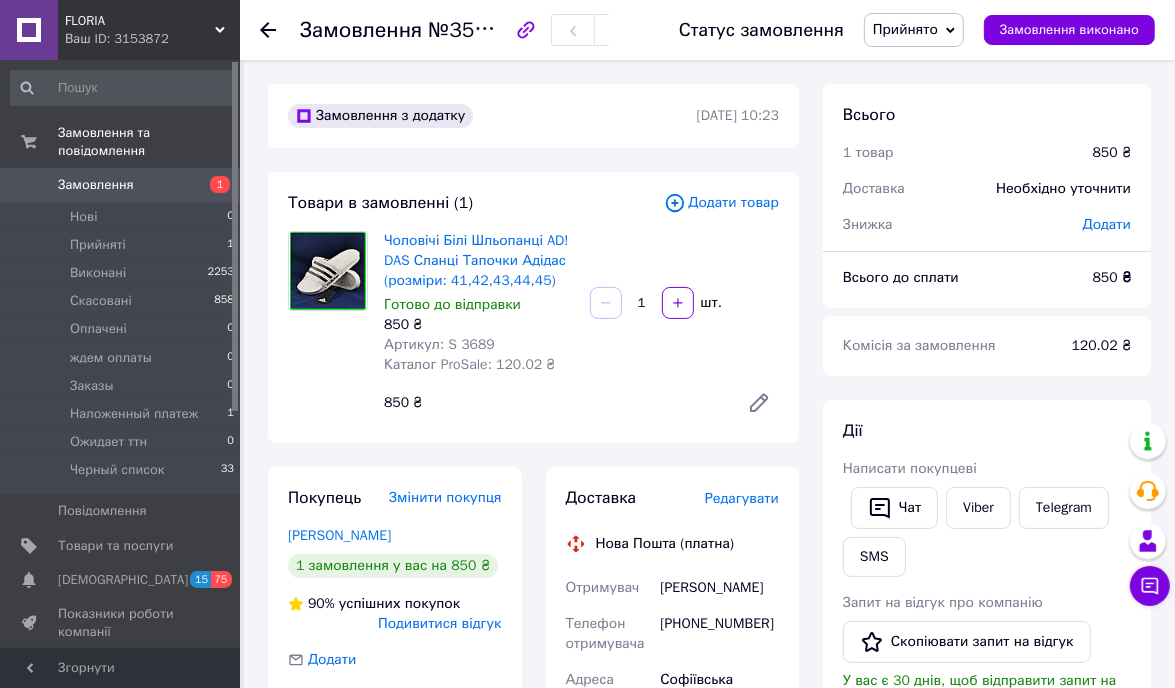 click on "Замовлення №352024900 Статус замовлення Прийнято Виконано Скасовано Оплачено ждем оплаты Заказы Наложенный платеж Ожидает ттн Черный список Замовлення виконано Замовлення з додатку 10.07.2025 | 10:23 Товари в замовленні (1) Додати товар Чоловічі Білі Шльопанці AD! DAS Сланці Тапочки Адідас (розміри: 41,42,43,44,45) Готово до відправки 850 ₴ Артикул: S 3689 Каталог ProSale: 120.02 ₴  1   шт. 850 ₴ Покупець Змінити покупця Барилов Сергей 1 замовлення у вас на 850 ₴ 90%   успішних покупок Подивитися відгук Додати +380501445053 Оплата Післяплата Доставка Редагувати Нова Пошта (платна) Отримувач 850 ₴" at bounding box center (709, 811) 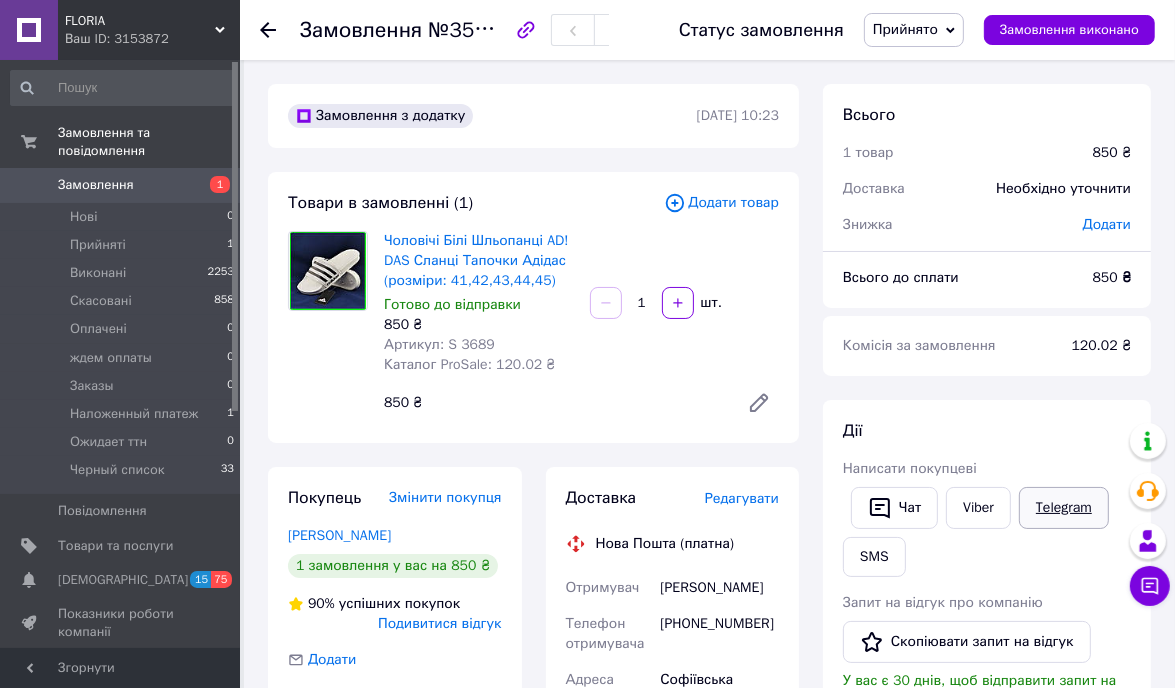 click on "Telegram" at bounding box center [1064, 508] 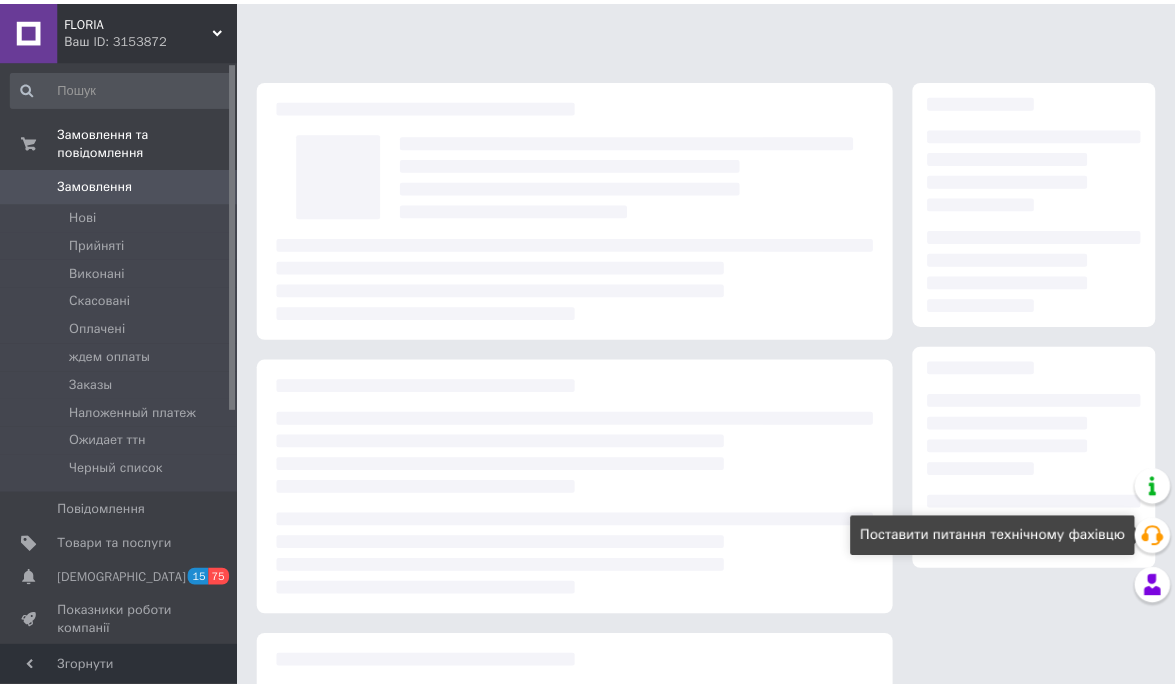 scroll, scrollTop: 0, scrollLeft: 0, axis: both 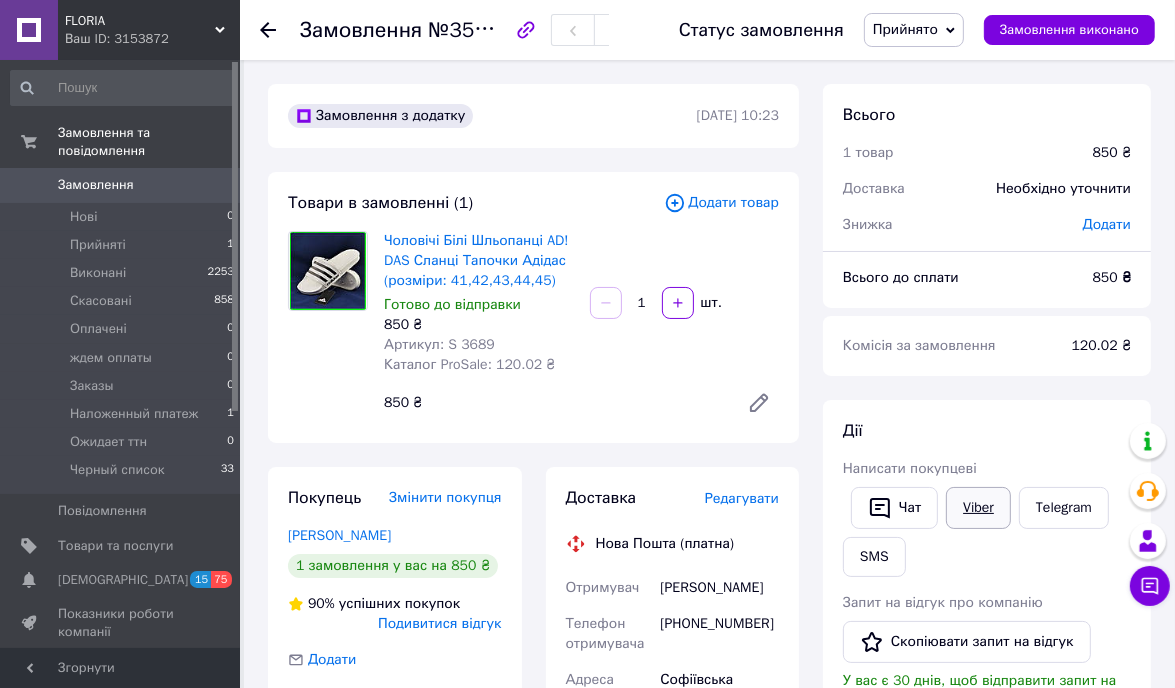 click on "Viber" at bounding box center (978, 508) 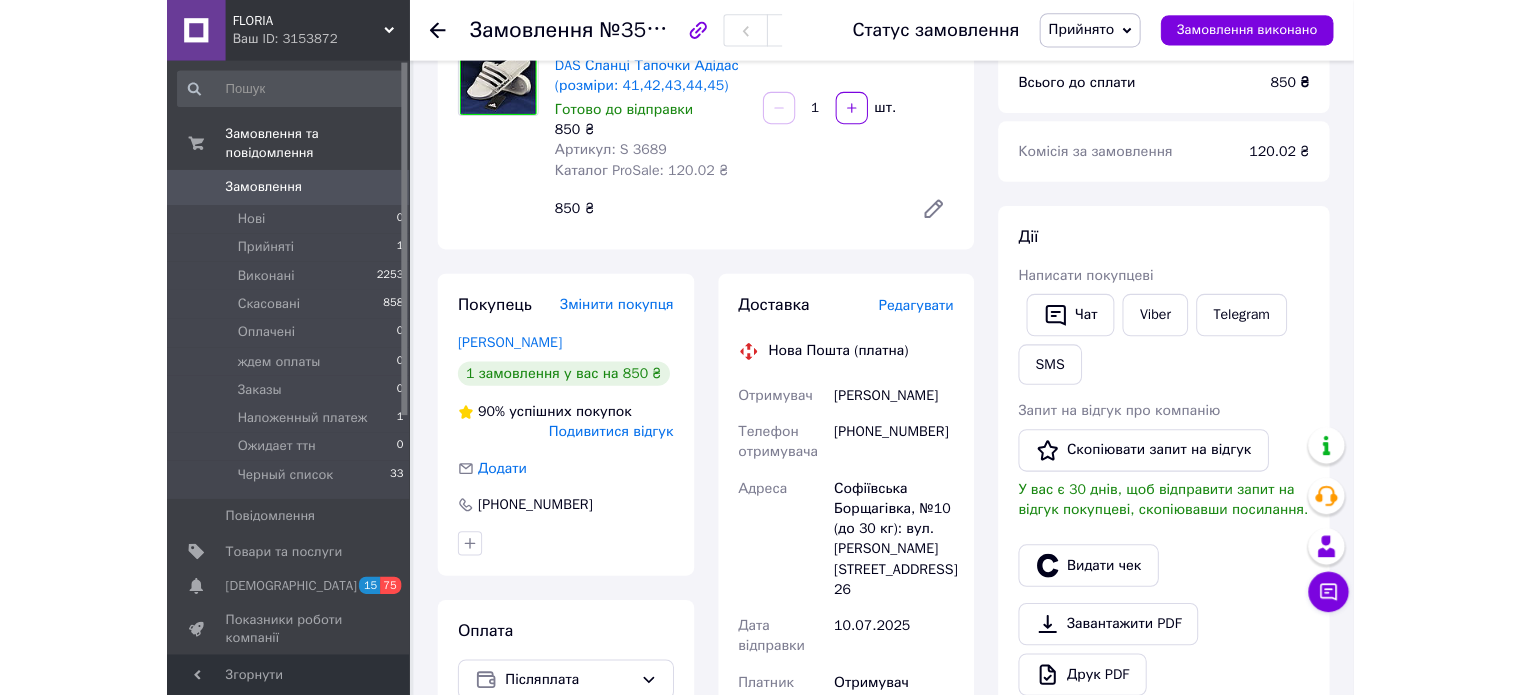 scroll, scrollTop: 200, scrollLeft: 0, axis: vertical 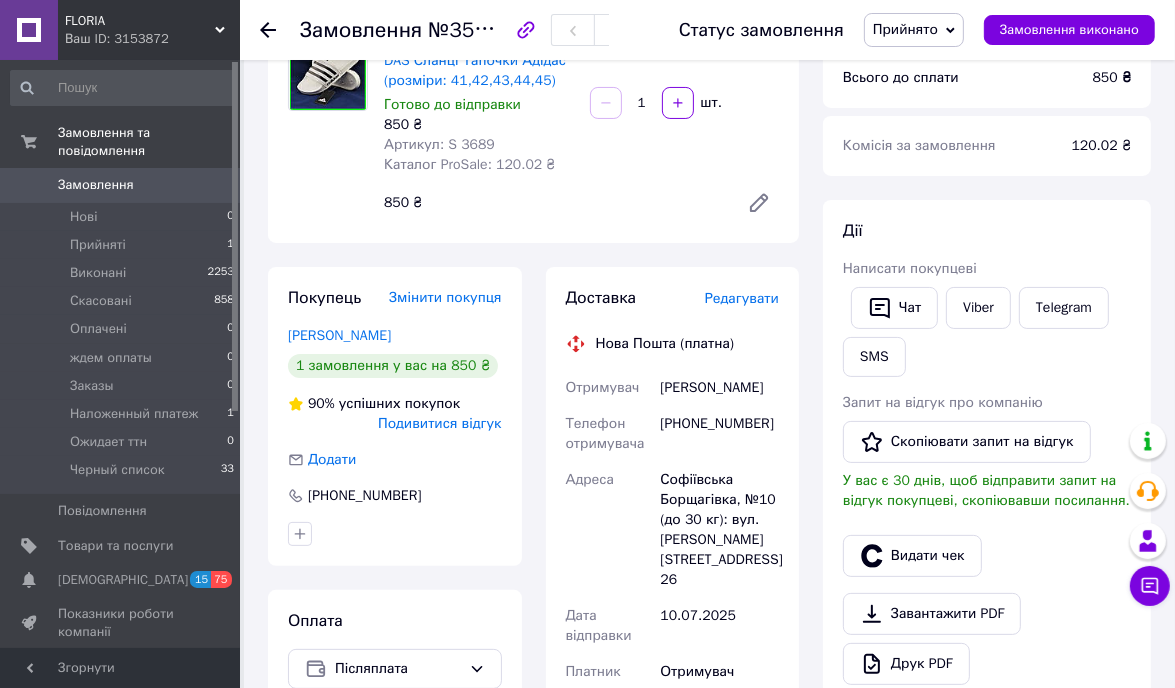 drag, startPoint x: 277, startPoint y: 193, endPoint x: 296, endPoint y: 200, distance: 20.248457 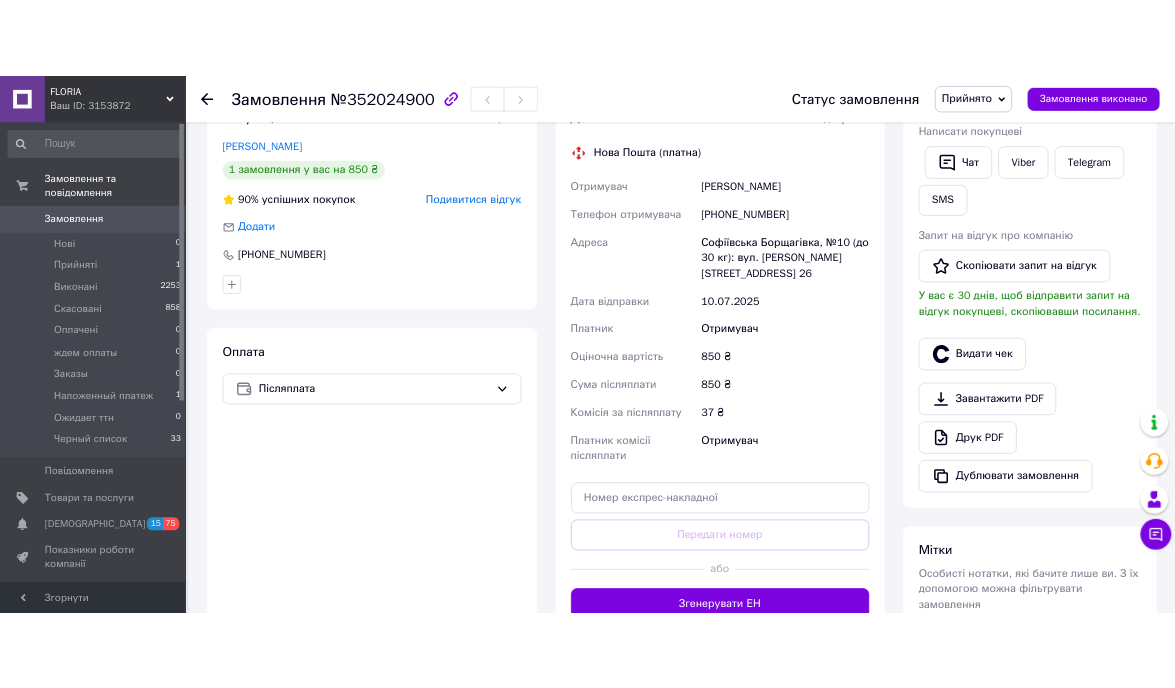 scroll, scrollTop: 400, scrollLeft: 0, axis: vertical 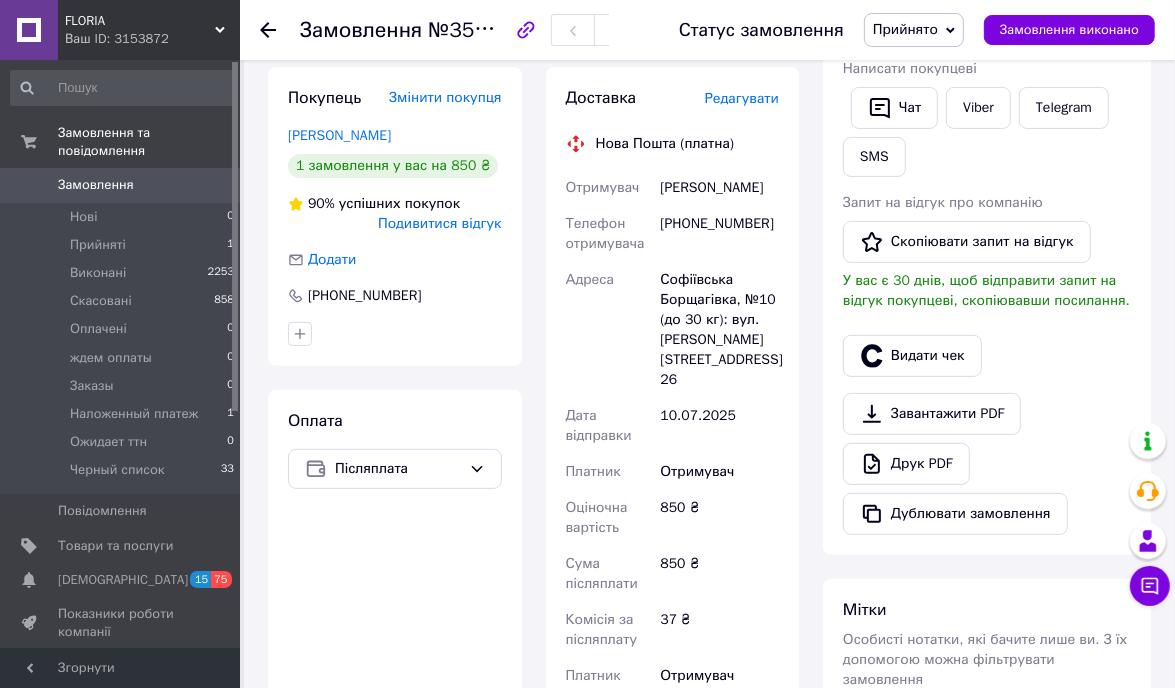 drag, startPoint x: 258, startPoint y: 328, endPoint x: 268, endPoint y: 327, distance: 10.049875 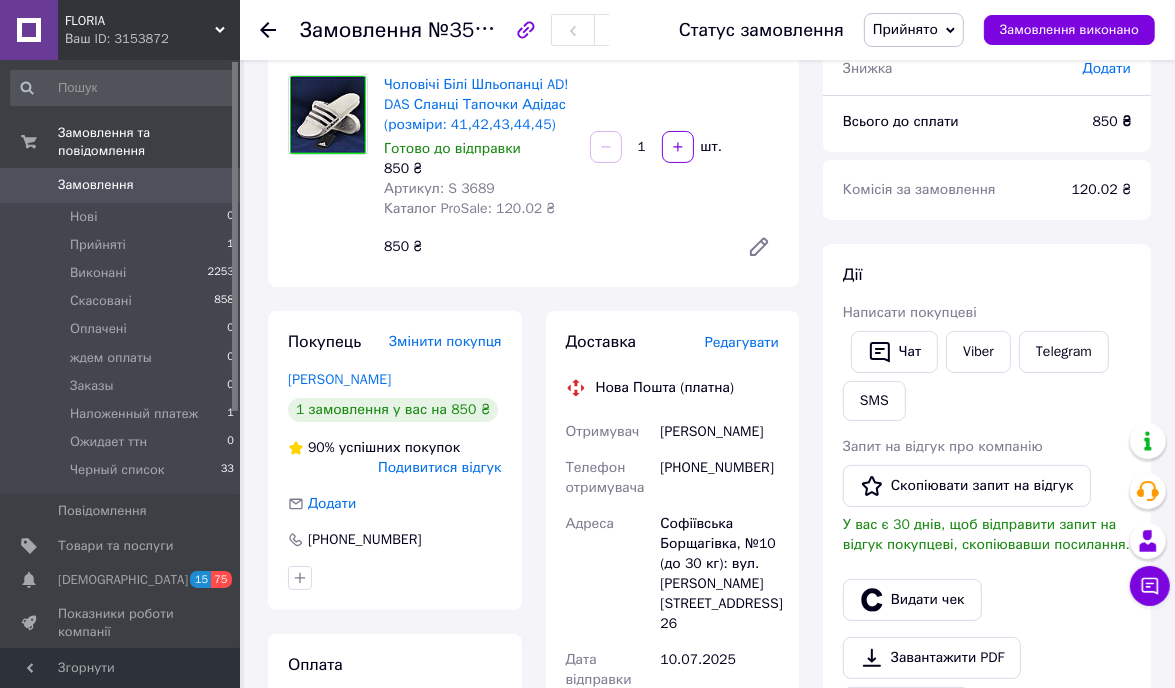 scroll, scrollTop: 0, scrollLeft: 0, axis: both 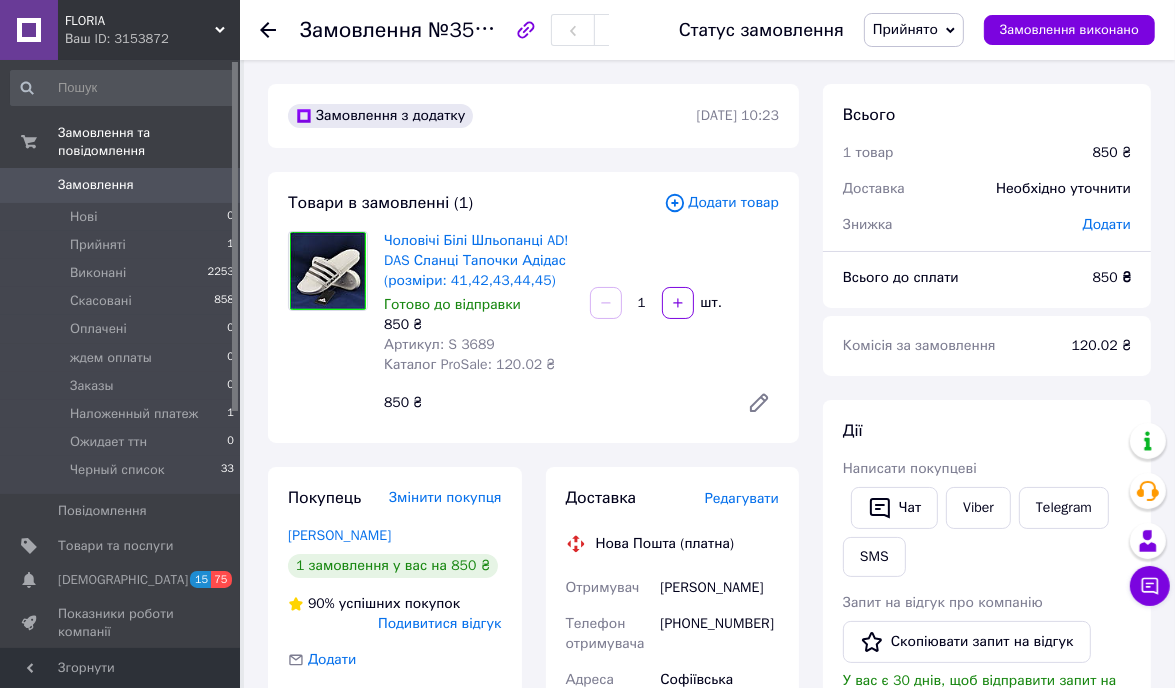 click on "Замовлення №352024900 Статус замовлення Прийнято Виконано Скасовано Оплачено ждем оплаты Заказы Наложенный платеж Ожидает ттн Черный список Замовлення виконано Замовлення з додатку 10.07.2025 | 10:23 Товари в замовленні (1) Додати товар Чоловічі Білі Шльопанці AD! DAS Сланці Тапочки Адідас (розміри: 41,42,43,44,45) Готово до відправки 850 ₴ Артикул: S 3689 Каталог ProSale: 120.02 ₴  1   шт. 850 ₴ Покупець Змінити покупця Барилов Сергей 1 замовлення у вас на 850 ₴ 90%   успішних покупок Подивитися відгук Додати +380501445053 Оплата Післяплата Доставка Редагувати Нова Пошта (платна) Отримувач 850 ₴" at bounding box center [709, 811] 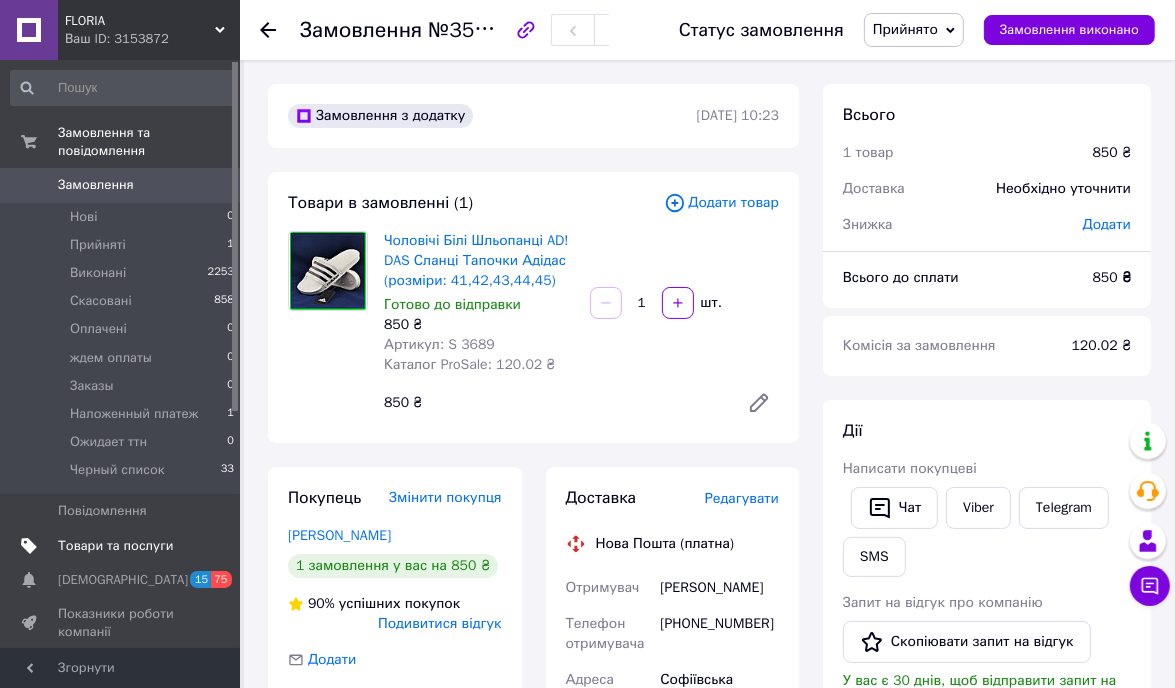 click on "Товари та послуги" at bounding box center (115, 546) 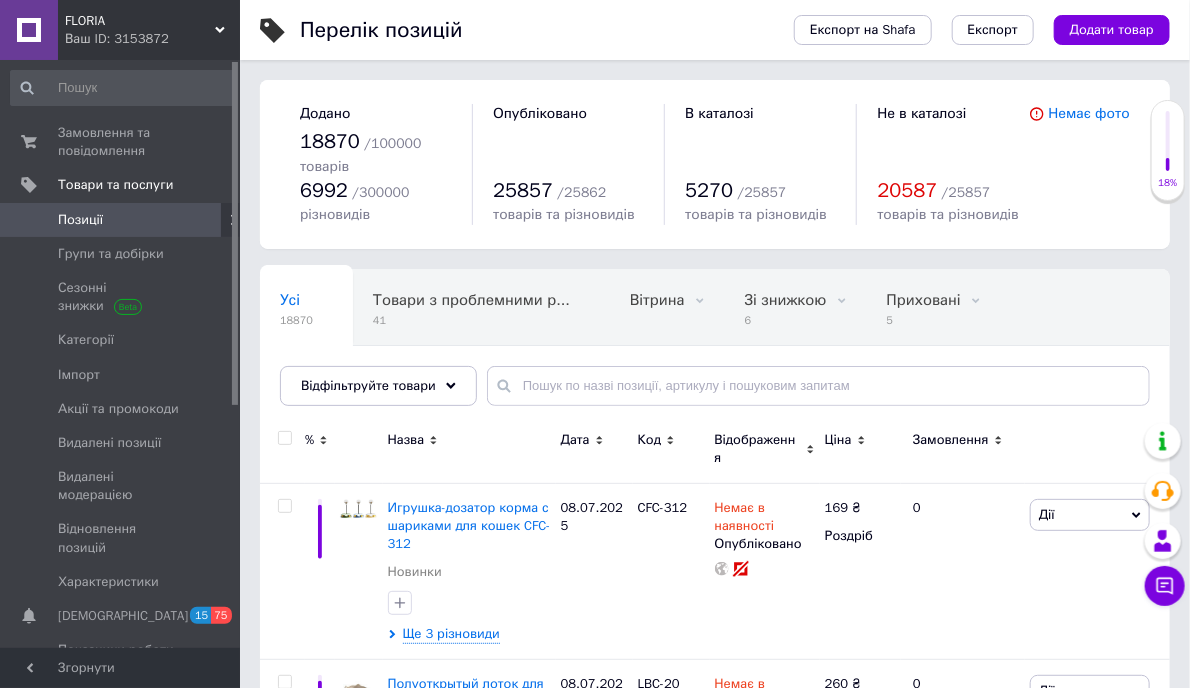 click on "Перелік позицій Експорт на Shafa Експорт Додати товар Додано 18870   / 100000   товарів 6992   / 300000   різновидів Опубліковано 25857   / 25862 товарів та різновидів В каталозі 5270   / 25857 товарів та різновидів Не в каталозі 20587   / 25857 товарів та різновидів Немає фото Усі 18870 Товари з проблемними р... 41 Вітрина 0 Видалити Редагувати Зі знижкою 6 Видалити Редагувати Приховані 5 Видалити Редагувати Опубліковані 18865 Видалити Редагувати Ok Відфільтровано...  Зберегти Нічого не знайдено Можливо, помилка у слові  або немає відповідностей за вашим запитом. Усі 18870 Товари з проблемними р... 41 0 6 5" at bounding box center (715, 9366) 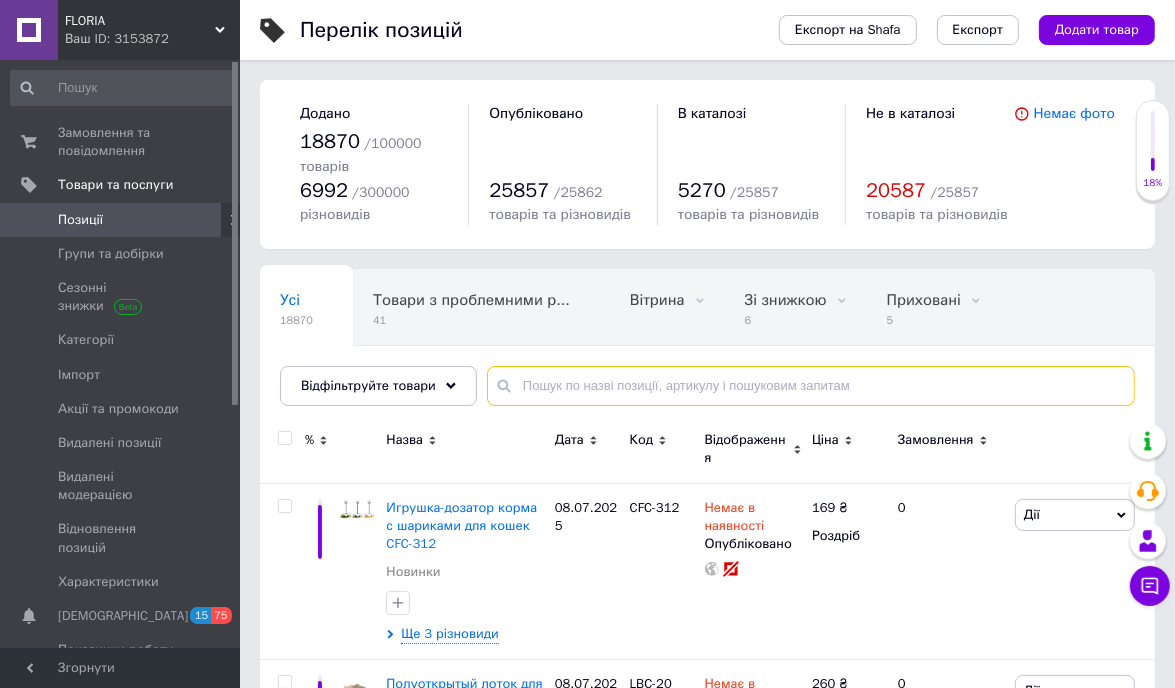 click at bounding box center [811, 386] 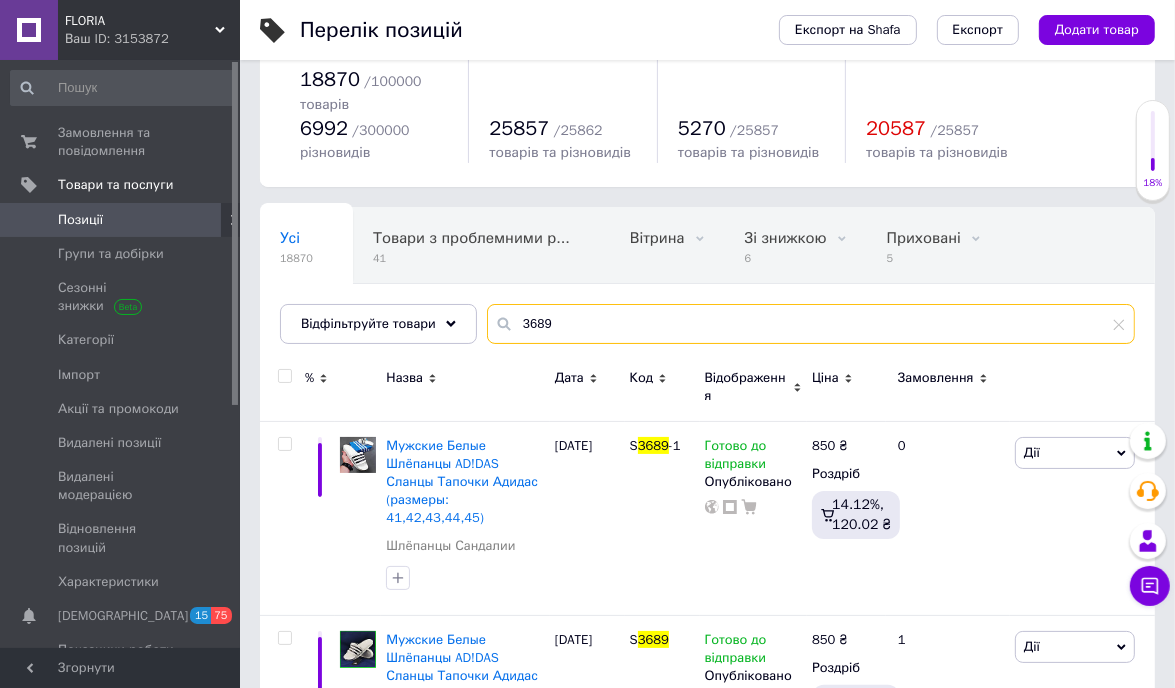 scroll, scrollTop: 165, scrollLeft: 0, axis: vertical 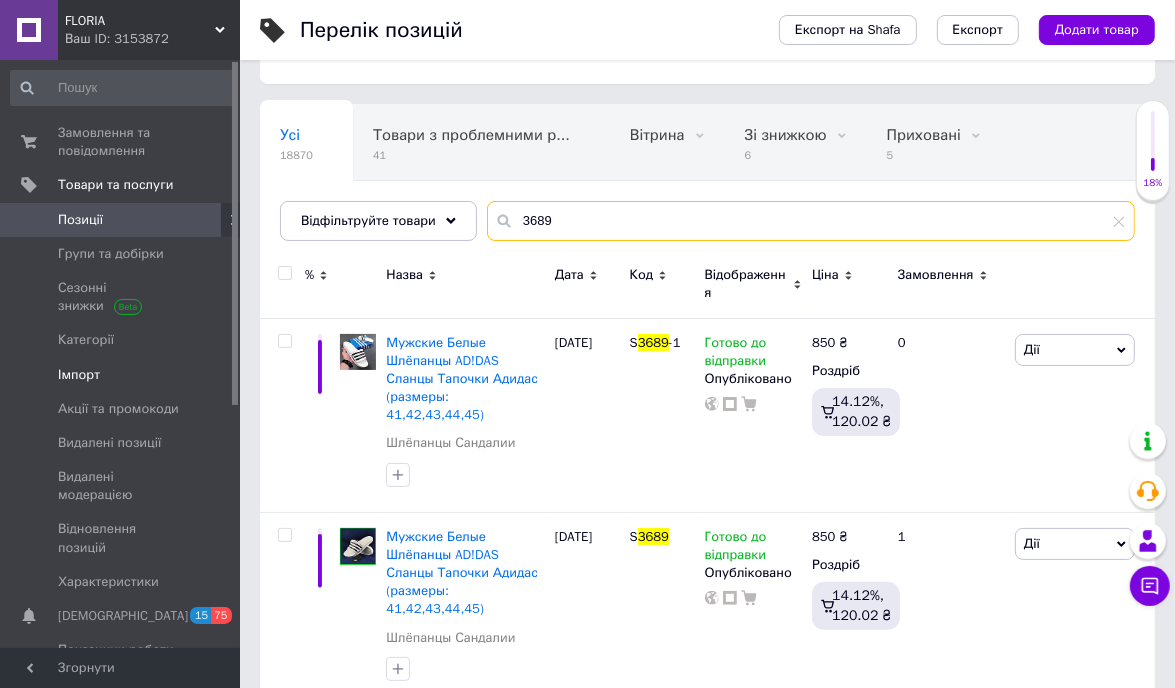type on "3689" 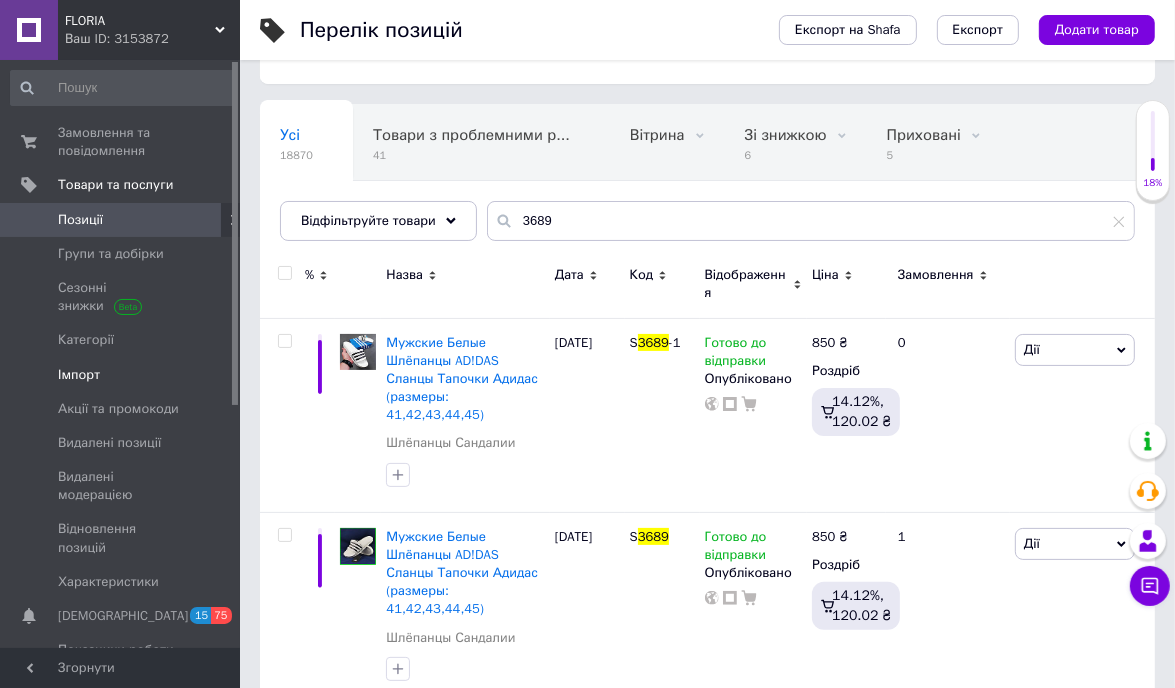 click on "Імпорт" at bounding box center [121, 375] 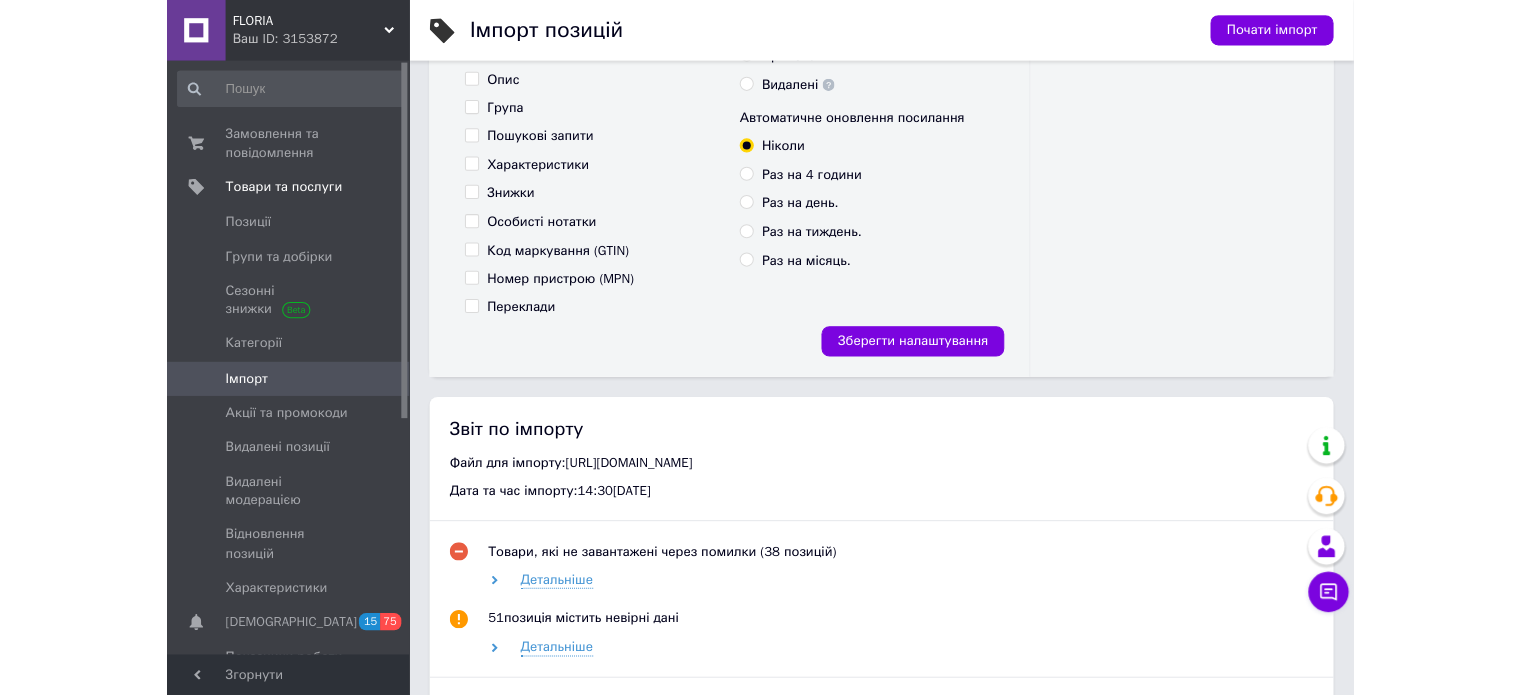 scroll, scrollTop: 486, scrollLeft: 0, axis: vertical 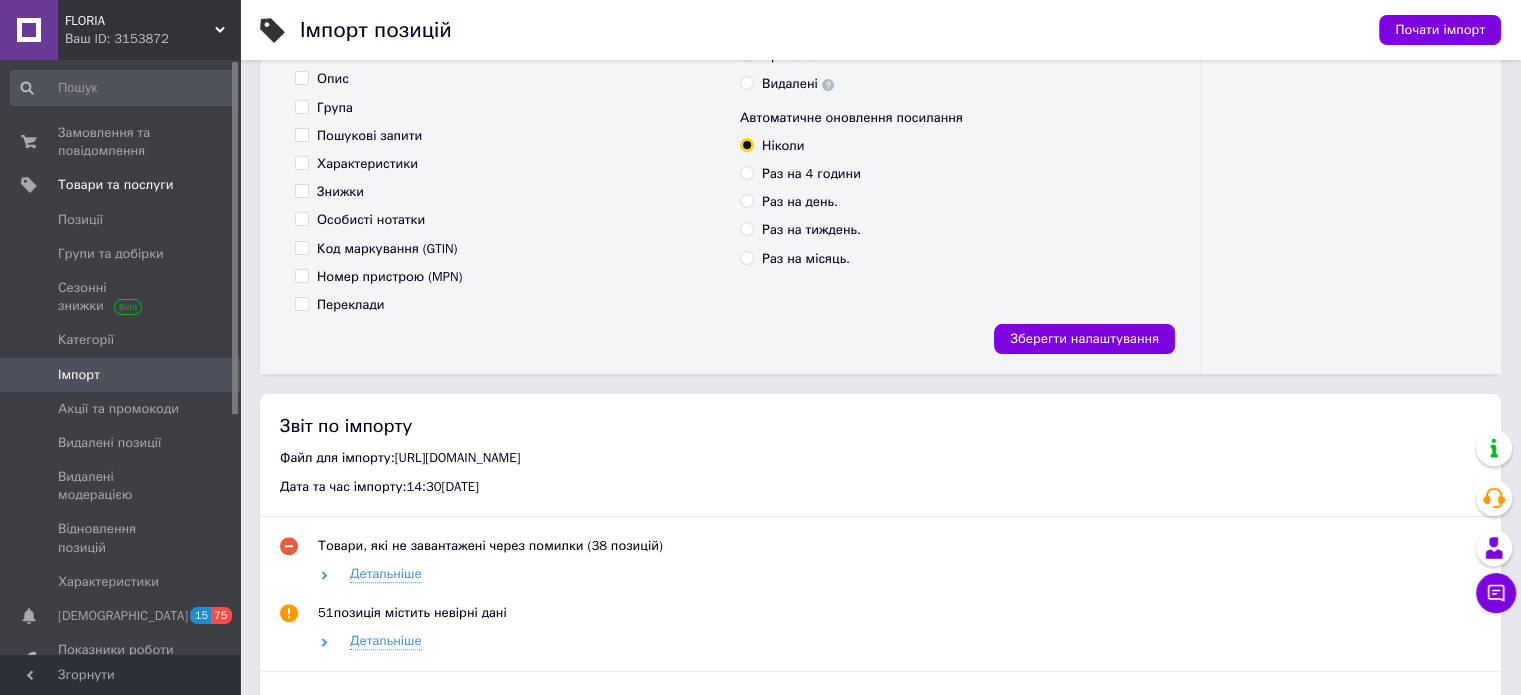 drag, startPoint x: 340, startPoint y: 331, endPoint x: 364, endPoint y: 345, distance: 27.784887 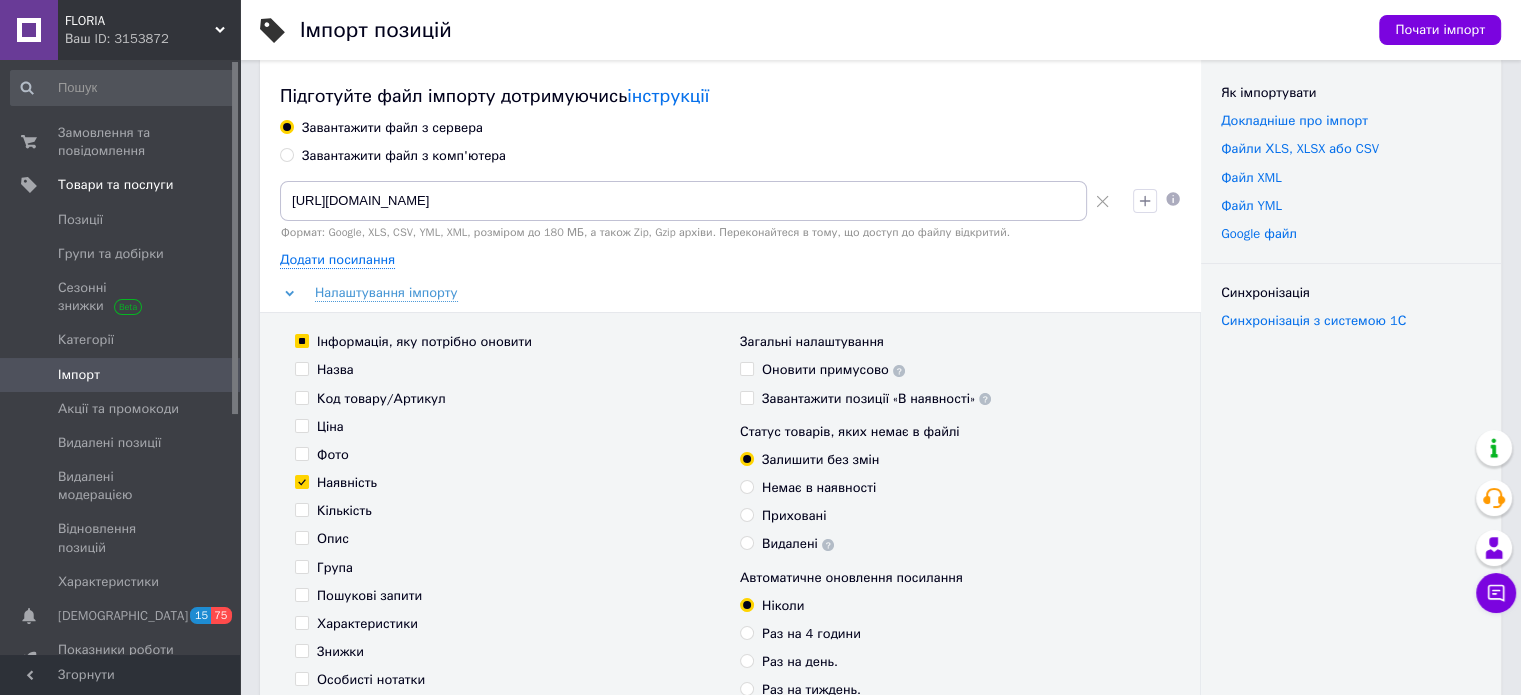scroll, scrollTop: 0, scrollLeft: 0, axis: both 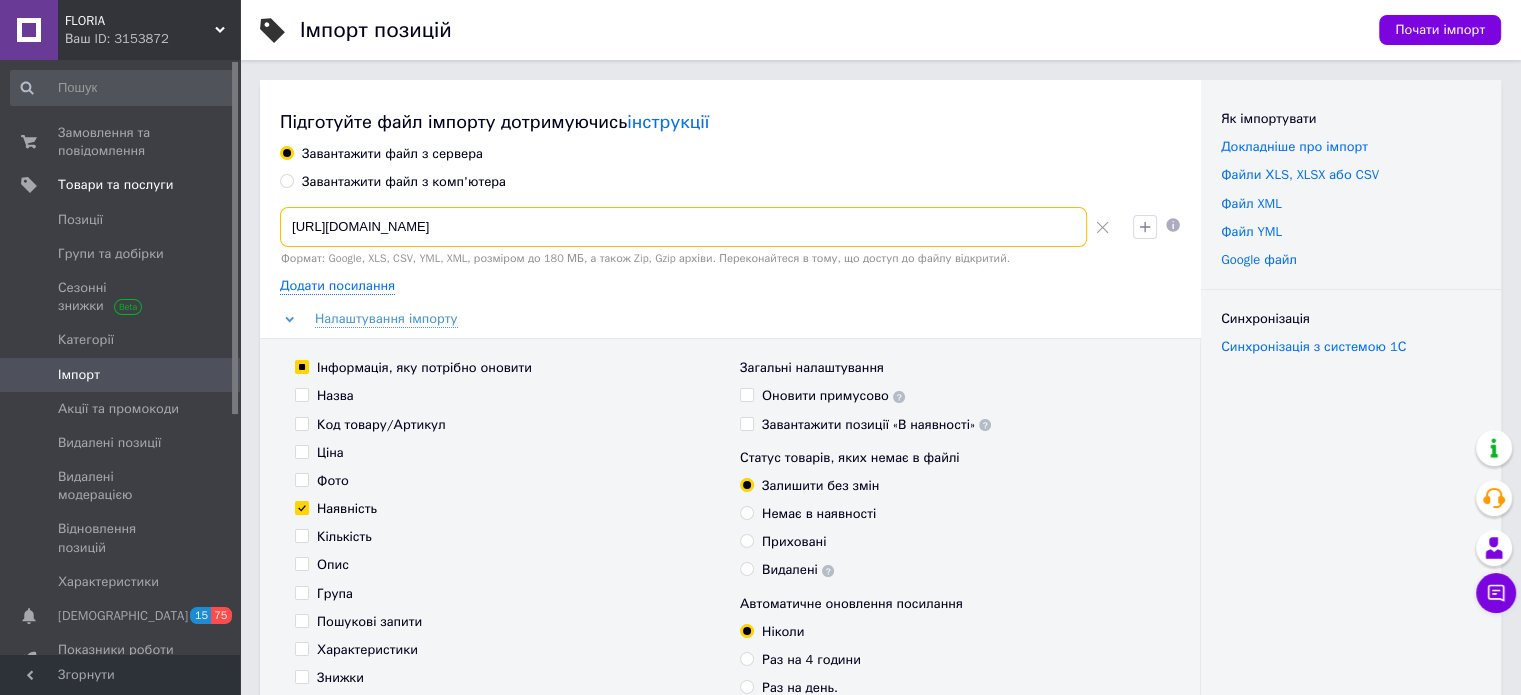 click on "https://goodspace.com.ua/products_feed.xml?hash_tag=67faf9b7765f9b9c7a2437eac0174896&sales_notes=&product_ids=&label_ids=&exclude_fields=&html_description=1&yandex_cpa=&process_presence_sure=&languages=ru&group_ids=108060570&nested_group_ids=108060570" at bounding box center (683, 227) 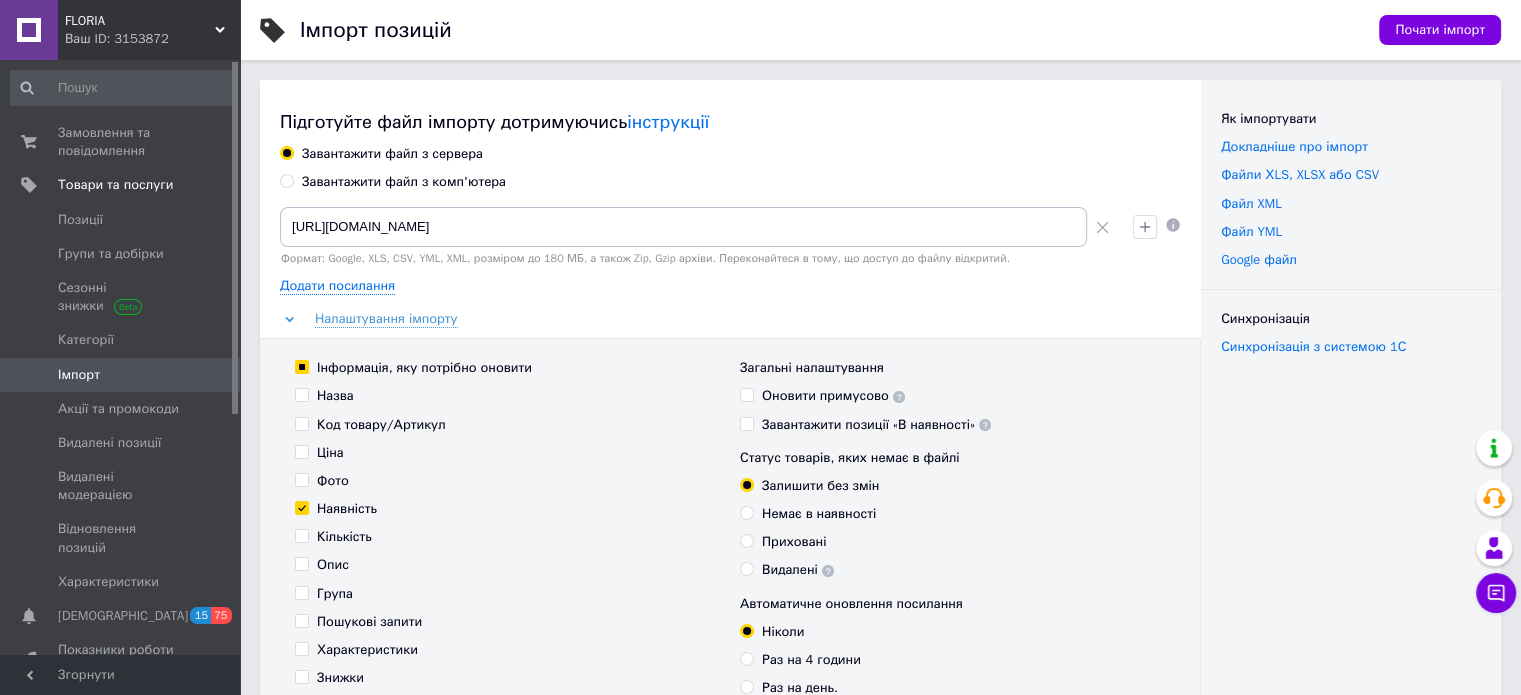 click on "Назва" at bounding box center [335, 396] 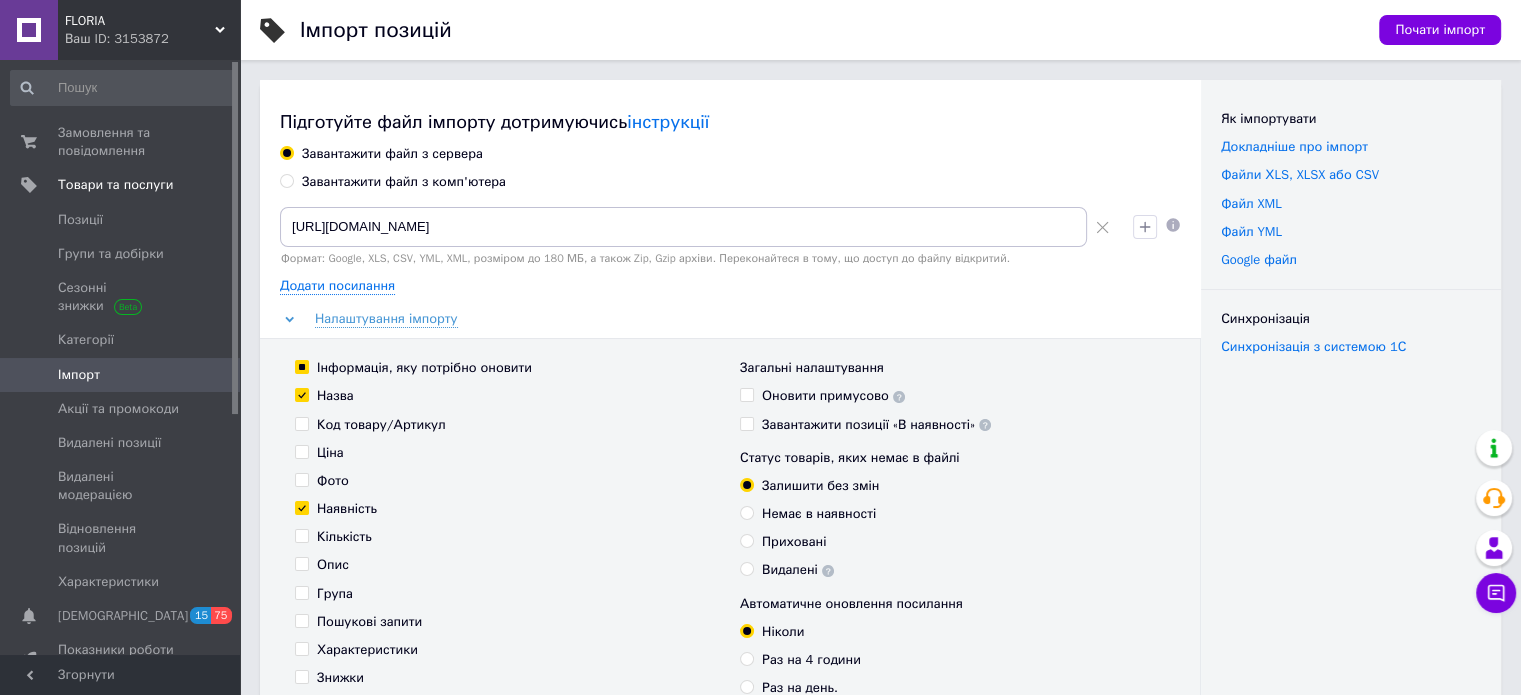 checkbox on "true" 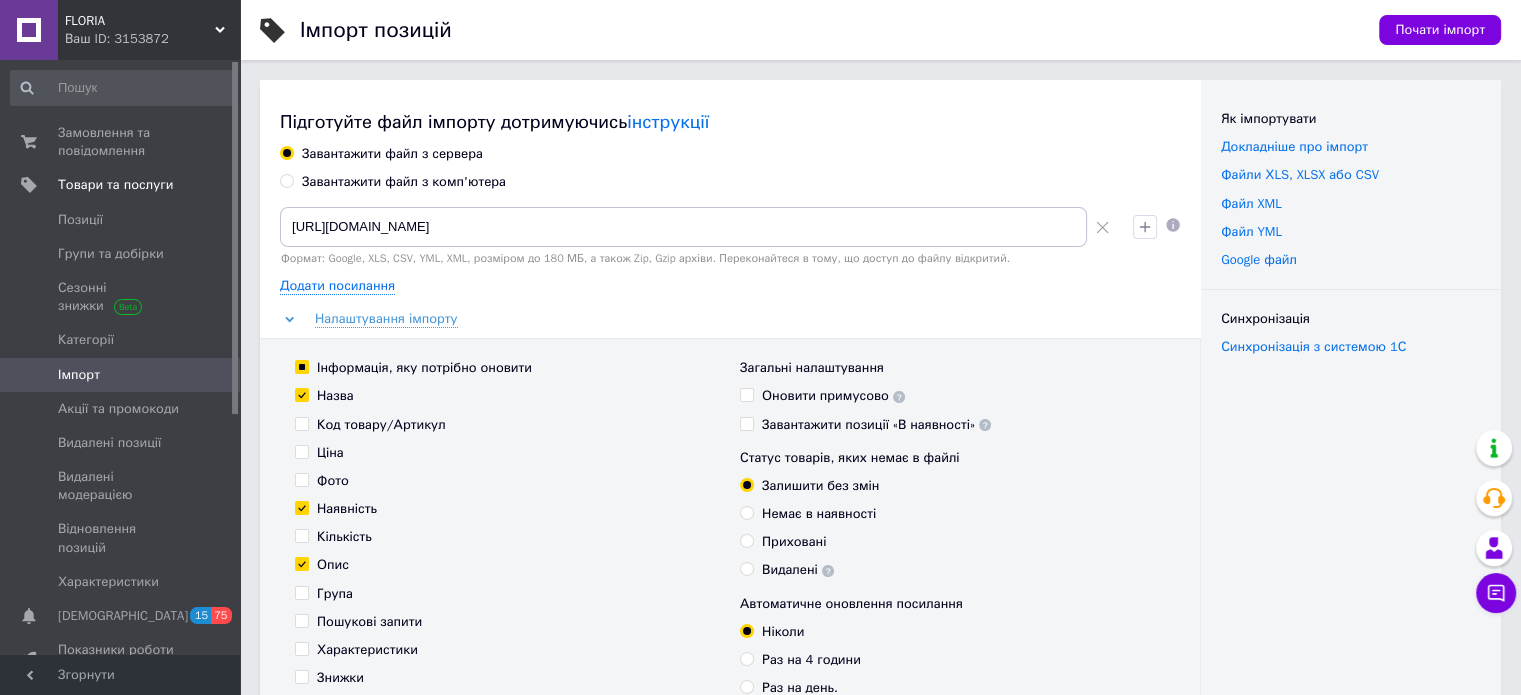 checkbox on "true" 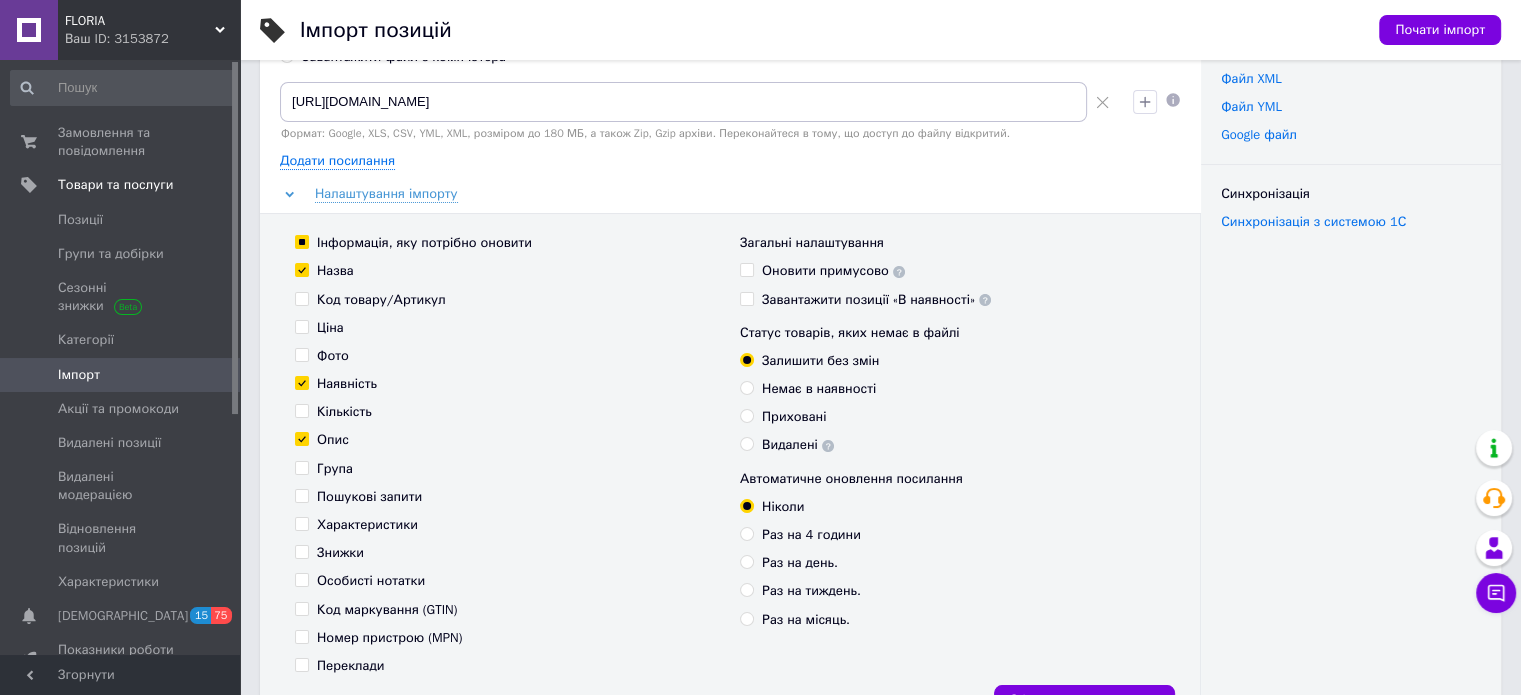 scroll, scrollTop: 300, scrollLeft: 0, axis: vertical 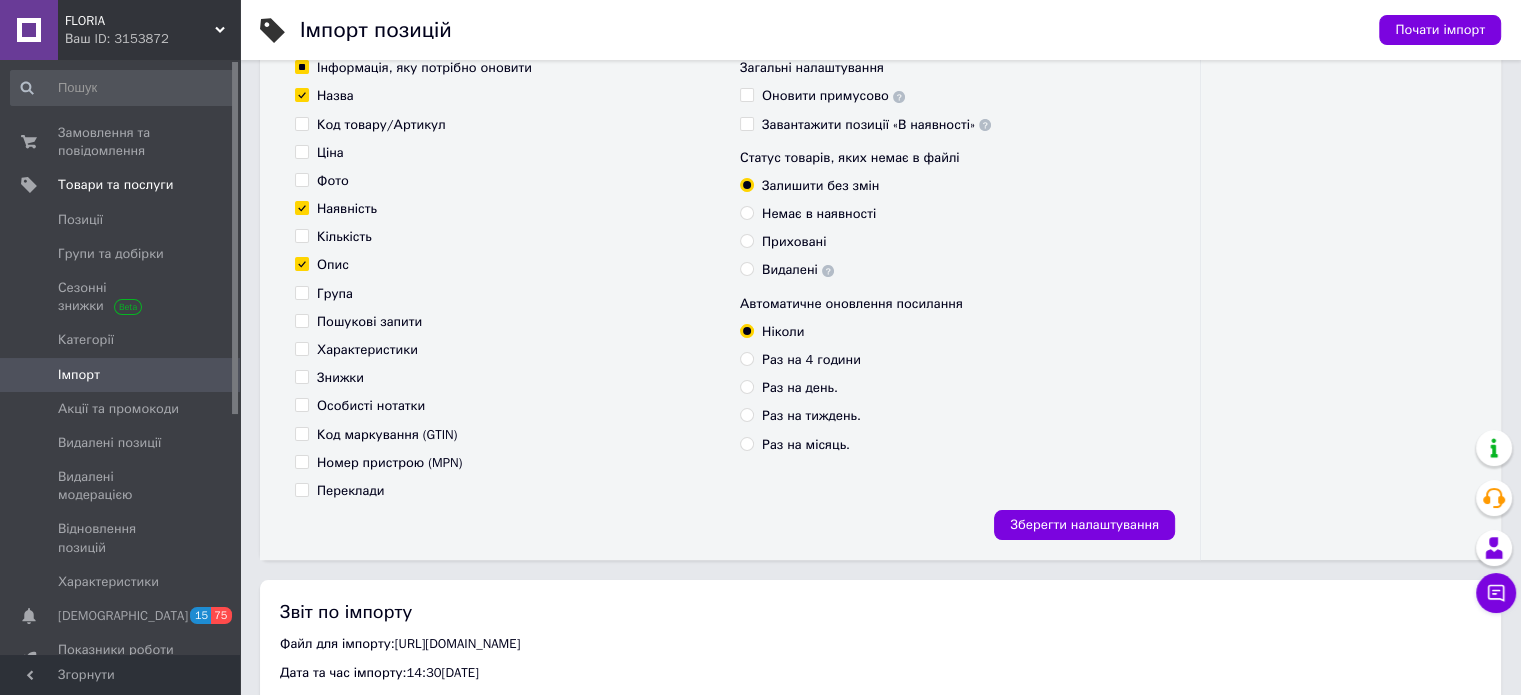 click on "Переклади" at bounding box center [350, 491] 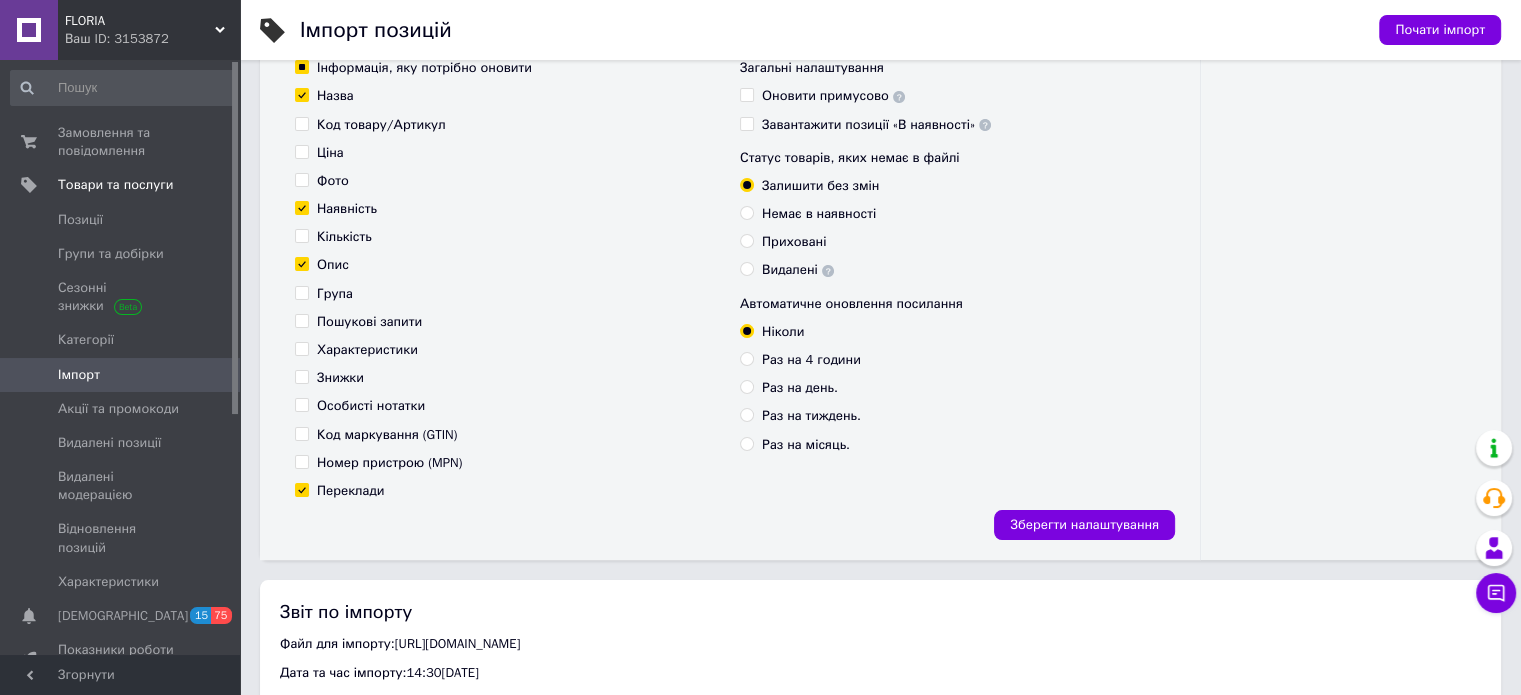 checkbox on "true" 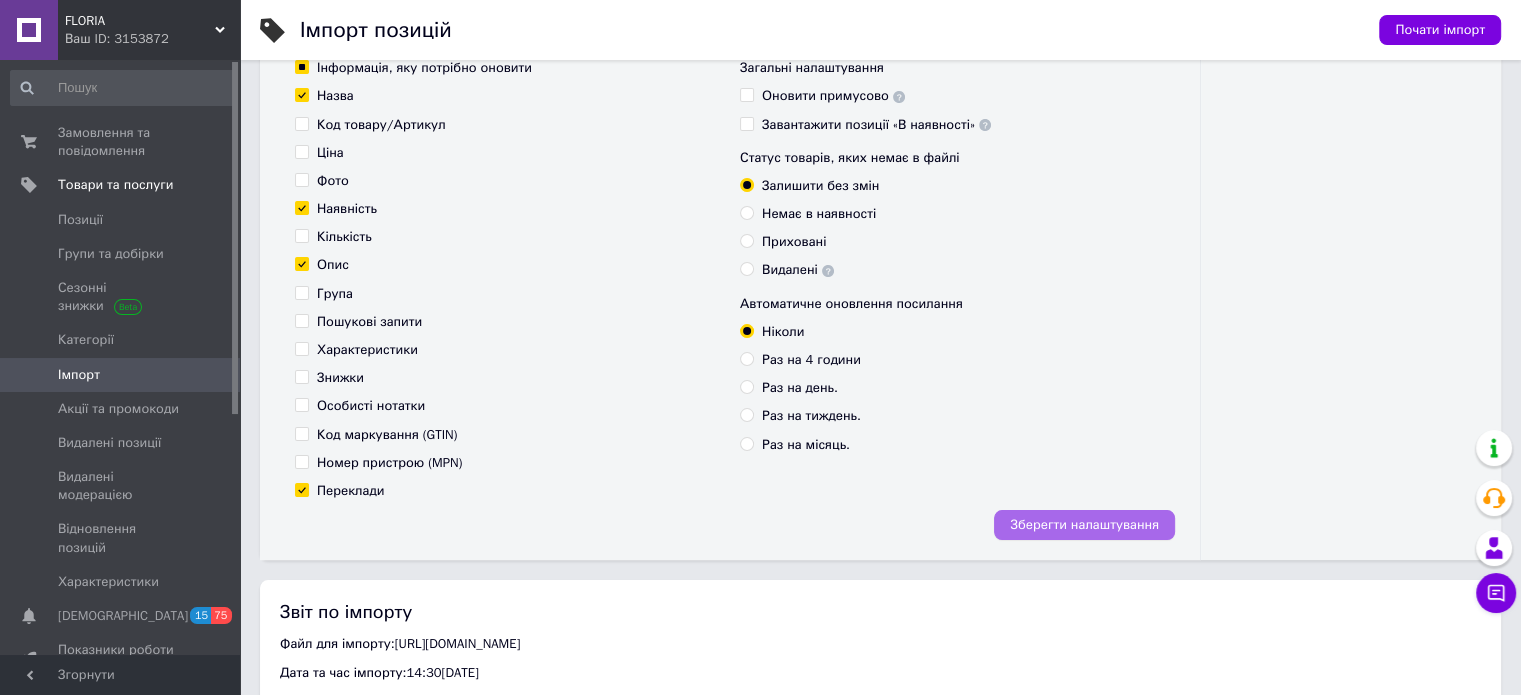 click on "Зберегти налаштування" at bounding box center (1084, 525) 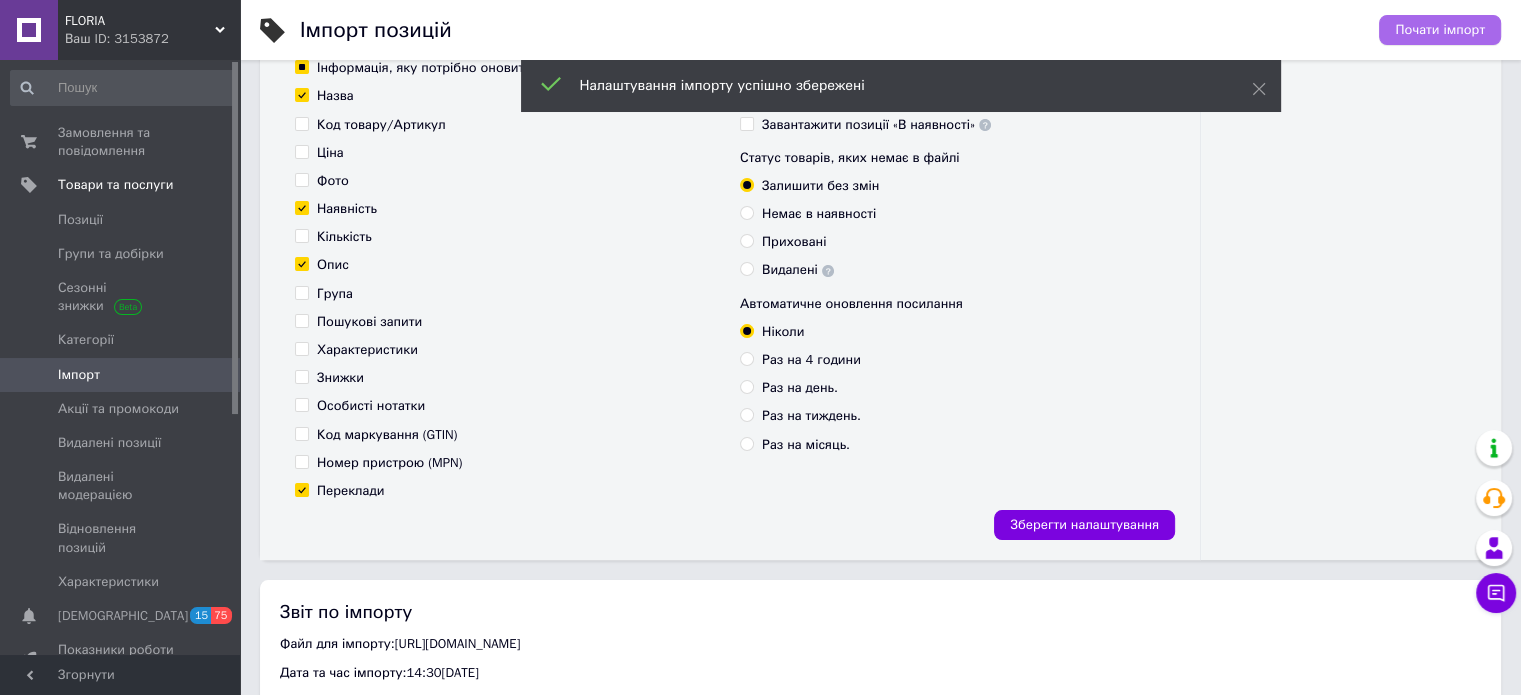 click on "Почати імпорт" at bounding box center (1440, 30) 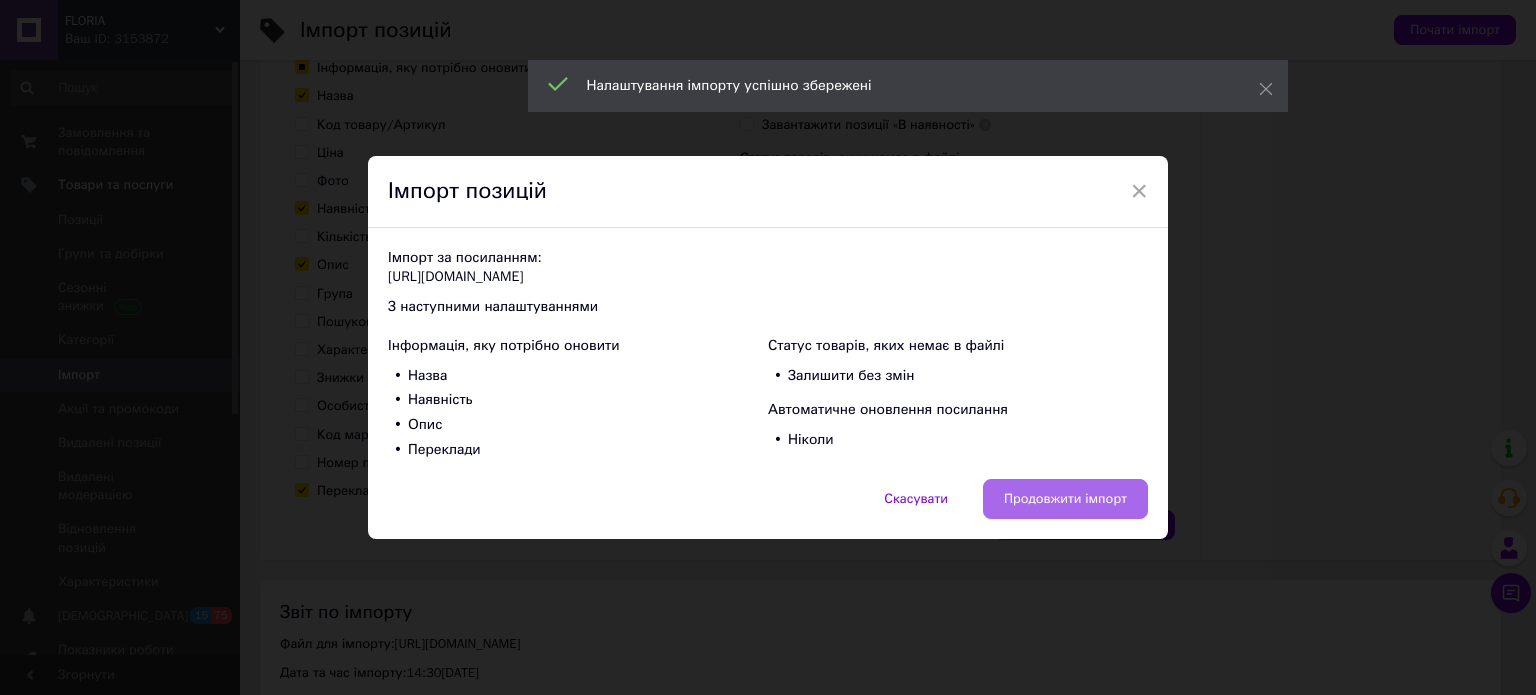click on "Продовжити імпорт" at bounding box center [1065, 499] 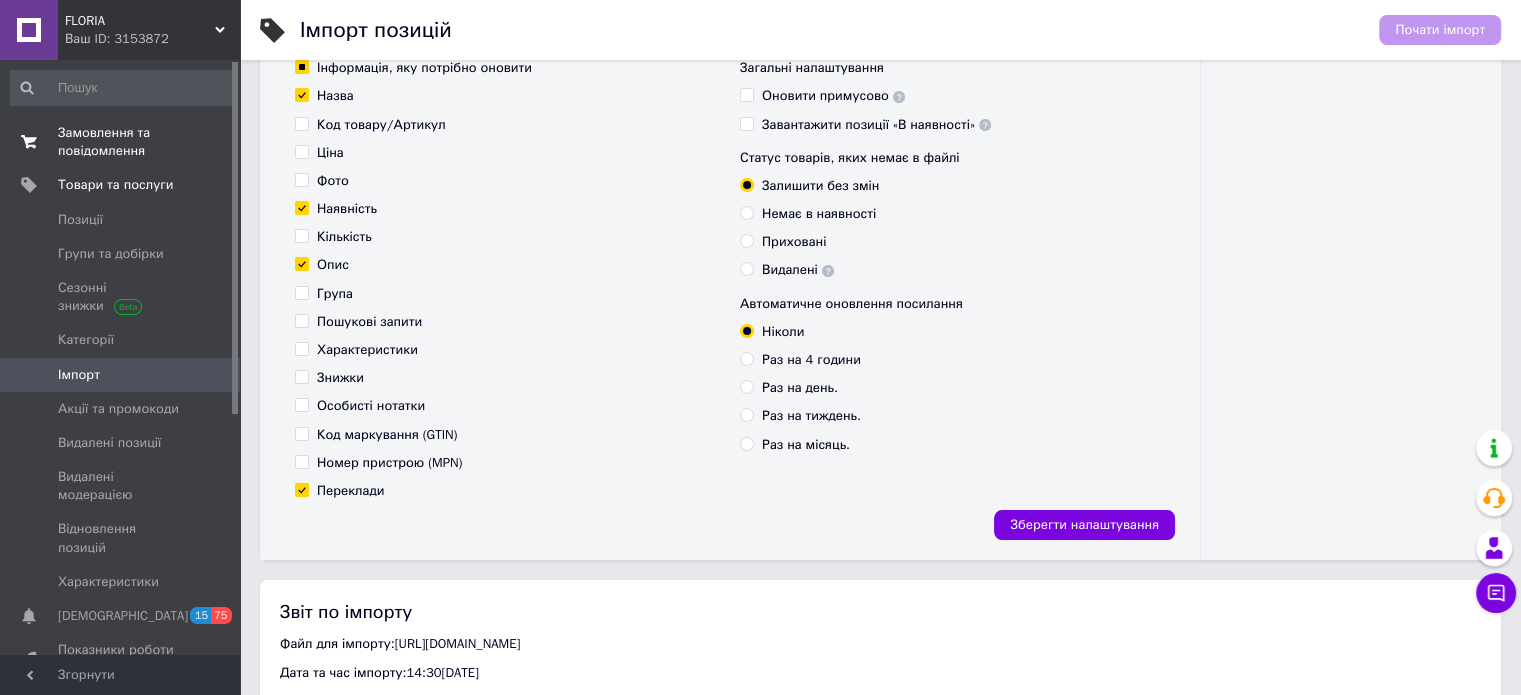click on "Замовлення та повідомлення" at bounding box center [121, 142] 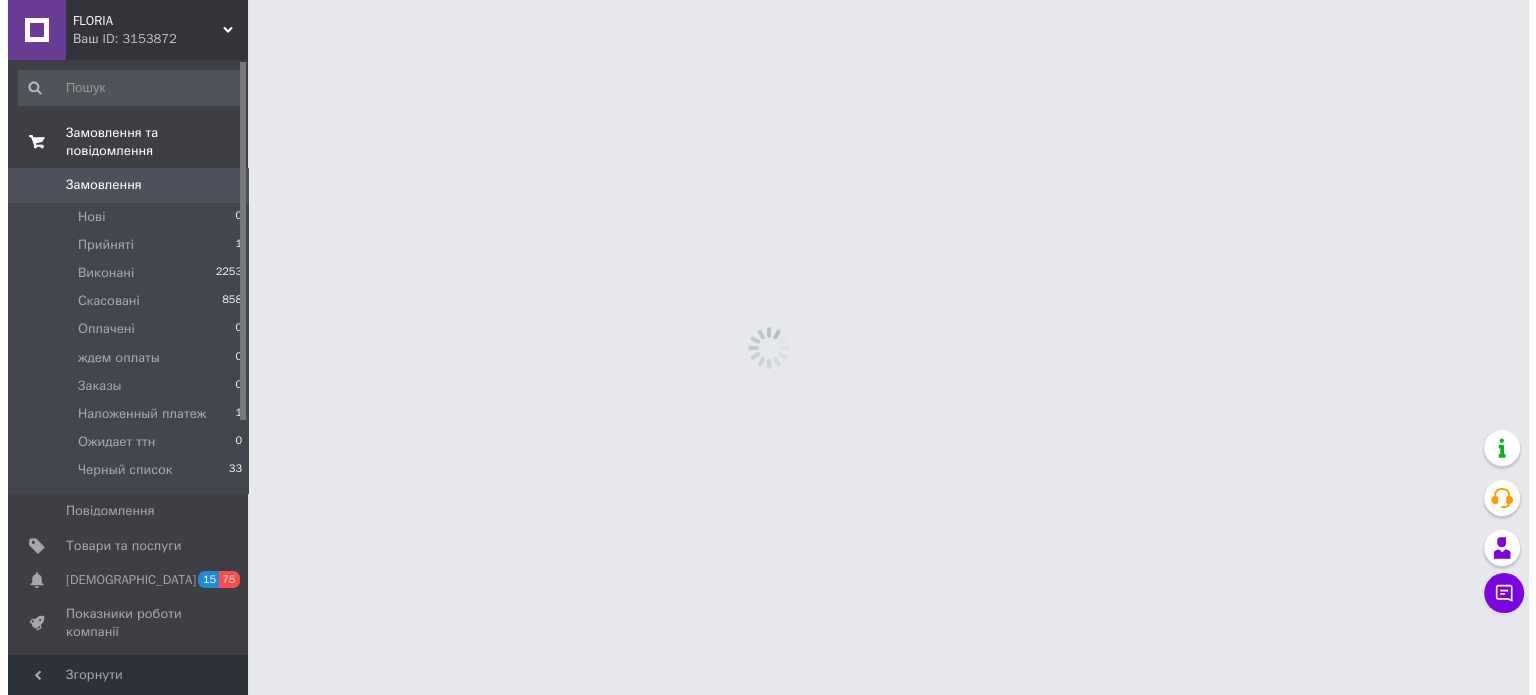 scroll, scrollTop: 0, scrollLeft: 0, axis: both 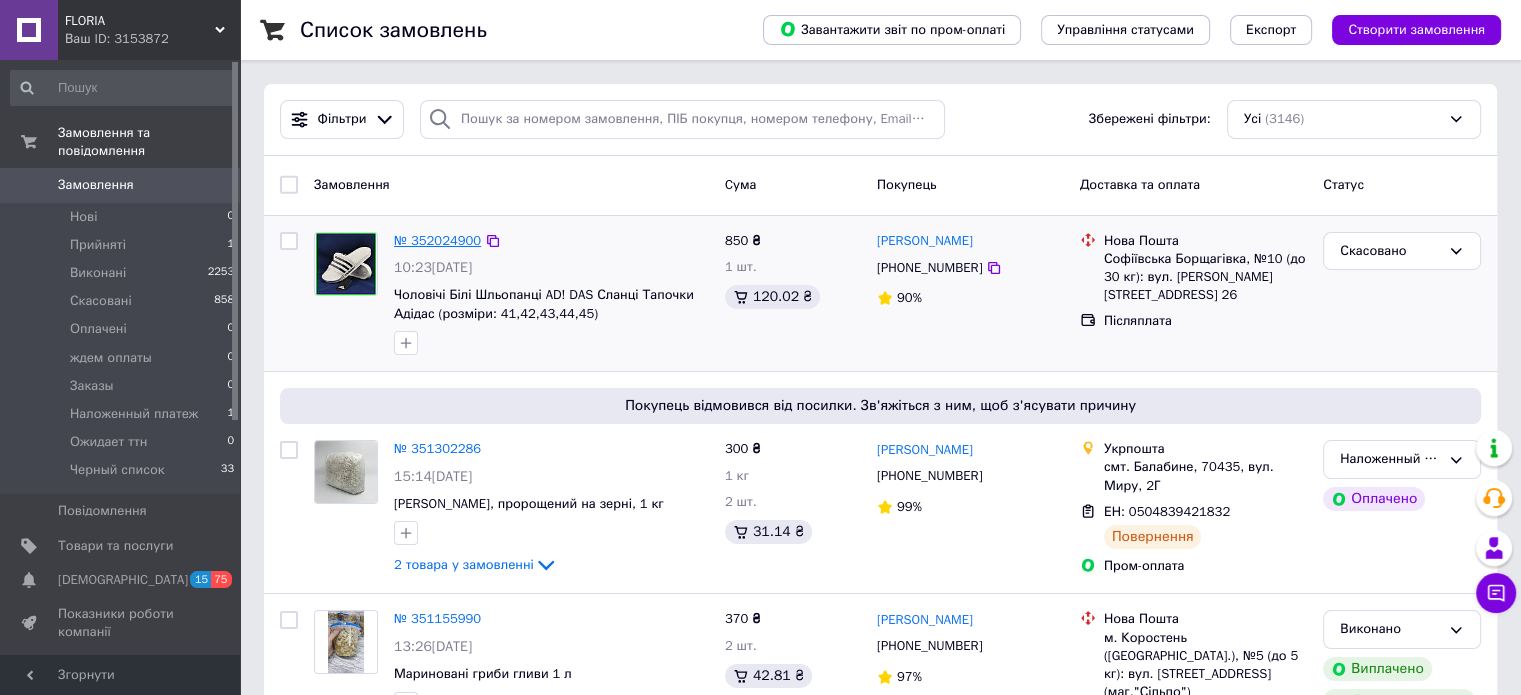 click on "№ 352024900" at bounding box center (437, 240) 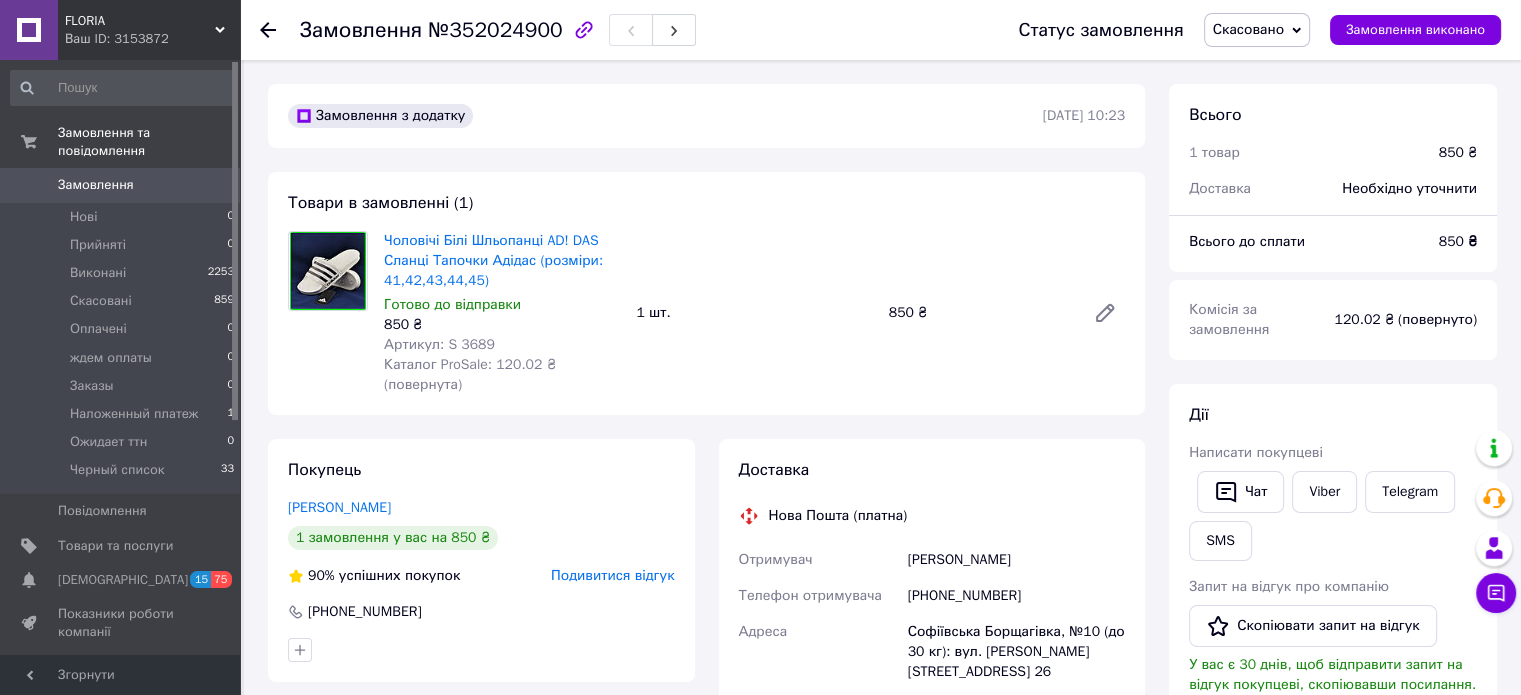 click on "Подивитися відгук" at bounding box center (612, 575) 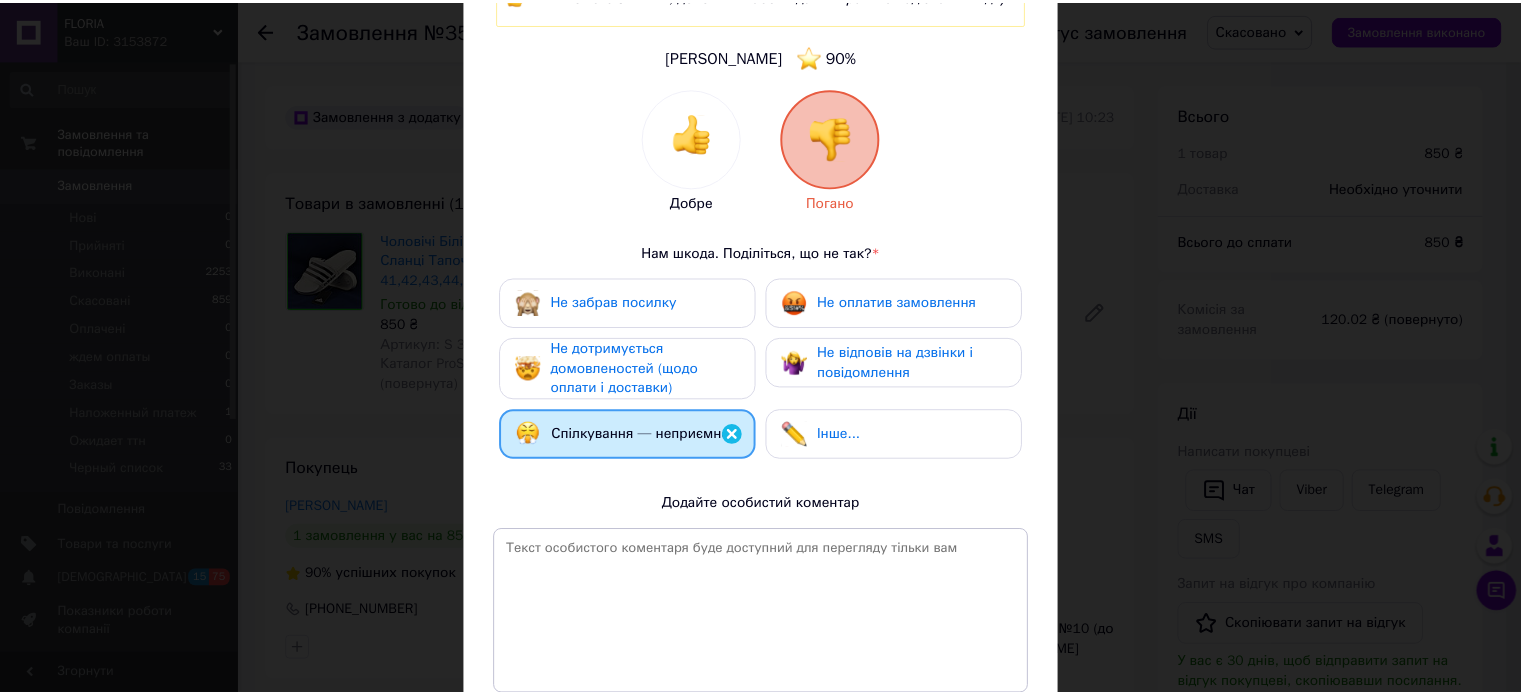 scroll, scrollTop: 352, scrollLeft: 0, axis: vertical 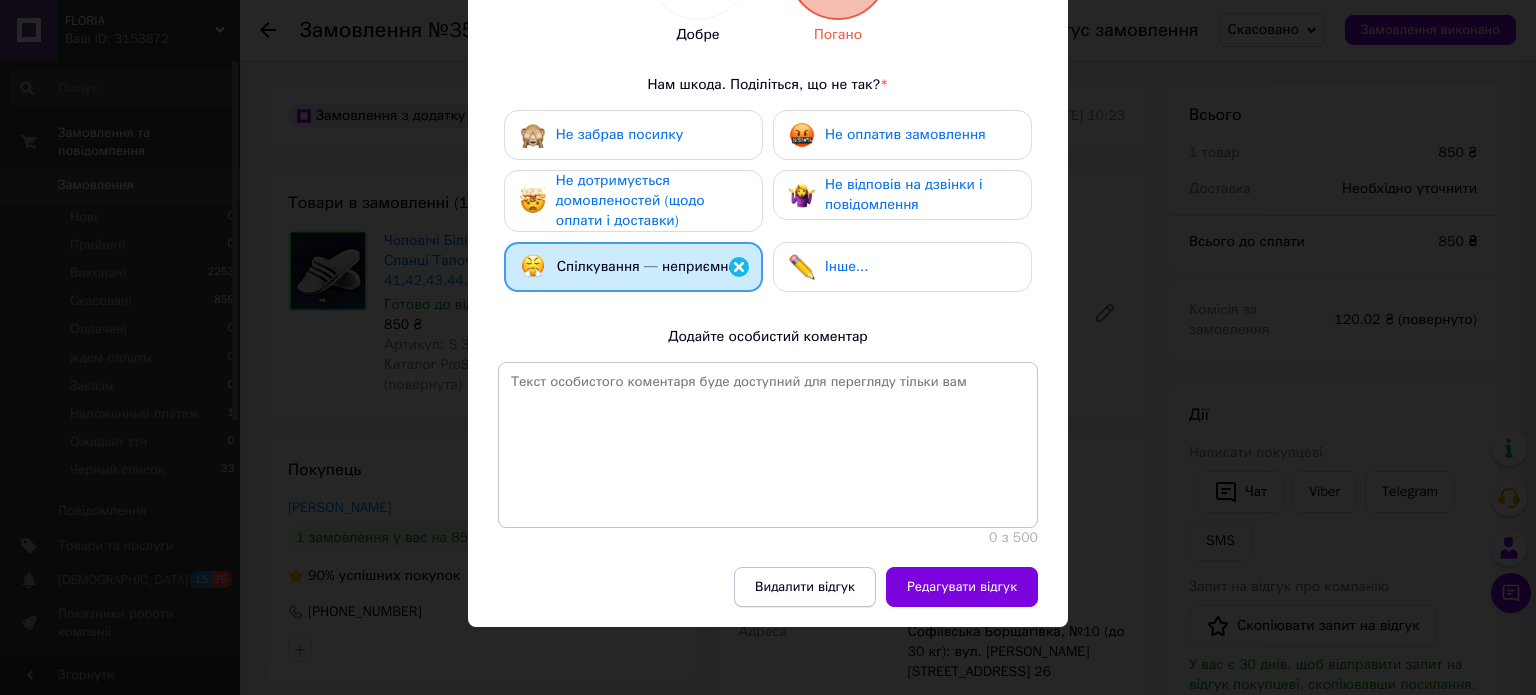 click on "Видалити відгук" at bounding box center [805, 587] 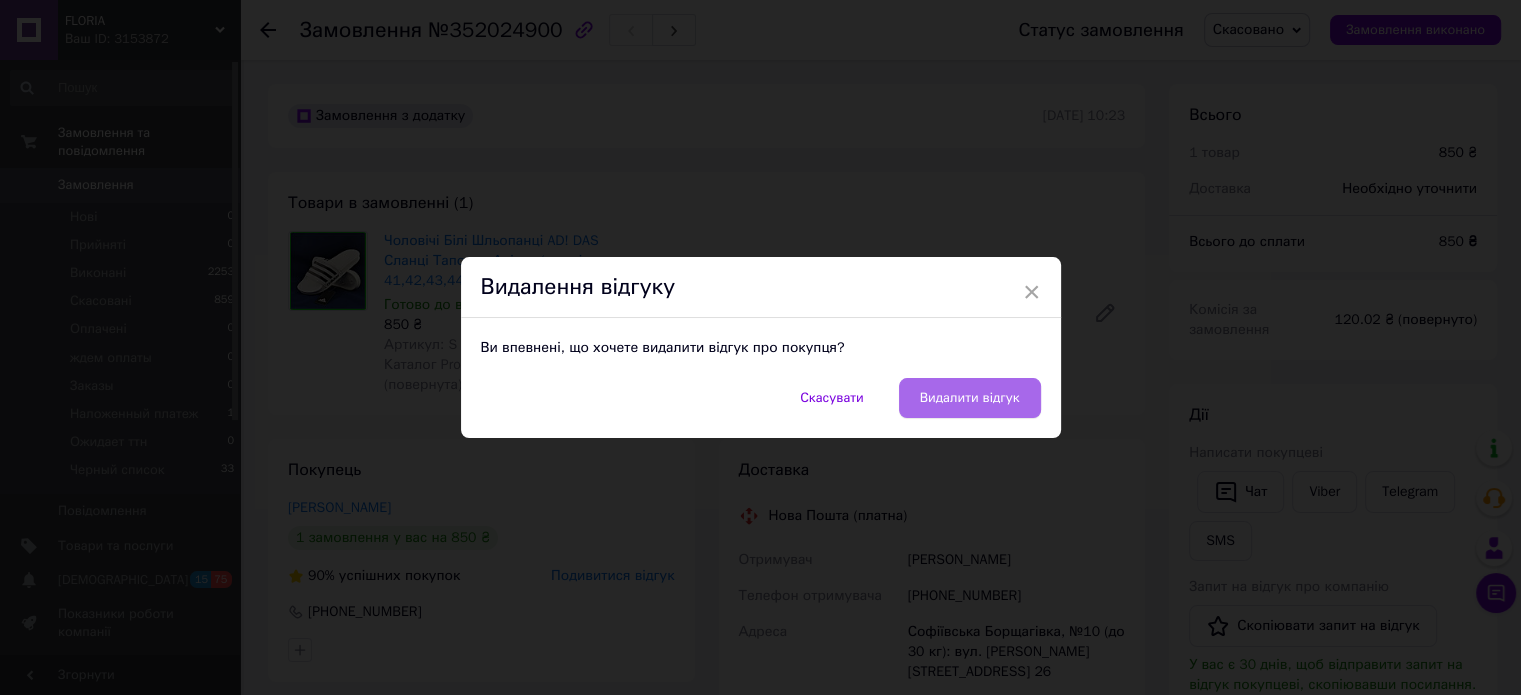 click on "Видалити відгук" at bounding box center [970, 398] 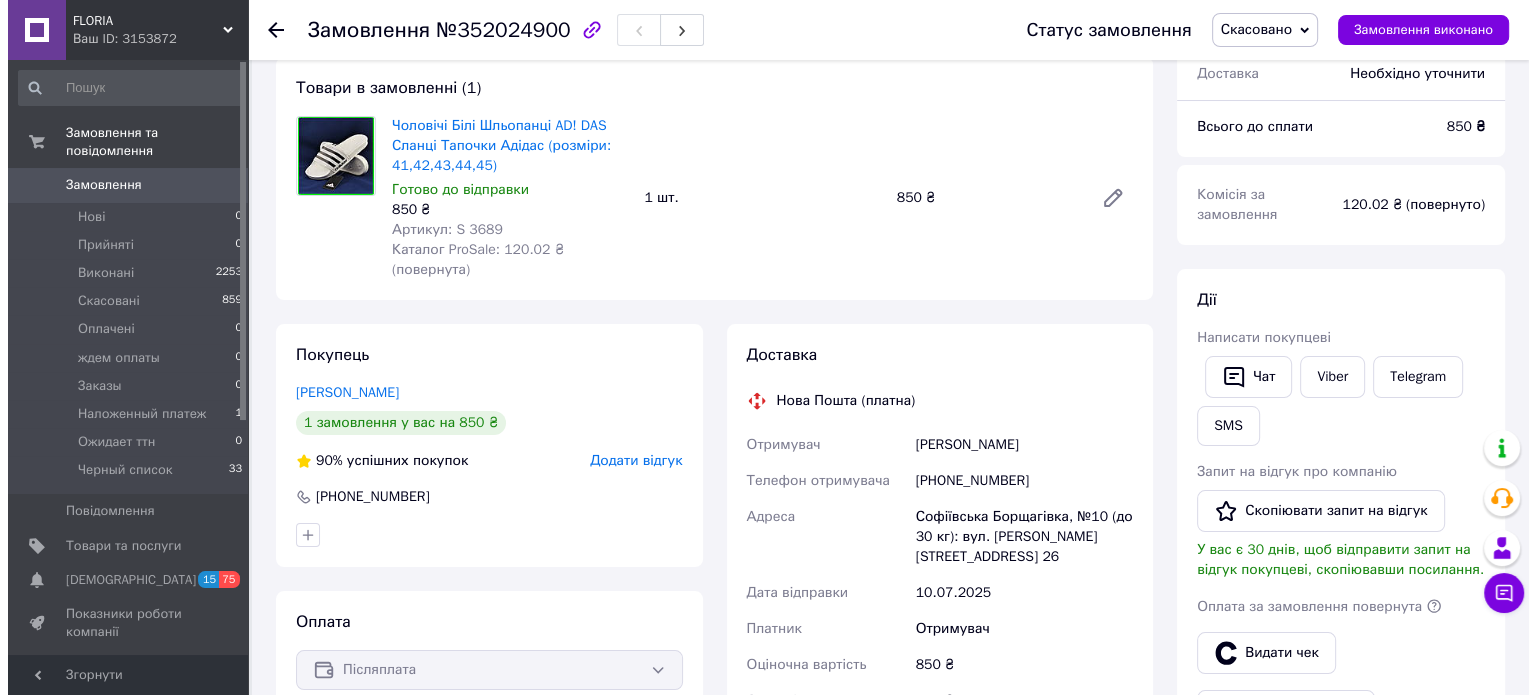 scroll, scrollTop: 159, scrollLeft: 0, axis: vertical 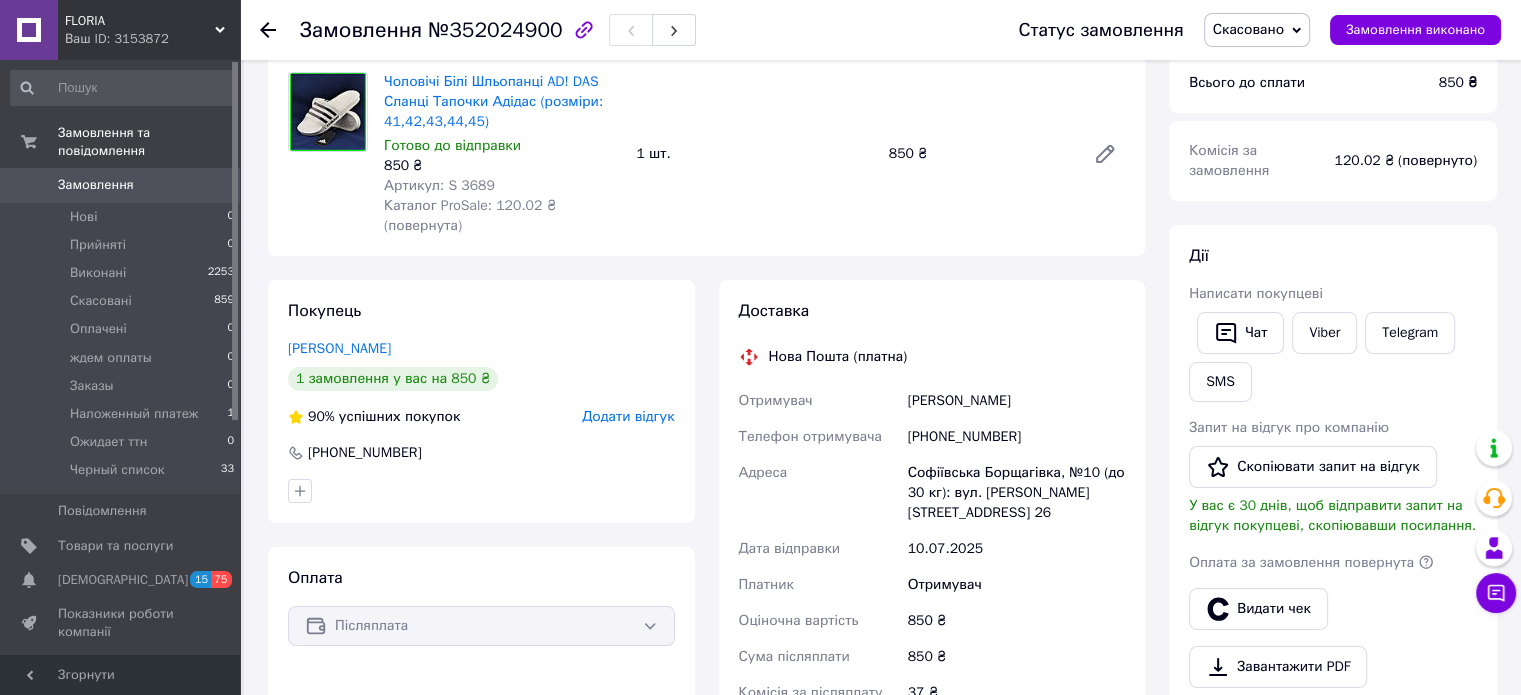 click on "Додати відгук" at bounding box center (628, 416) 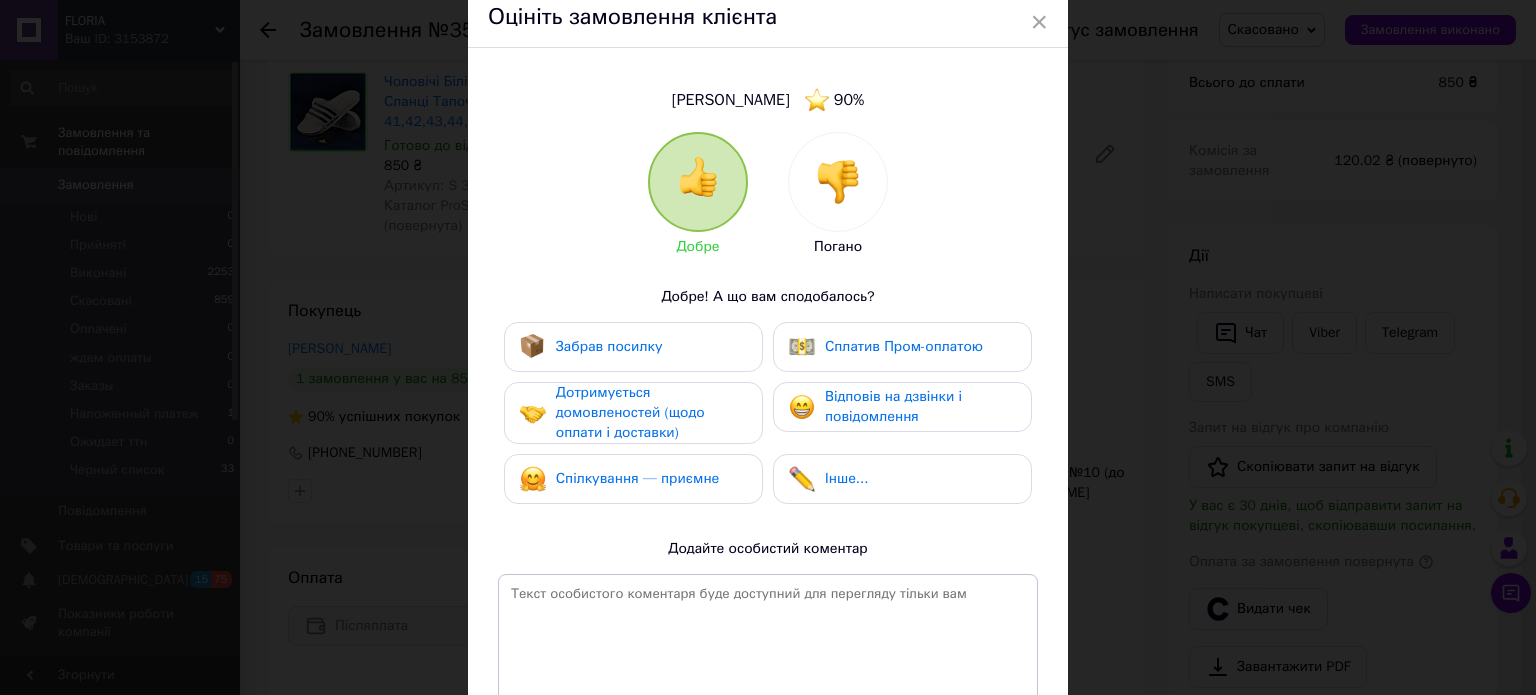 scroll, scrollTop: 200, scrollLeft: 0, axis: vertical 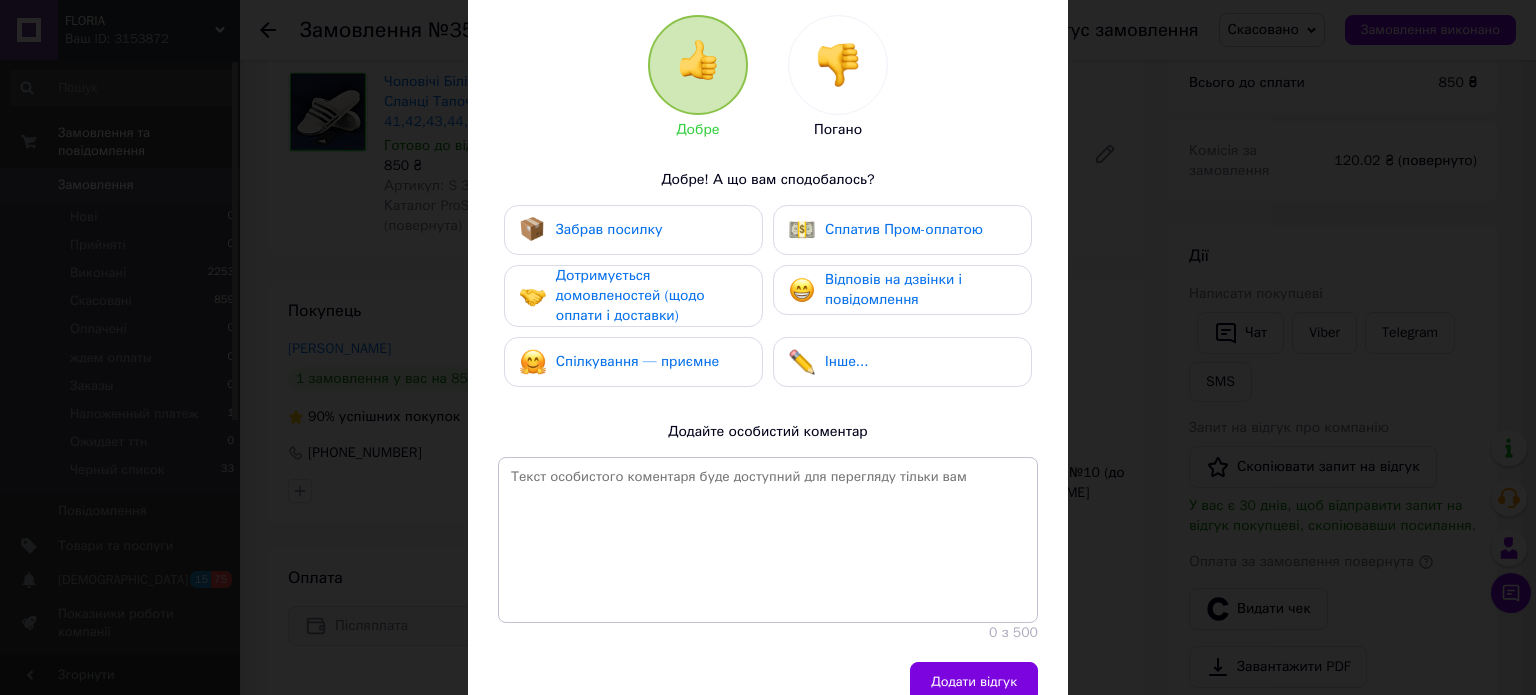 click on "Спілкування — приємне" at bounding box center (633, 362) 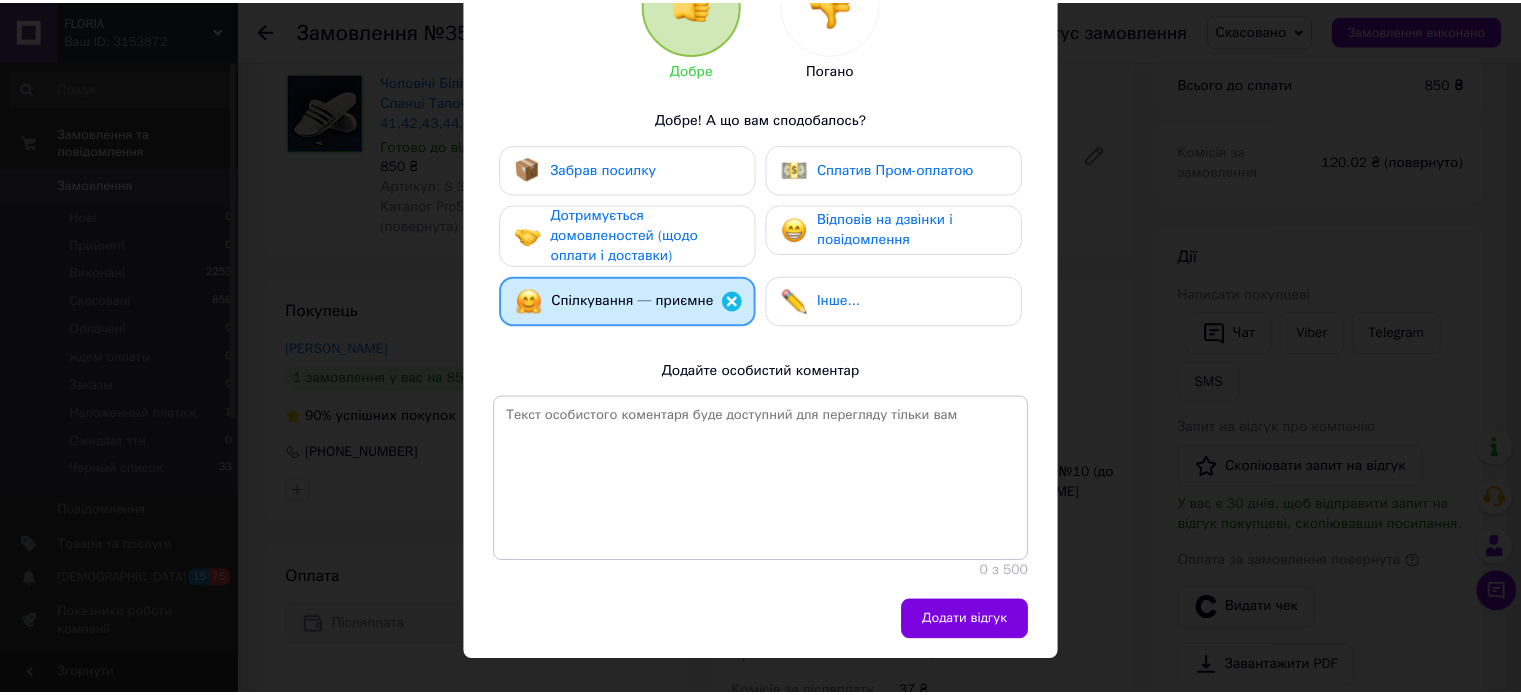 scroll, scrollTop: 295, scrollLeft: 0, axis: vertical 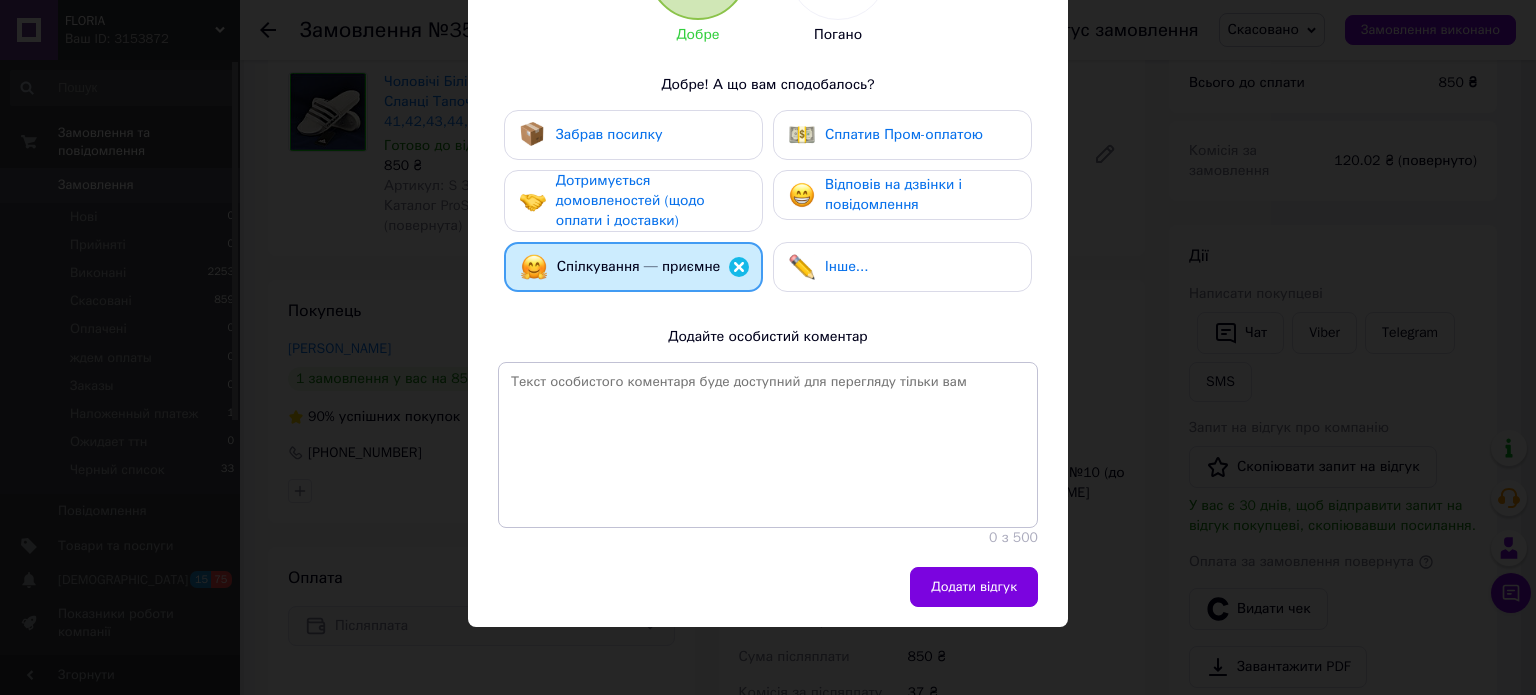 drag, startPoint x: 993, startPoint y: 584, endPoint x: 965, endPoint y: 562, distance: 35.608986 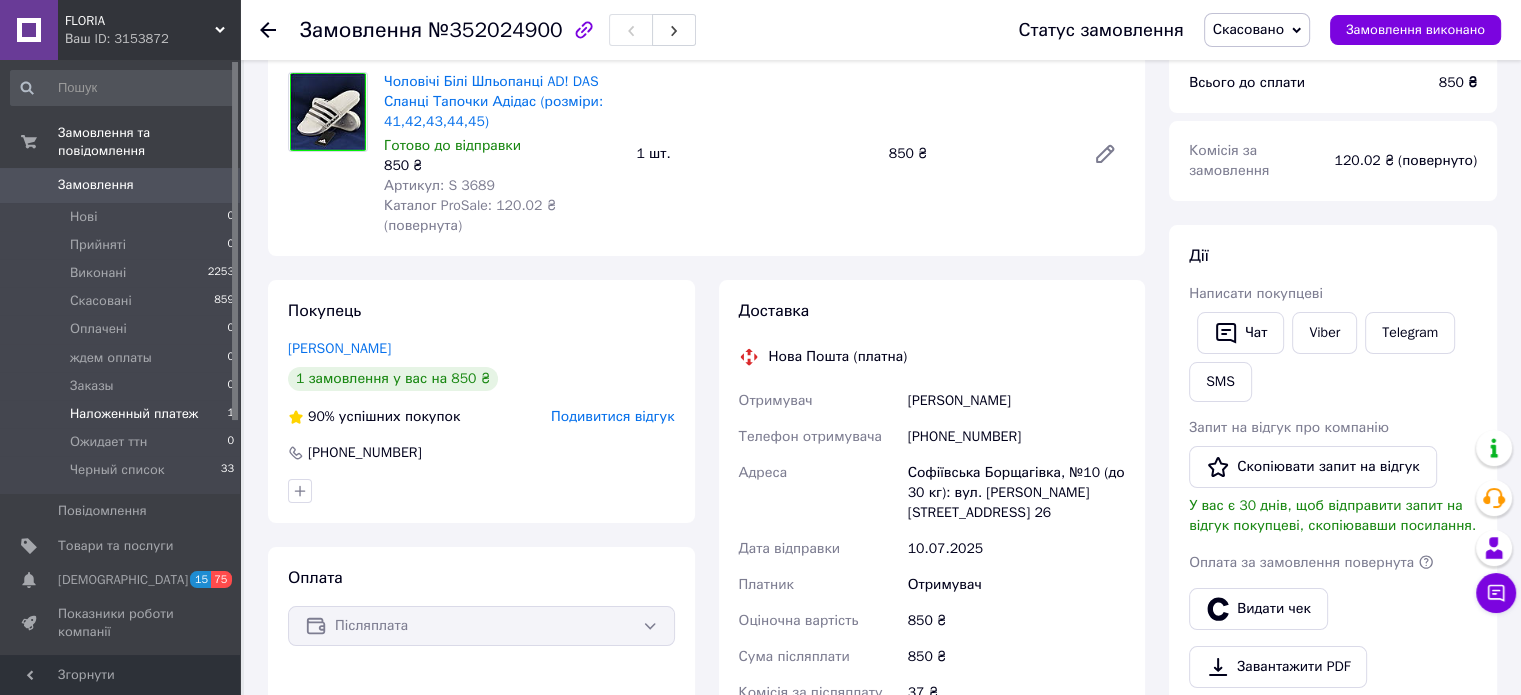 click on "Наложенный платеж" at bounding box center (134, 414) 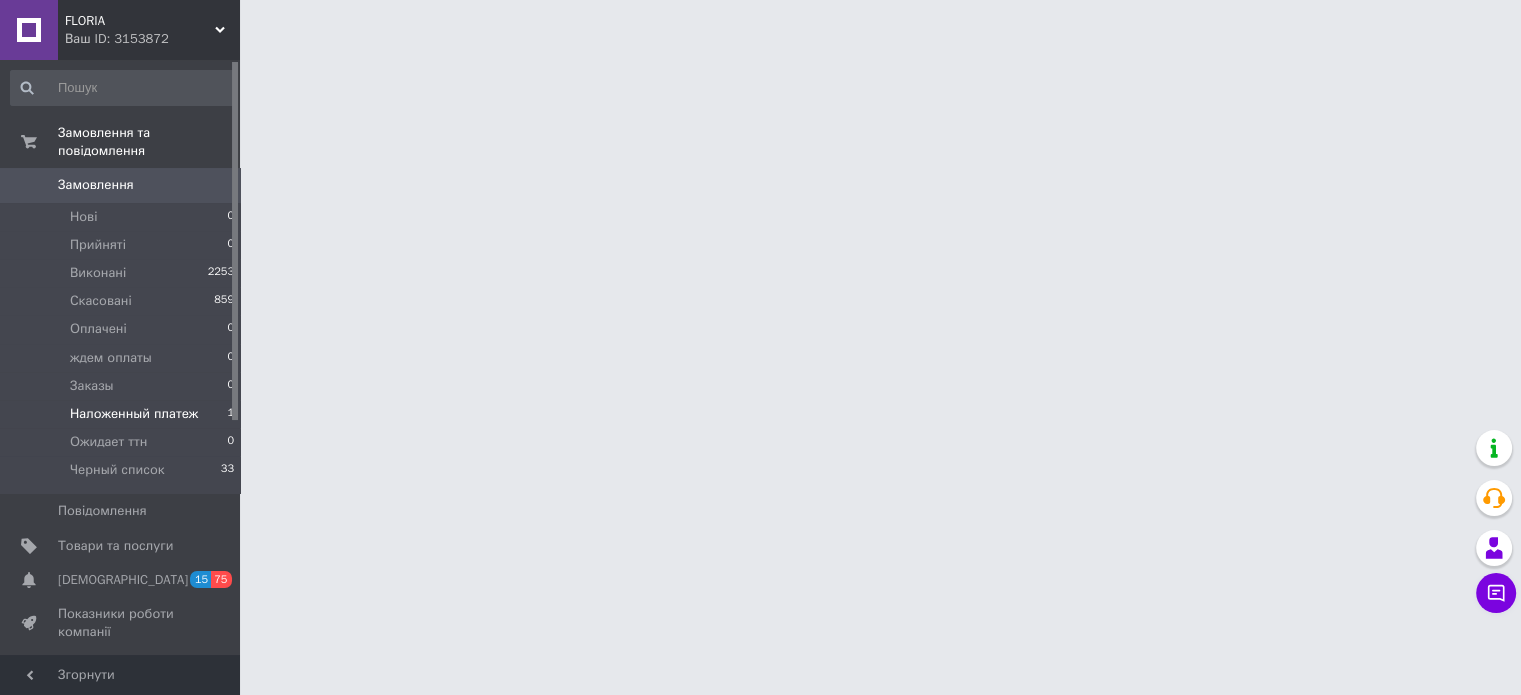 scroll, scrollTop: 0, scrollLeft: 0, axis: both 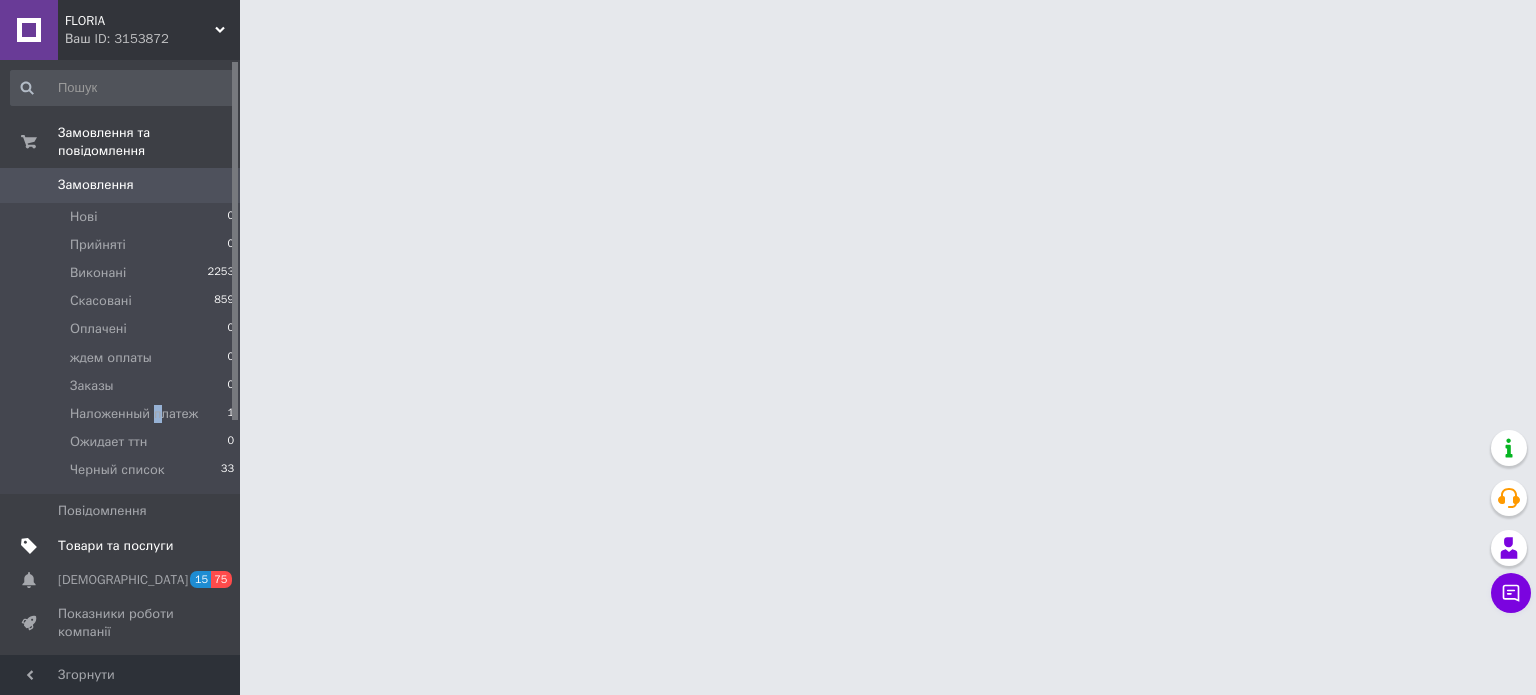 click on "Товари та послуги" at bounding box center (115, 546) 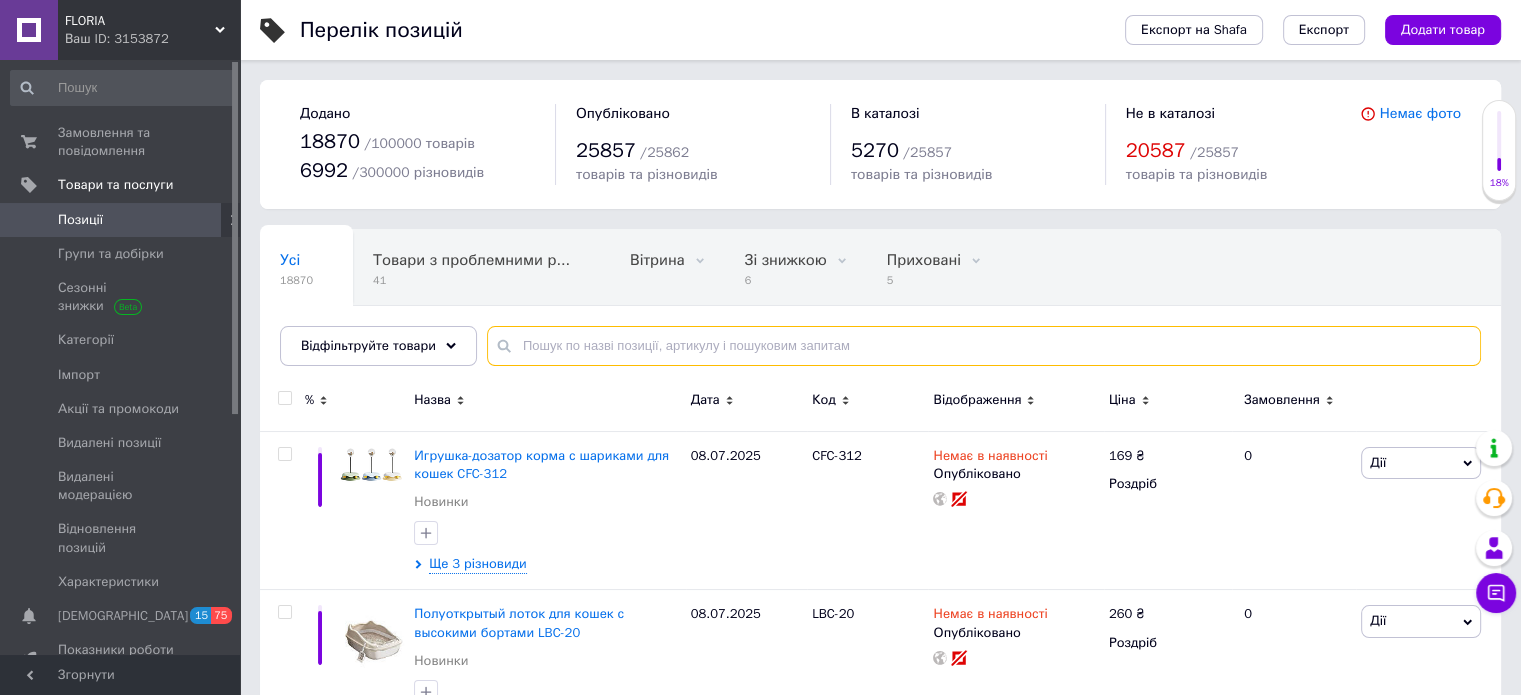 click at bounding box center [984, 346] 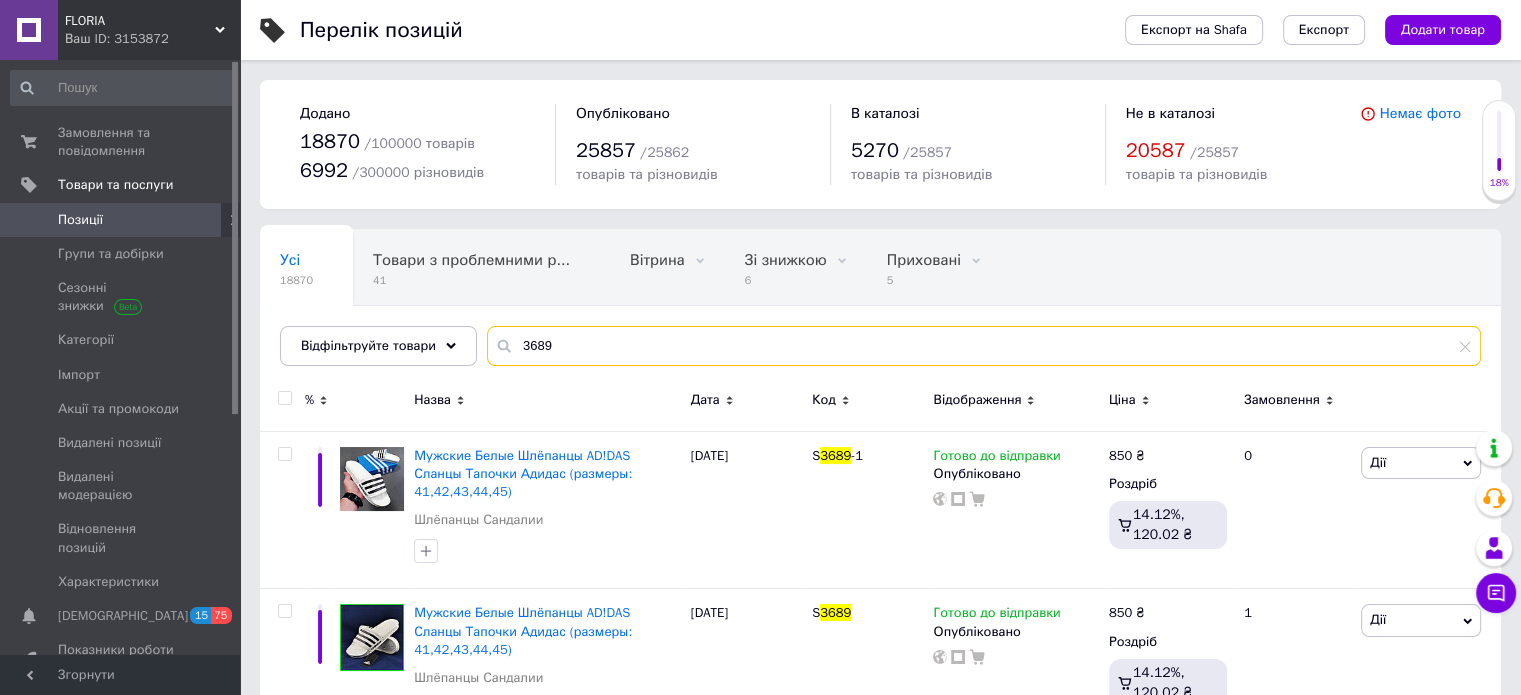 scroll, scrollTop: 36, scrollLeft: 0, axis: vertical 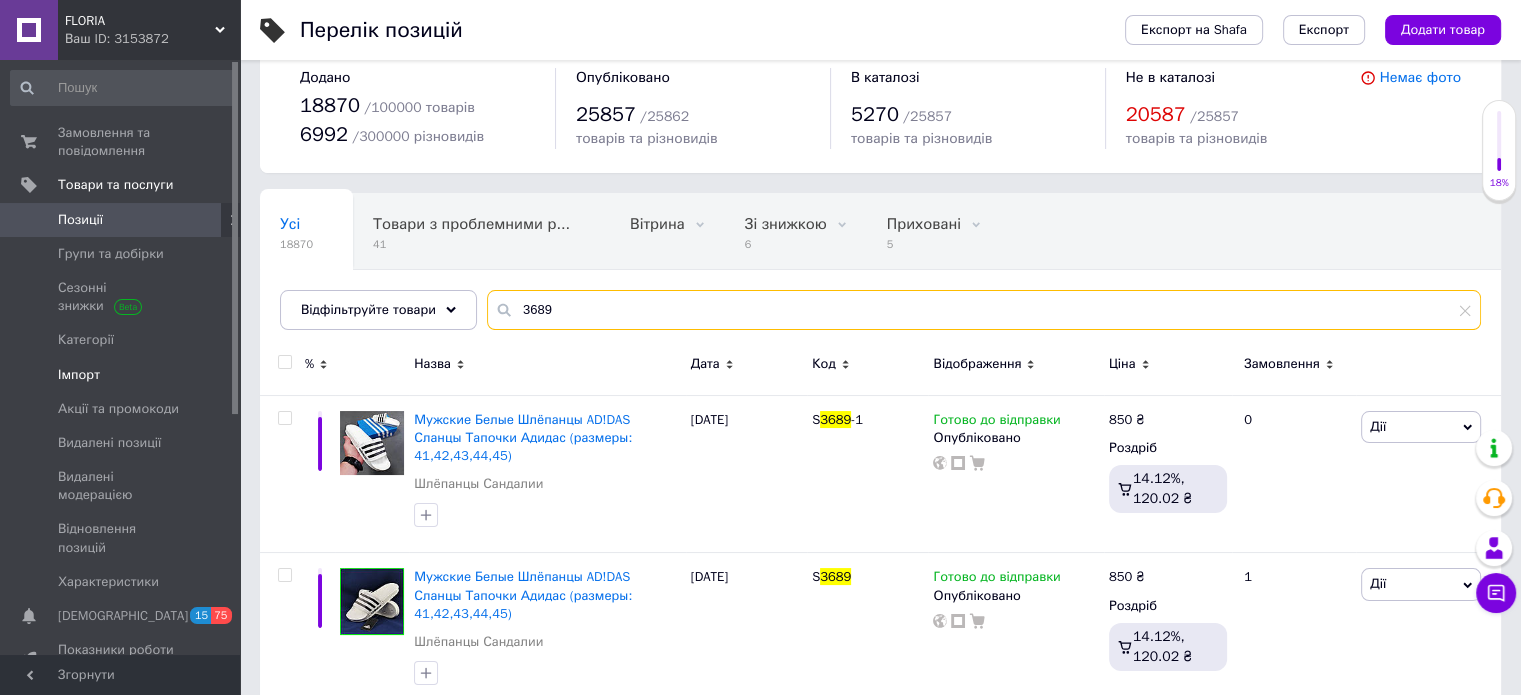 type on "3689" 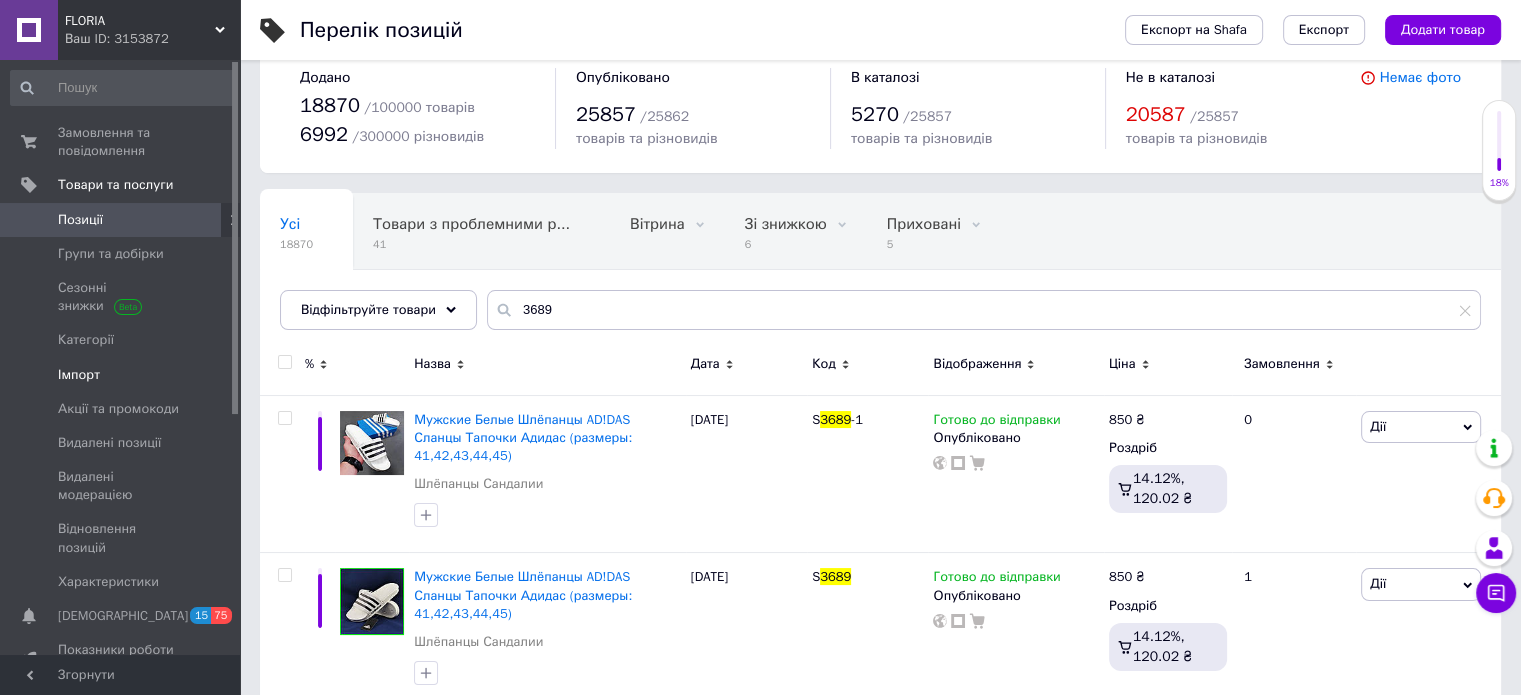 click on "Імпорт" at bounding box center (121, 375) 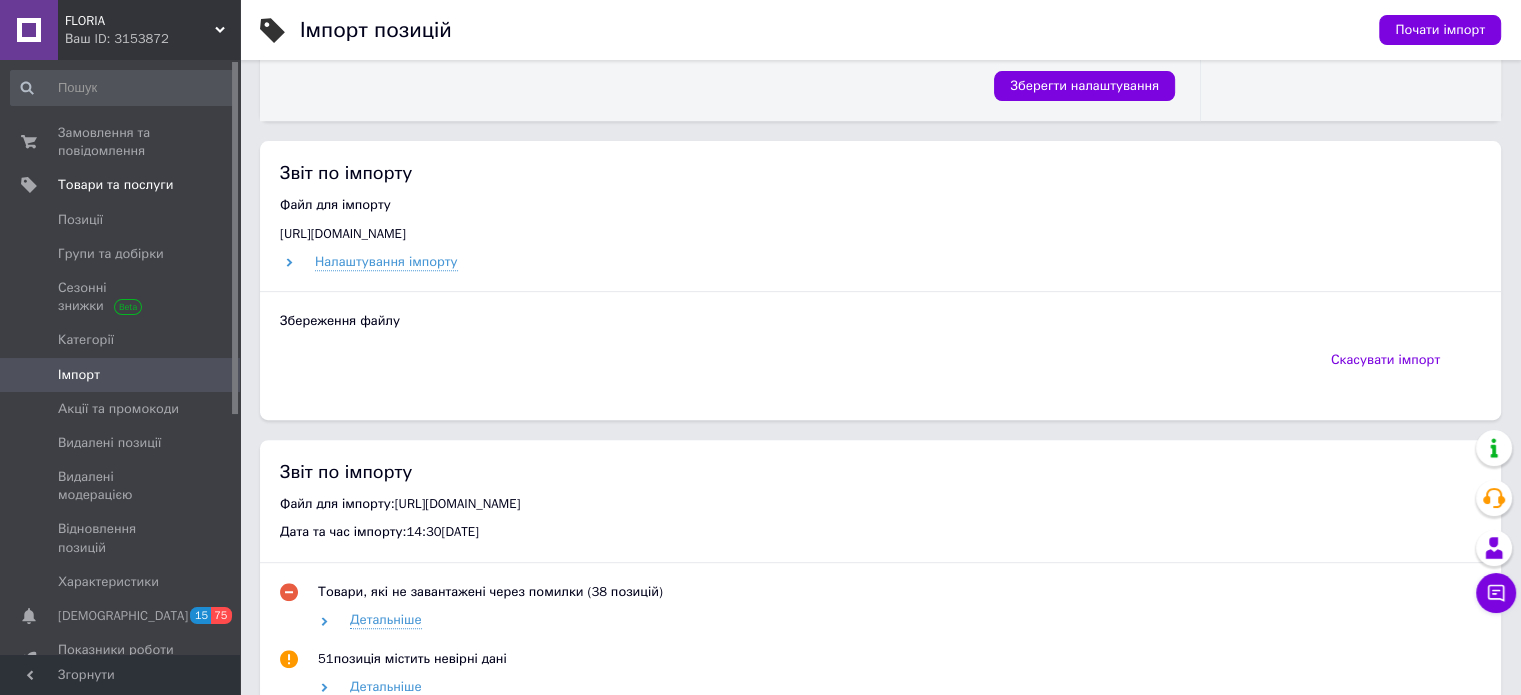 scroll, scrollTop: 800, scrollLeft: 0, axis: vertical 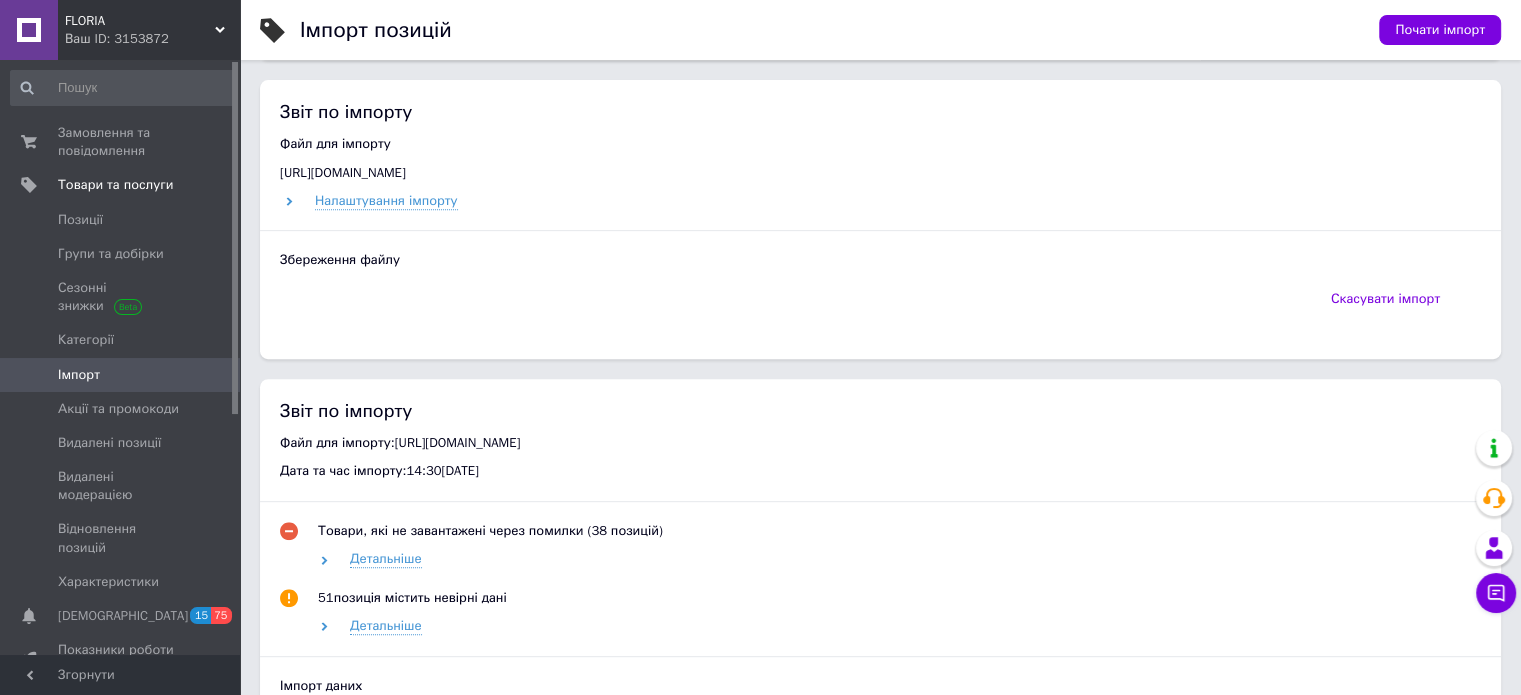 click on "FLORIA" at bounding box center [140, 21] 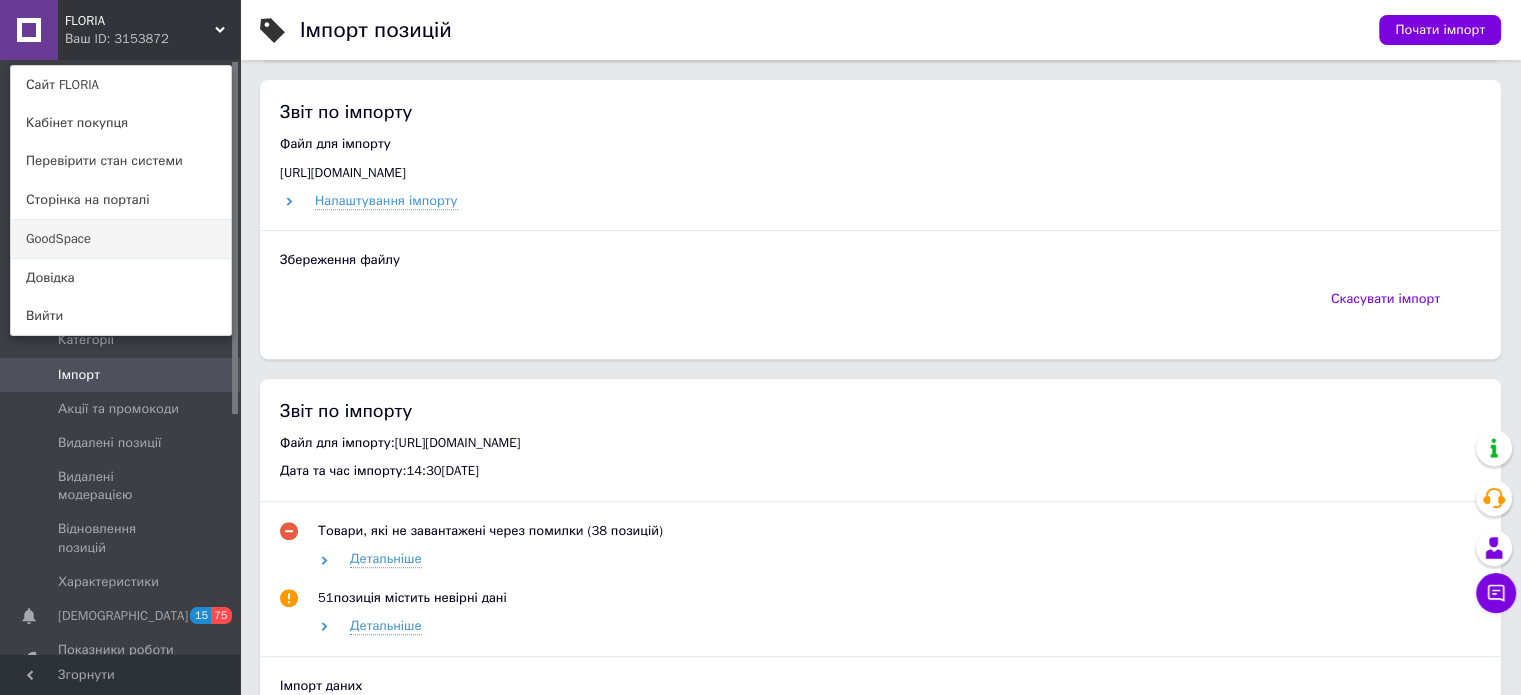 click on "GoodSpace" at bounding box center (121, 239) 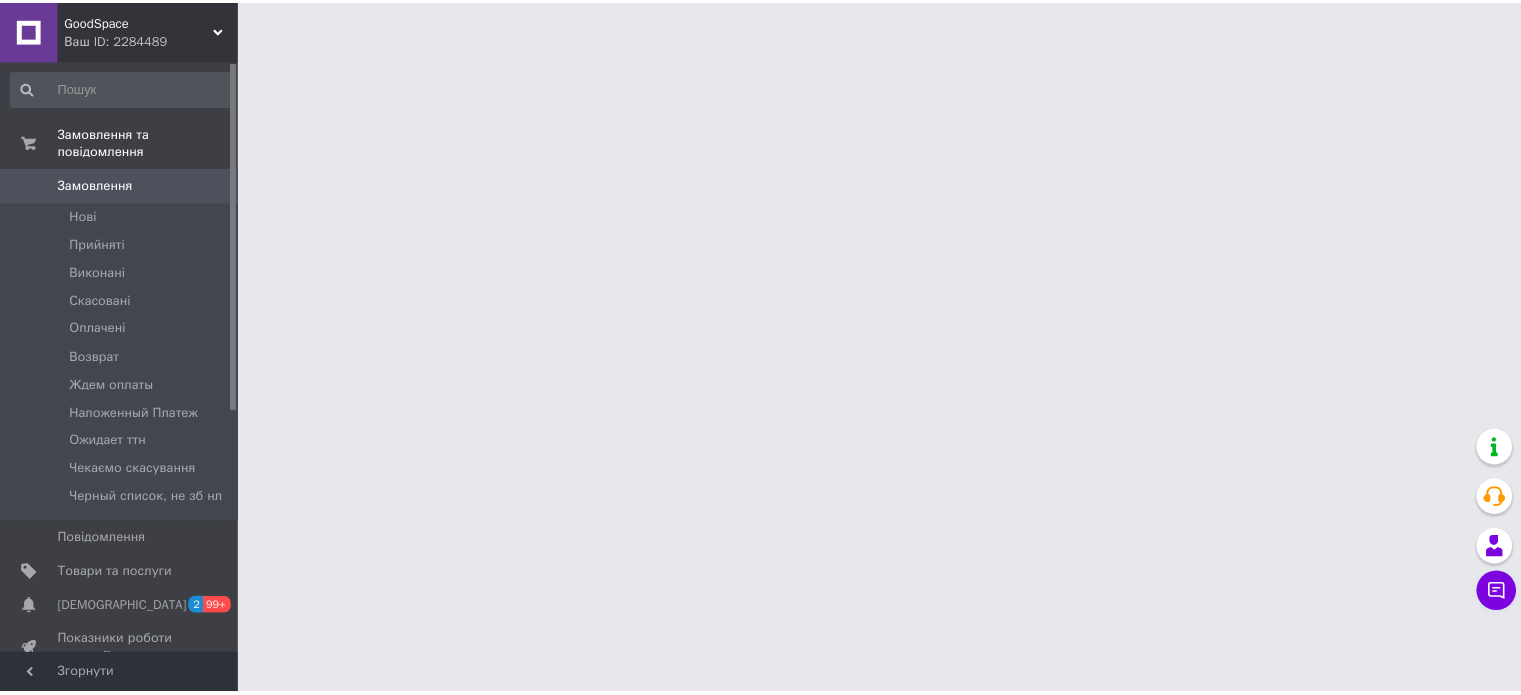scroll, scrollTop: 0, scrollLeft: 0, axis: both 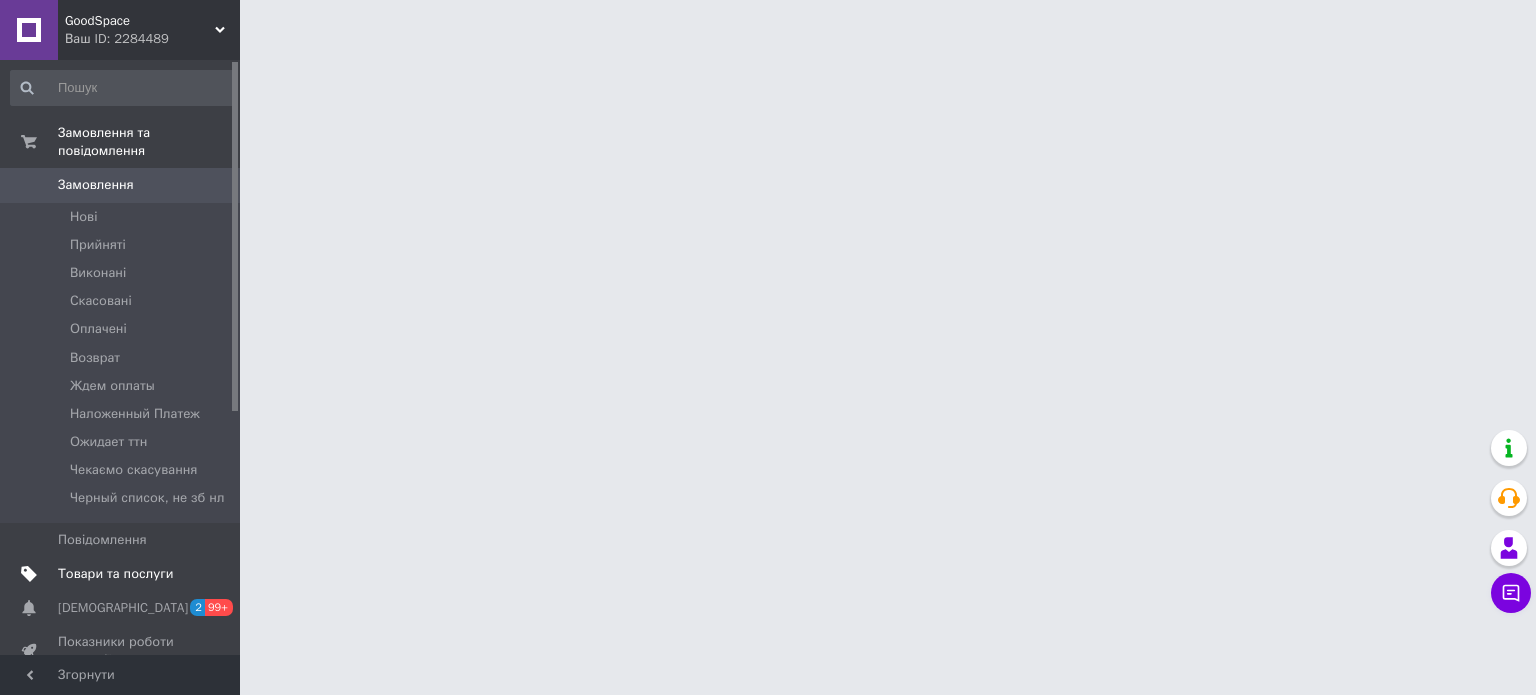 click on "Товари та послуги" at bounding box center (115, 574) 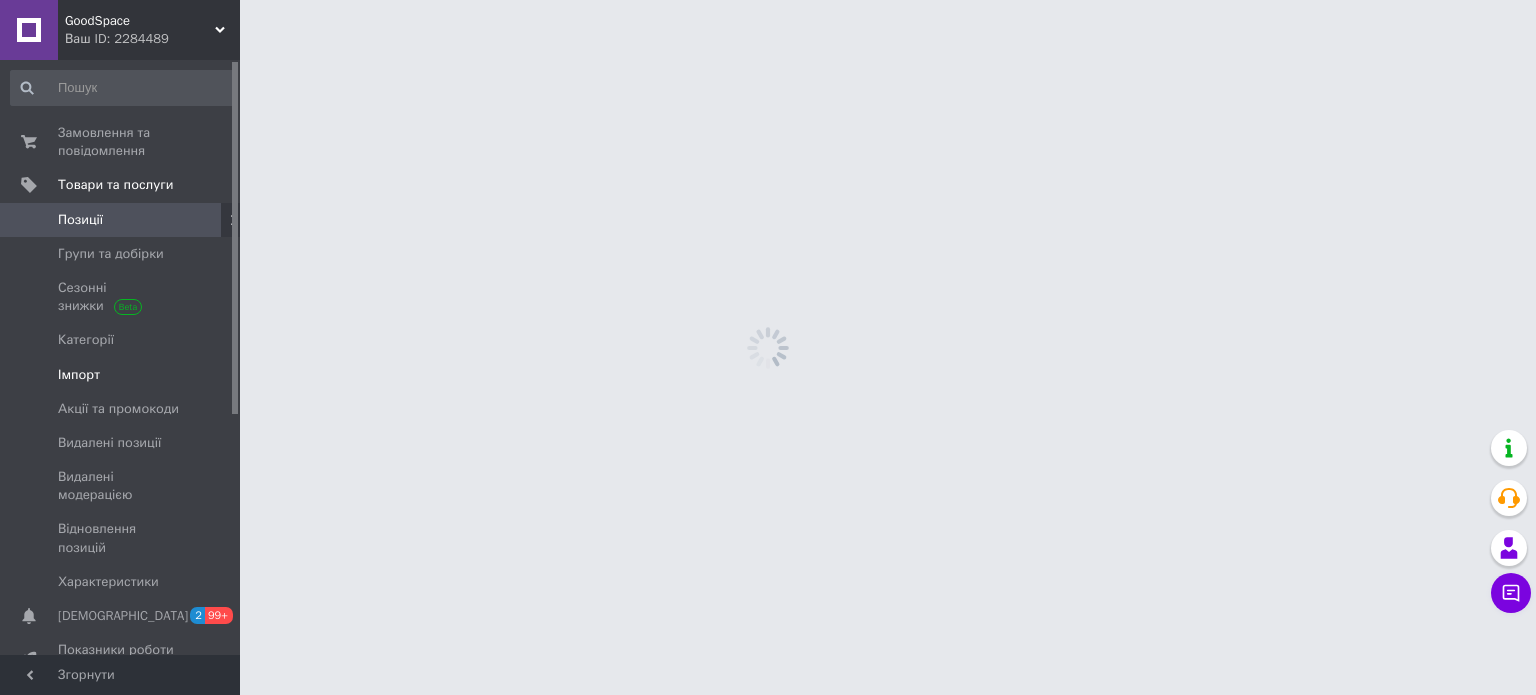 click on "Імпорт" at bounding box center [123, 375] 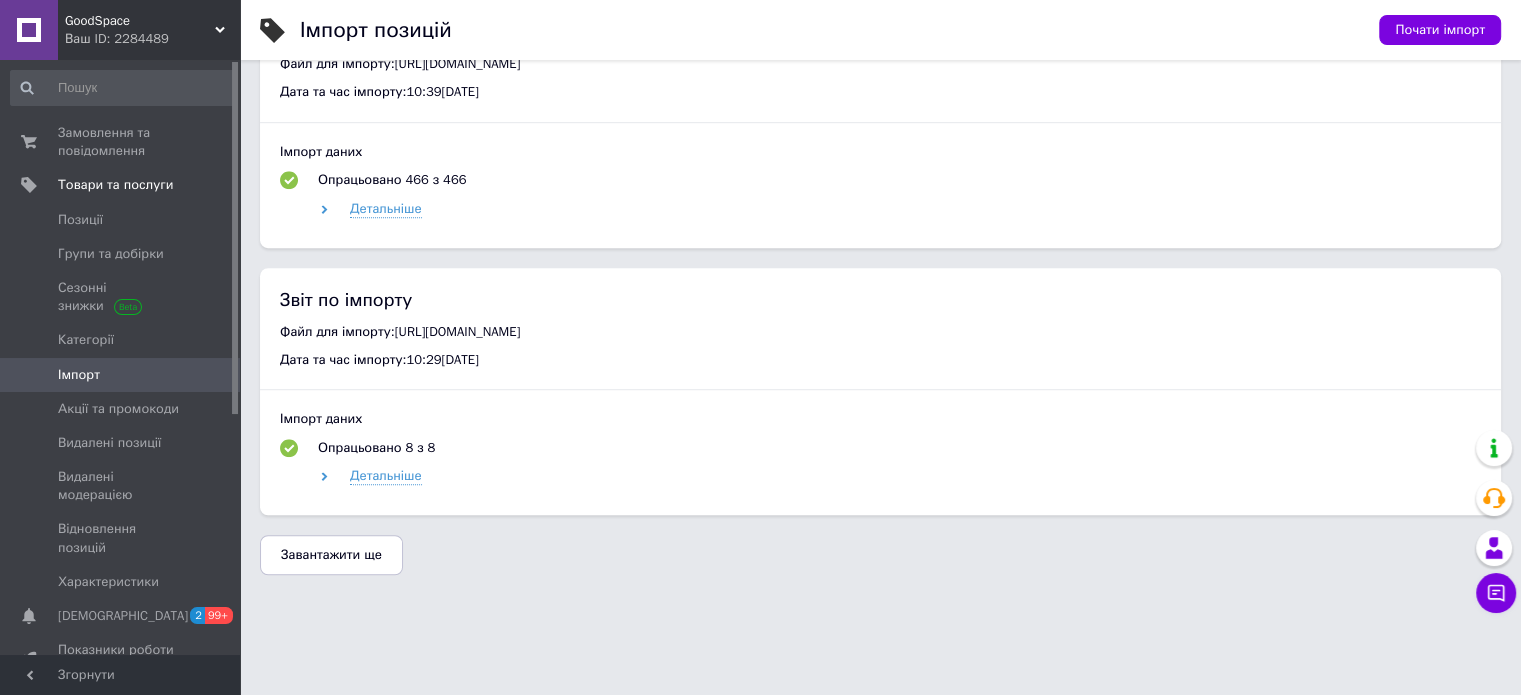 scroll, scrollTop: 1385, scrollLeft: 0, axis: vertical 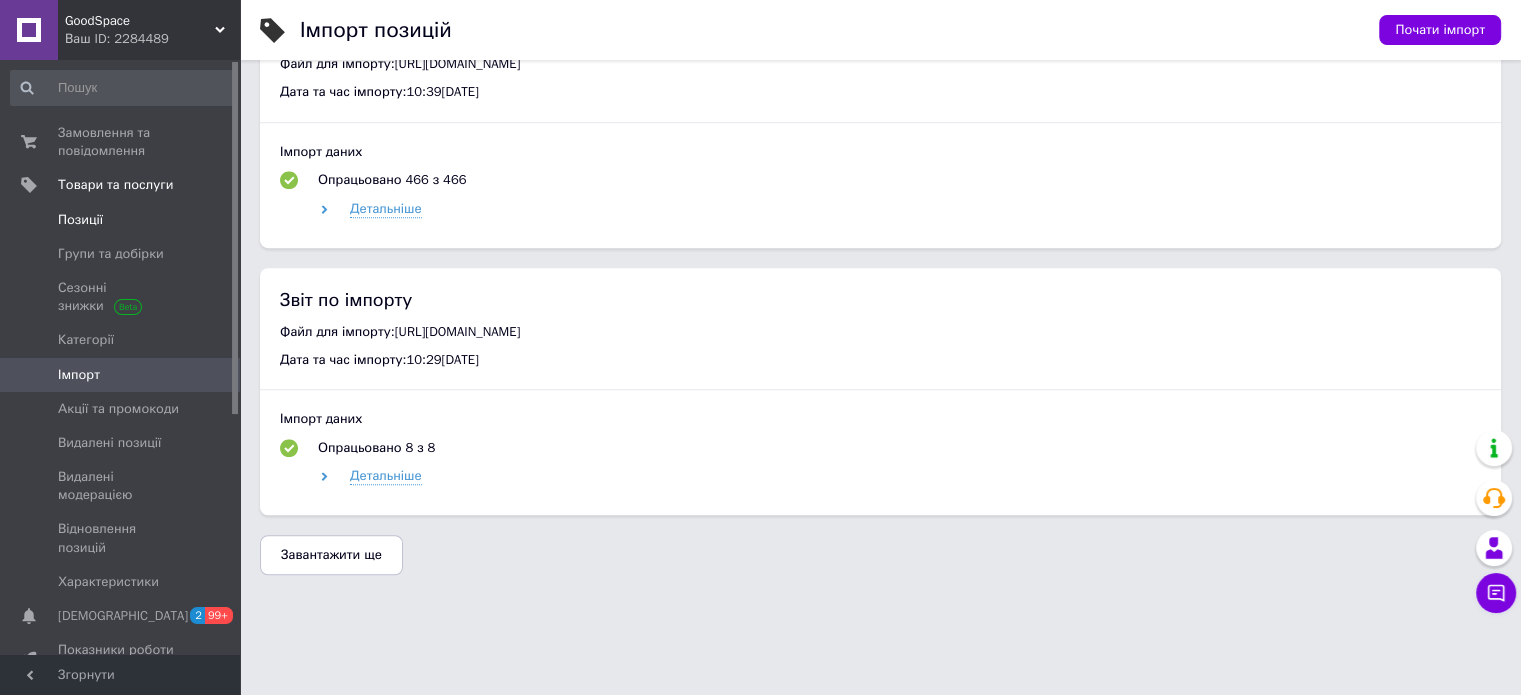 drag, startPoint x: 123, startPoint y: 213, endPoint x: 209, endPoint y: 215, distance: 86.023254 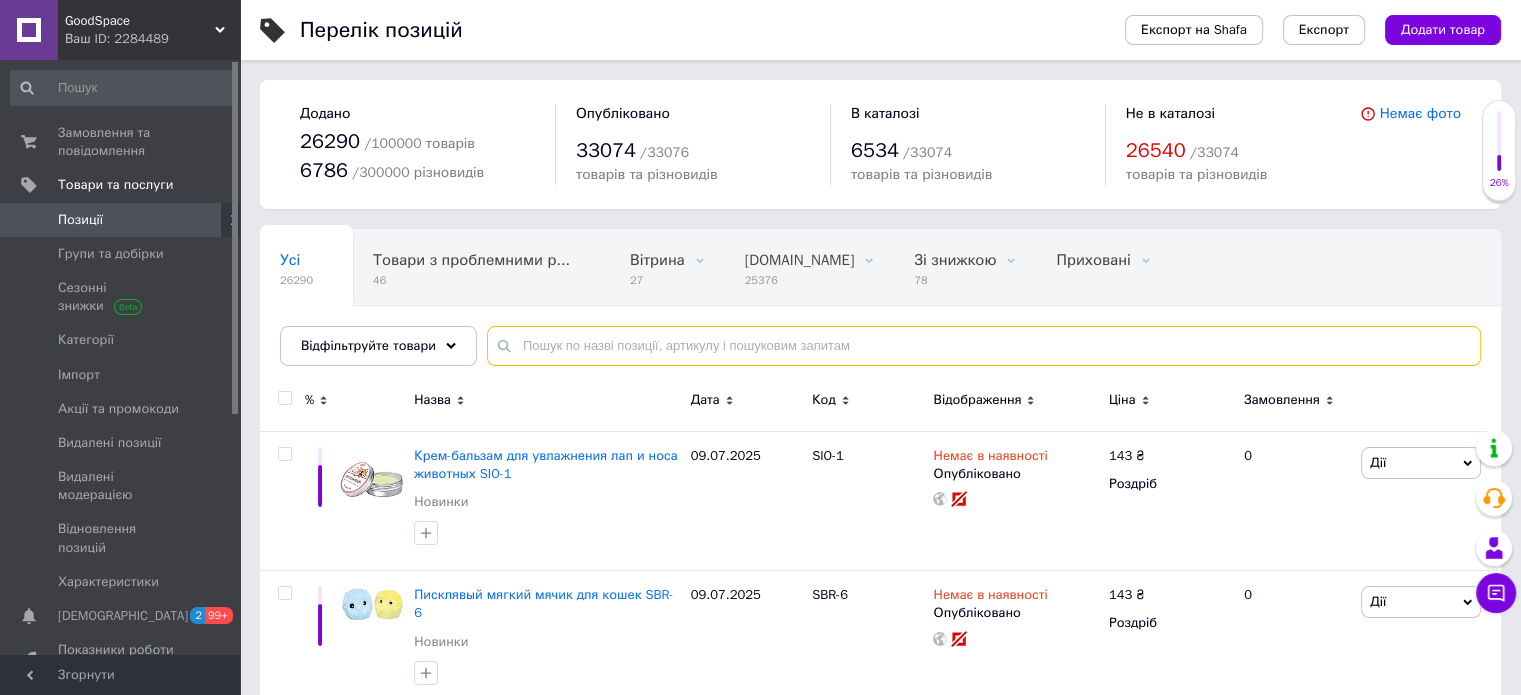 click at bounding box center (984, 346) 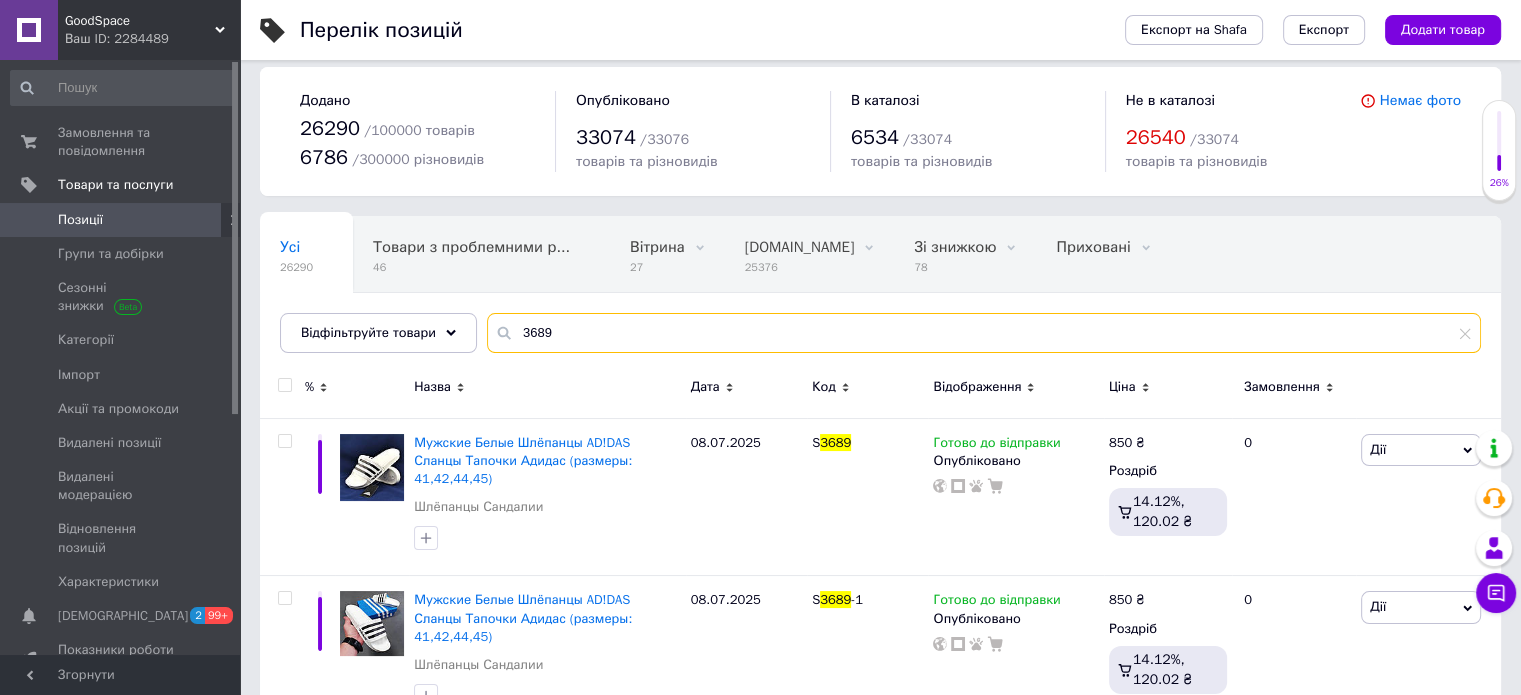 scroll, scrollTop: 36, scrollLeft: 0, axis: vertical 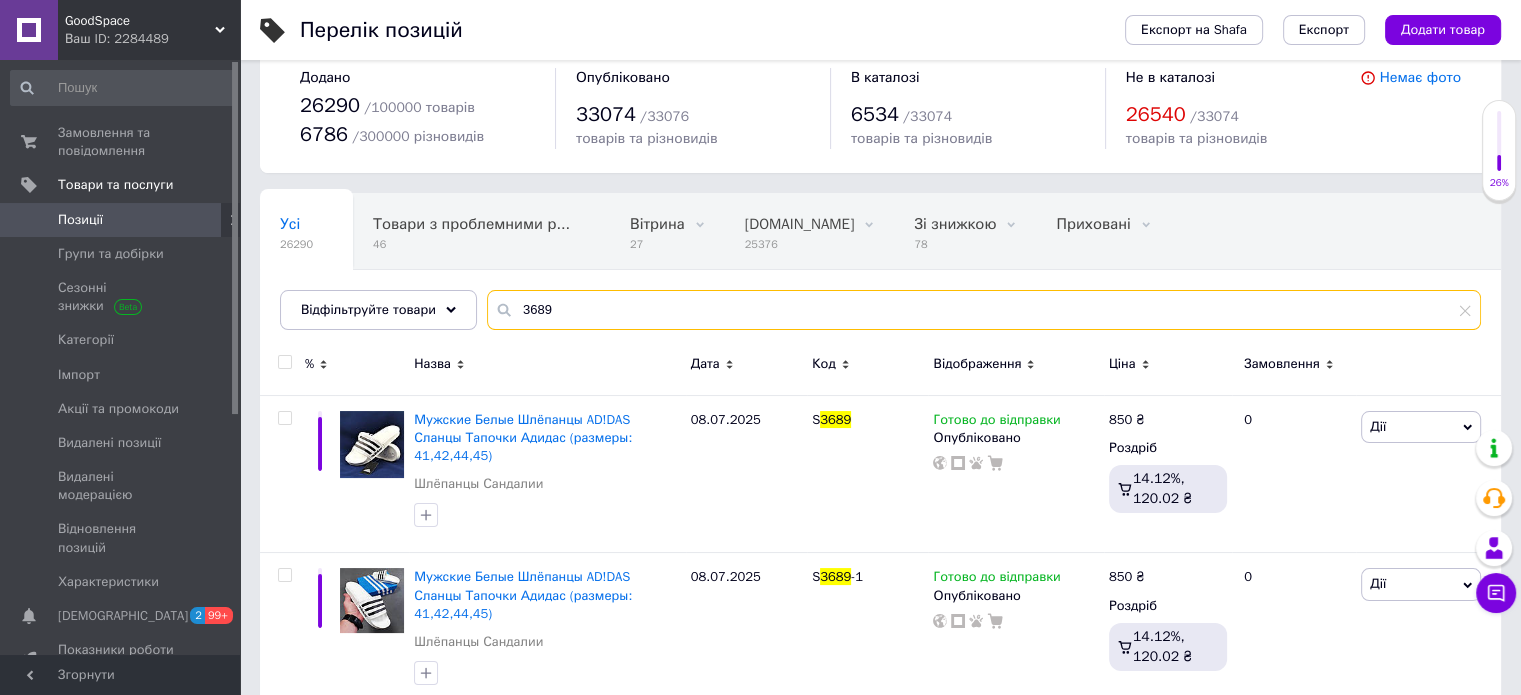 type on "3689" 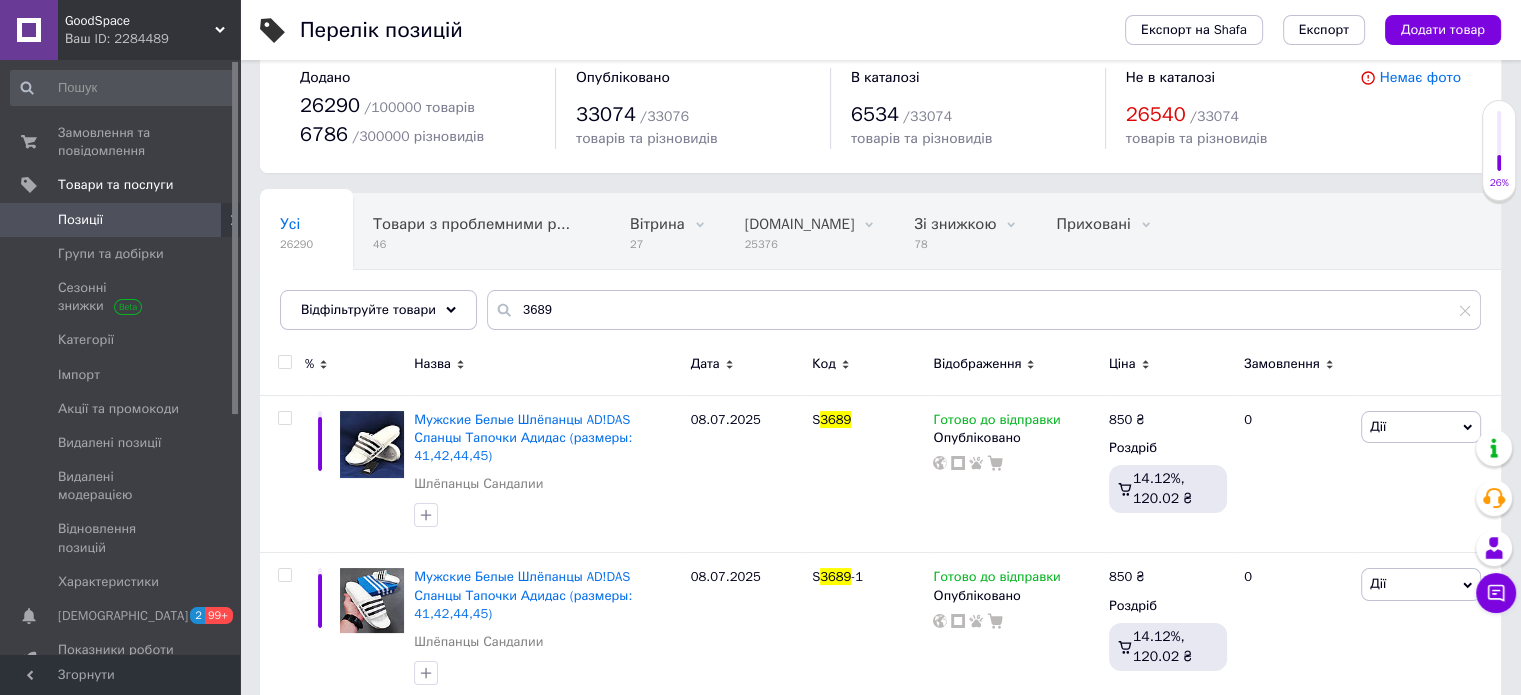 click on "Ваш ID: 2284489" at bounding box center [152, 39] 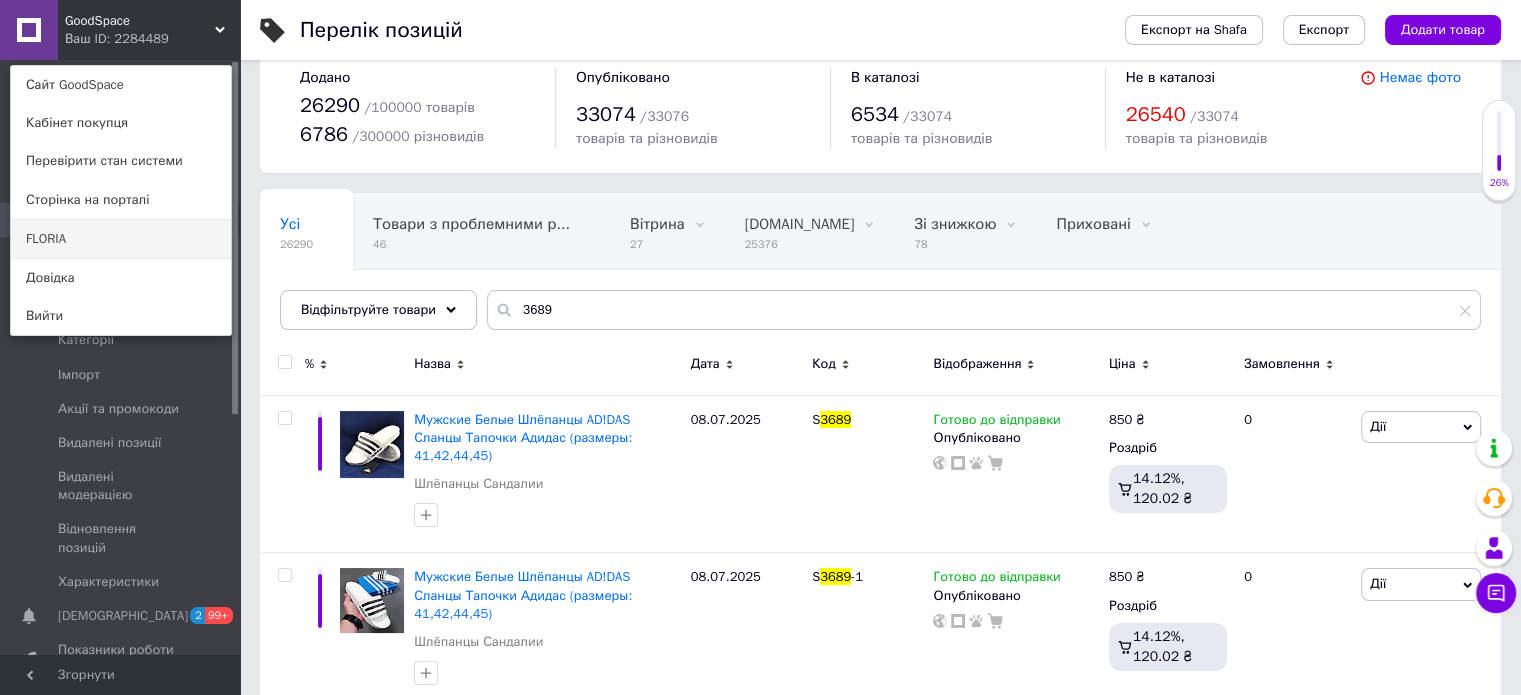 click on "FLORIA" at bounding box center (121, 239) 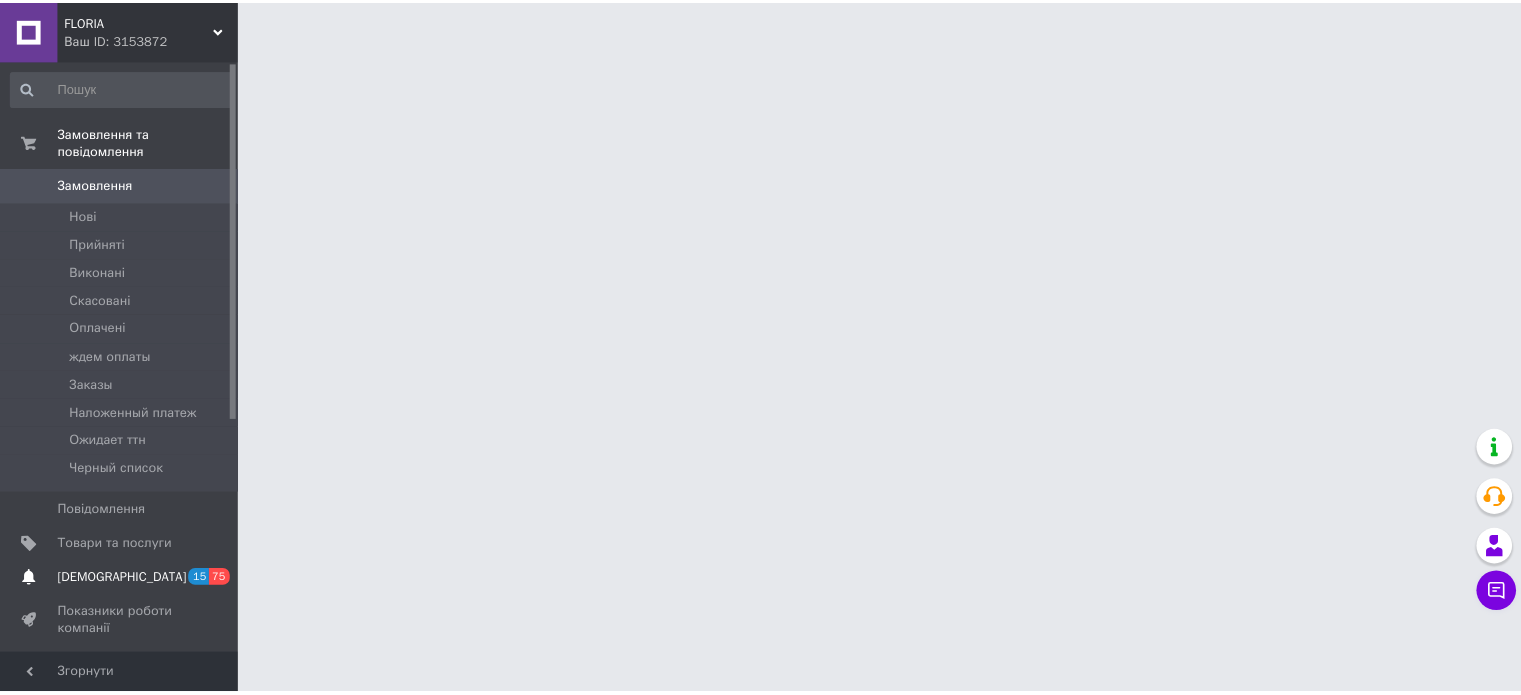 scroll, scrollTop: 0, scrollLeft: 0, axis: both 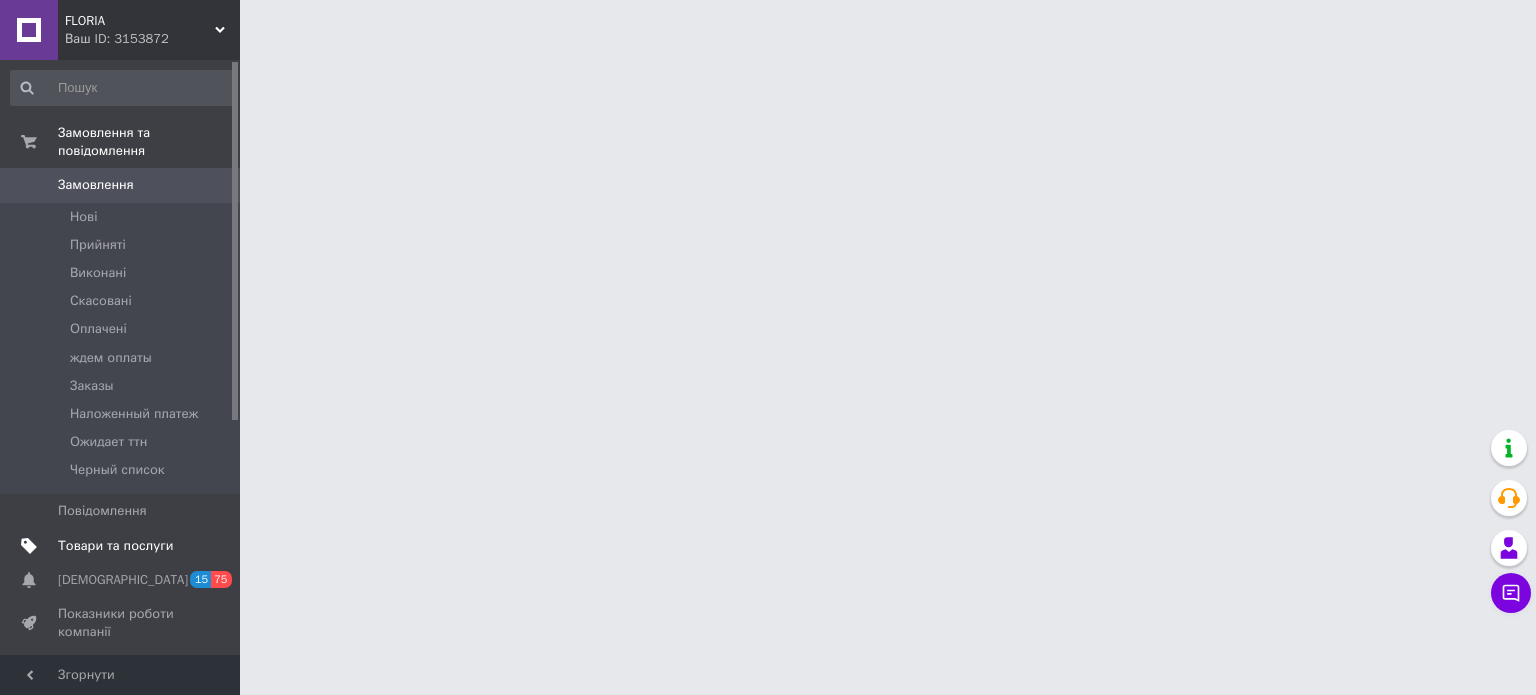 click on "Товари та послуги" at bounding box center (115, 546) 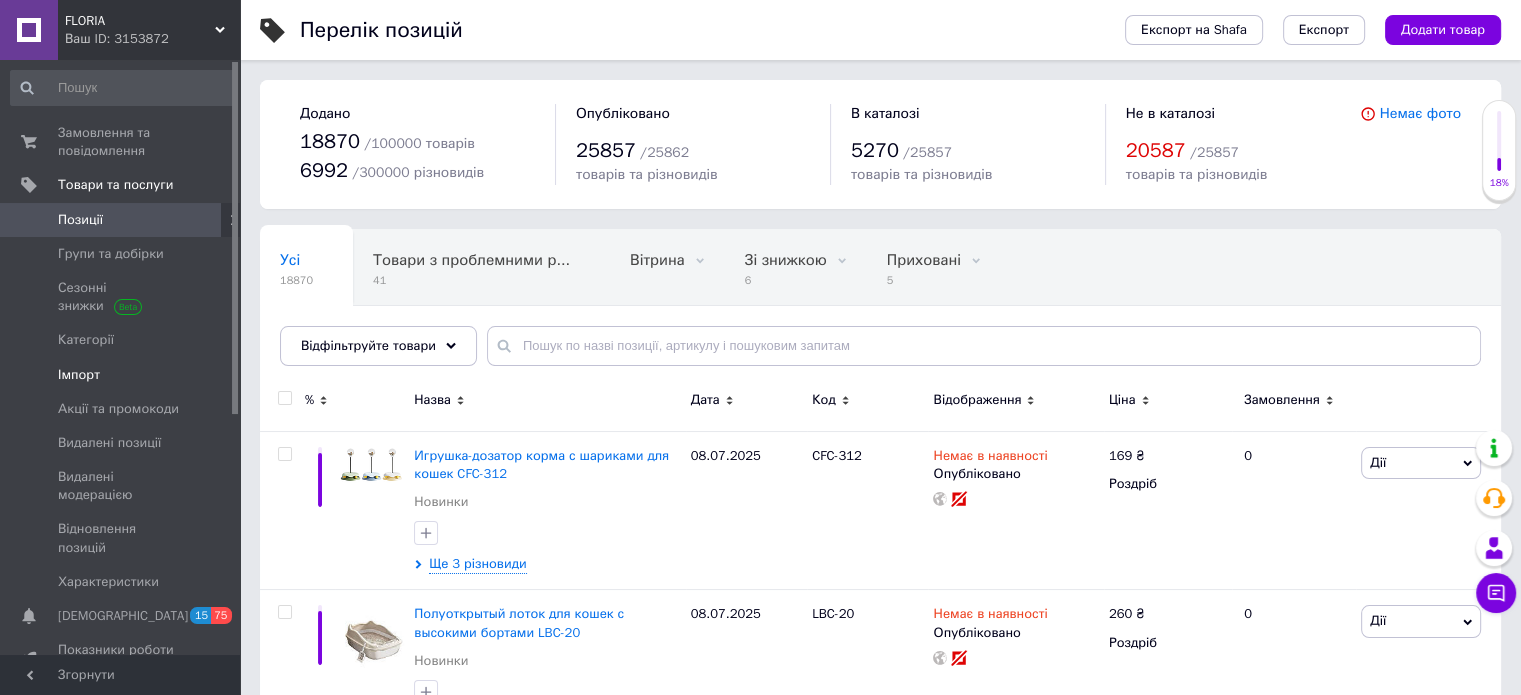 click on "Імпорт" at bounding box center [121, 375] 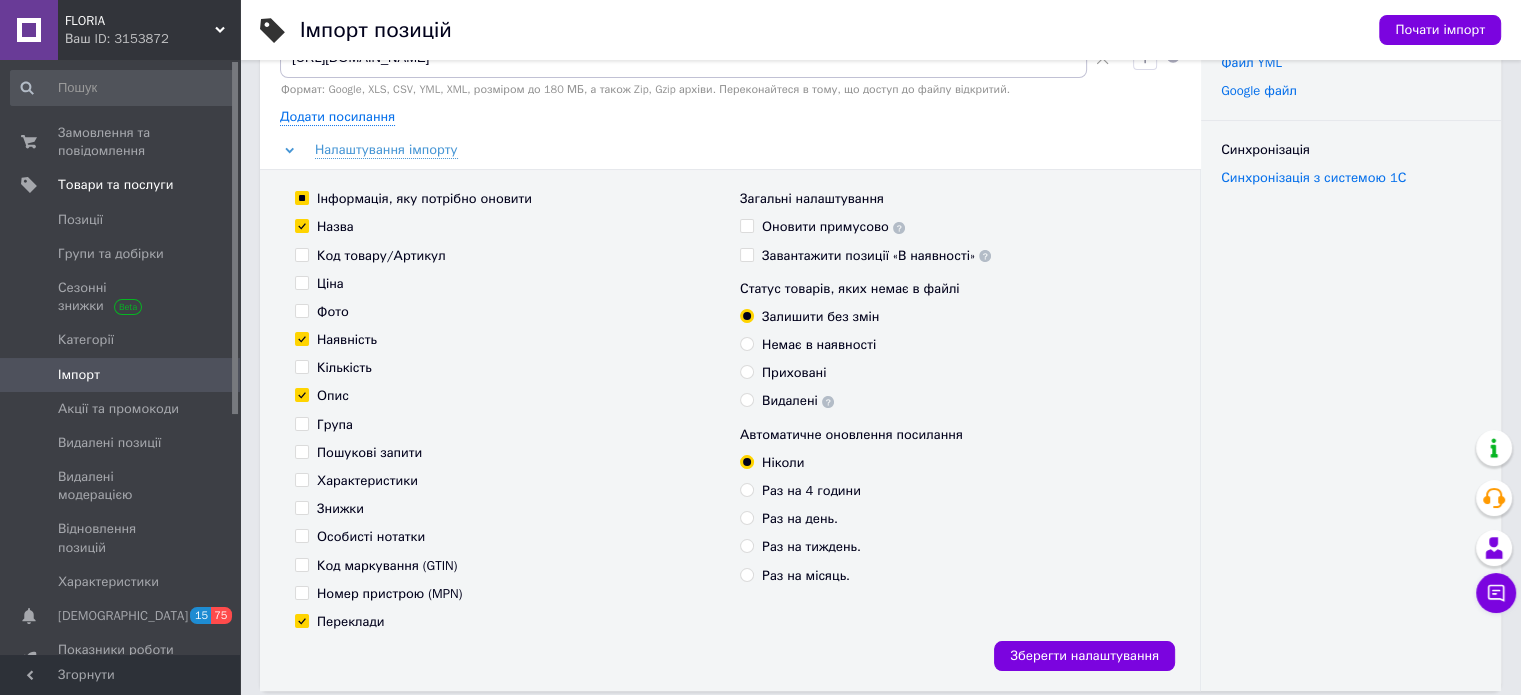 scroll, scrollTop: 700, scrollLeft: 0, axis: vertical 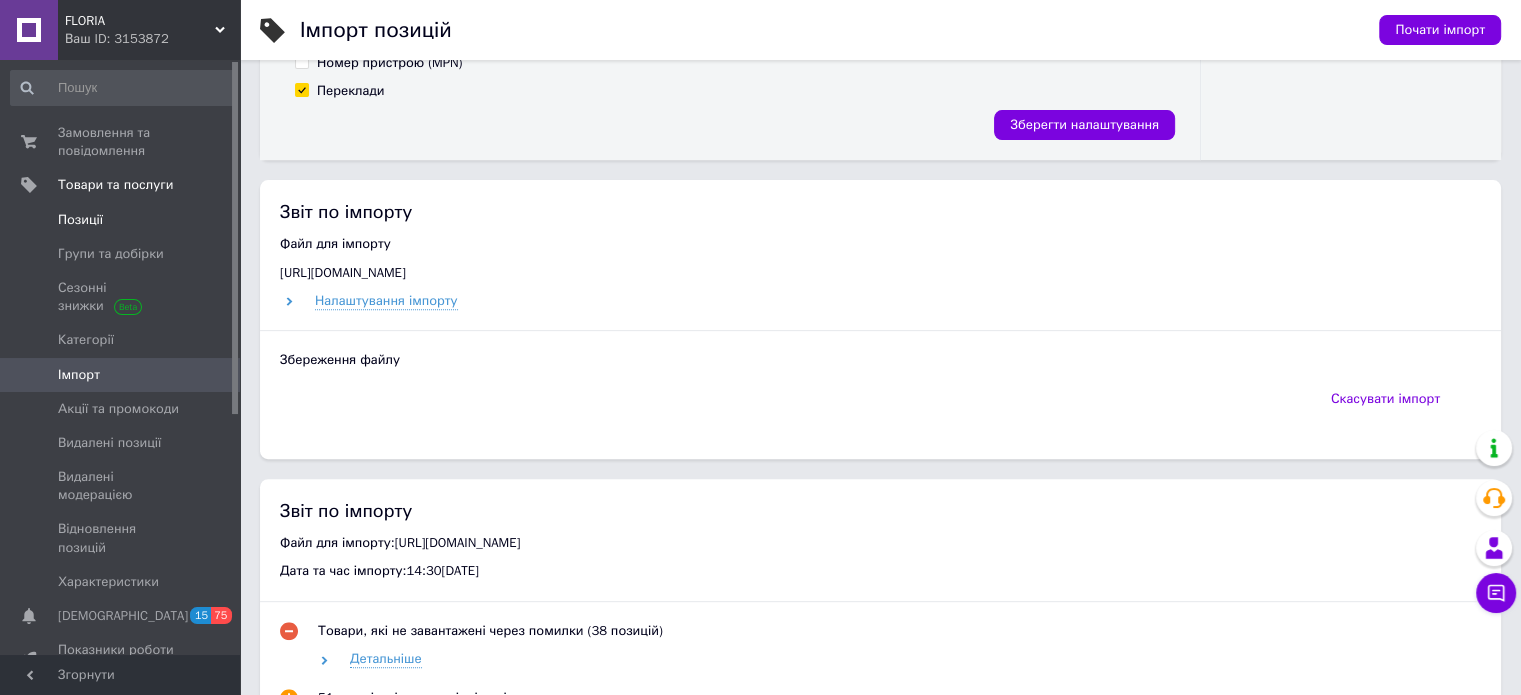 click on "Позиції" at bounding box center (123, 220) 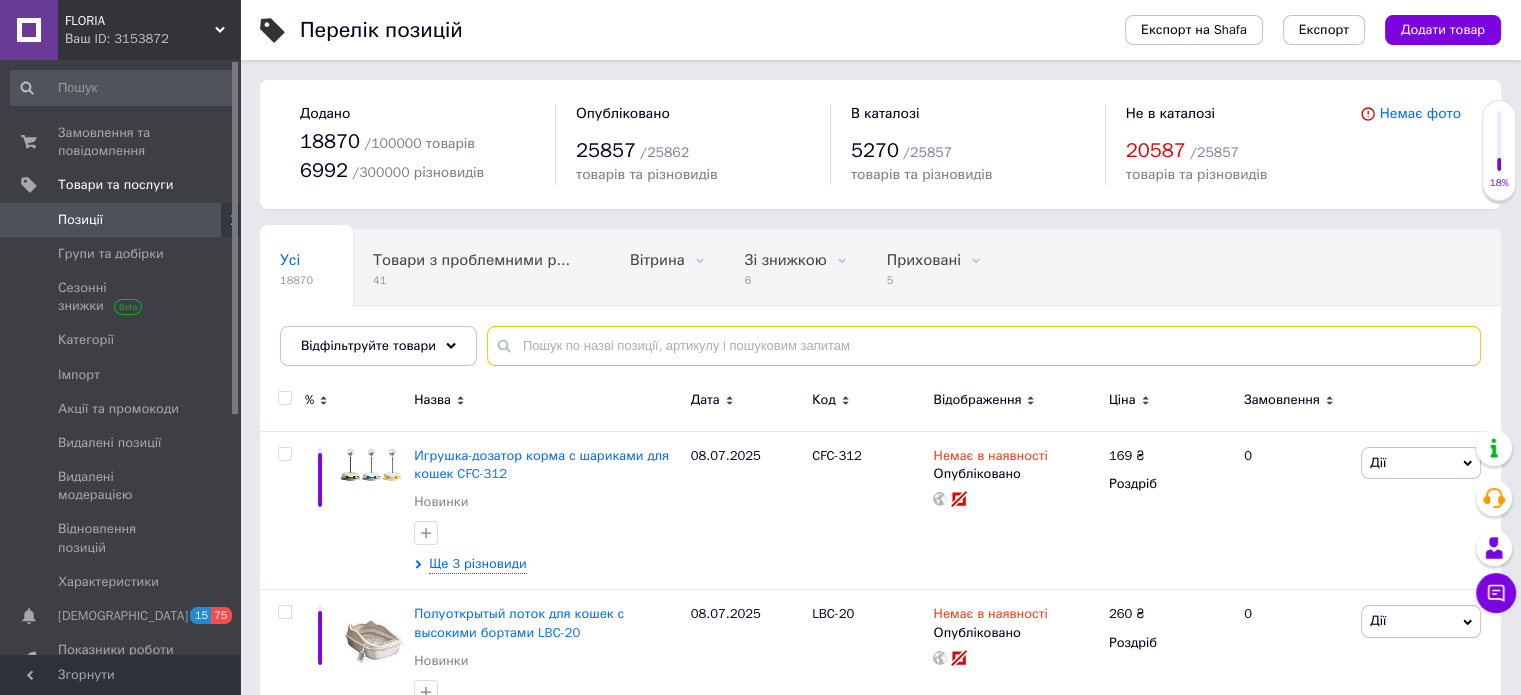 click at bounding box center [984, 346] 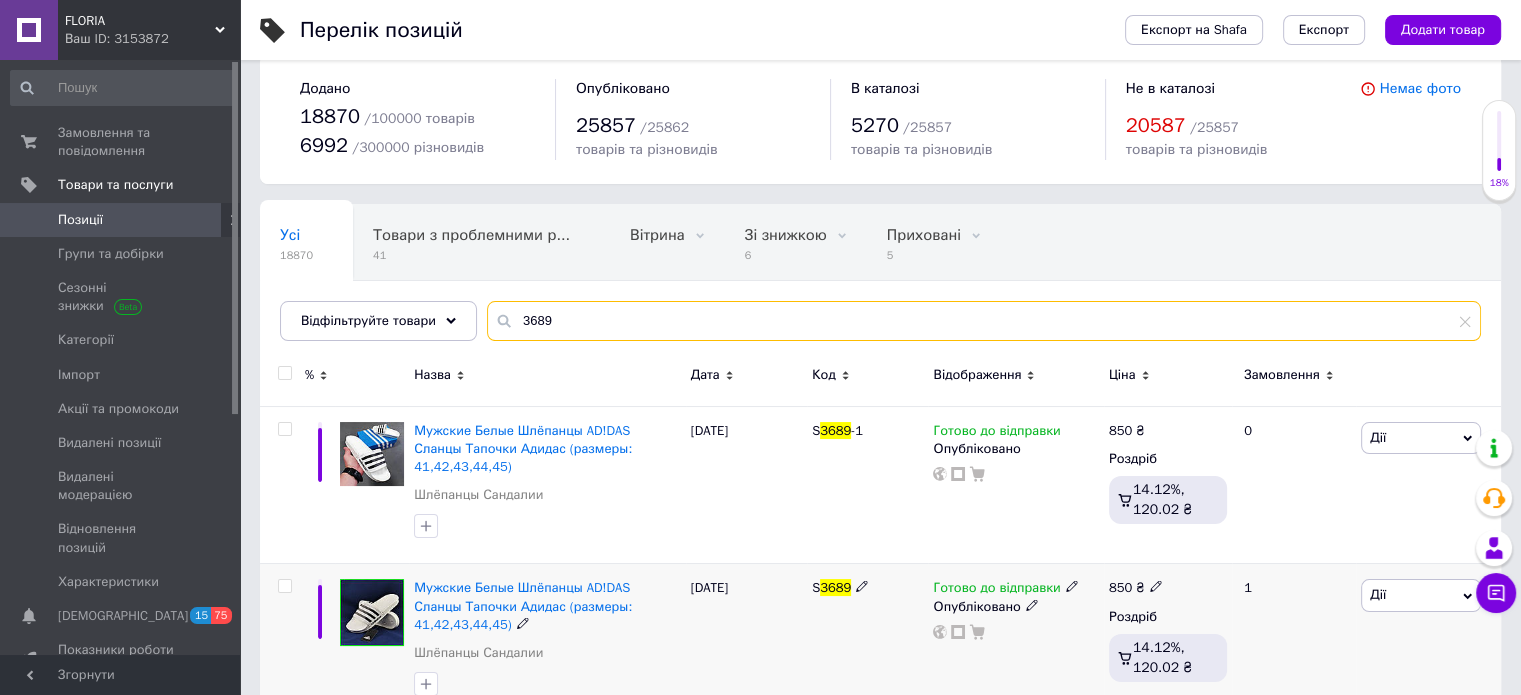scroll, scrollTop: 36, scrollLeft: 0, axis: vertical 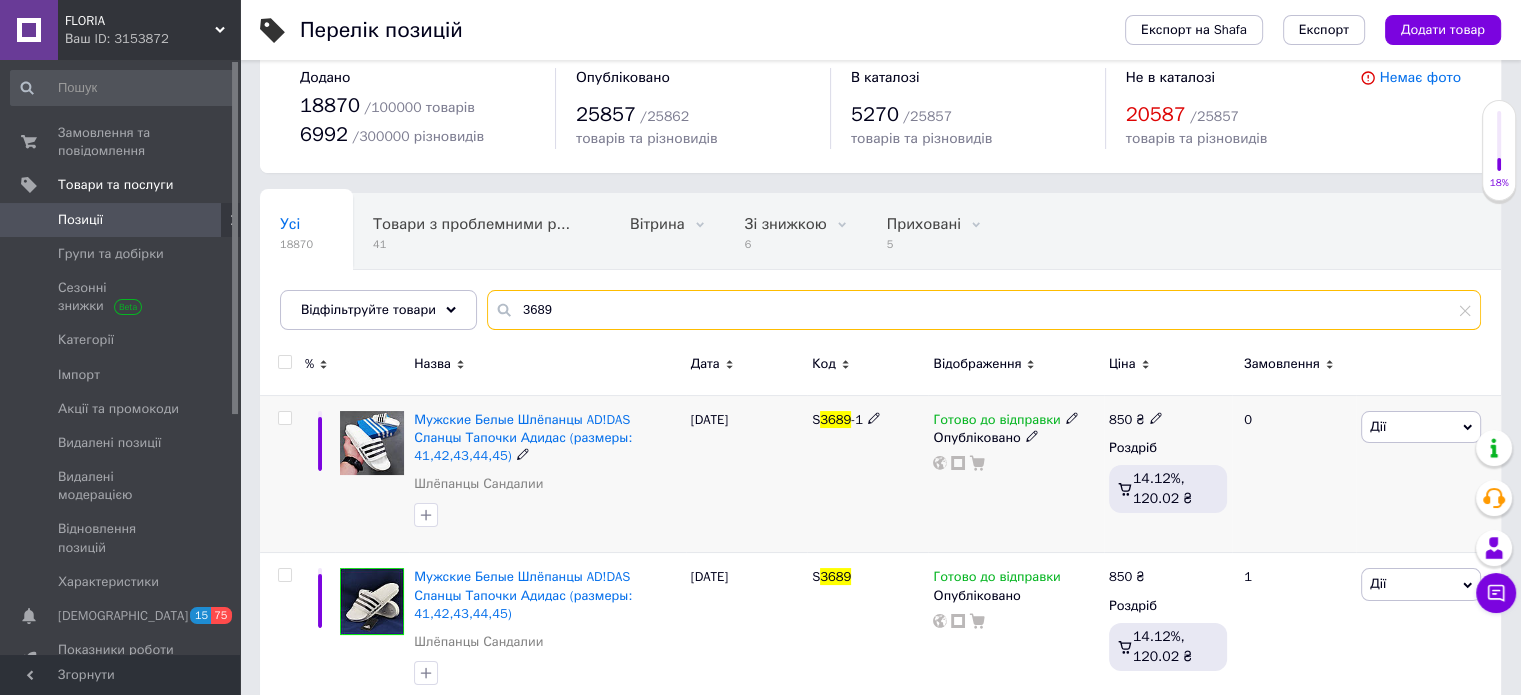 type on "3689" 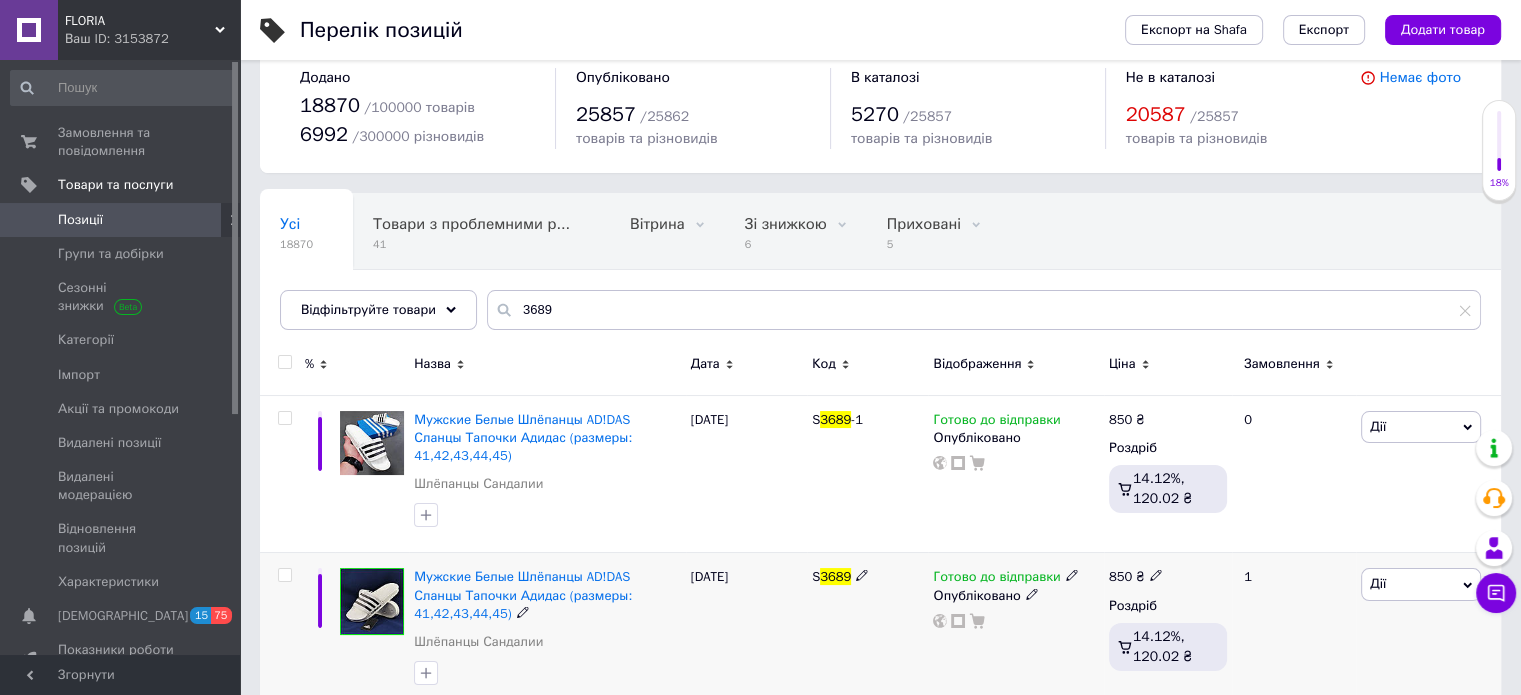 click at bounding box center (372, 601) 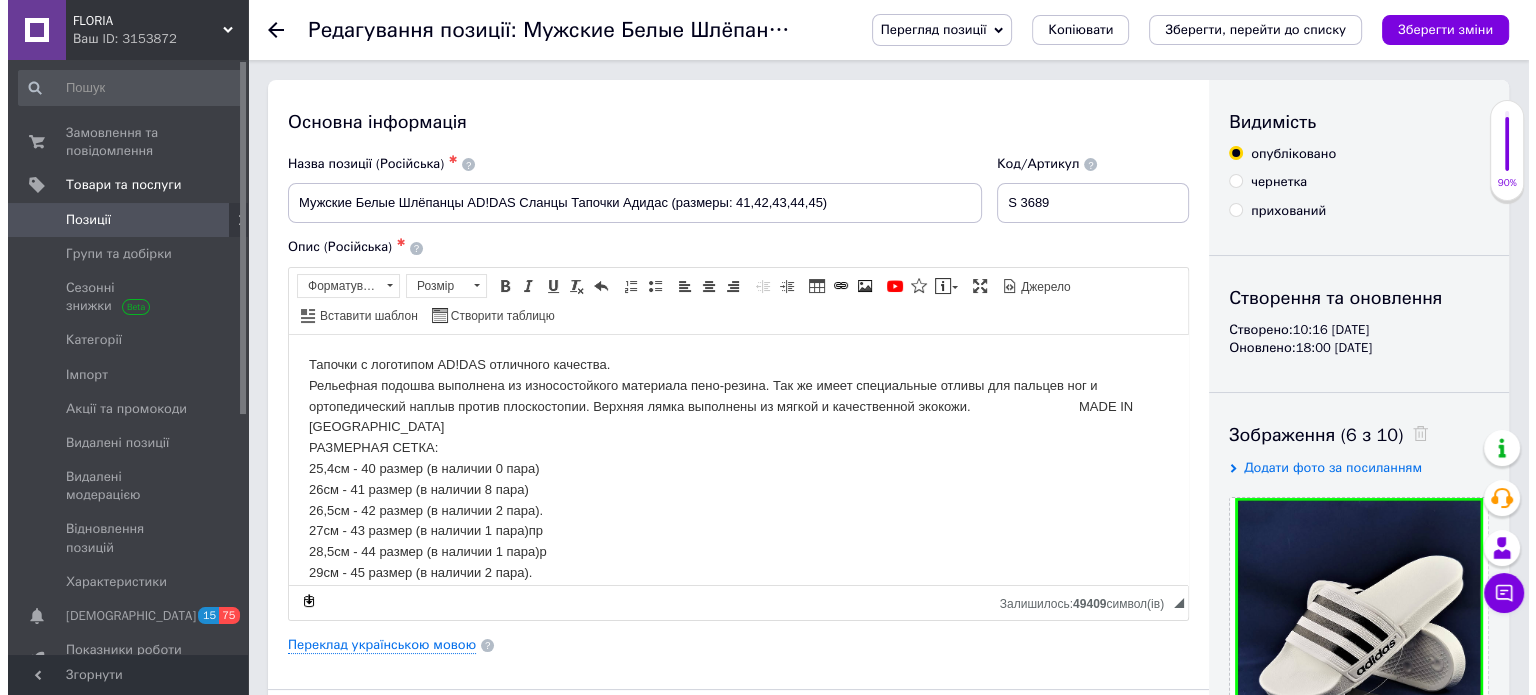 scroll, scrollTop: 100, scrollLeft: 0, axis: vertical 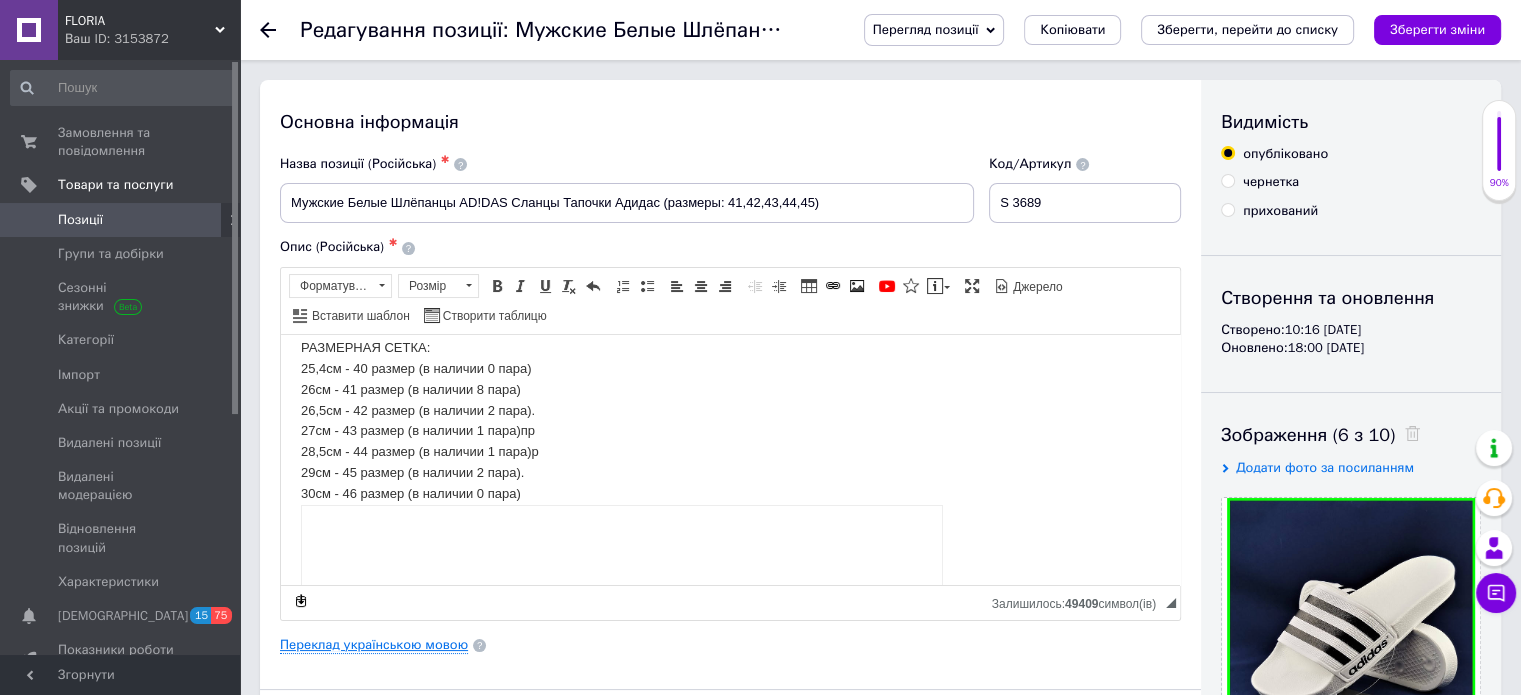 click on "Переклад українською мовою" at bounding box center [374, 645] 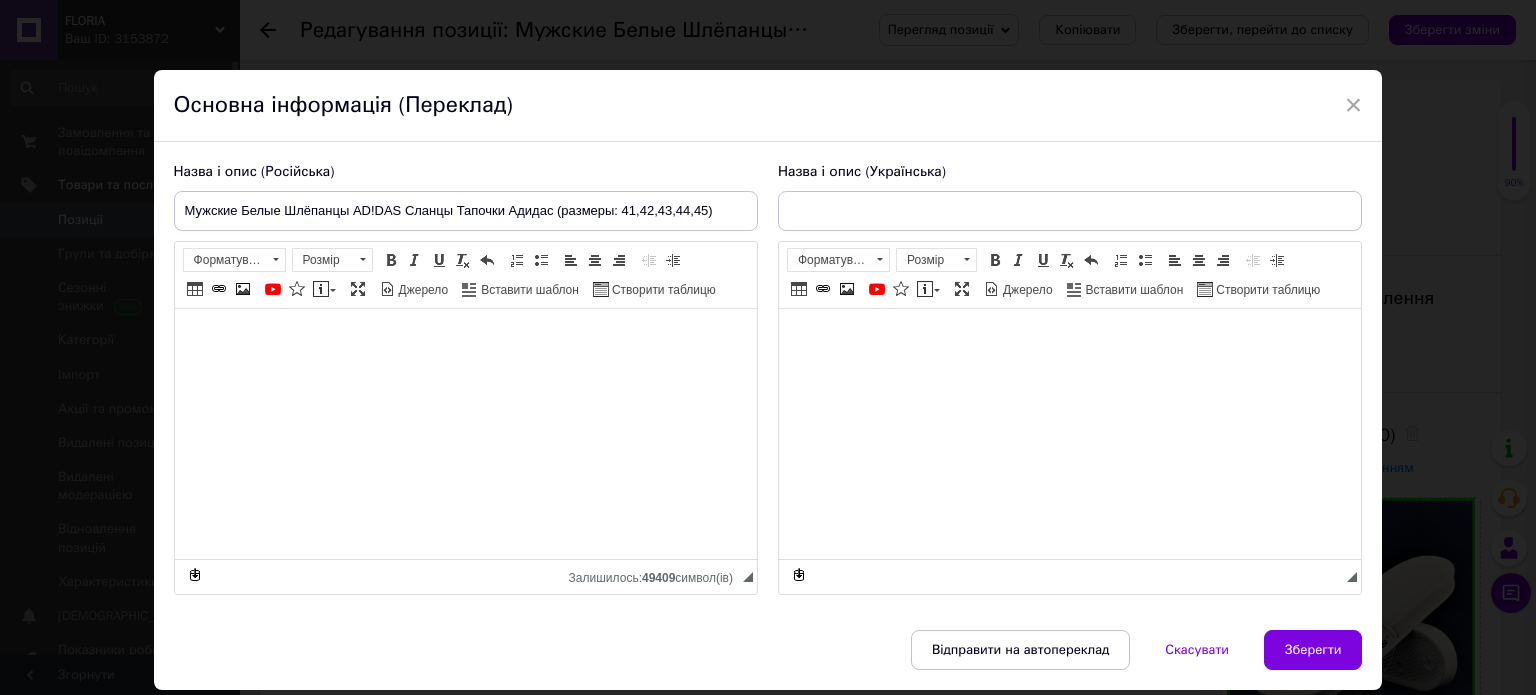 type on "Чоловічі Білі Шльопанці AD! DAS Сланці Тапочки Адідас (розміри: 41,42,43,44,45)" 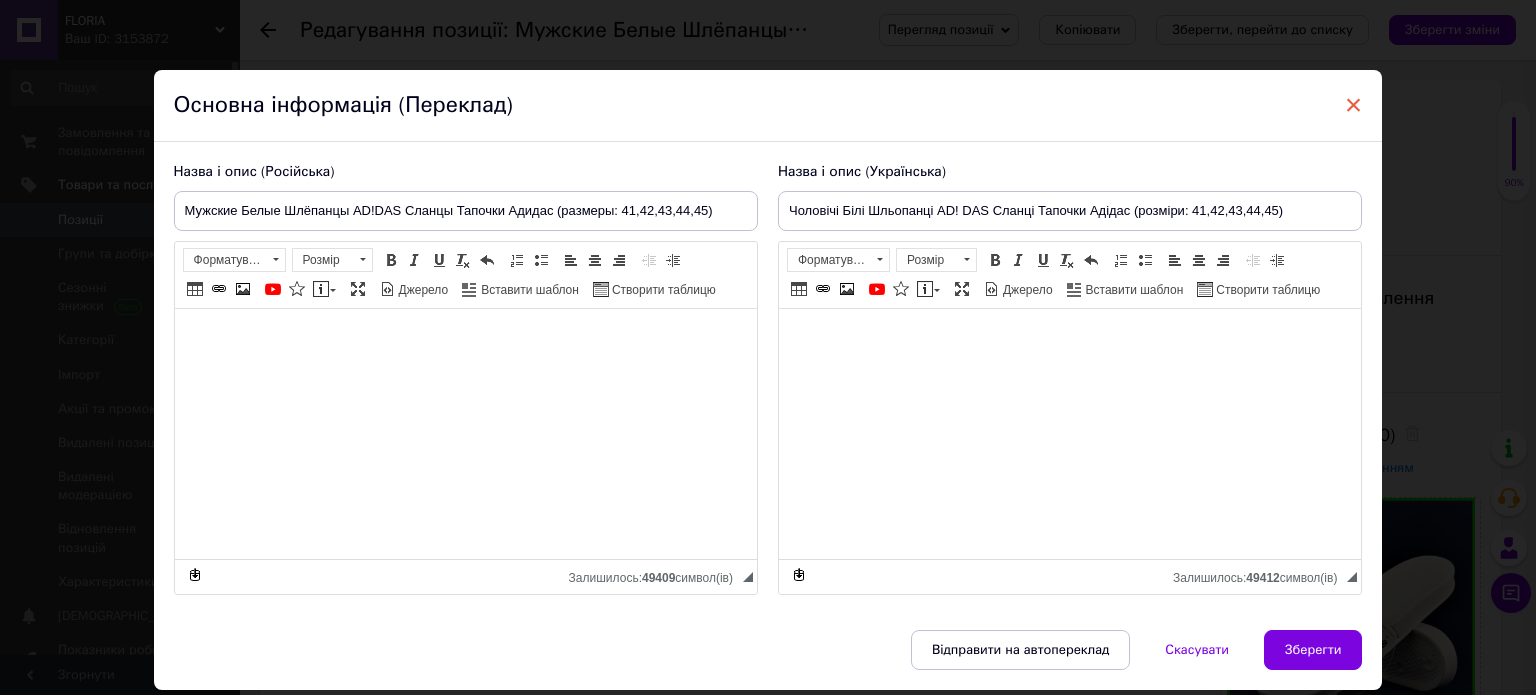 click on "×" at bounding box center [1354, 105] 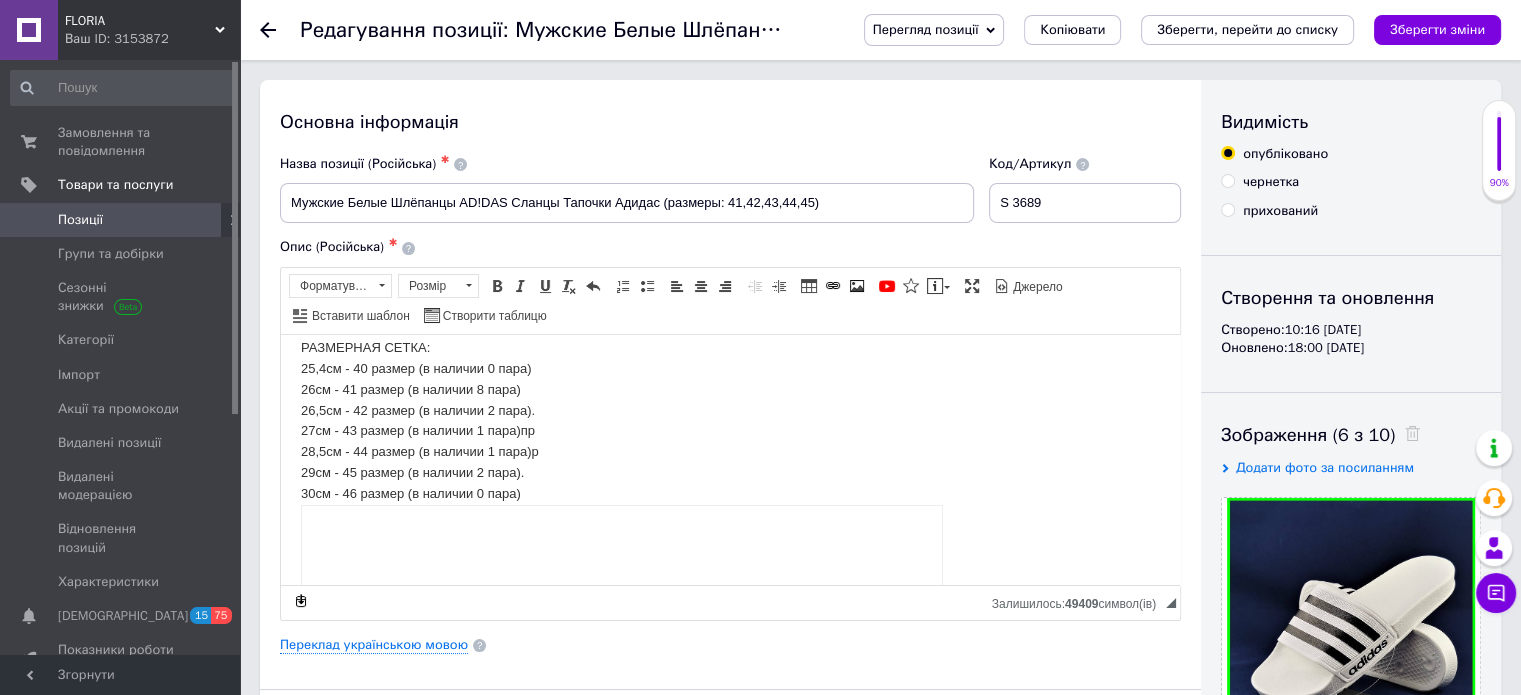 click on "FLORIA" at bounding box center [140, 21] 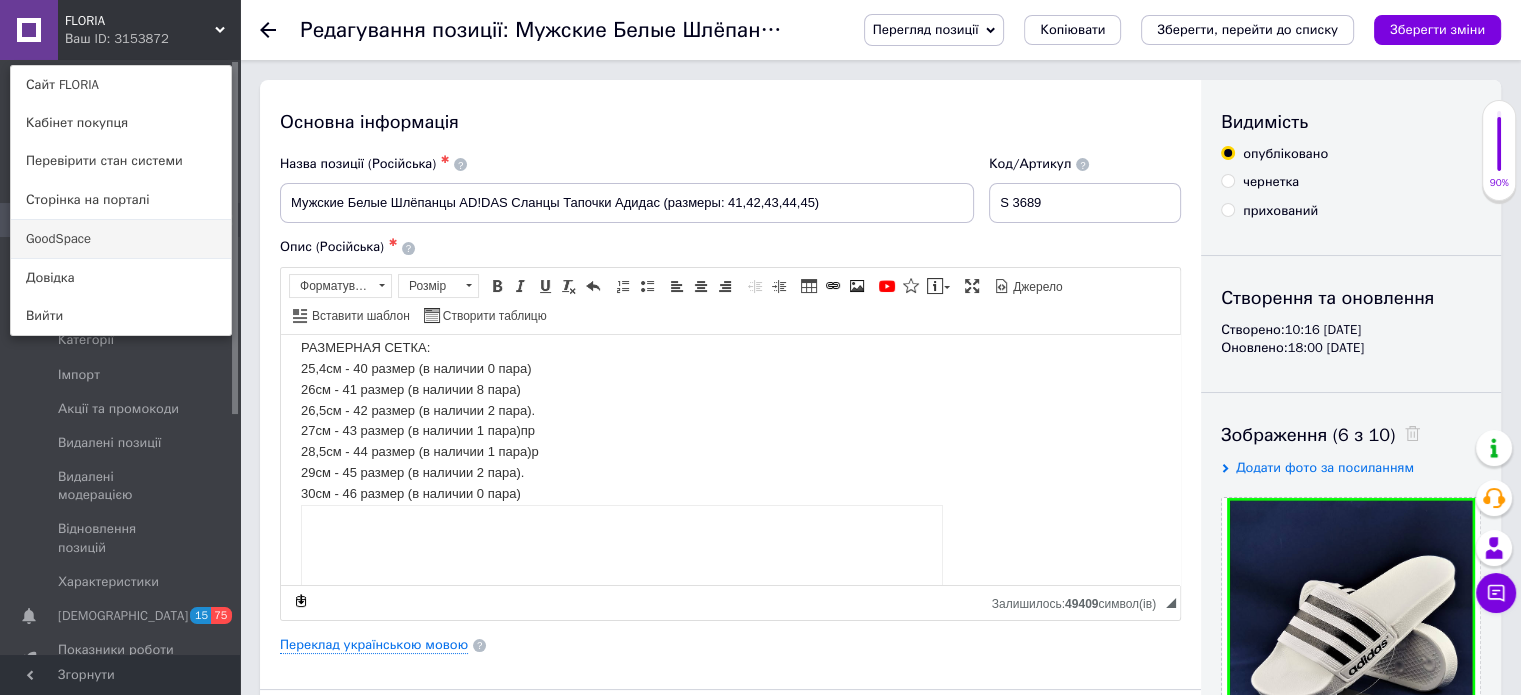 click on "GoodSpace" at bounding box center (121, 239) 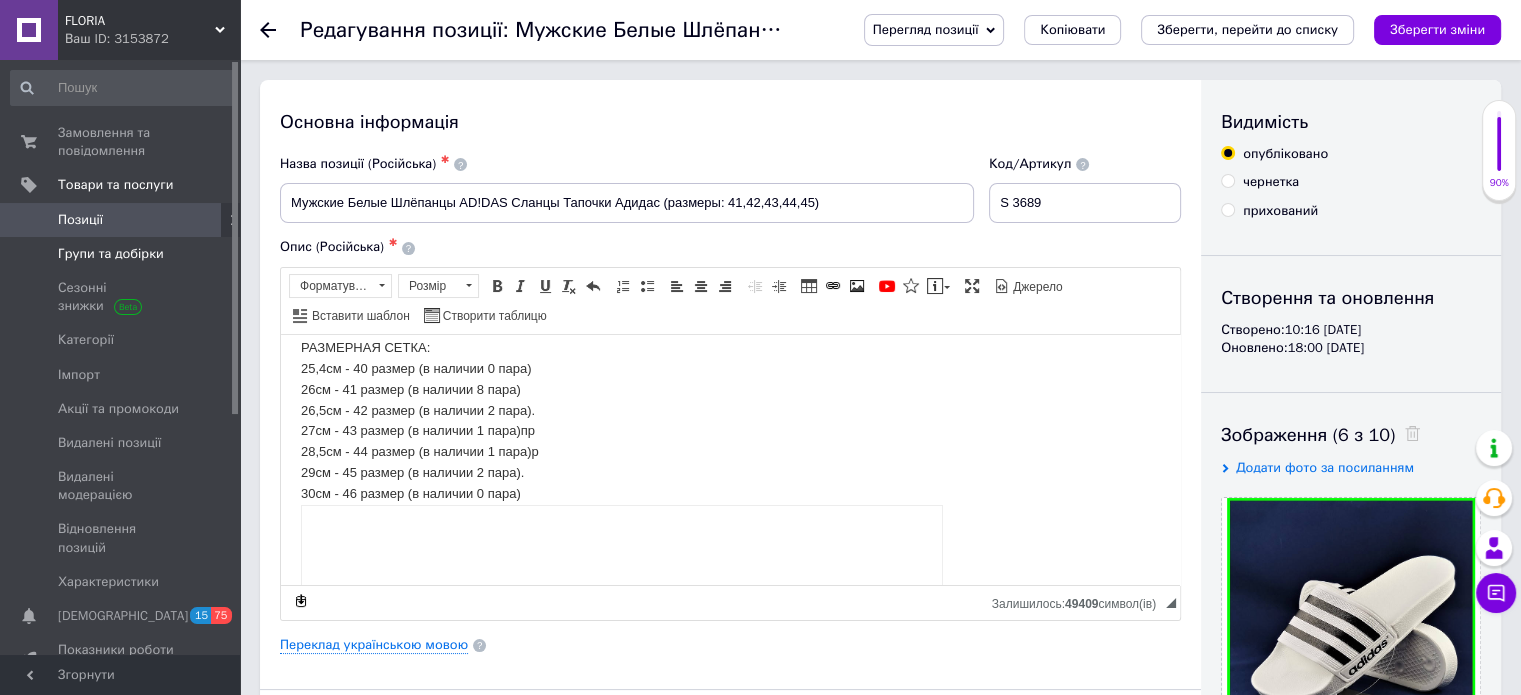 click on "Групи та добірки" at bounding box center (111, 254) 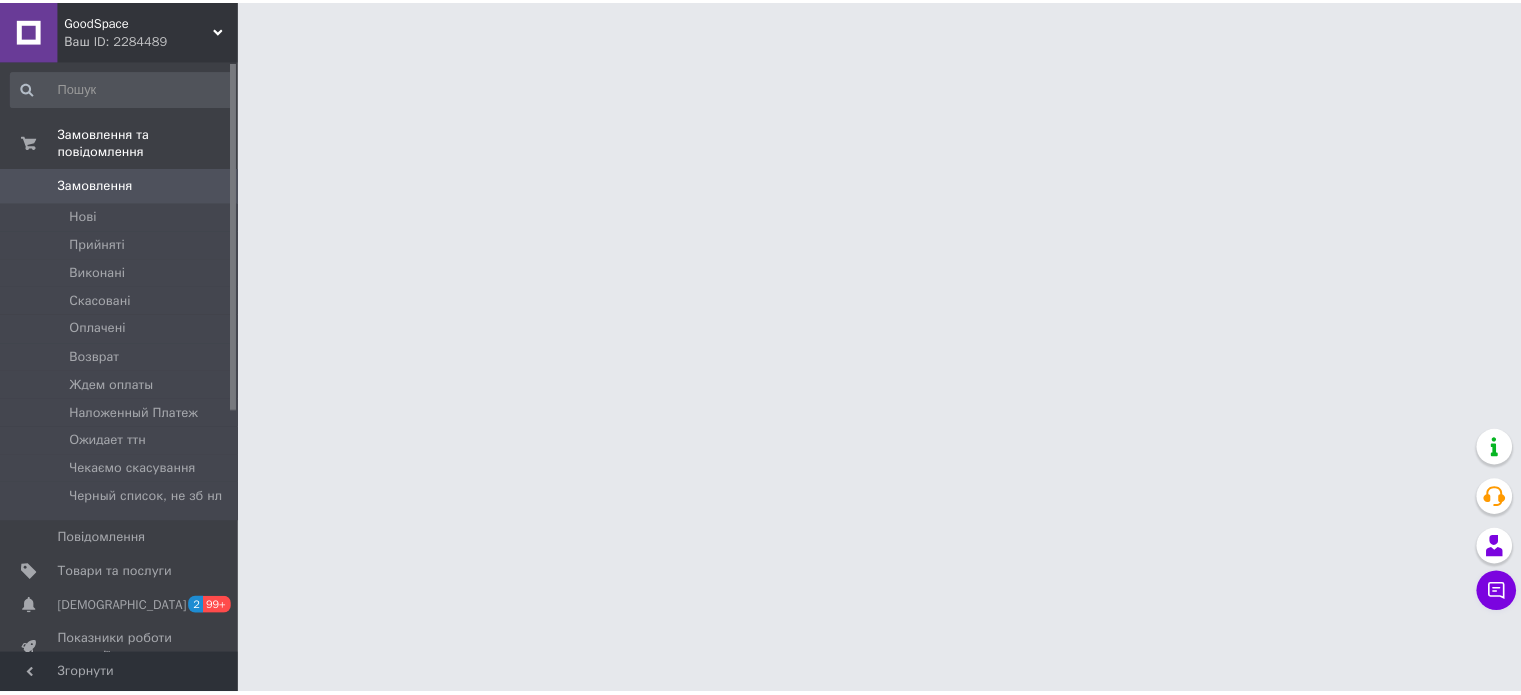 scroll, scrollTop: 0, scrollLeft: 0, axis: both 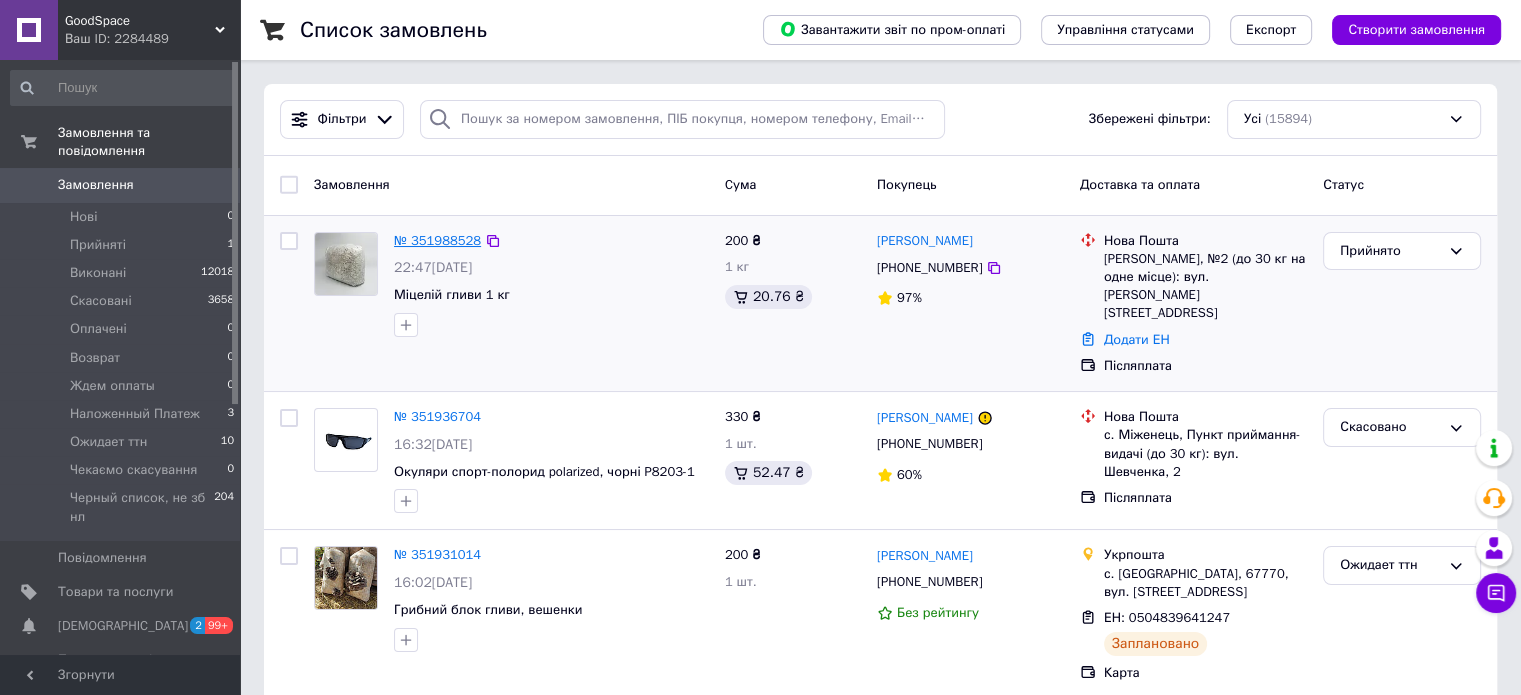 click on "№ 351988528" at bounding box center (437, 240) 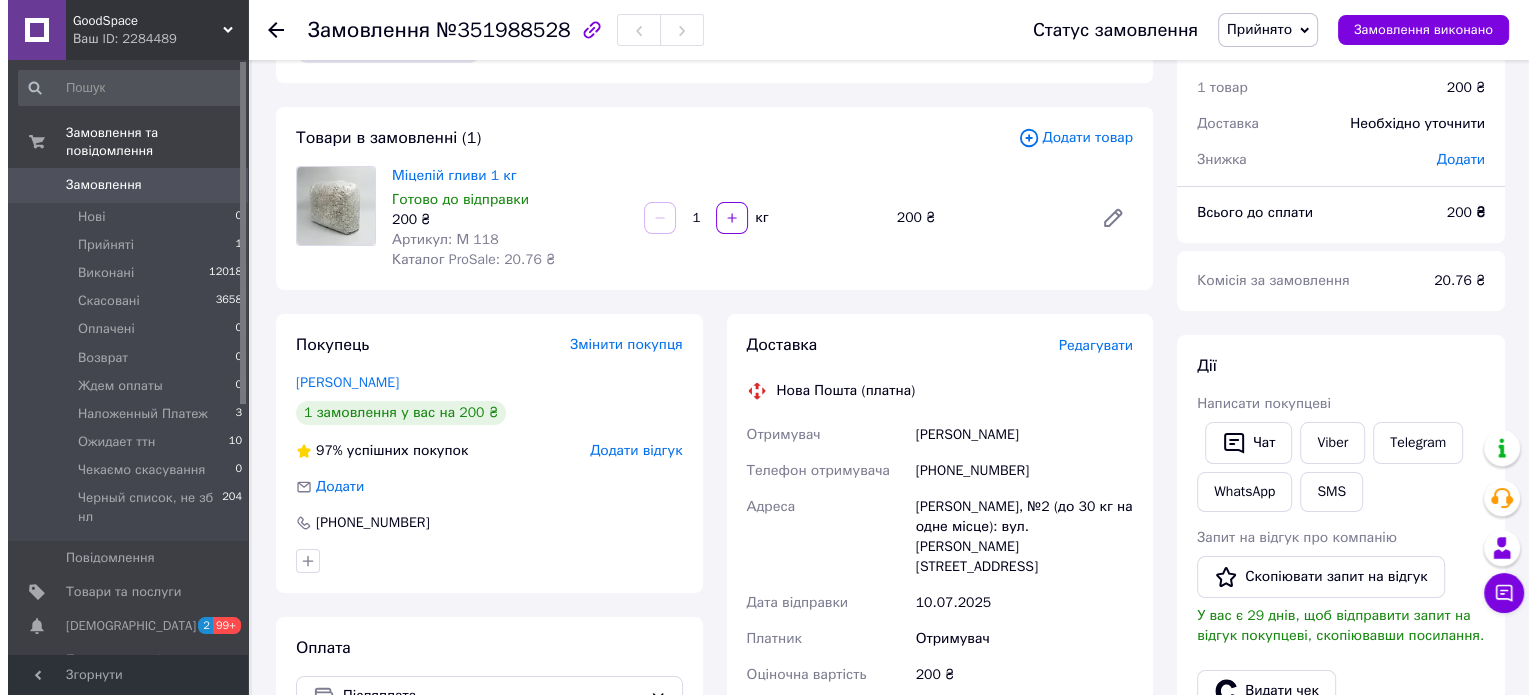 scroll, scrollTop: 100, scrollLeft: 0, axis: vertical 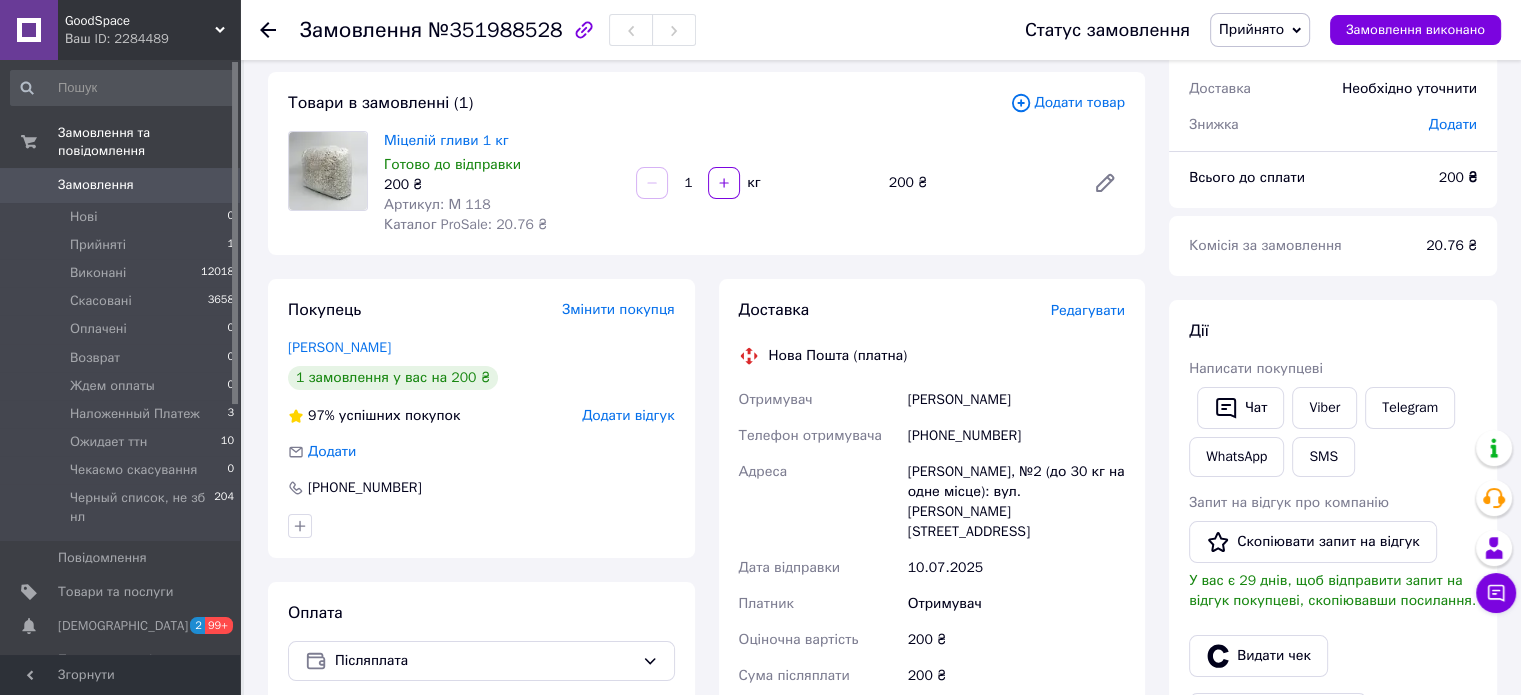 click on "Додати відгук" at bounding box center (628, 415) 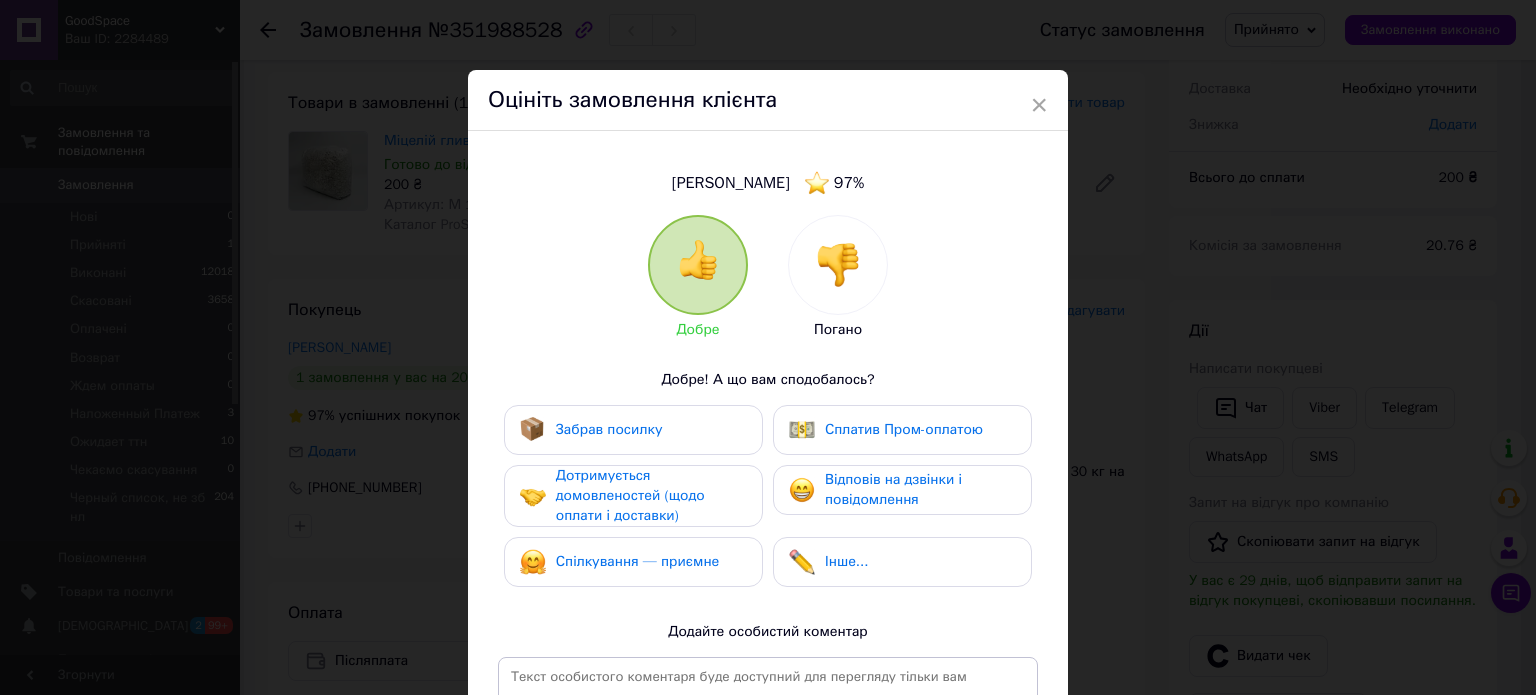 click at bounding box center [838, 265] 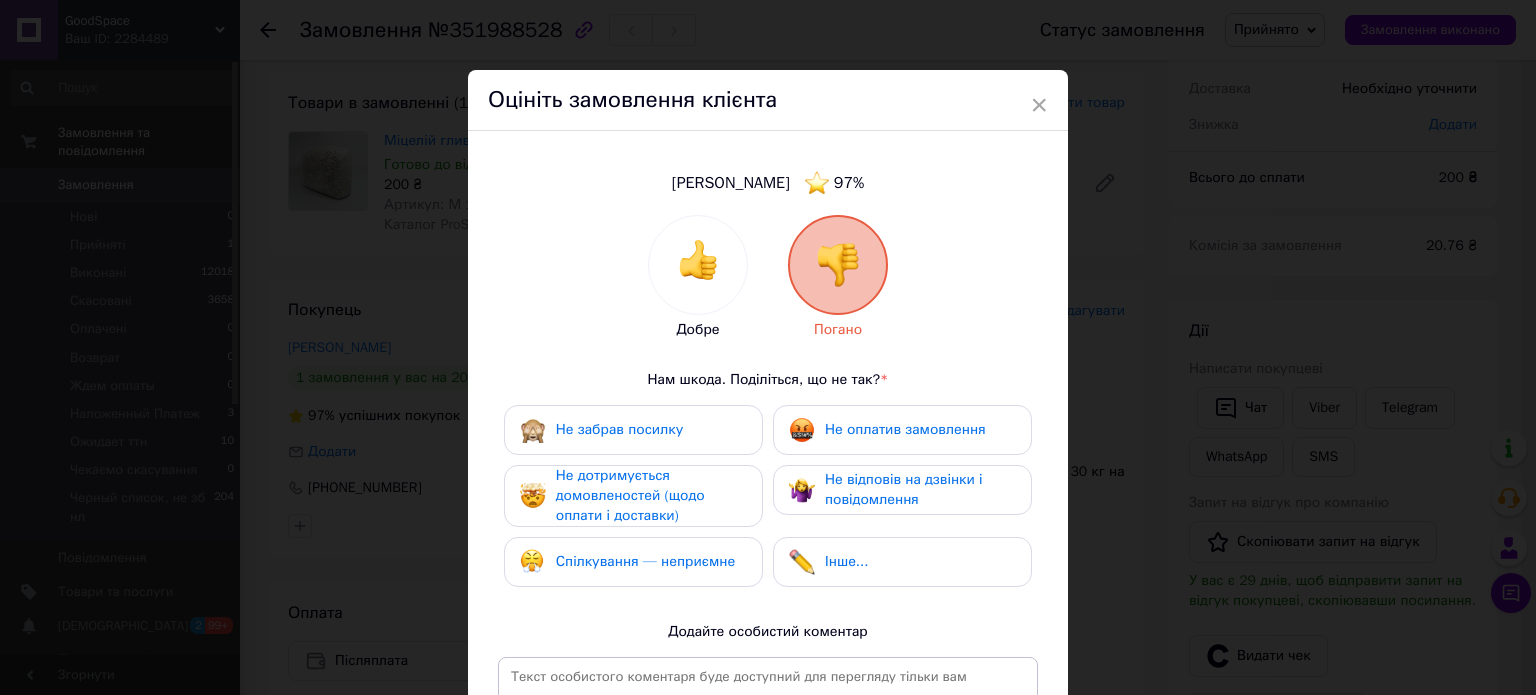 click on "Спілкування — неприємне" at bounding box center (645, 561) 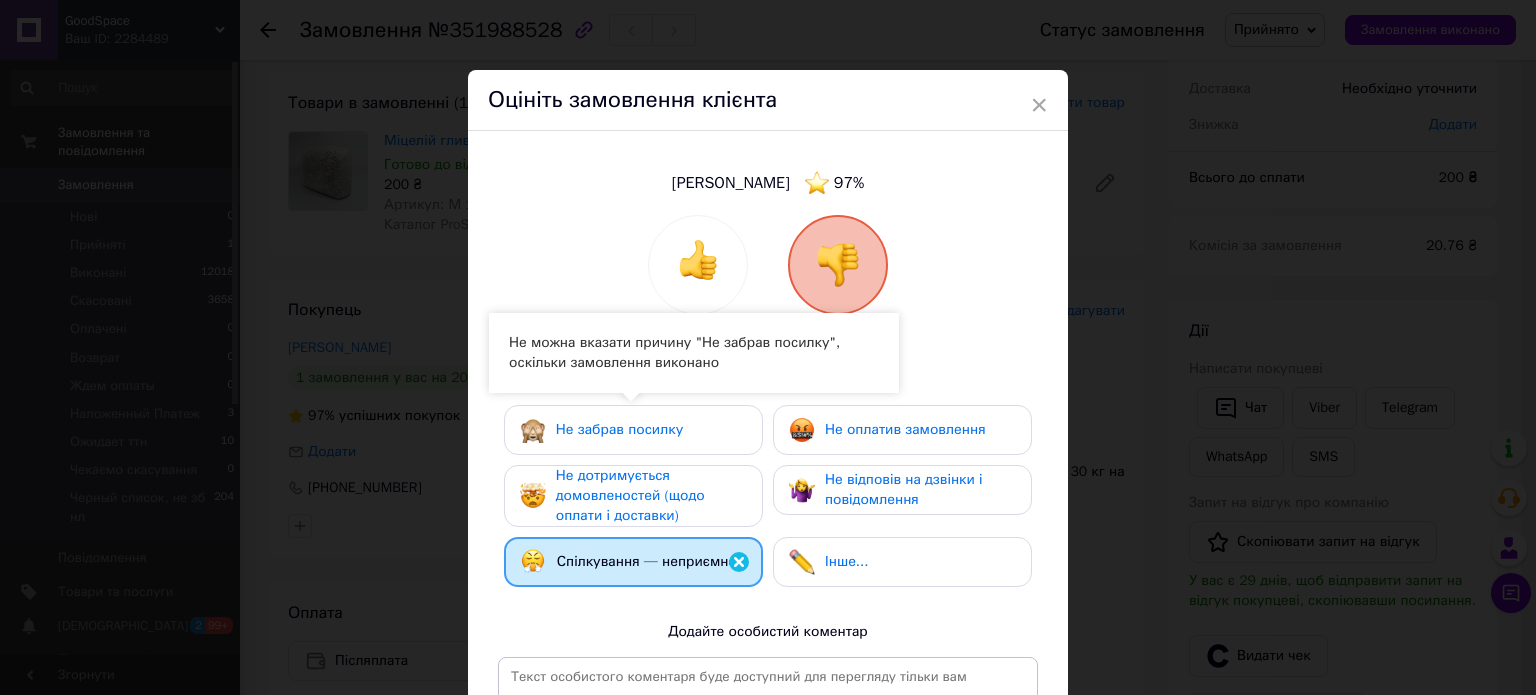 click on "Не дотримується домовленостей (щодо оплати і доставки)" at bounding box center (630, 495) 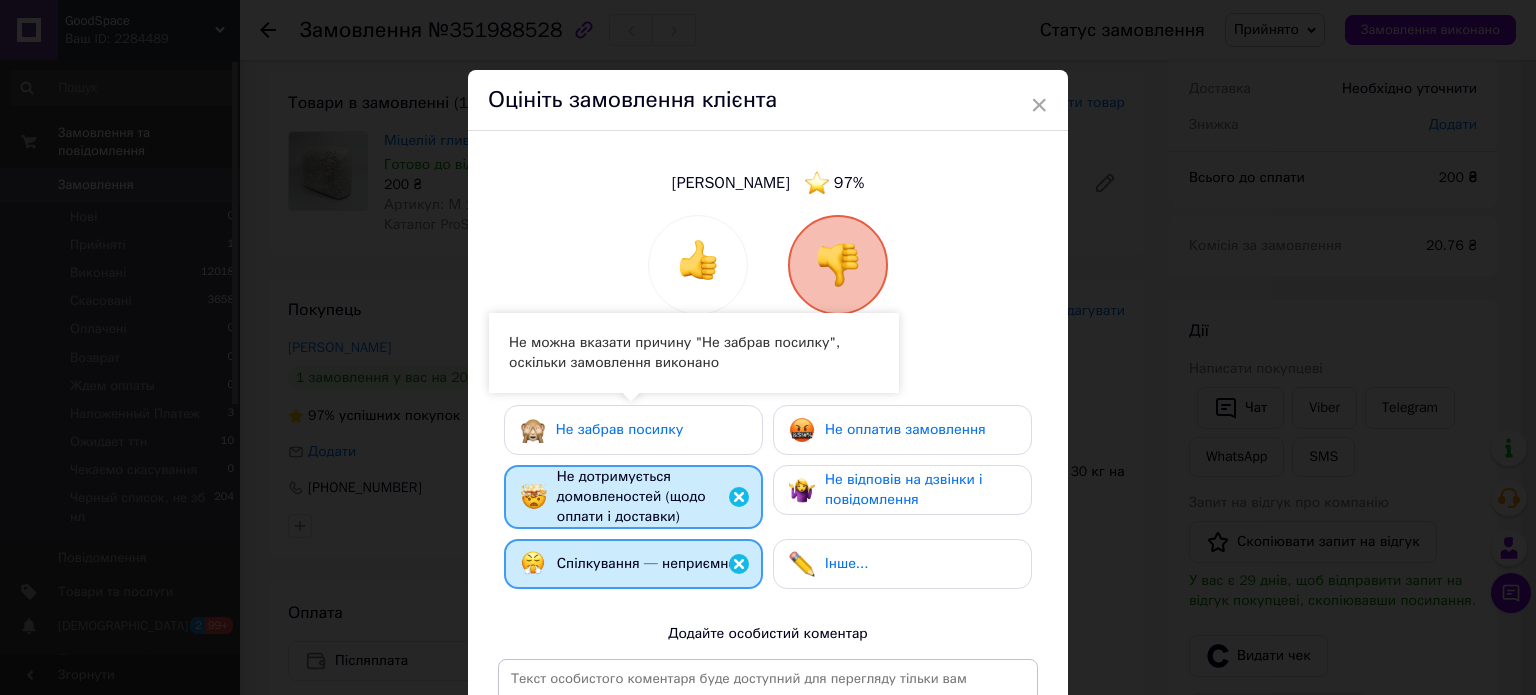 click at bounding box center (802, 430) 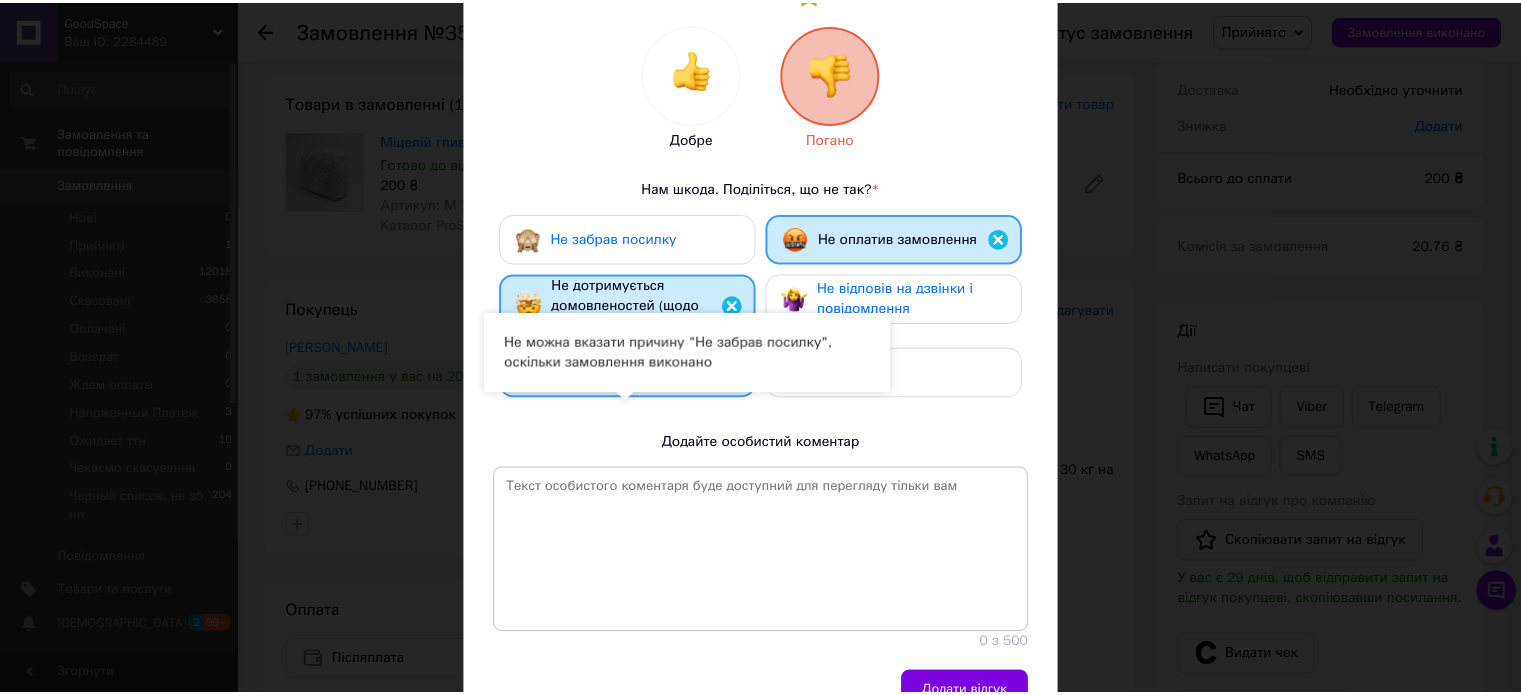 scroll, scrollTop: 296, scrollLeft: 0, axis: vertical 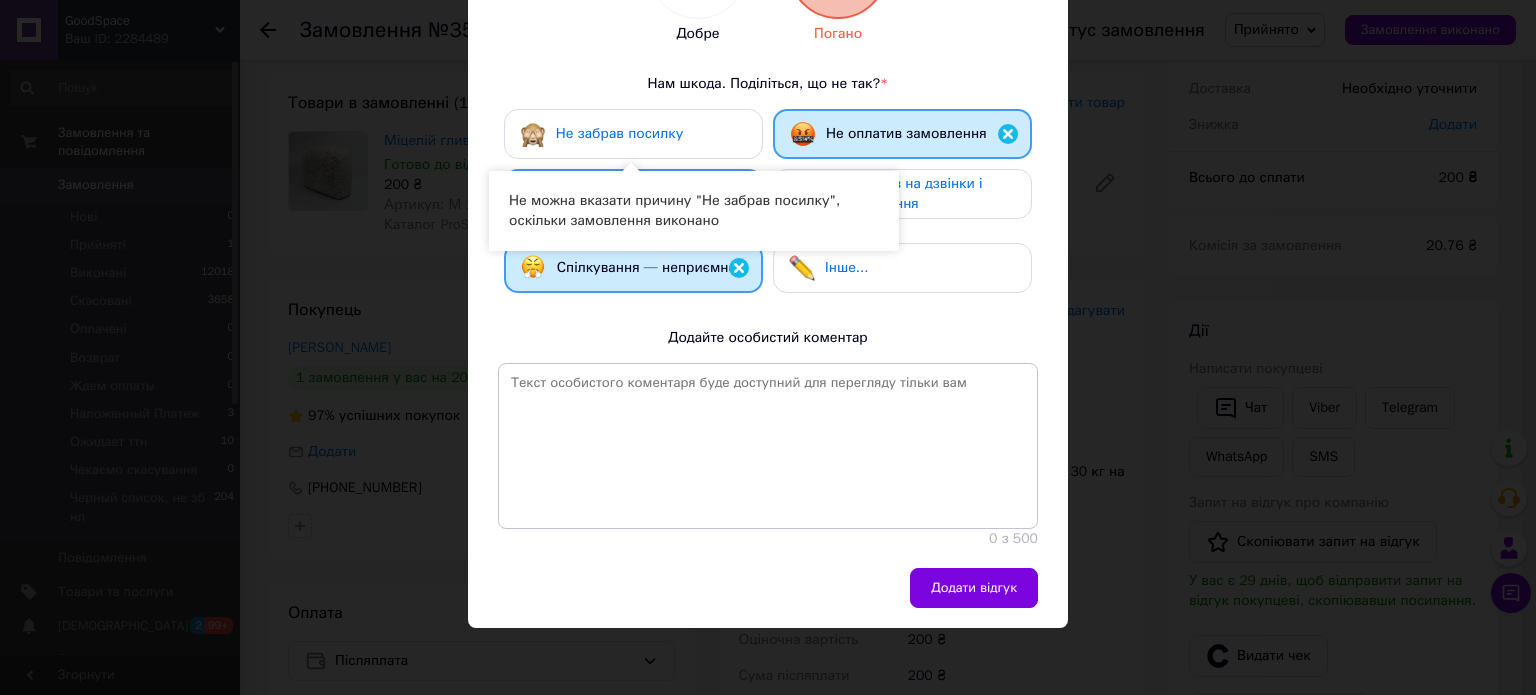 drag, startPoint x: 618, startPoint y: 133, endPoint x: 648, endPoint y: 146, distance: 32.695564 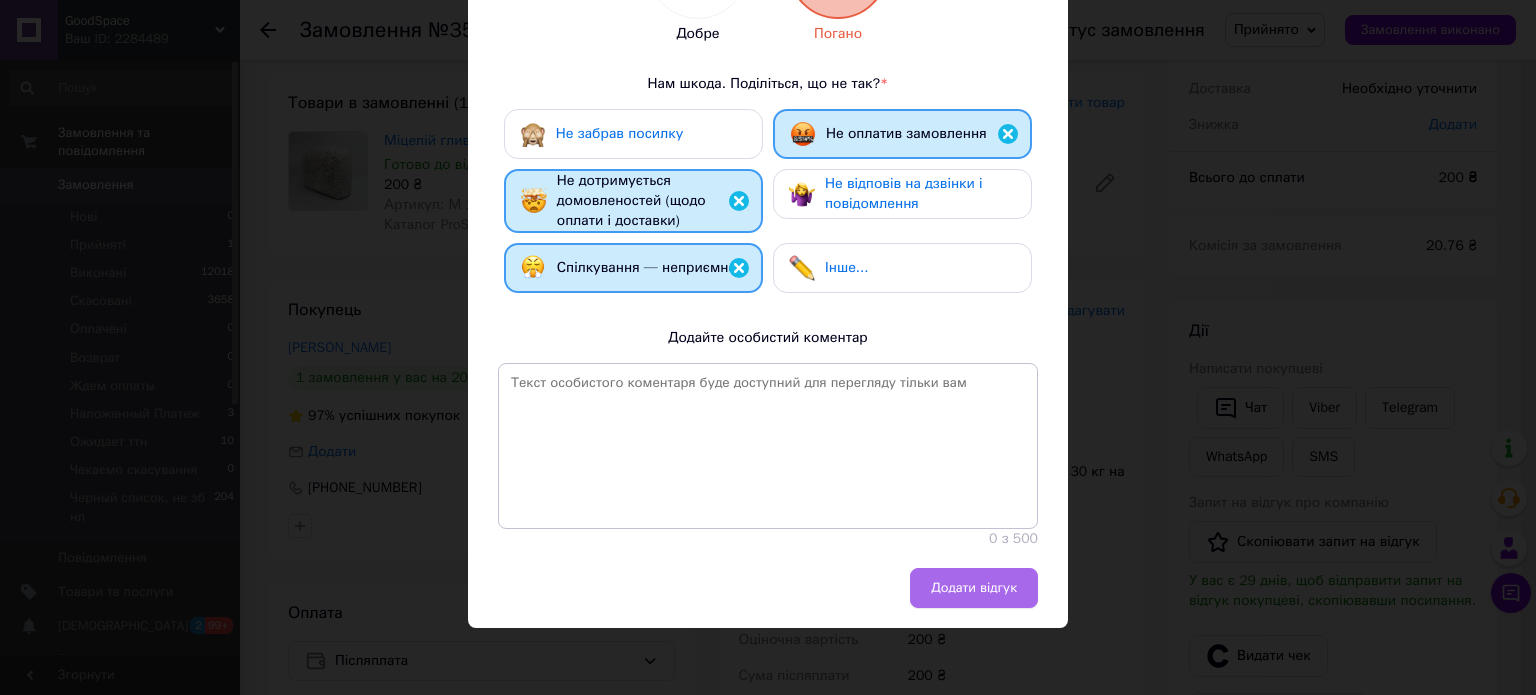 click on "Додати відгук" at bounding box center (974, 588) 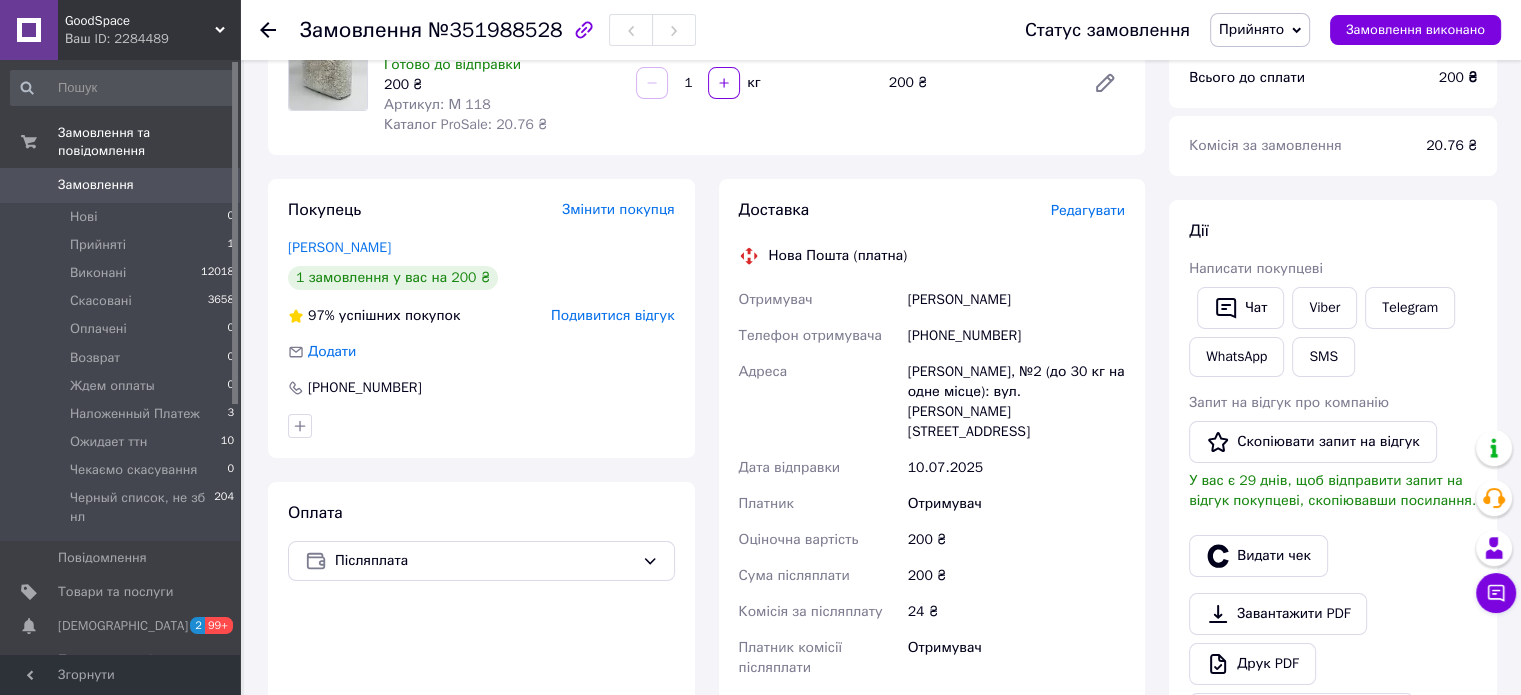 scroll, scrollTop: 0, scrollLeft: 0, axis: both 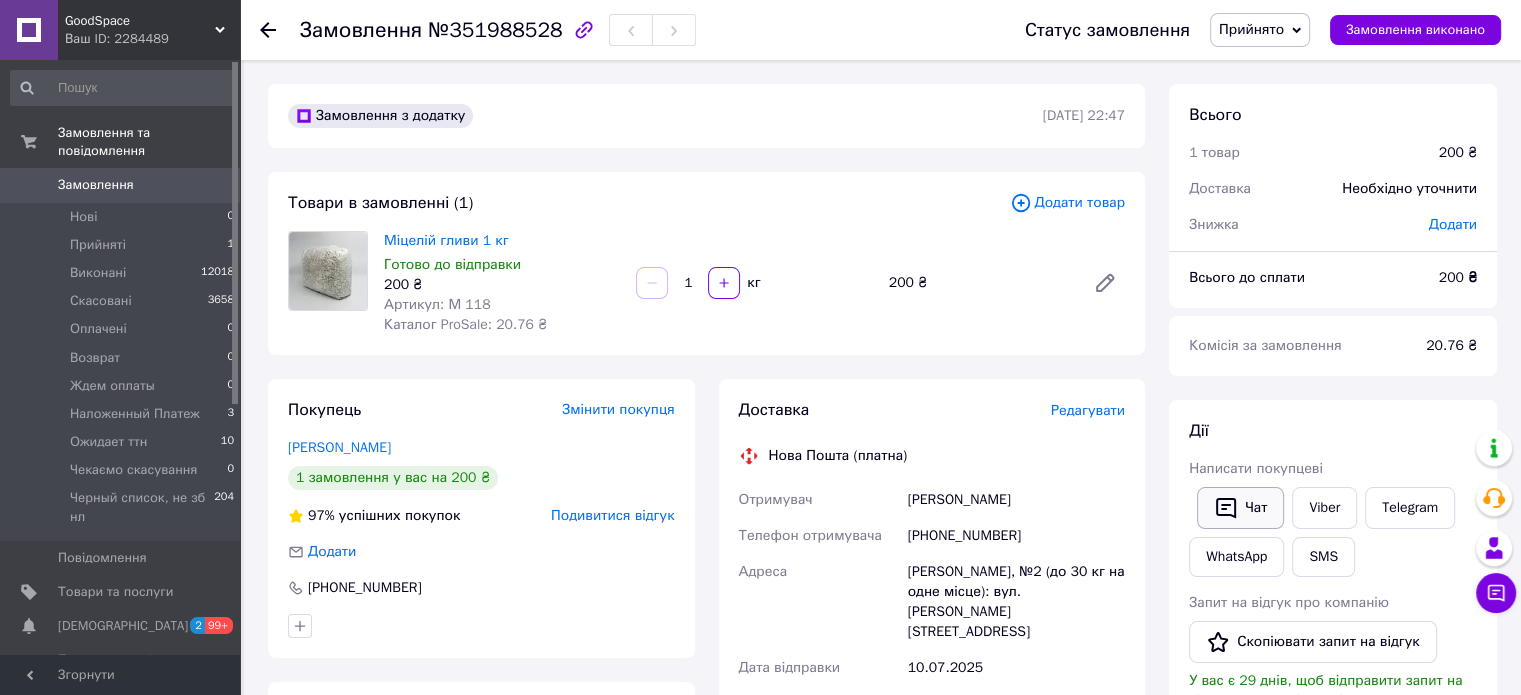 click on "Чат" at bounding box center [1240, 508] 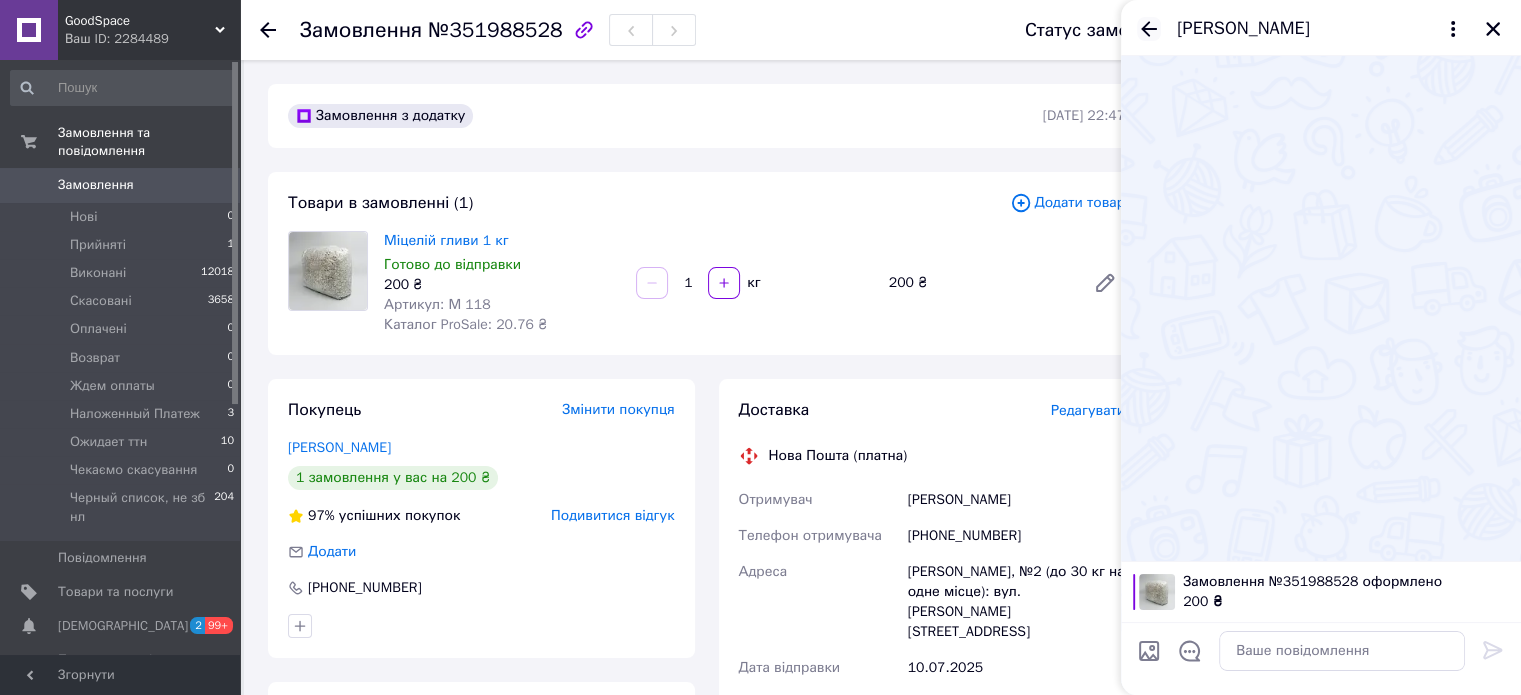 click 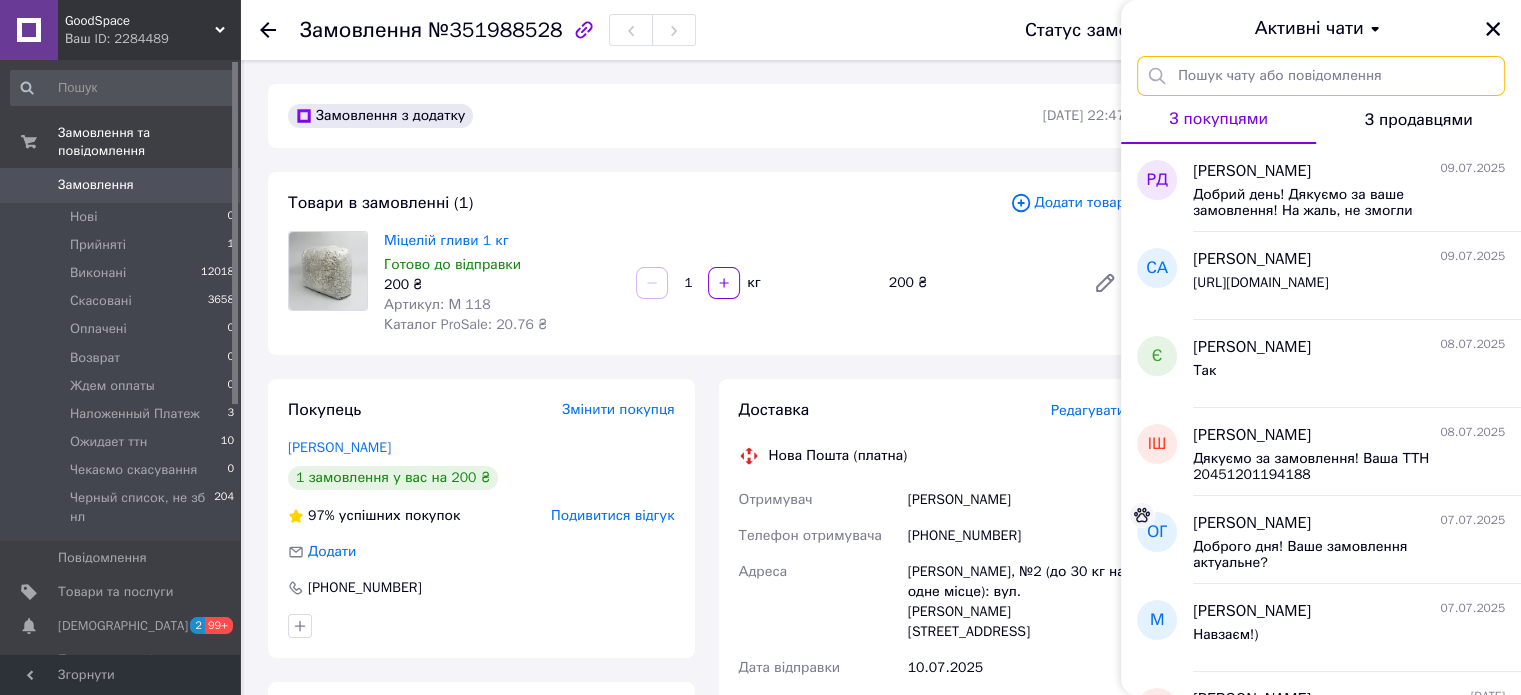click at bounding box center [1321, 76] 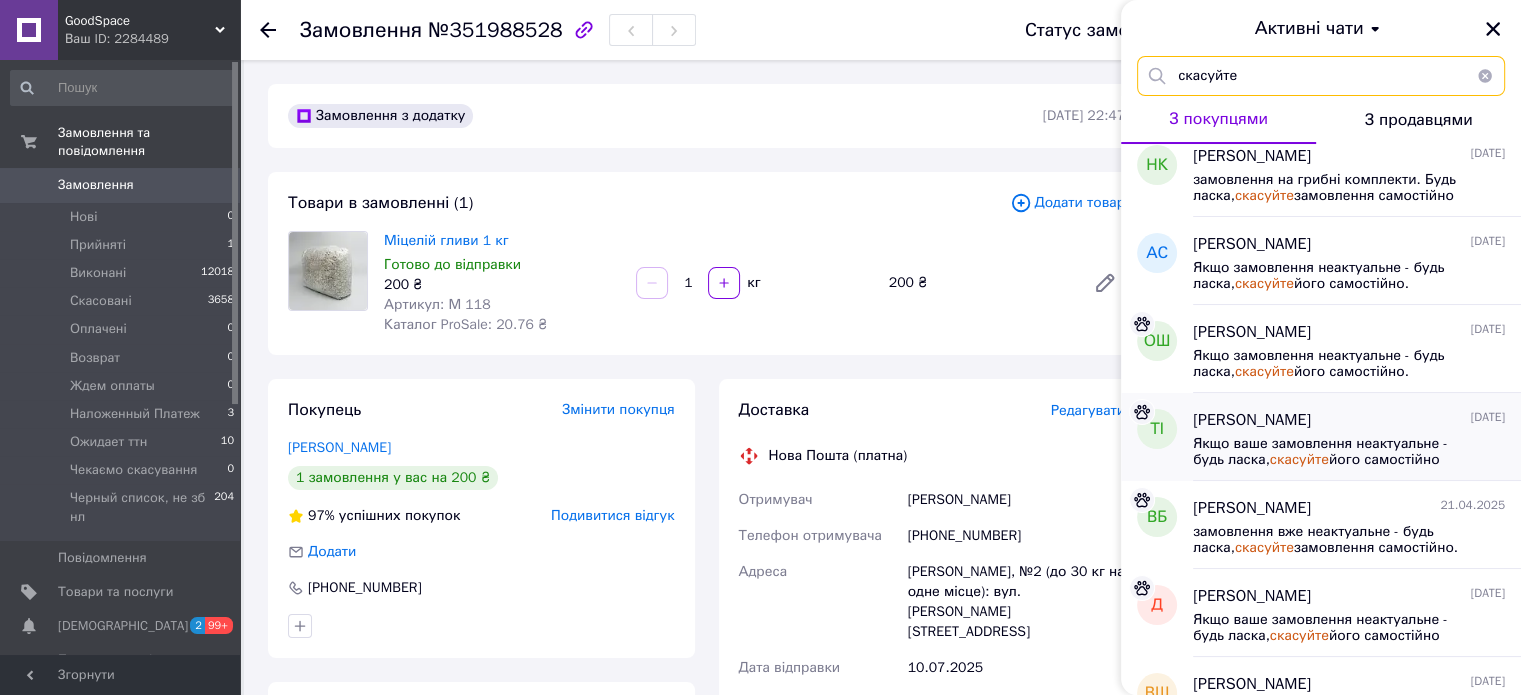 scroll, scrollTop: 500, scrollLeft: 0, axis: vertical 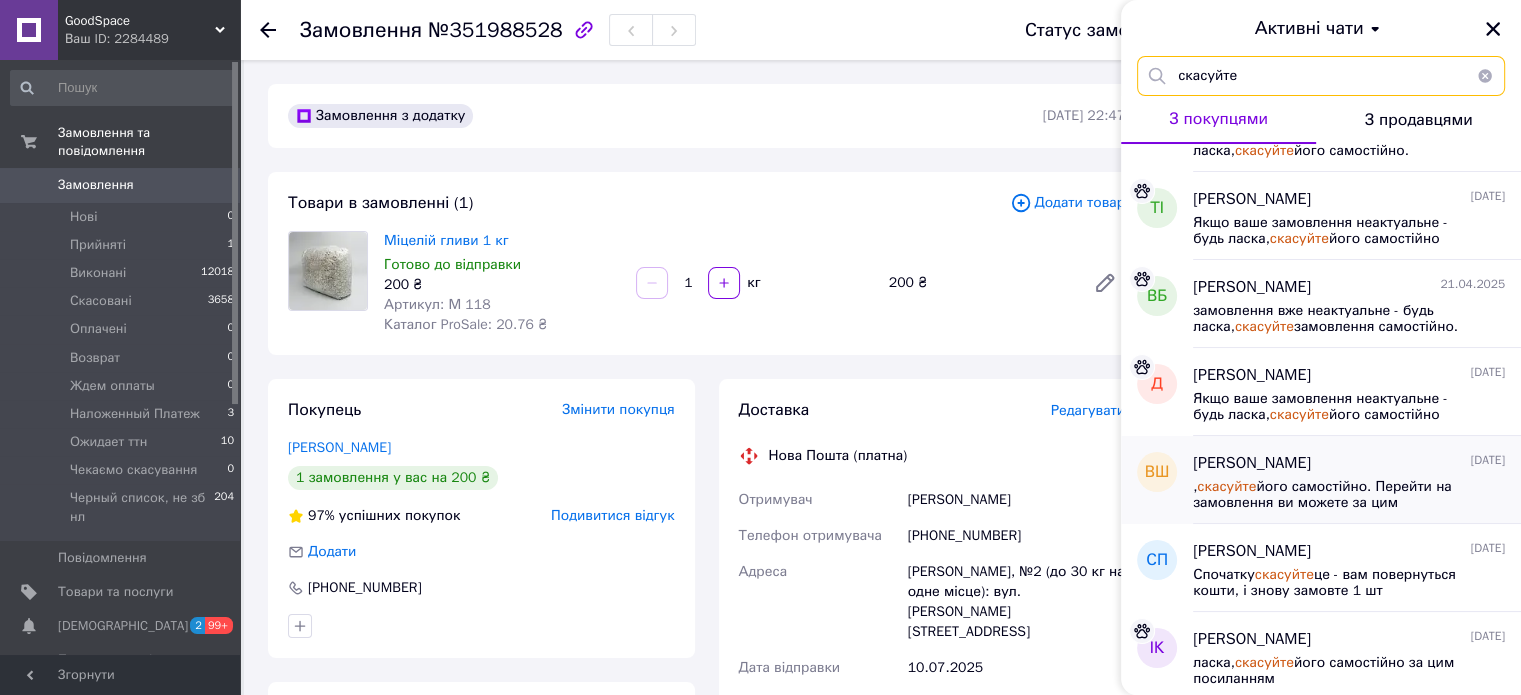 type on "скасуйте" 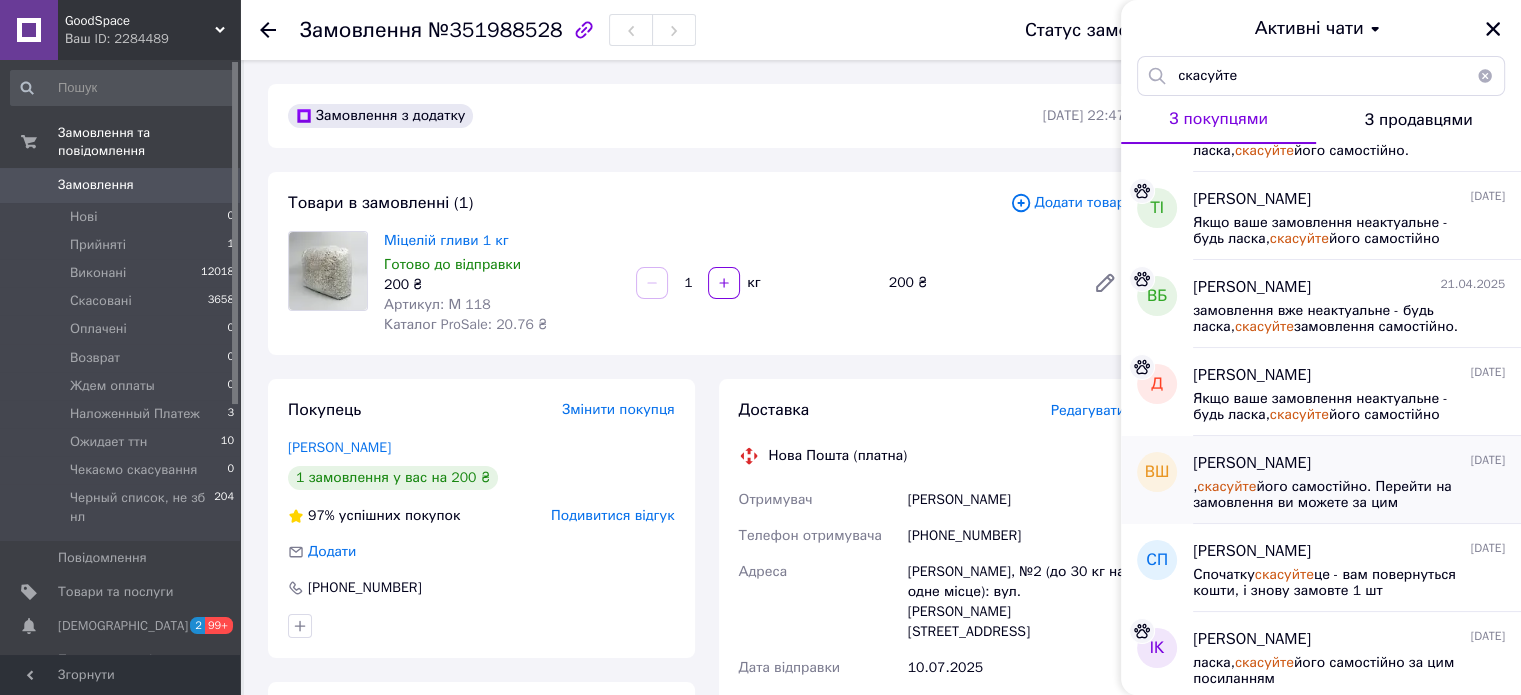 click on ",  скасуйте  його самостійно. Перейти на замовлення ви можете за цим посиланням. Або зайдіть в додаток пром." at bounding box center [1335, 495] 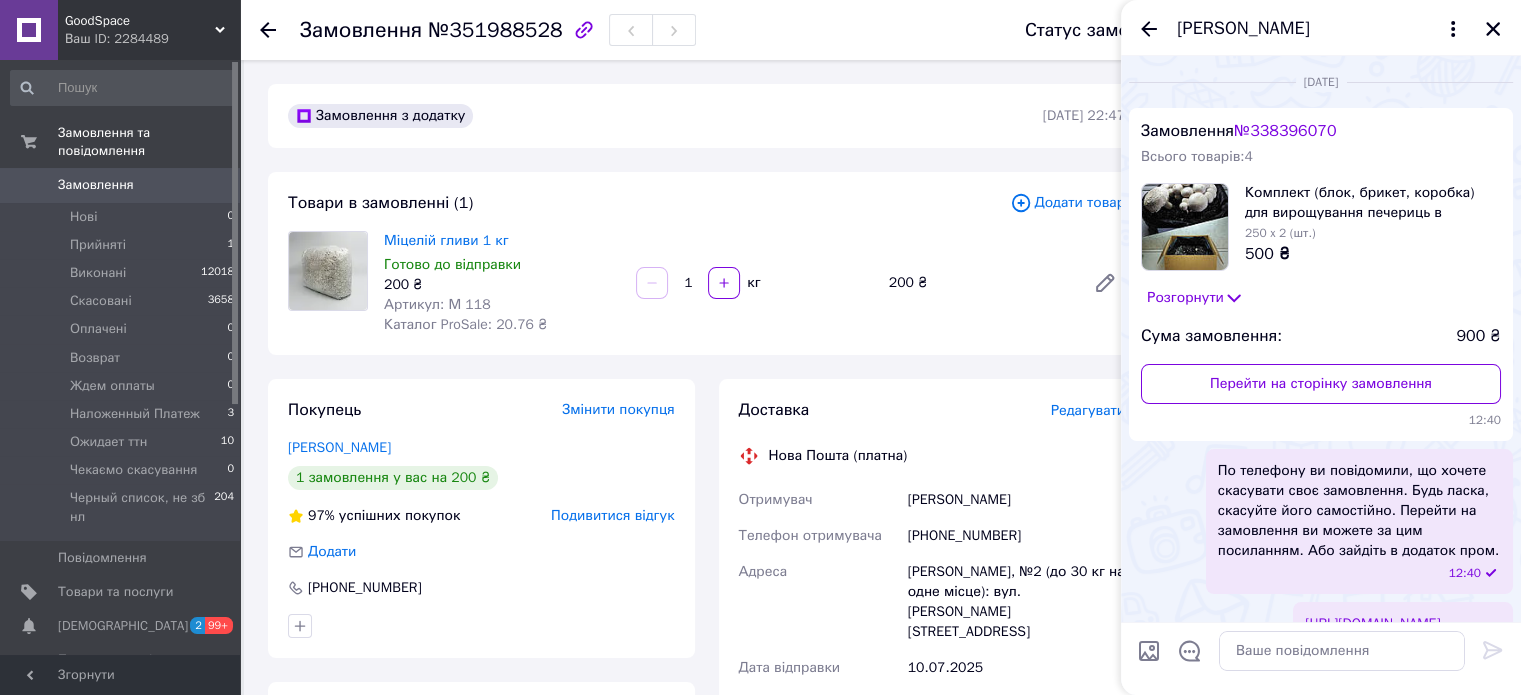 scroll, scrollTop: 89, scrollLeft: 0, axis: vertical 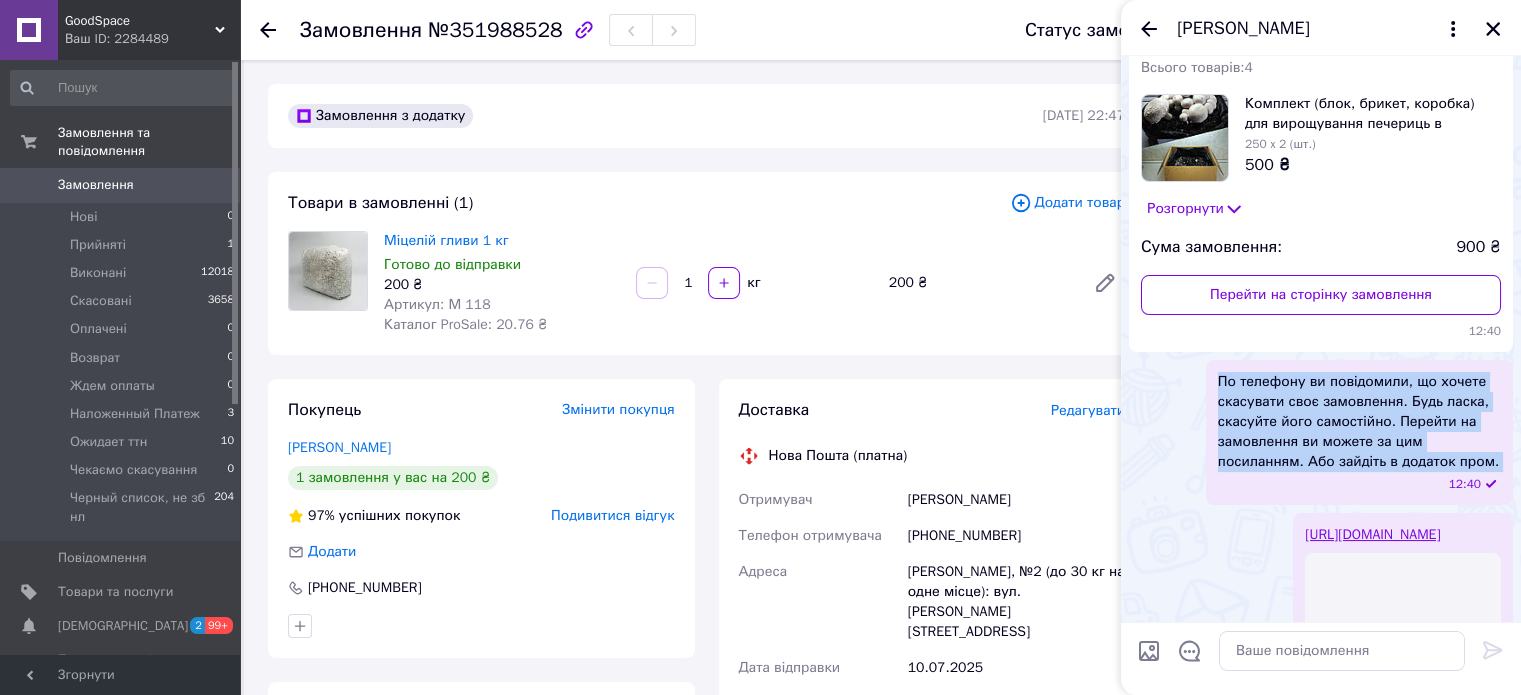 drag, startPoint x: 1220, startPoint y: 376, endPoint x: 1406, endPoint y: 475, distance: 210.70596 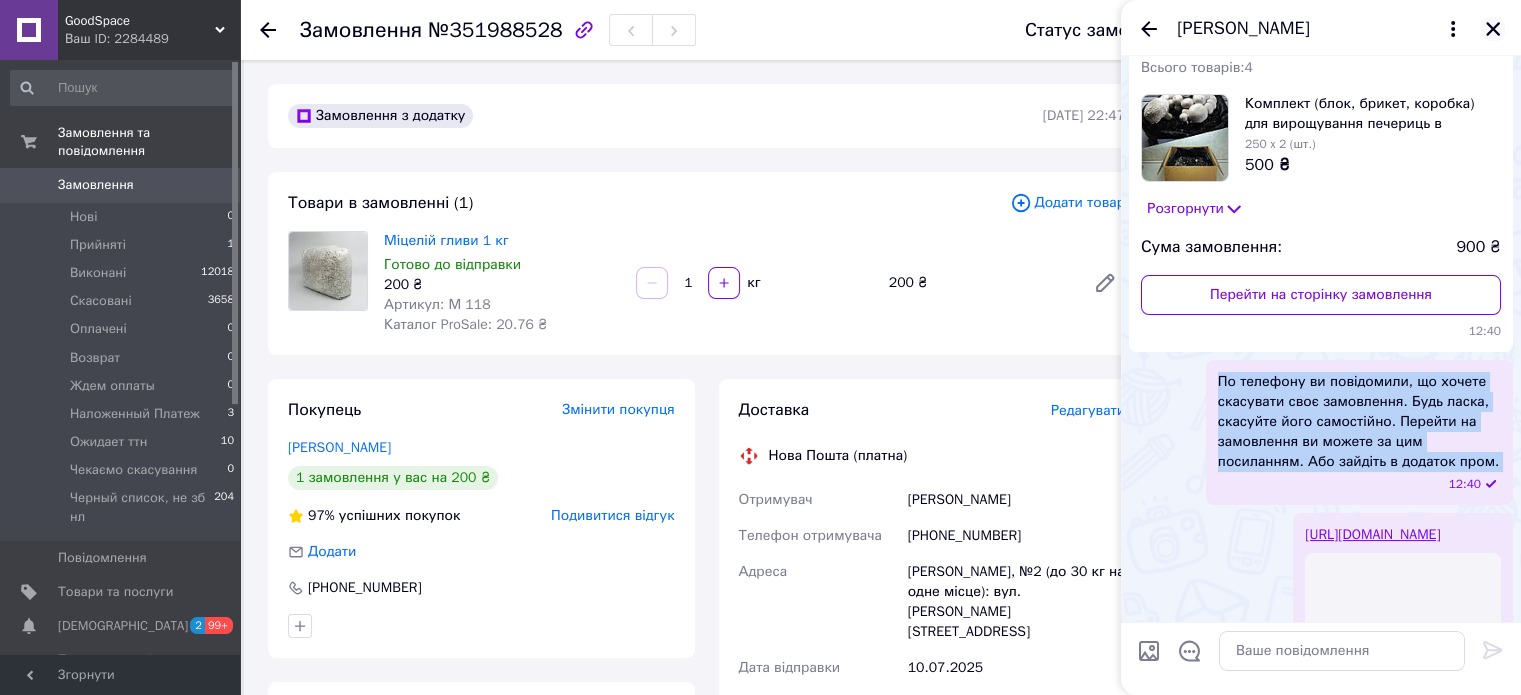 click 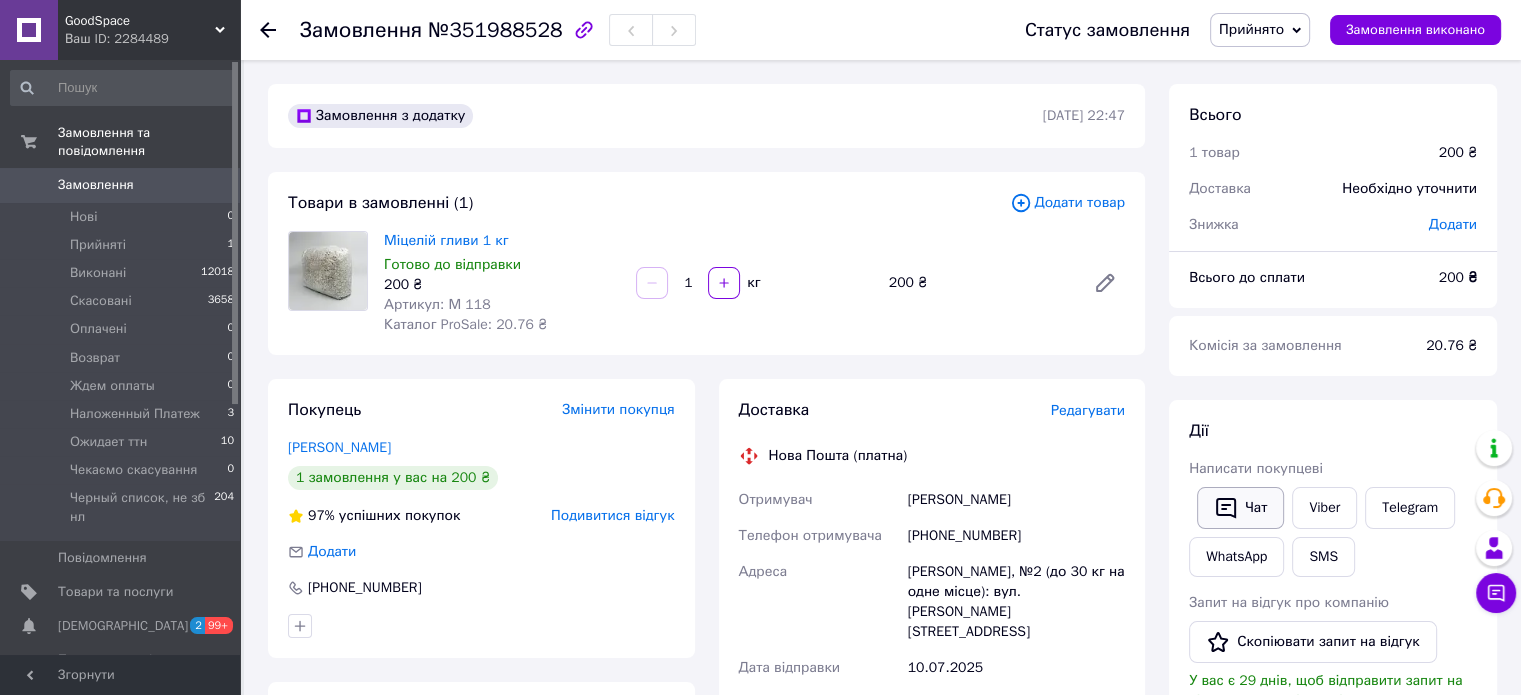 click on "Чат" at bounding box center (1240, 508) 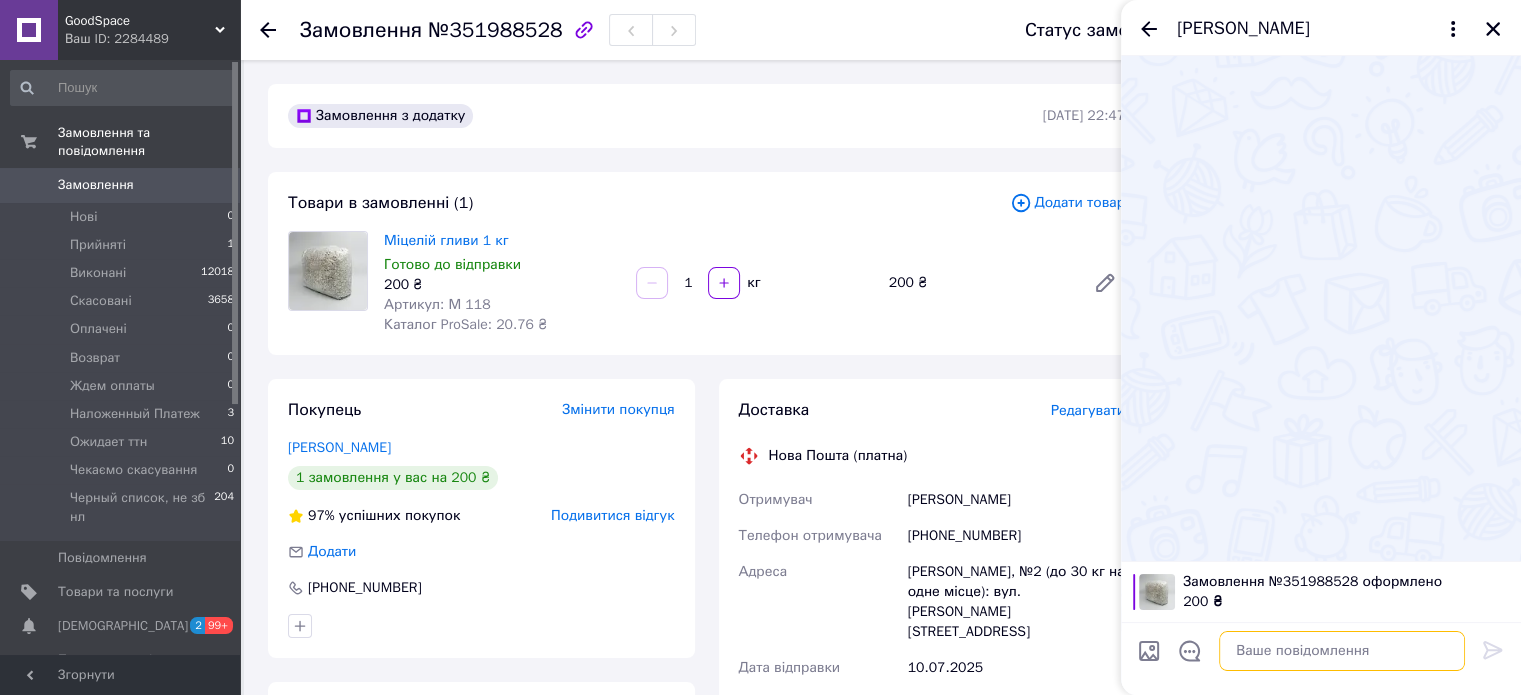 click at bounding box center (1342, 651) 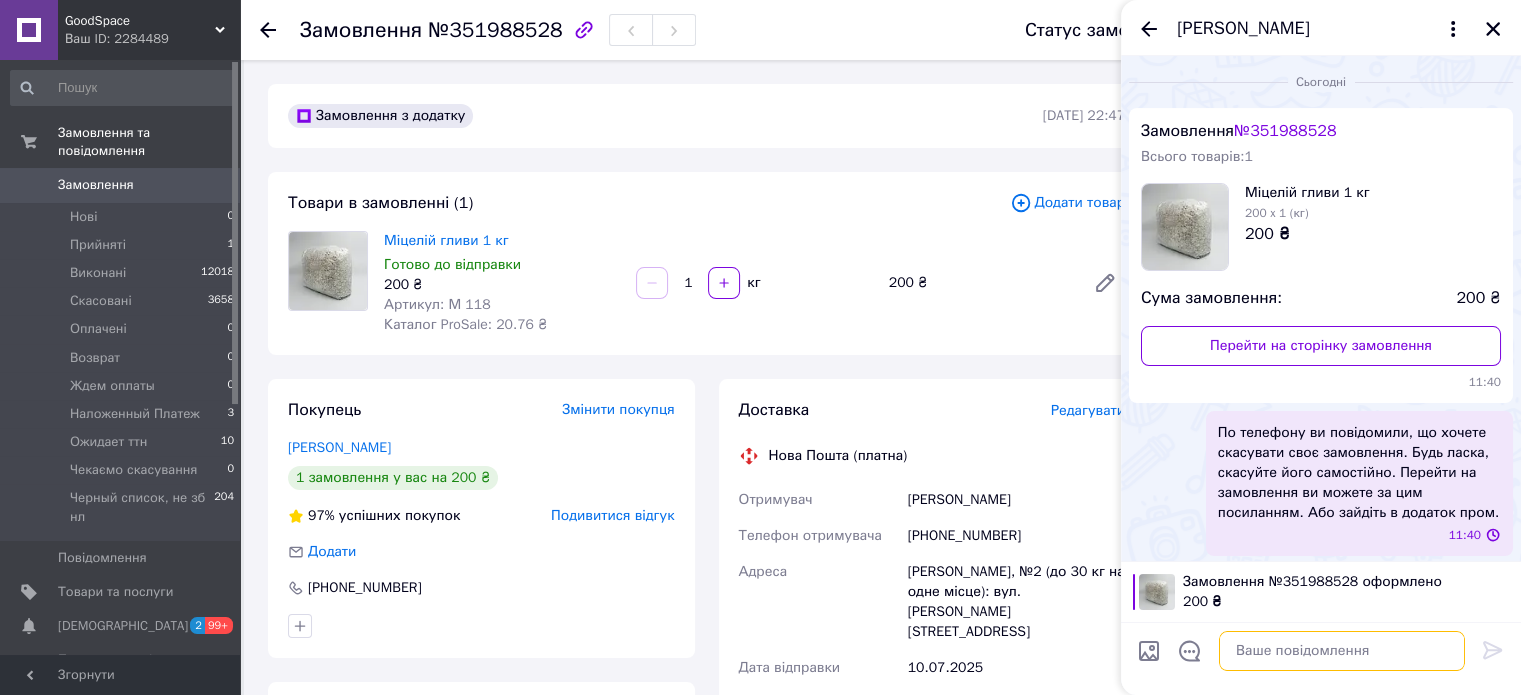 scroll, scrollTop: 0, scrollLeft: 0, axis: both 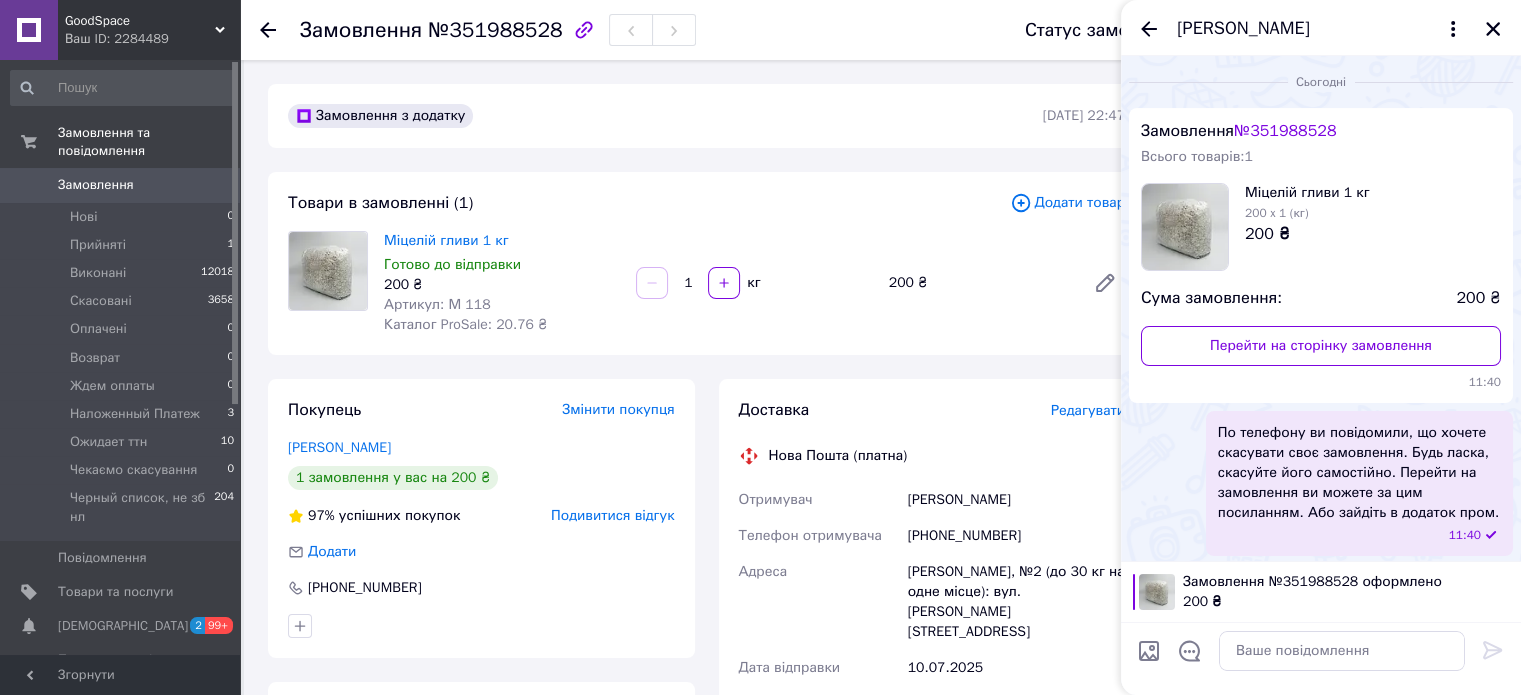 click 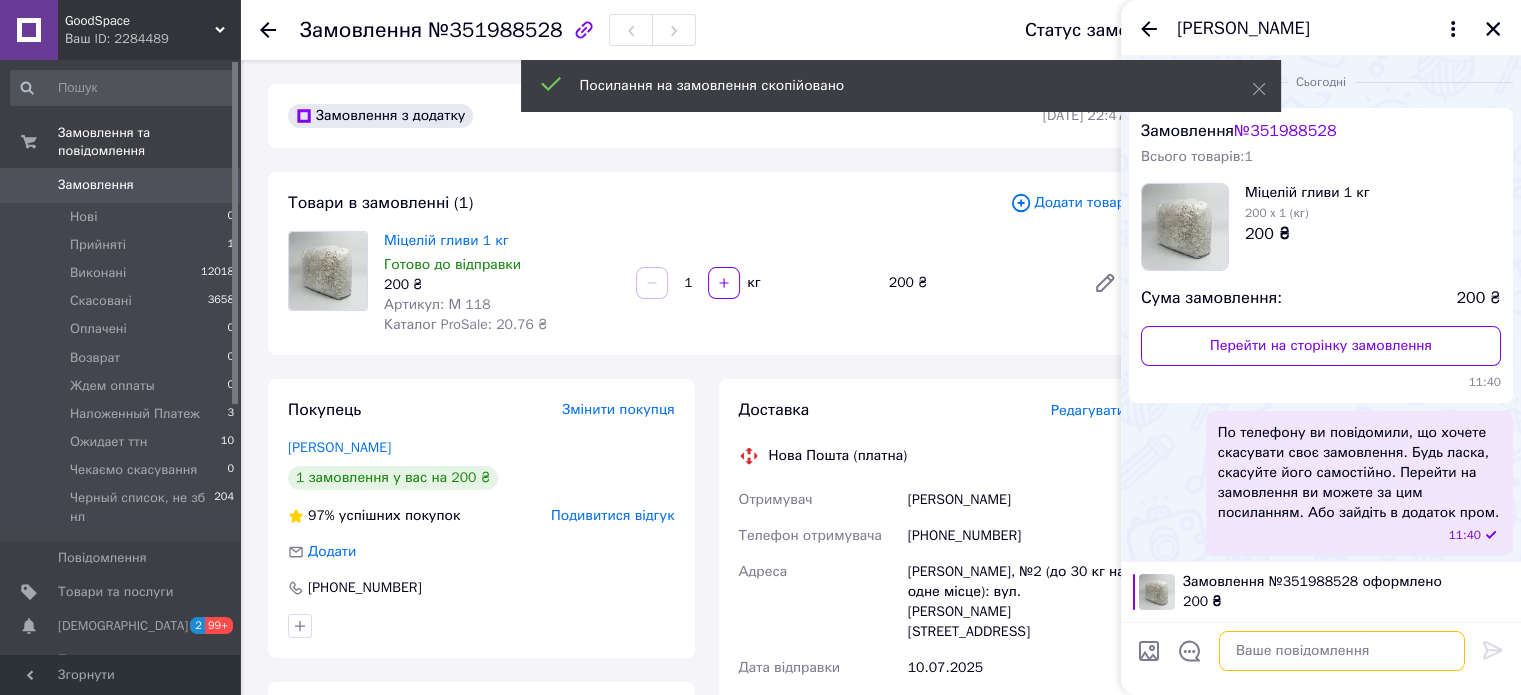 click at bounding box center [1342, 651] 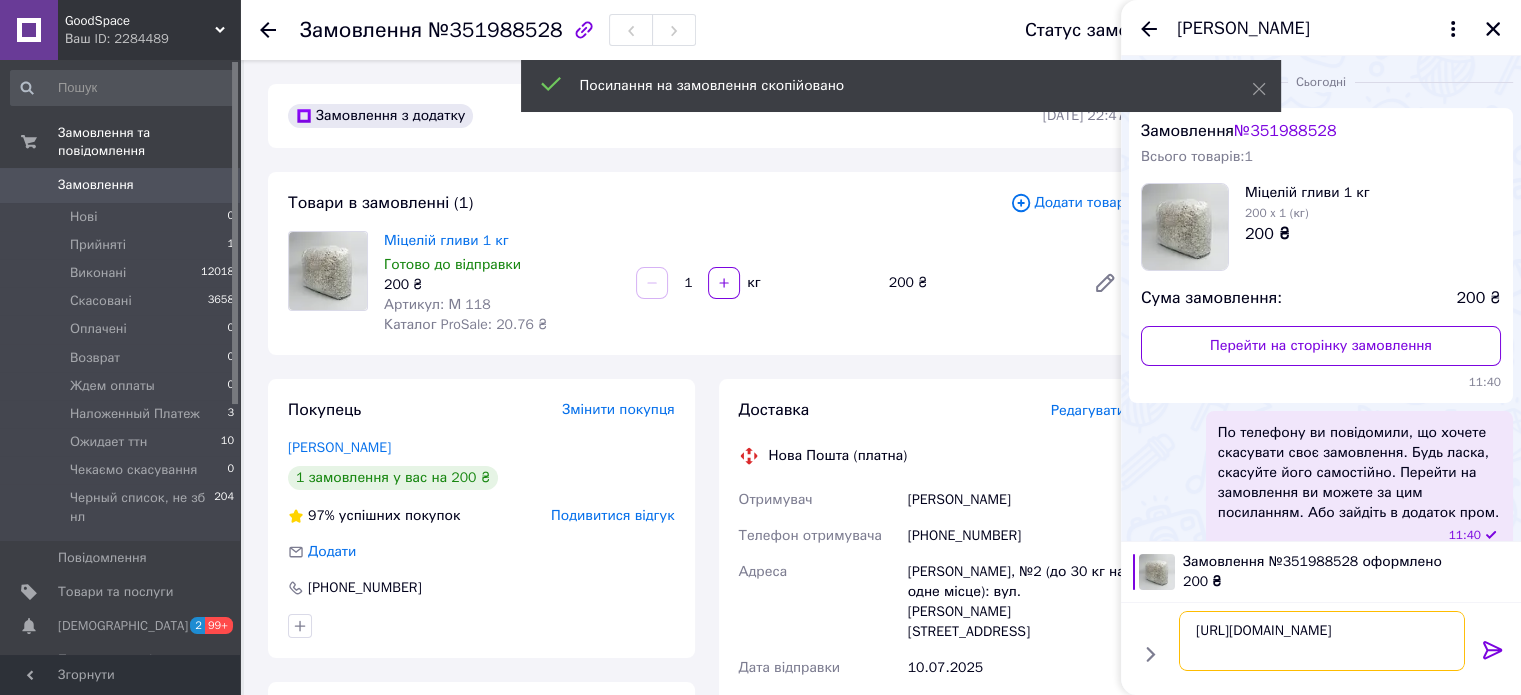 type 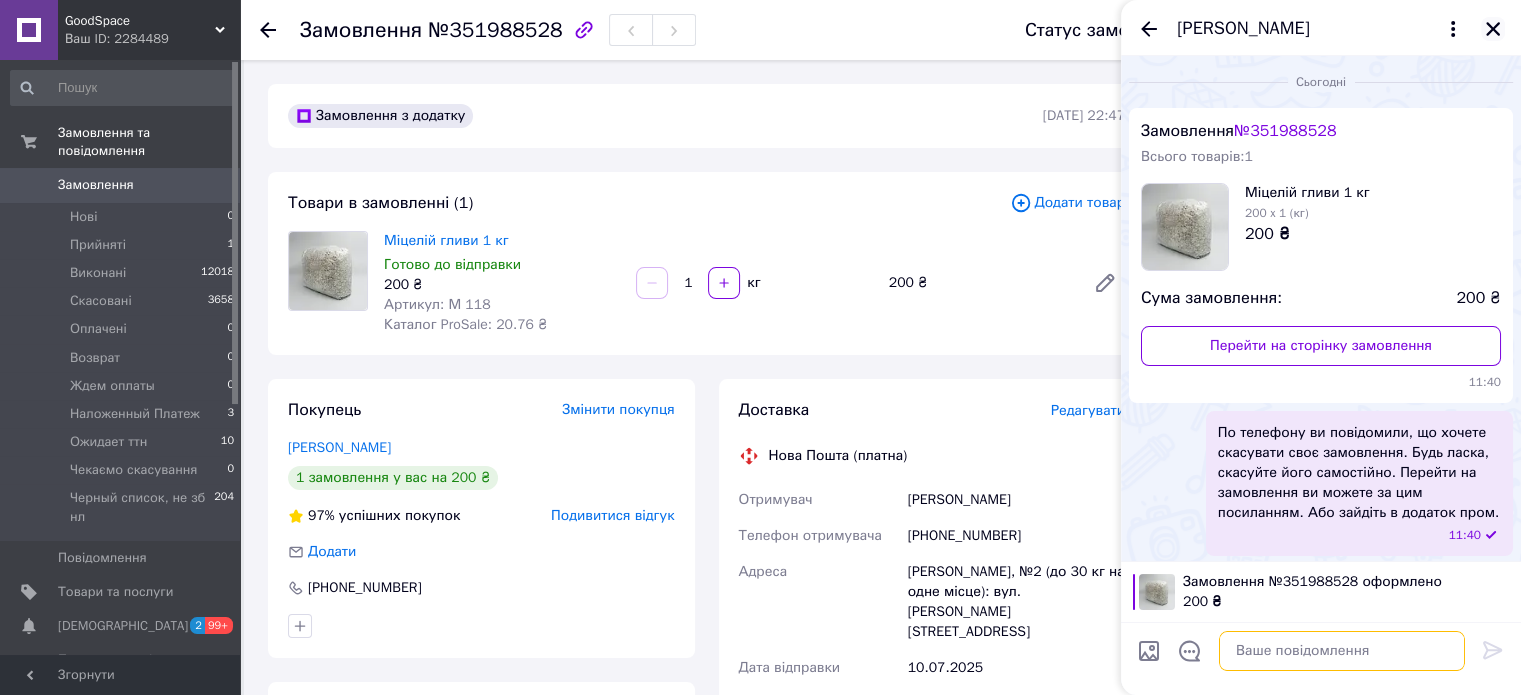 scroll, scrollTop: 244, scrollLeft: 0, axis: vertical 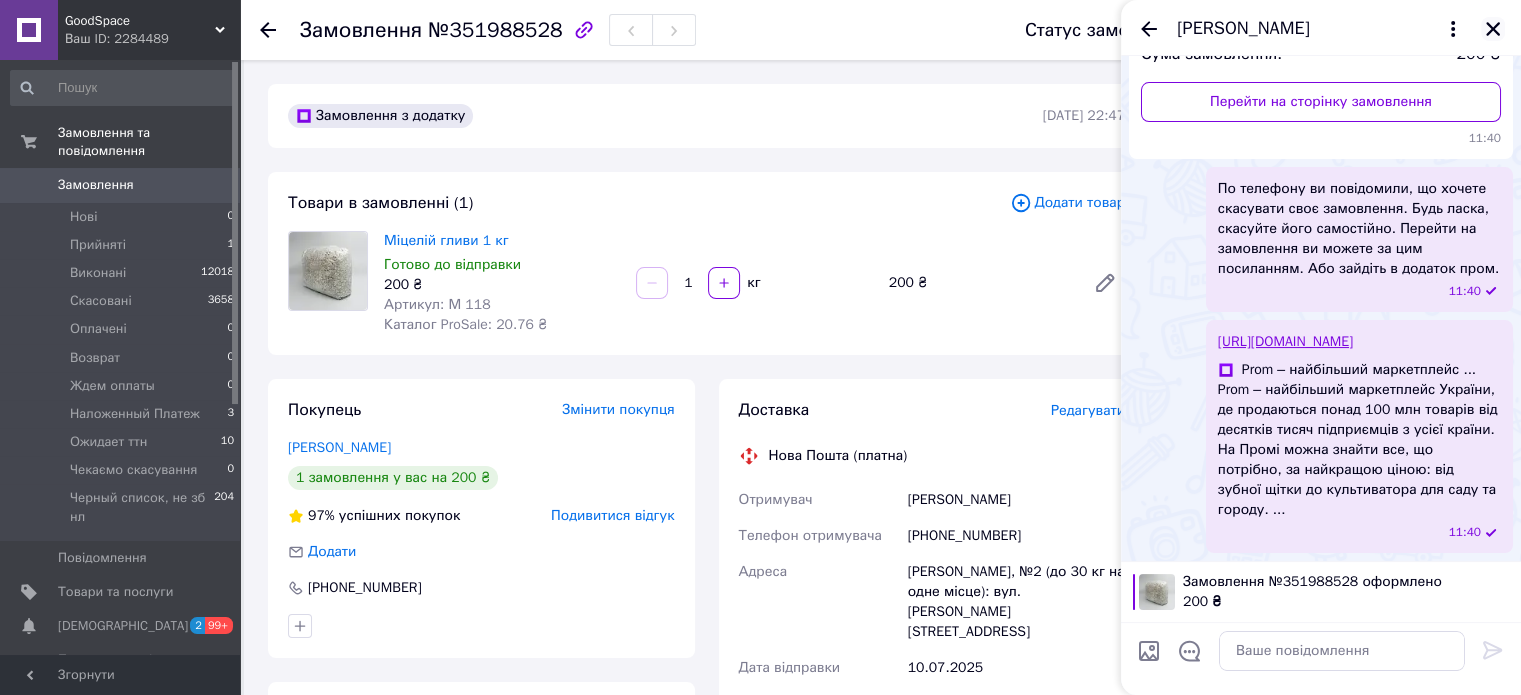 click 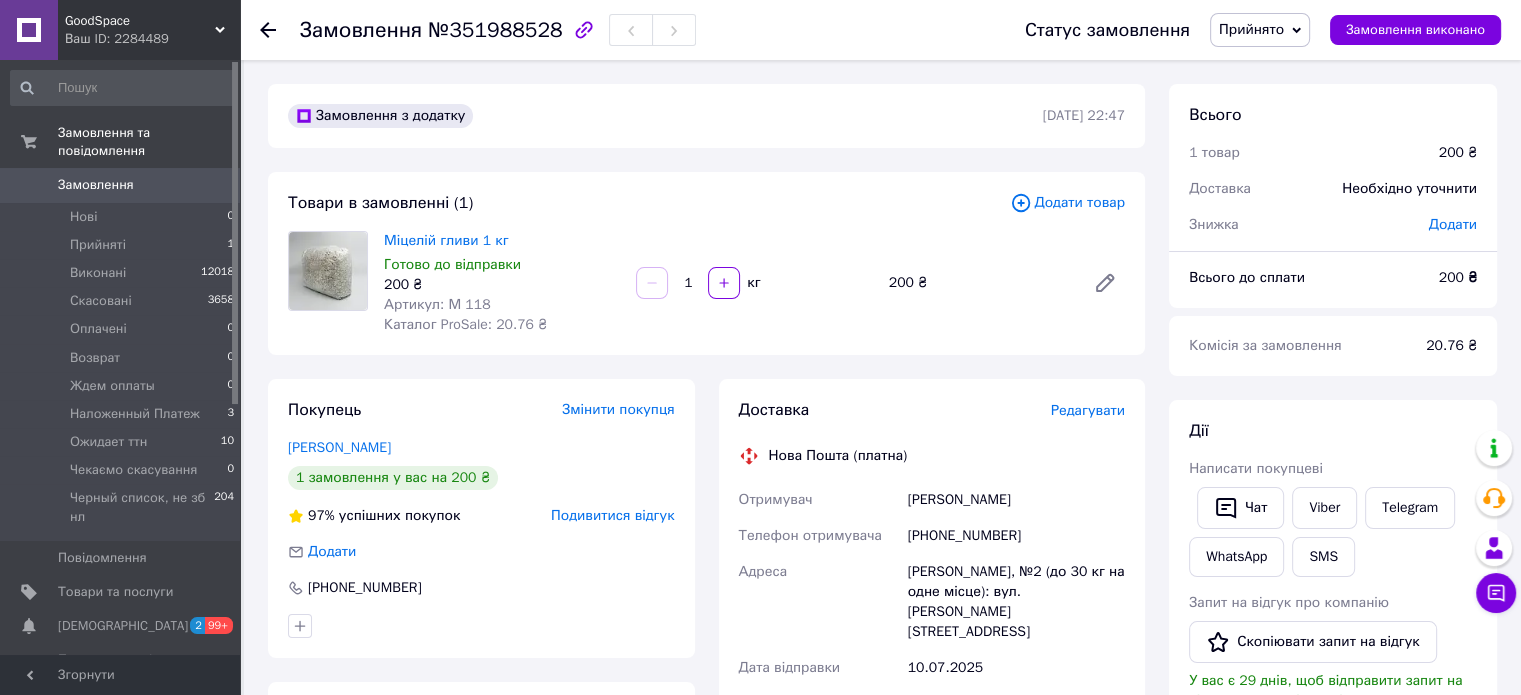 scroll, scrollTop: 100, scrollLeft: 0, axis: vertical 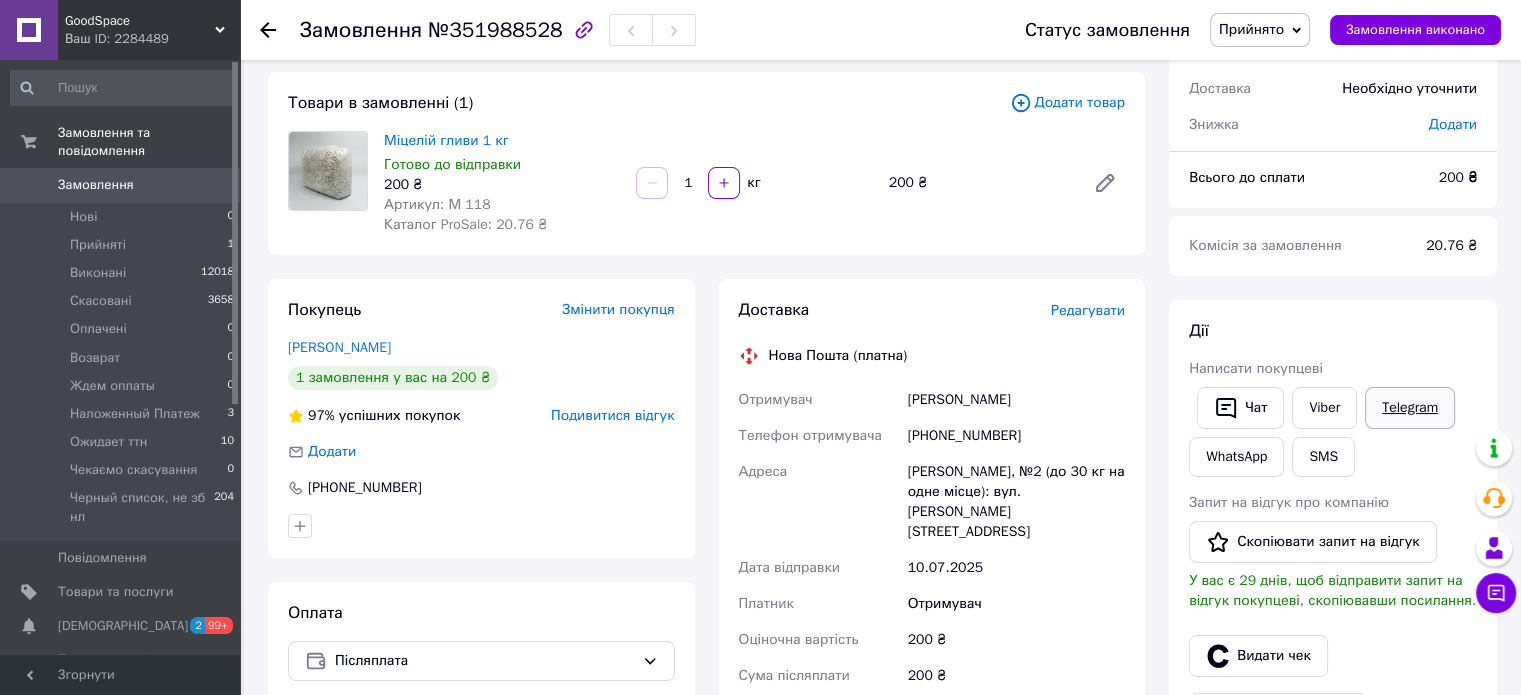 click on "Telegram" at bounding box center (1410, 408) 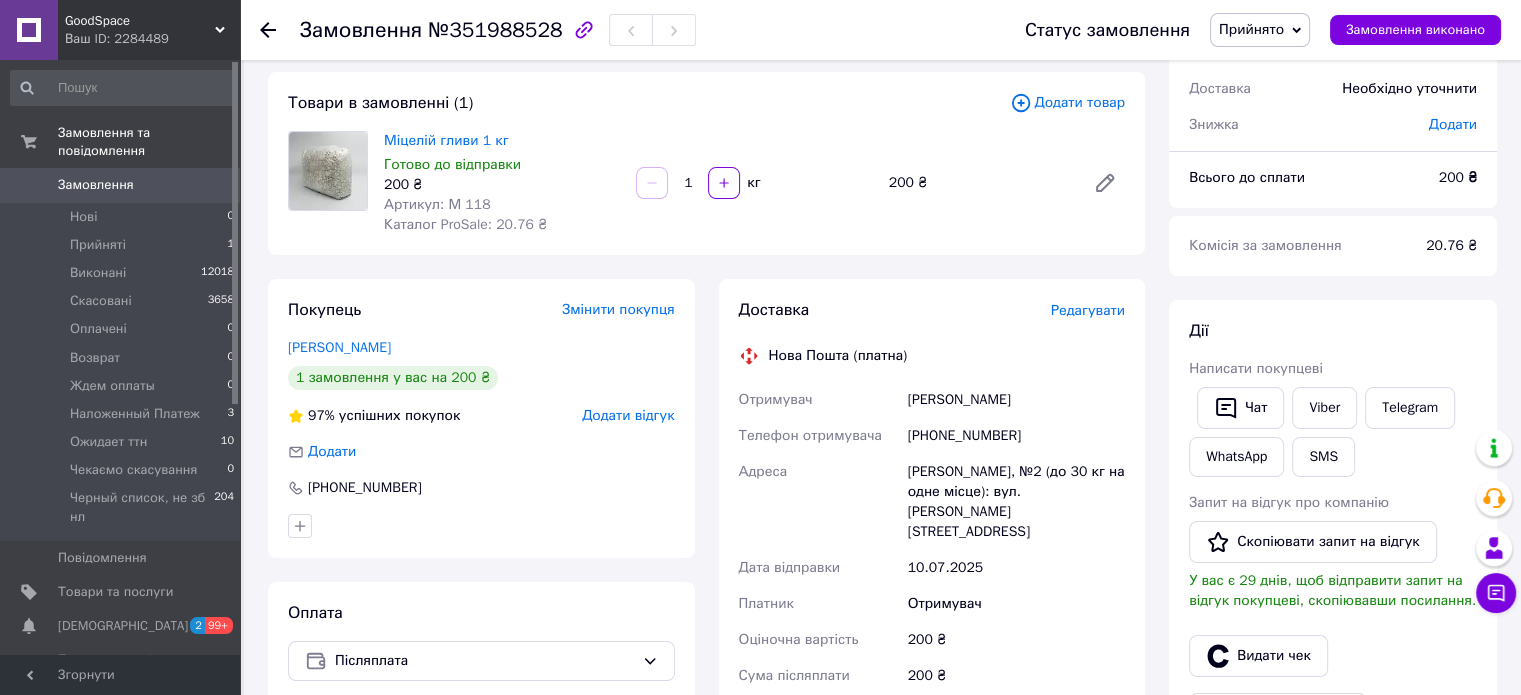 scroll, scrollTop: 100, scrollLeft: 0, axis: vertical 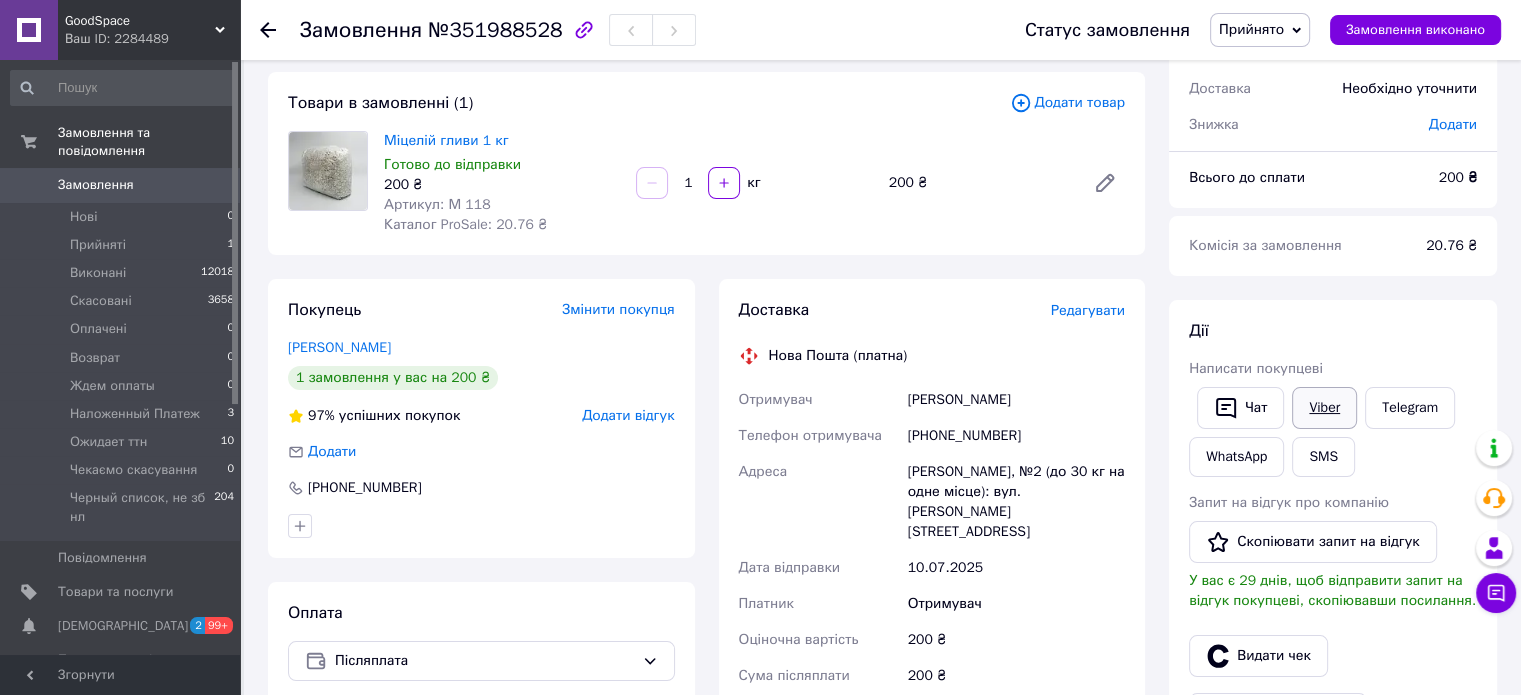 click on "Viber" at bounding box center [1324, 408] 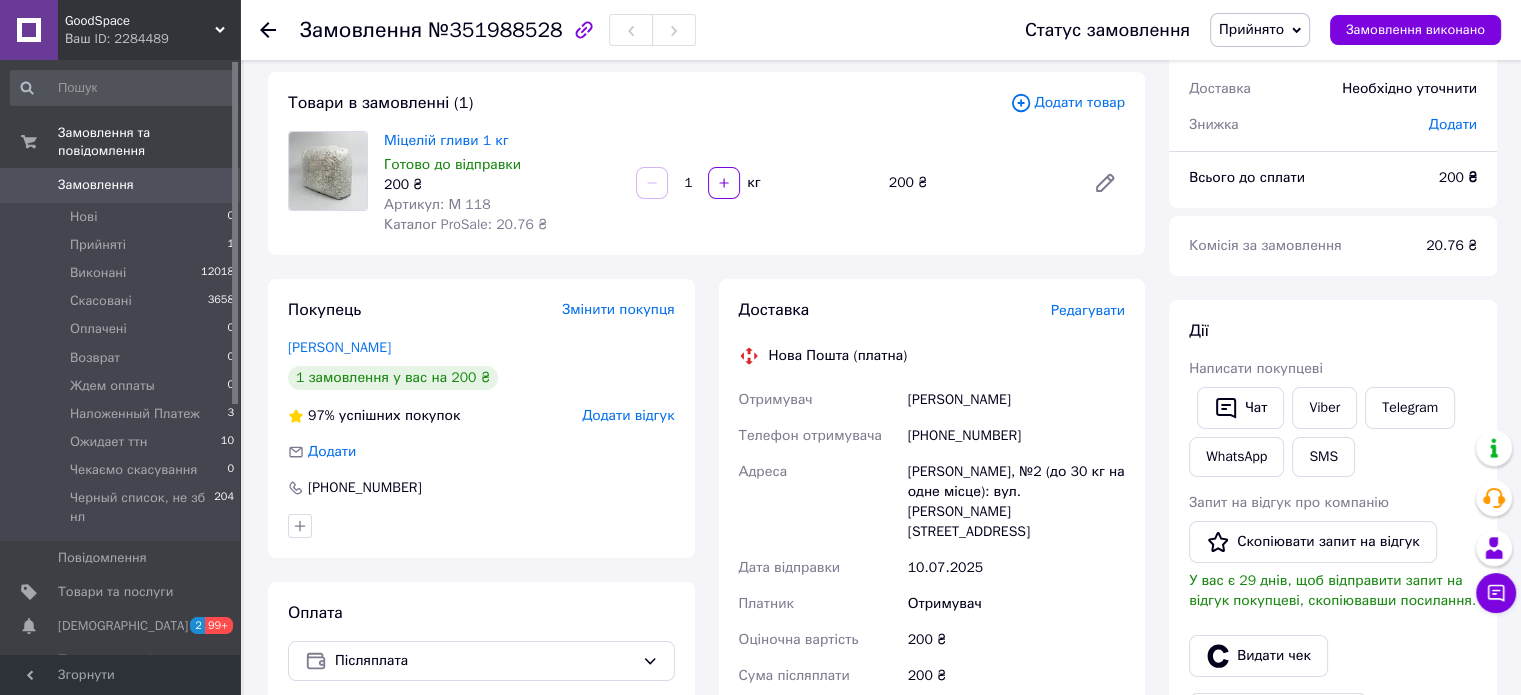 click on "Додати відгук" at bounding box center [628, 415] 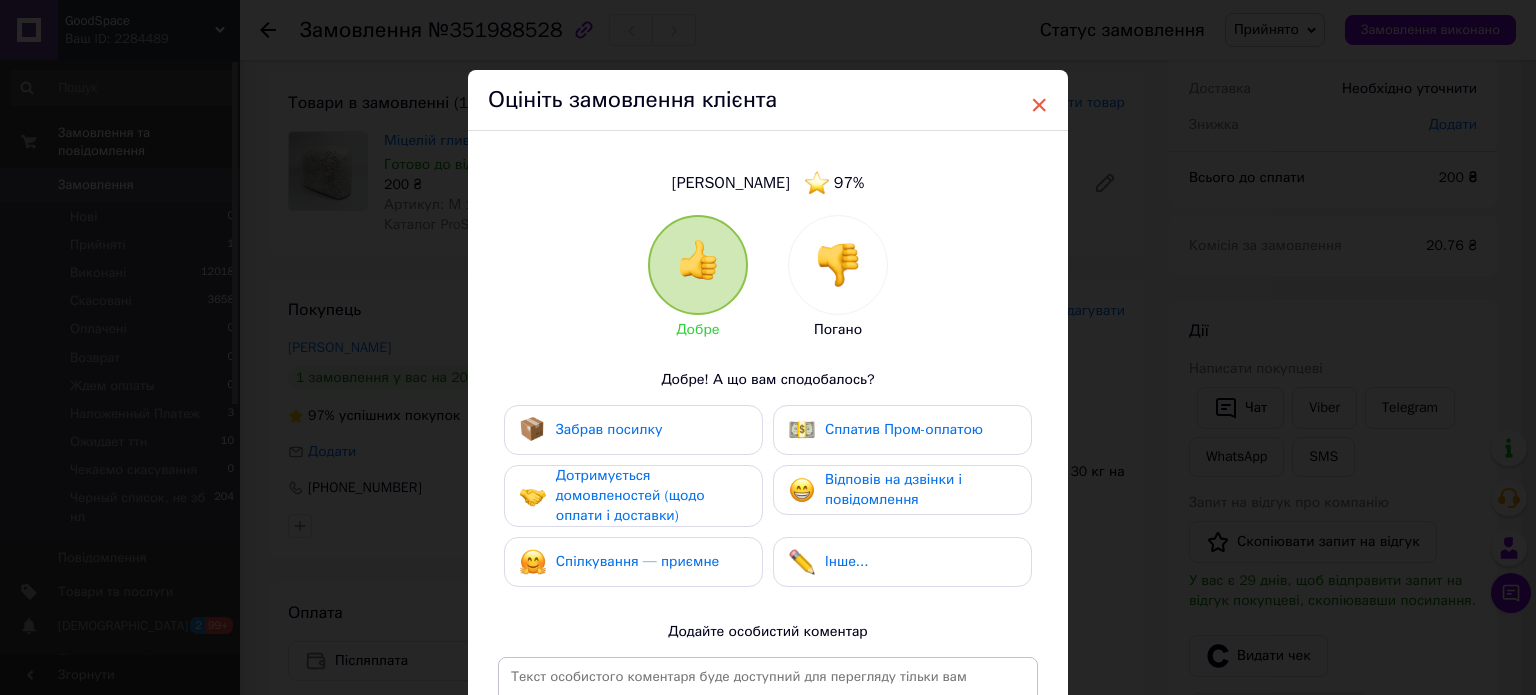 click on "×" at bounding box center (1039, 105) 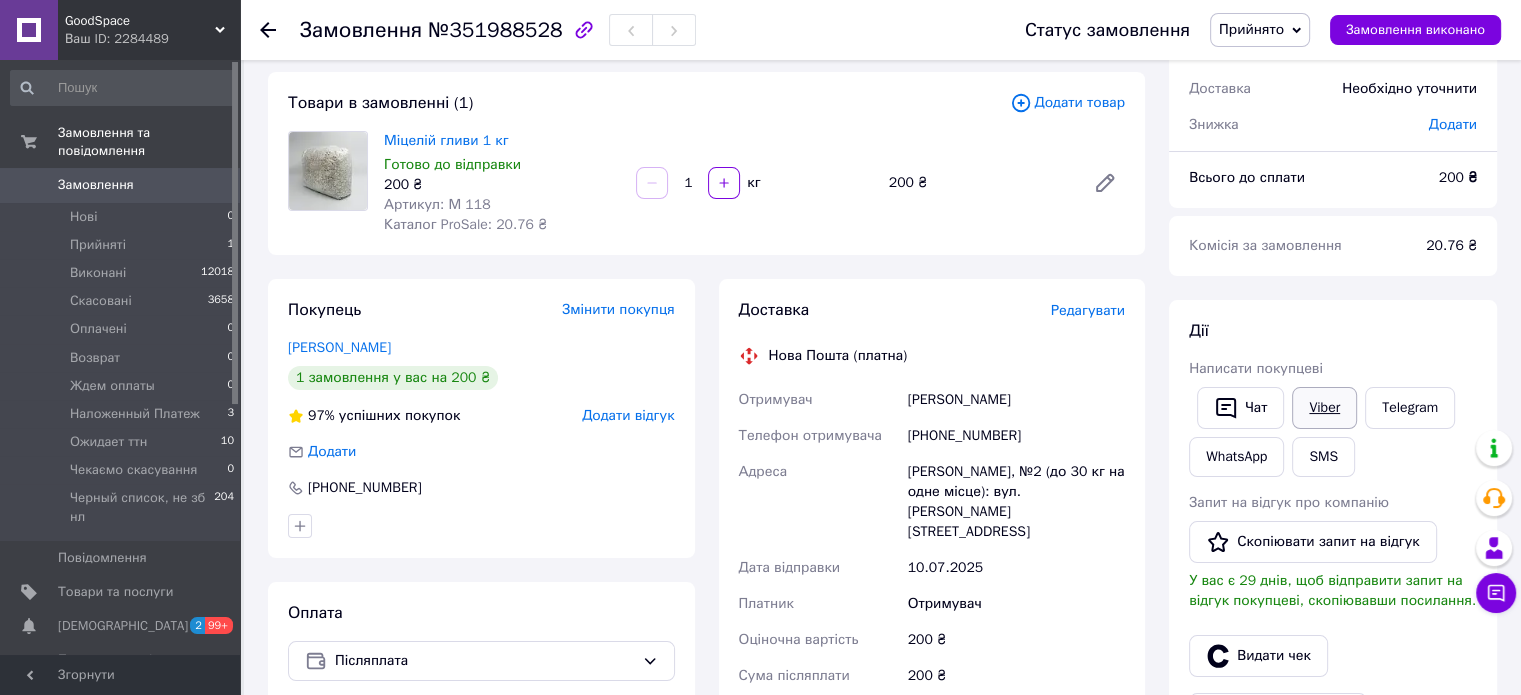 click on "Viber" at bounding box center (1324, 408) 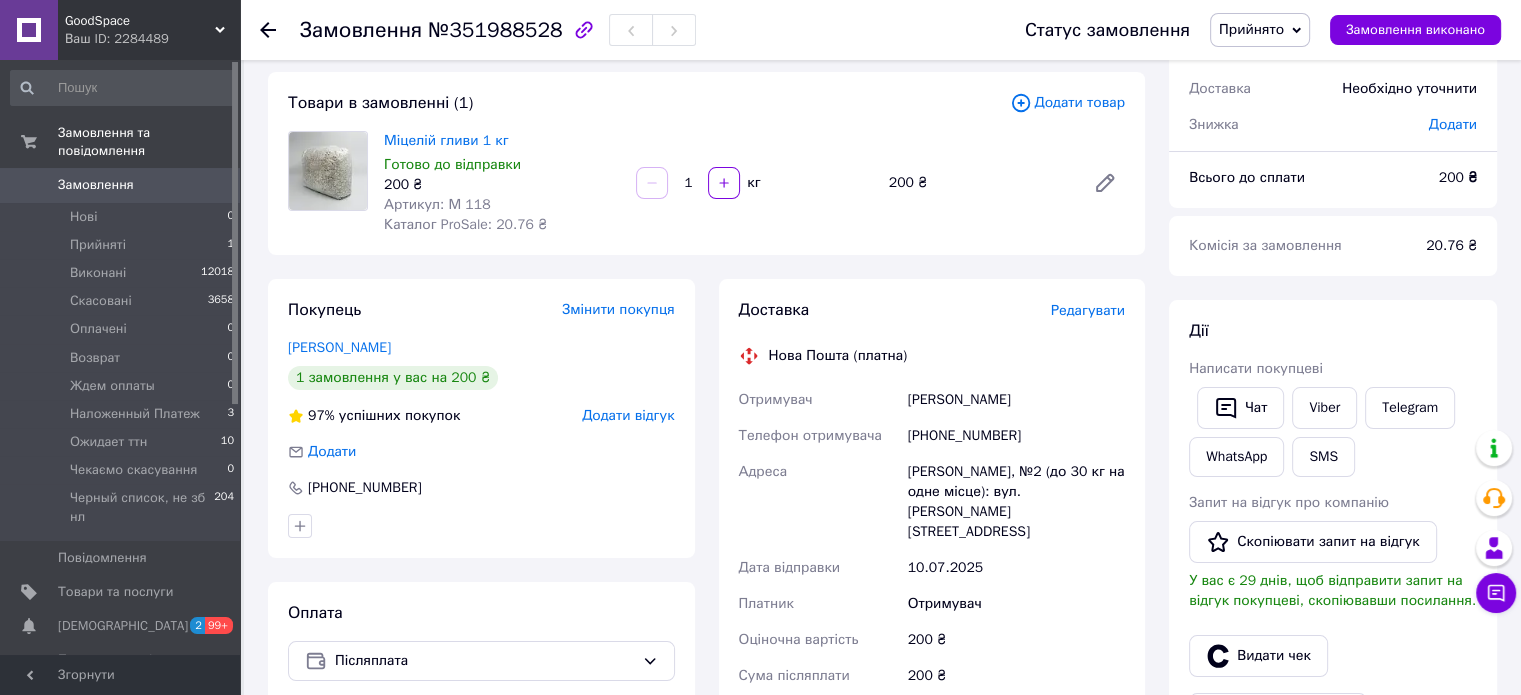 click on "Покупець Змінити покупця [PERSON_NAME] 1 замовлення у вас на 200 ₴ 97%   успішних покупок Додати відгук Додати [PHONE_NUMBER]" at bounding box center [481, 418] 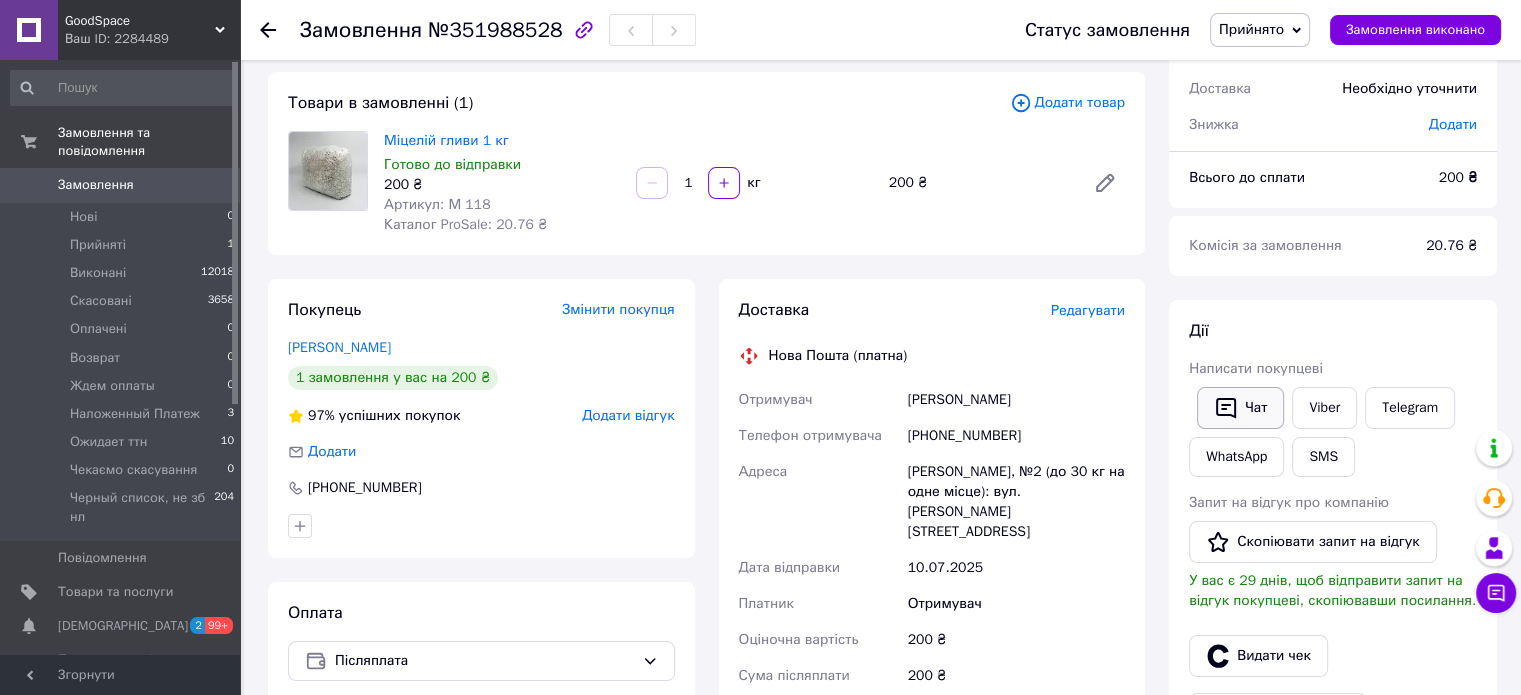 click on "Чат" at bounding box center [1240, 408] 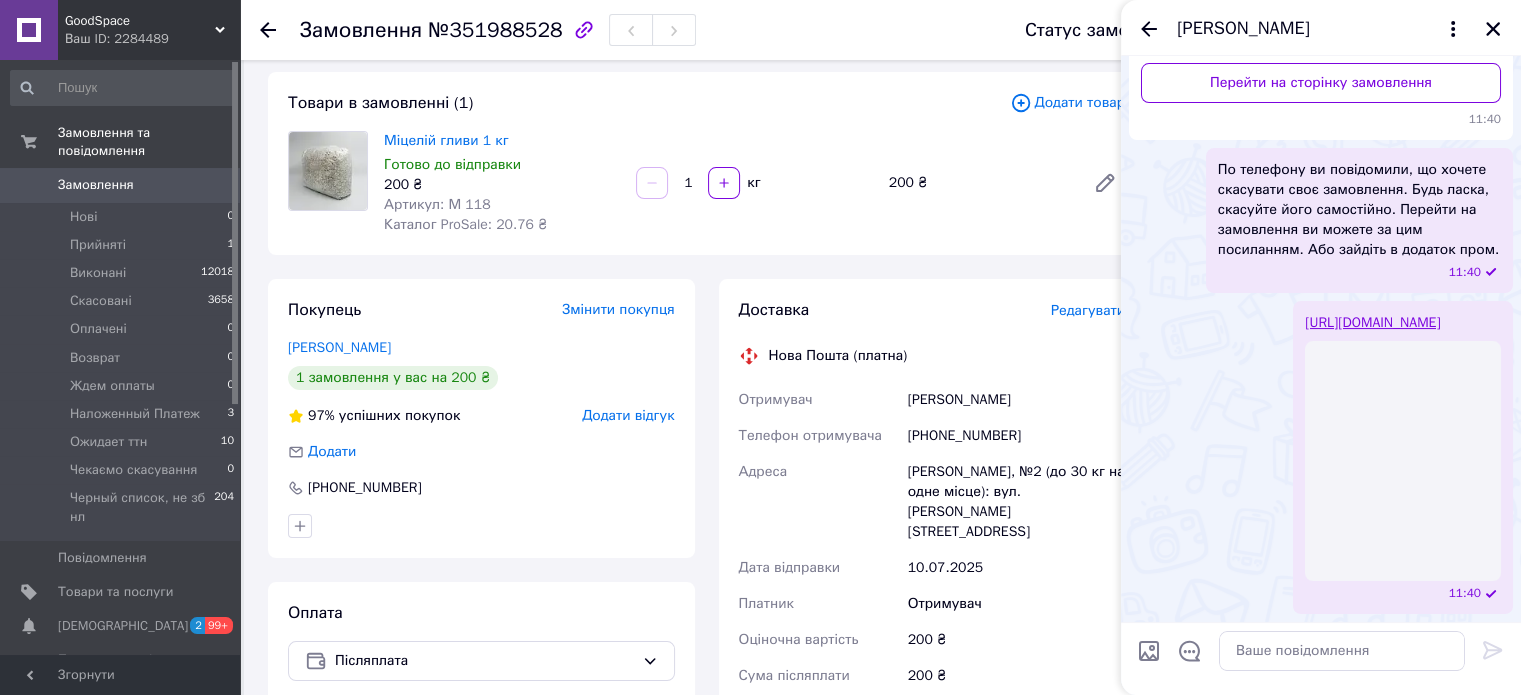 scroll, scrollTop: 183, scrollLeft: 0, axis: vertical 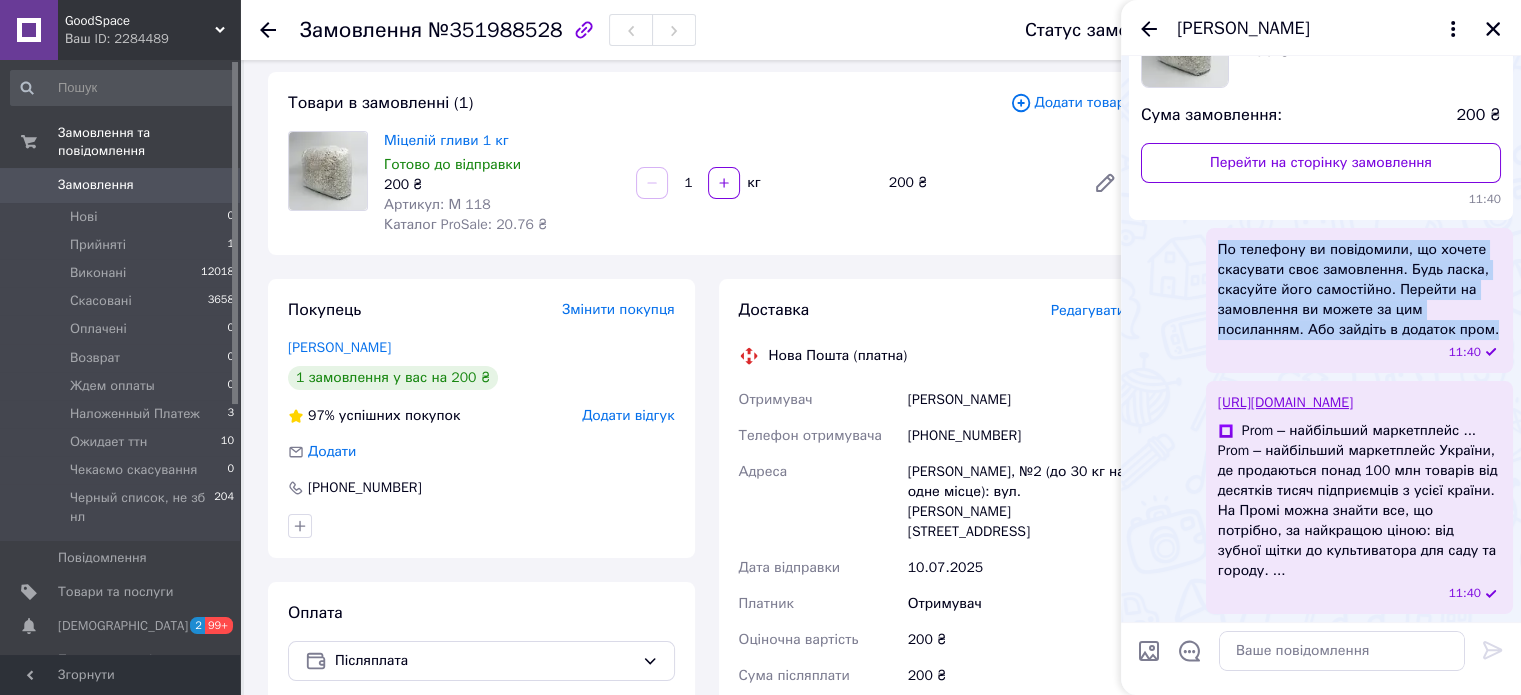 drag, startPoint x: 1220, startPoint y: 246, endPoint x: 1412, endPoint y: 333, distance: 210.79137 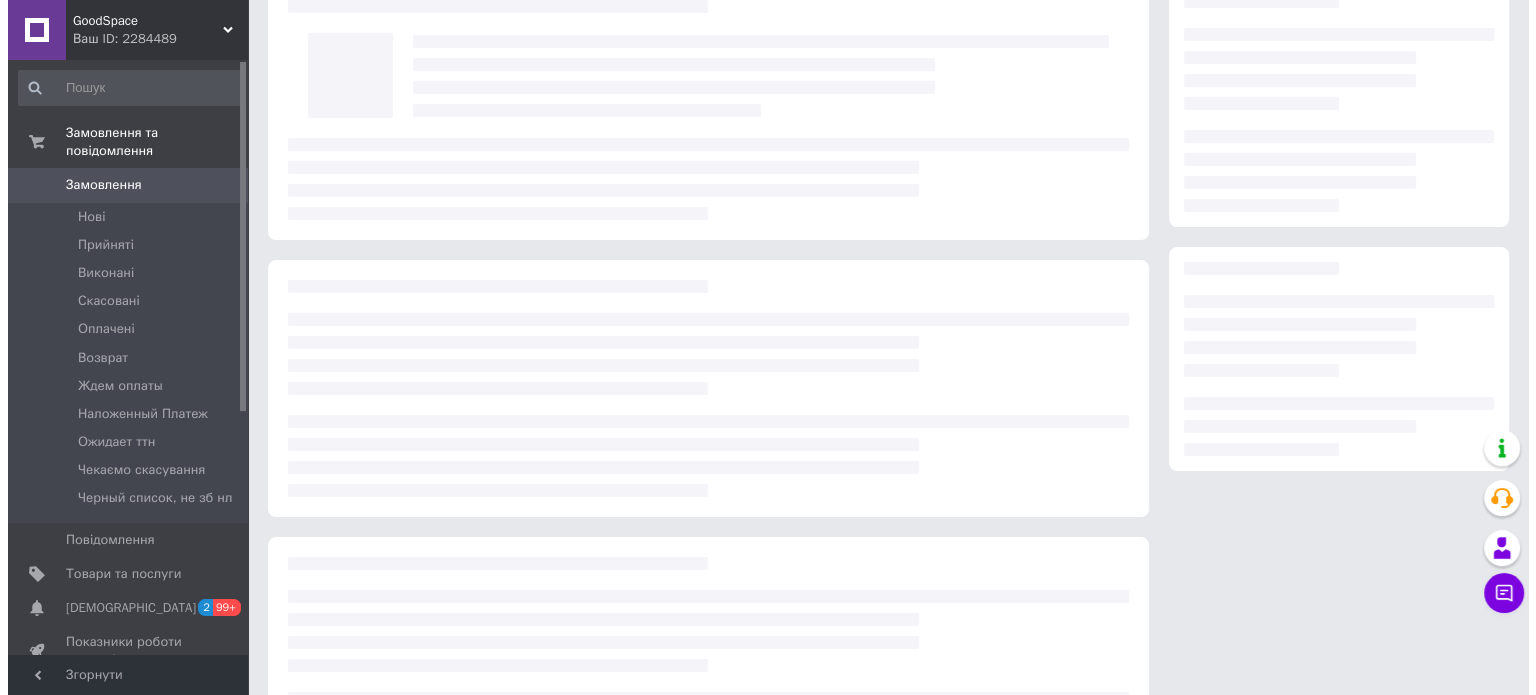 scroll, scrollTop: 100, scrollLeft: 0, axis: vertical 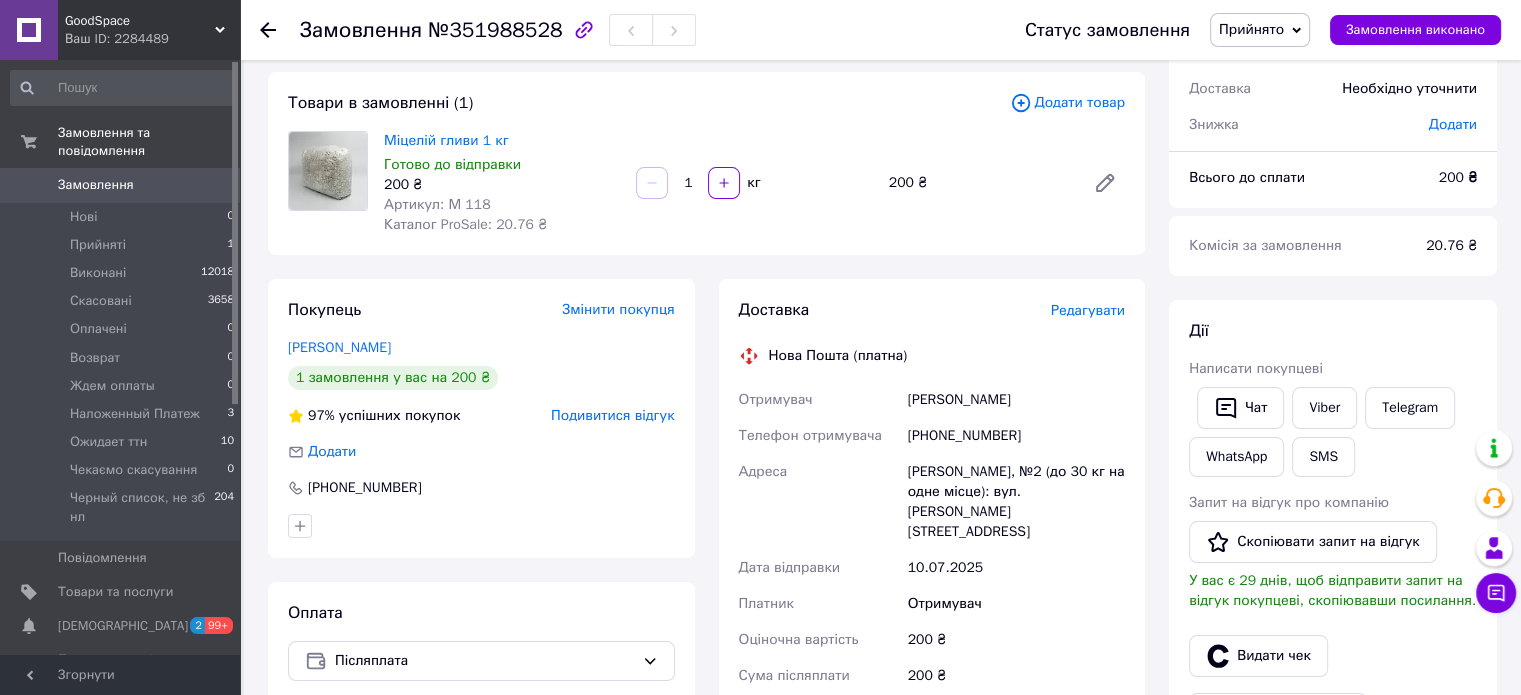 click on "Подивитися відгук" at bounding box center [612, 415] 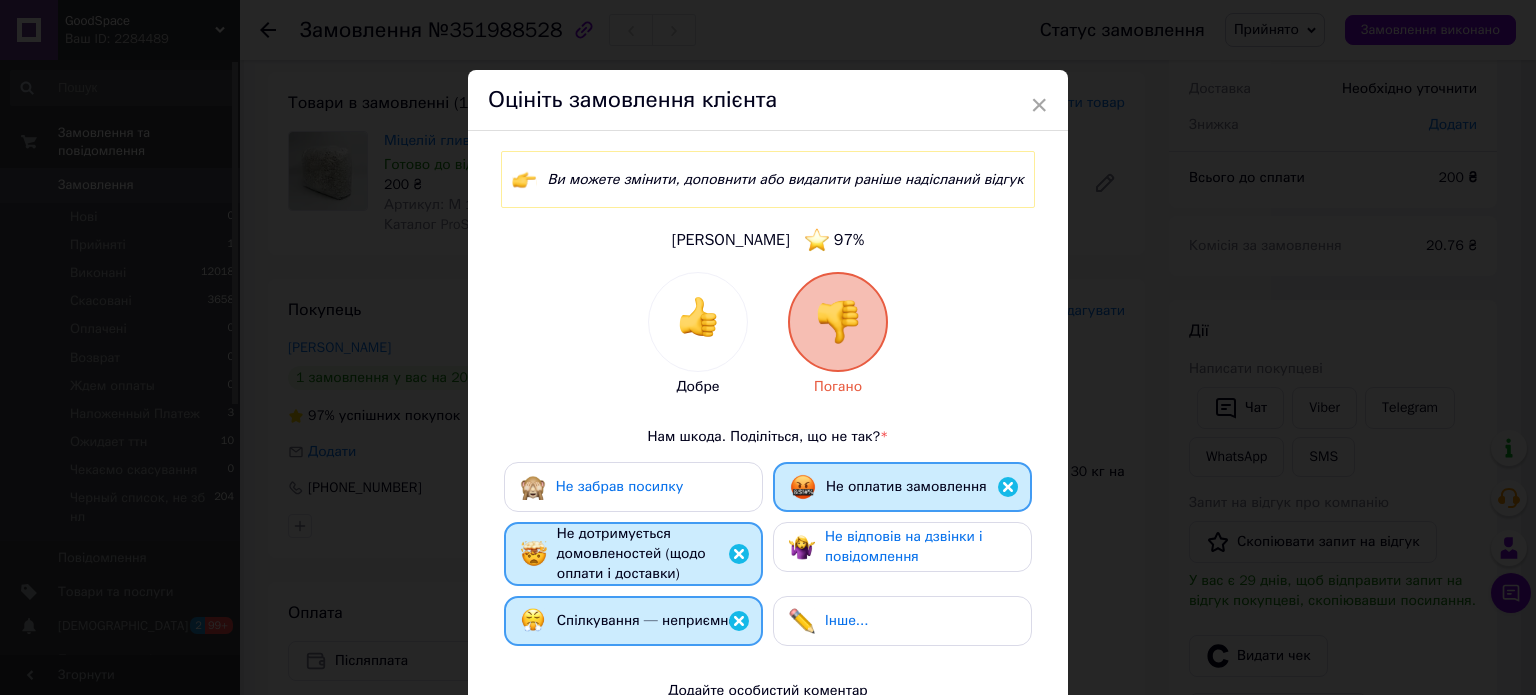 click on "Не забрав посилку" at bounding box center (633, 487) 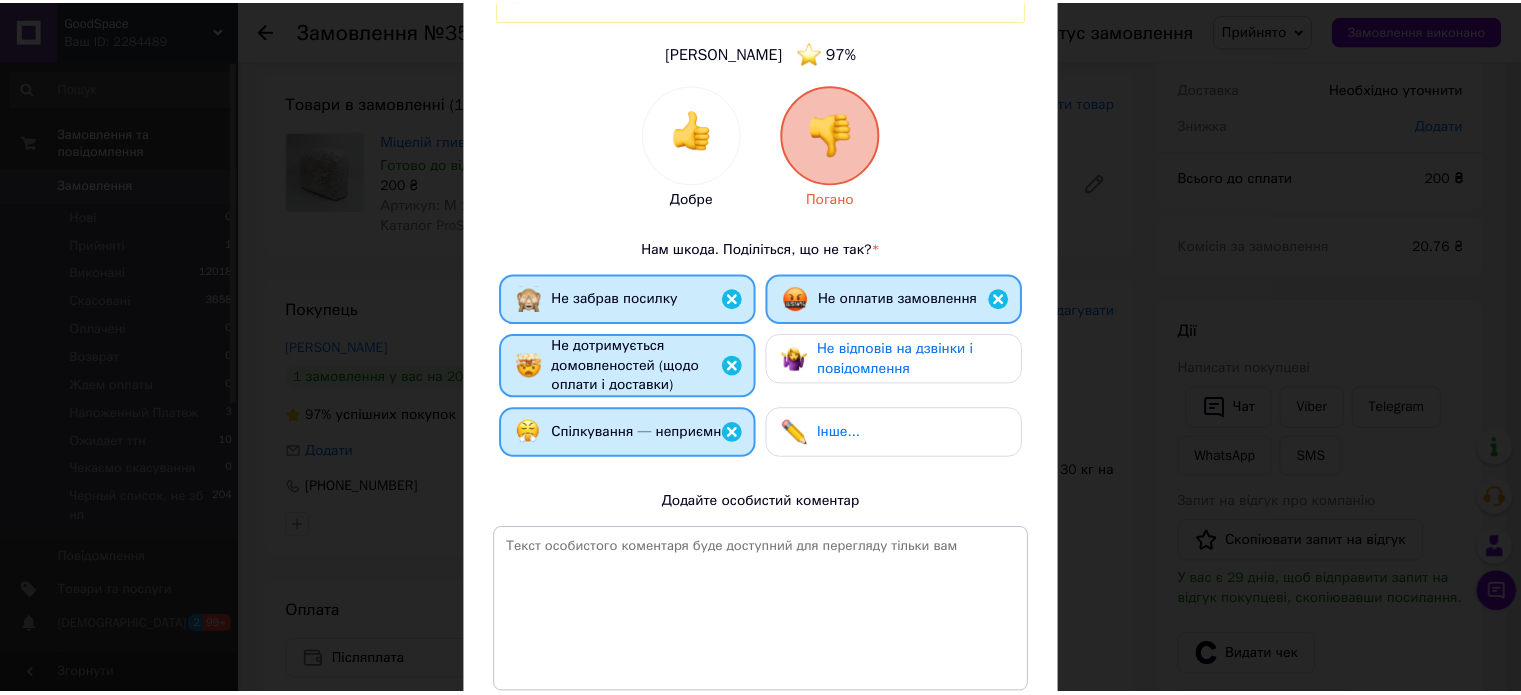 scroll, scrollTop: 353, scrollLeft: 0, axis: vertical 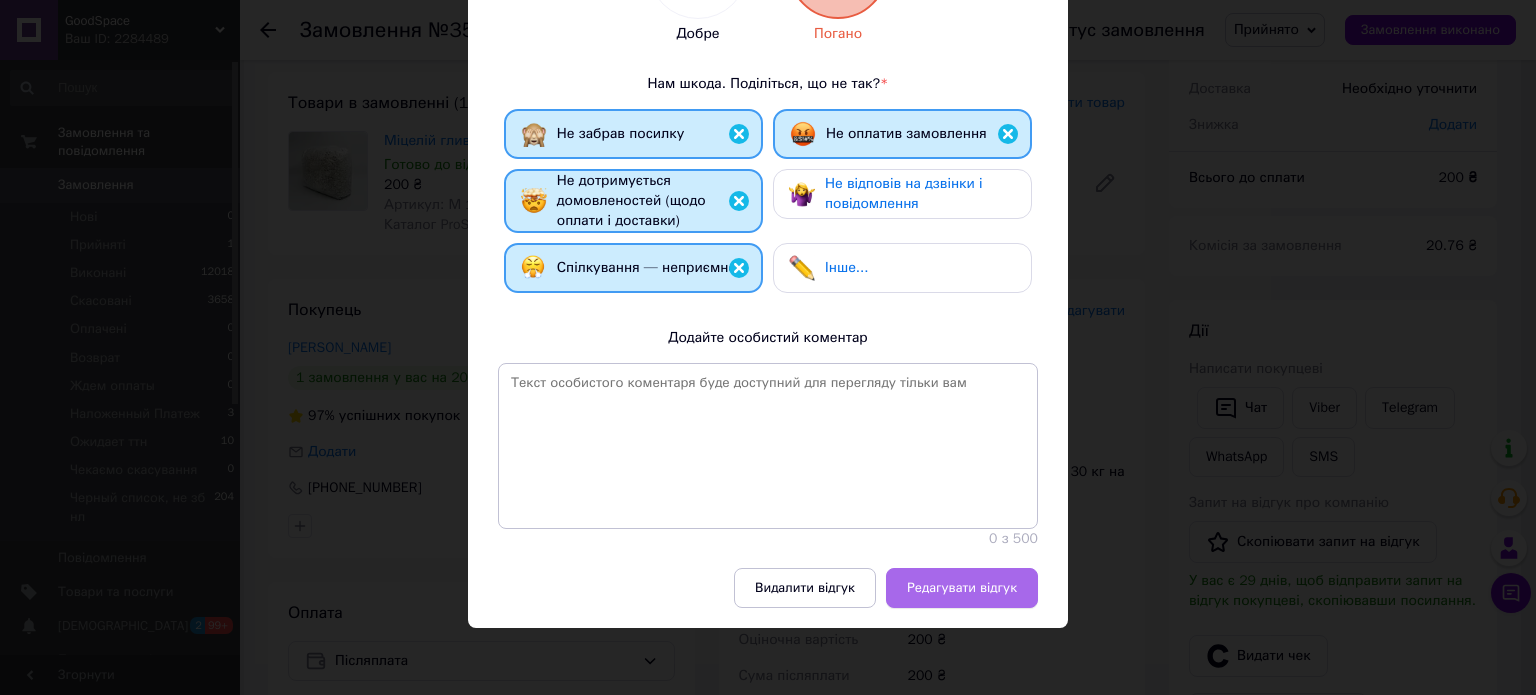 click on "Редагувати відгук" at bounding box center [962, 588] 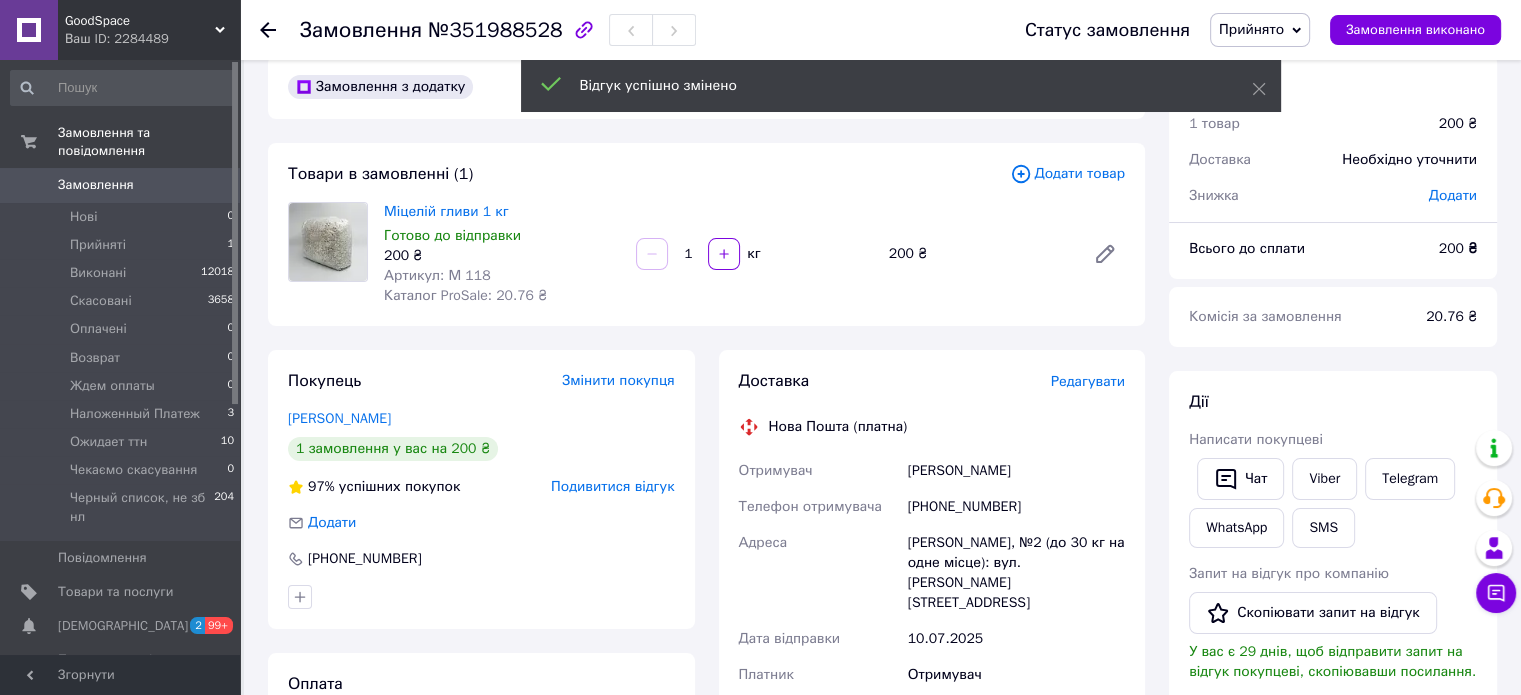 scroll, scrollTop: 0, scrollLeft: 0, axis: both 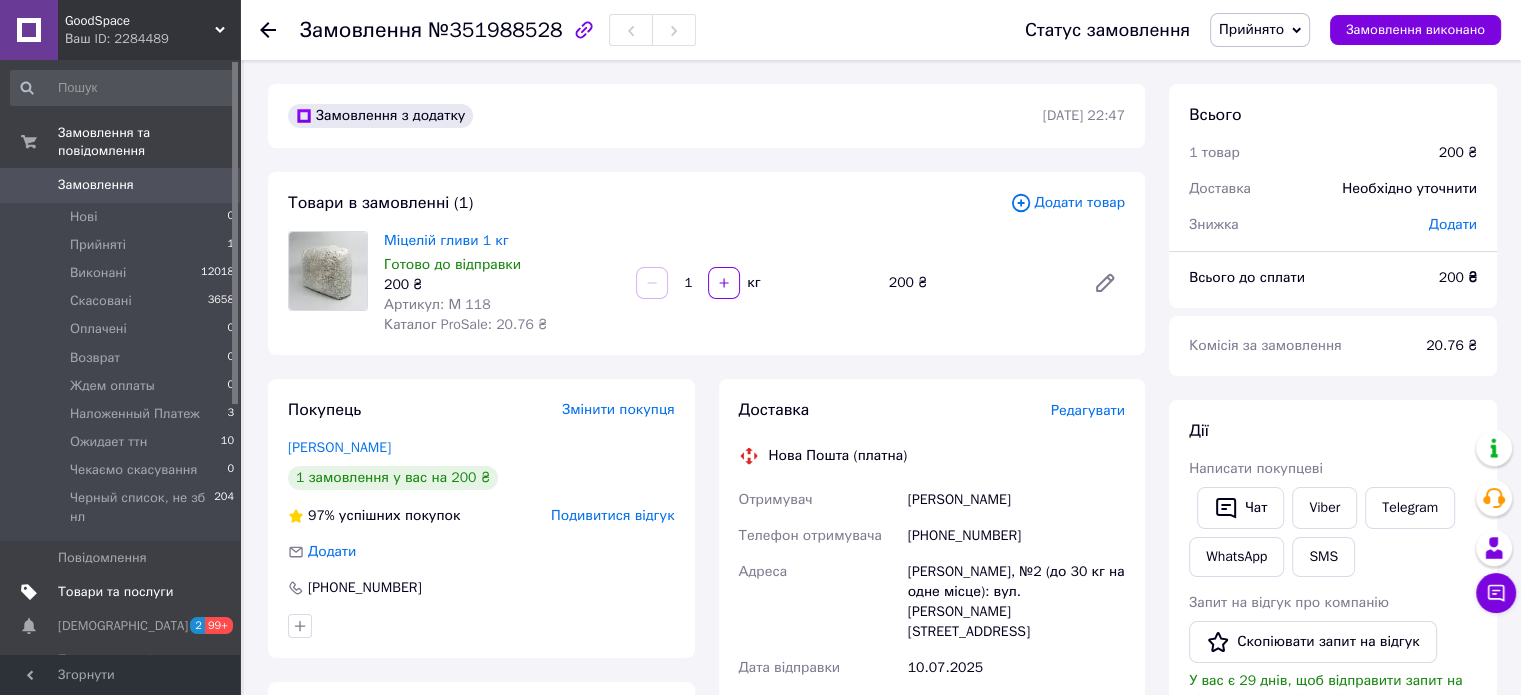 click on "Товари та послуги" at bounding box center [115, 592] 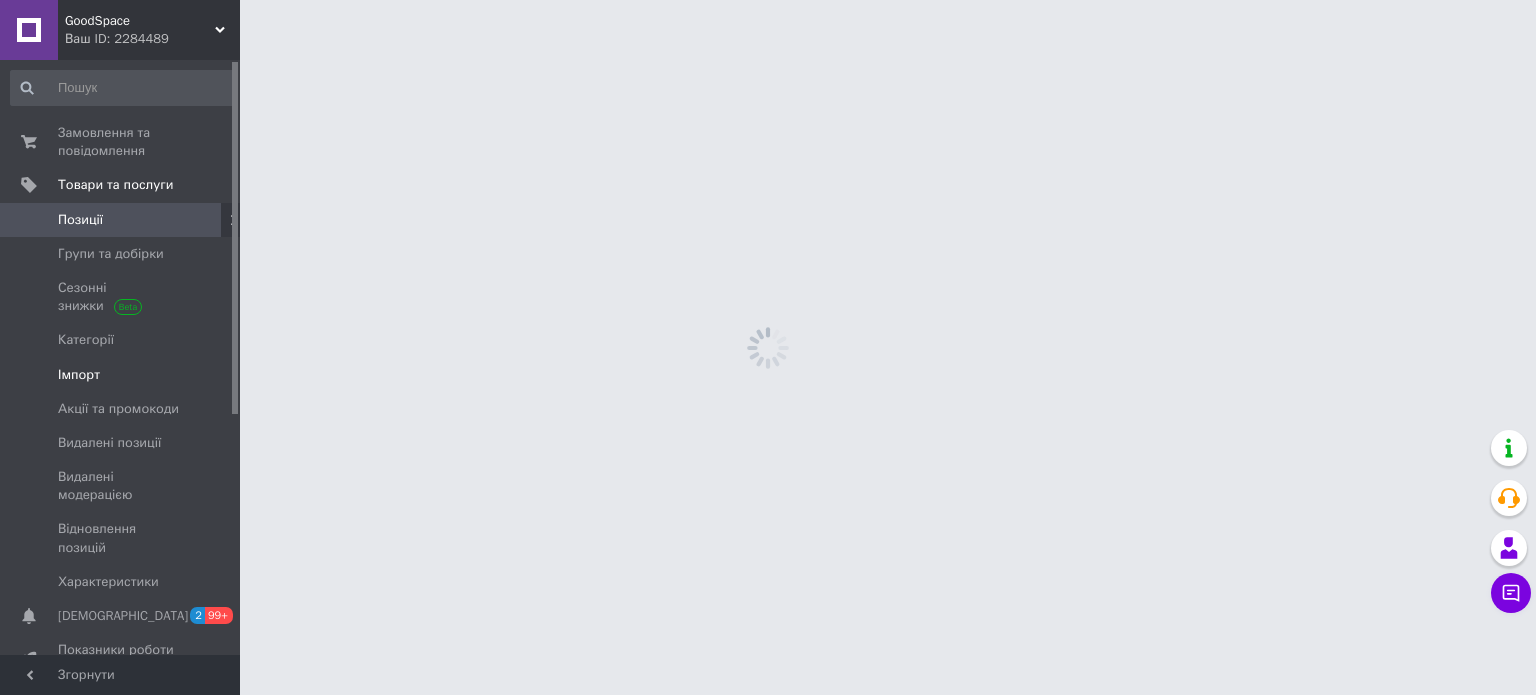 click on "Імпорт" at bounding box center [121, 375] 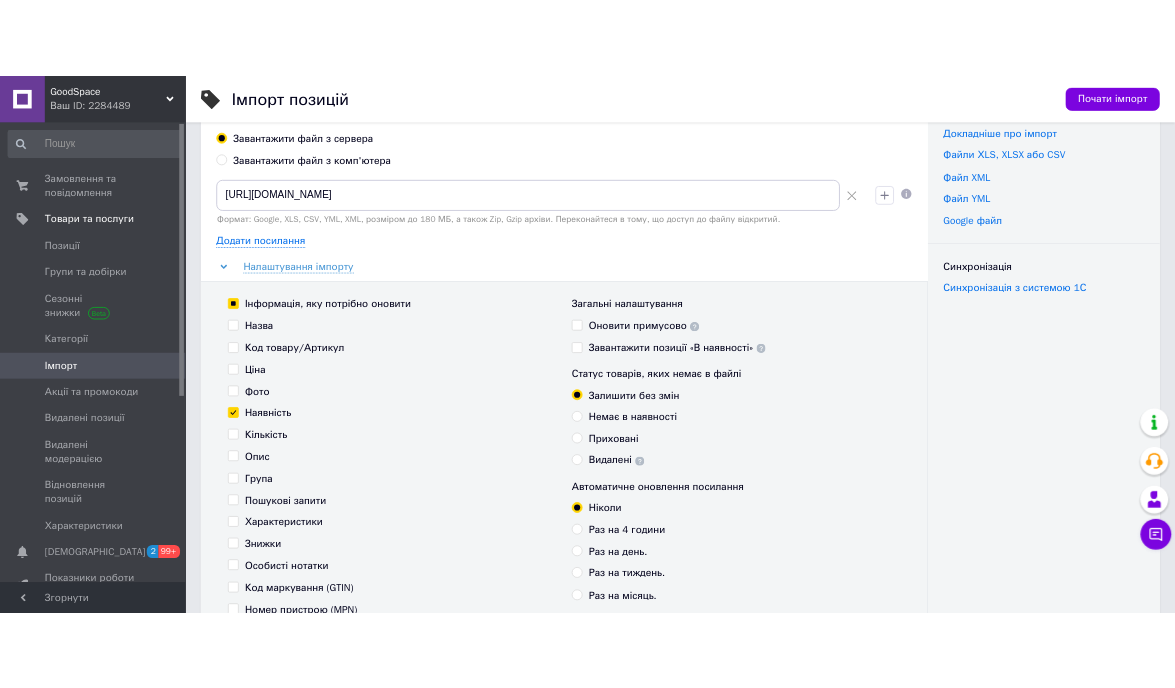 scroll, scrollTop: 0, scrollLeft: 0, axis: both 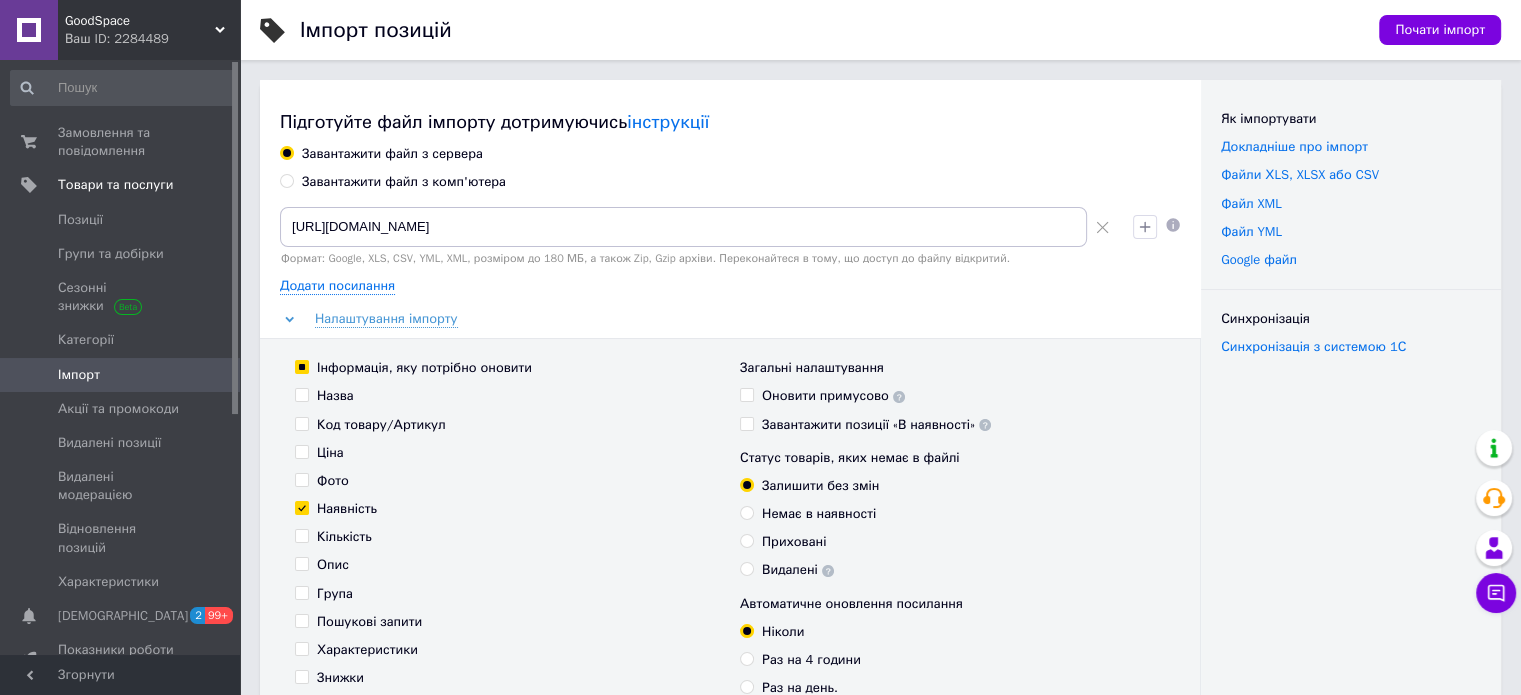 click on "Ваш ID: 2284489" at bounding box center (152, 39) 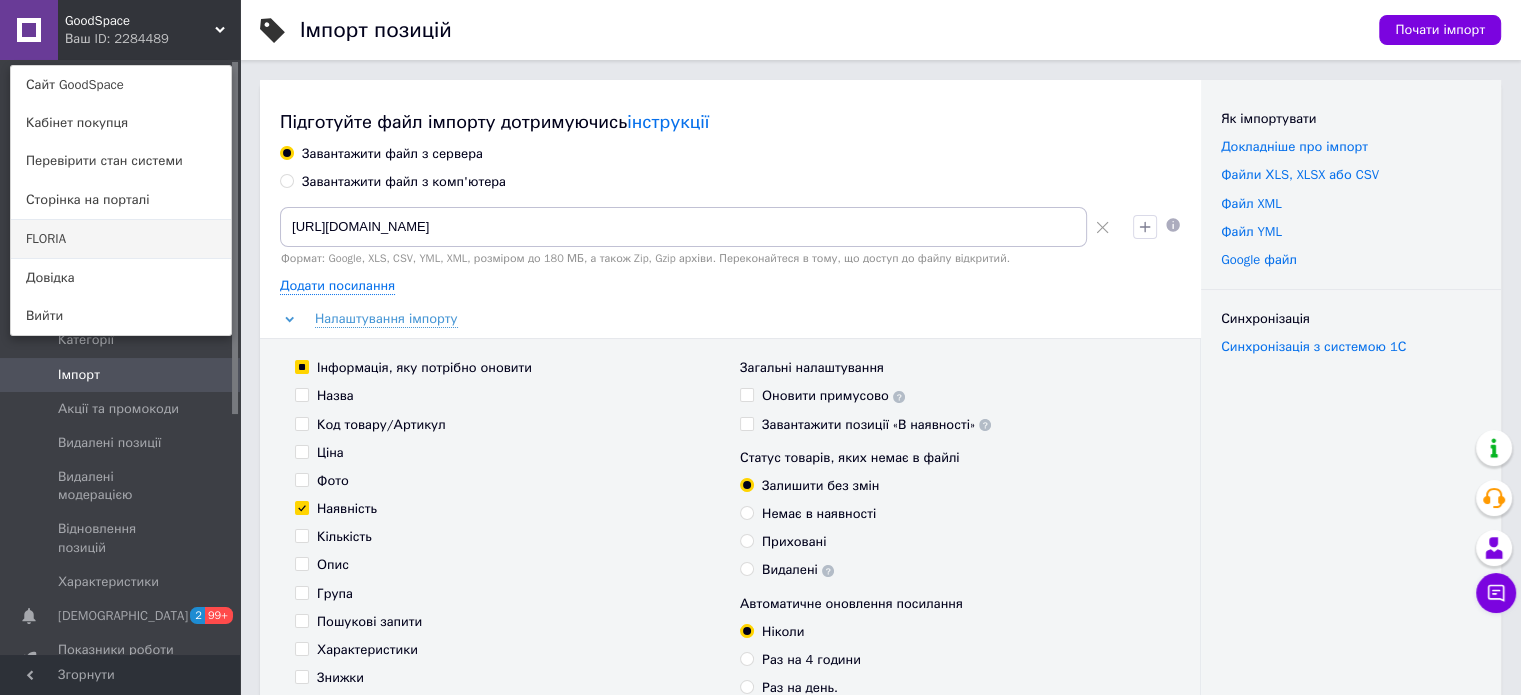 drag, startPoint x: 82, startPoint y: 239, endPoint x: 245, endPoint y: 151, distance: 185.23769 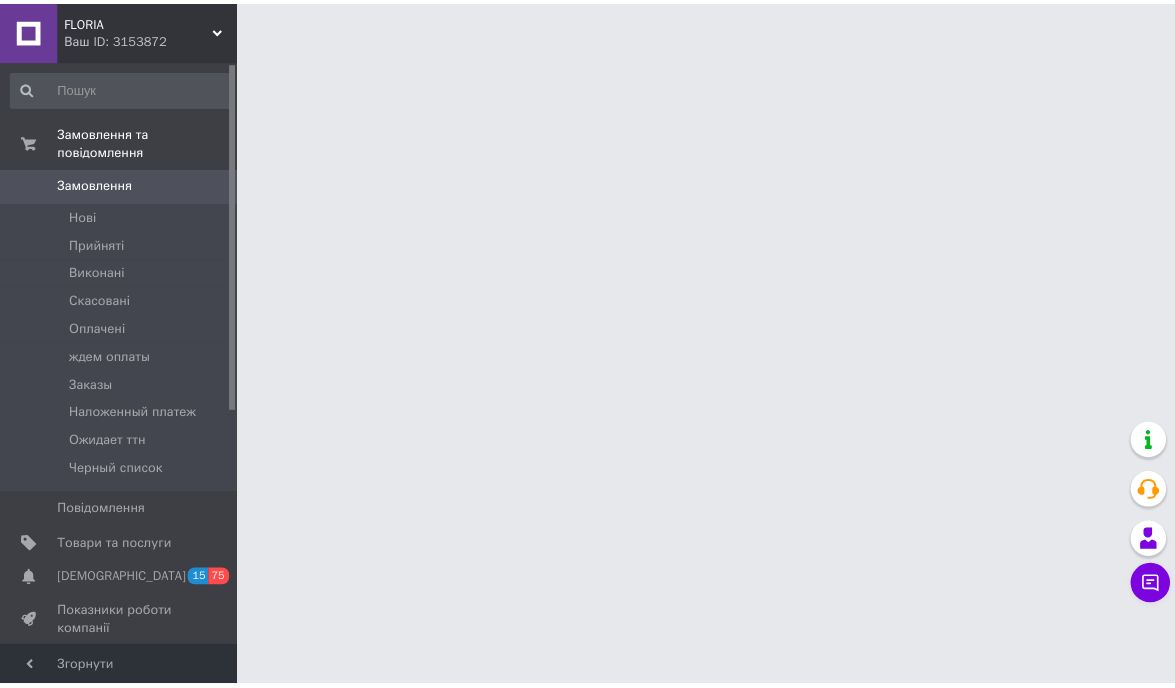 scroll, scrollTop: 0, scrollLeft: 0, axis: both 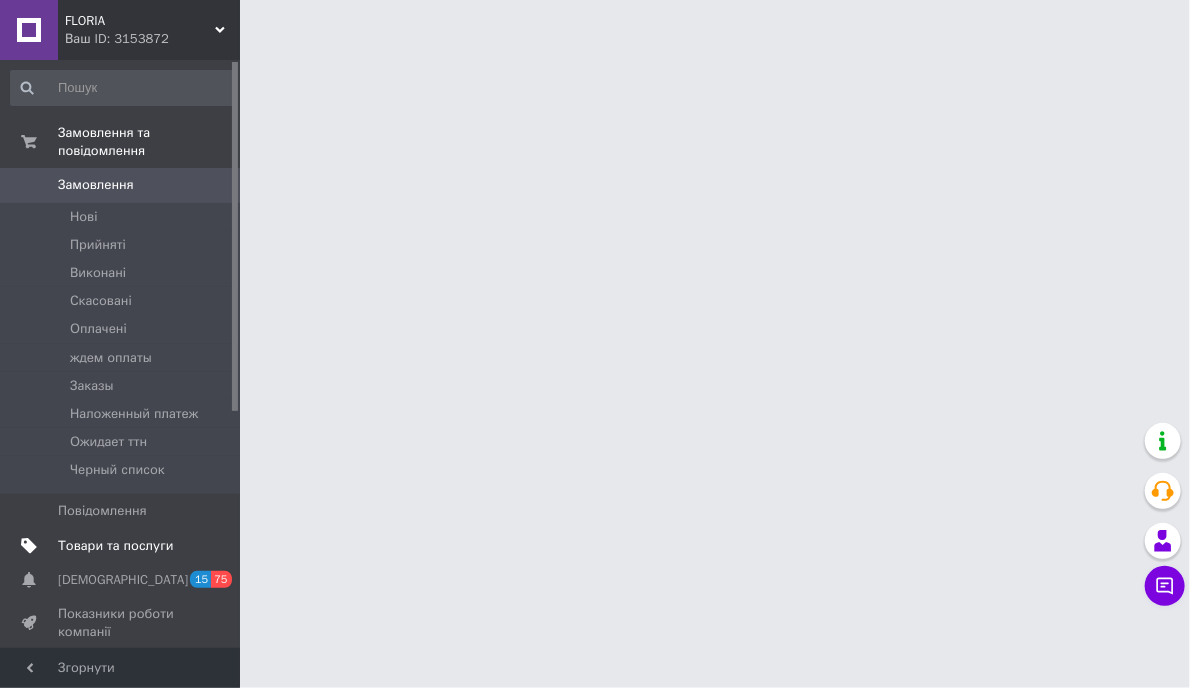 click on "Товари та послуги" at bounding box center (115, 546) 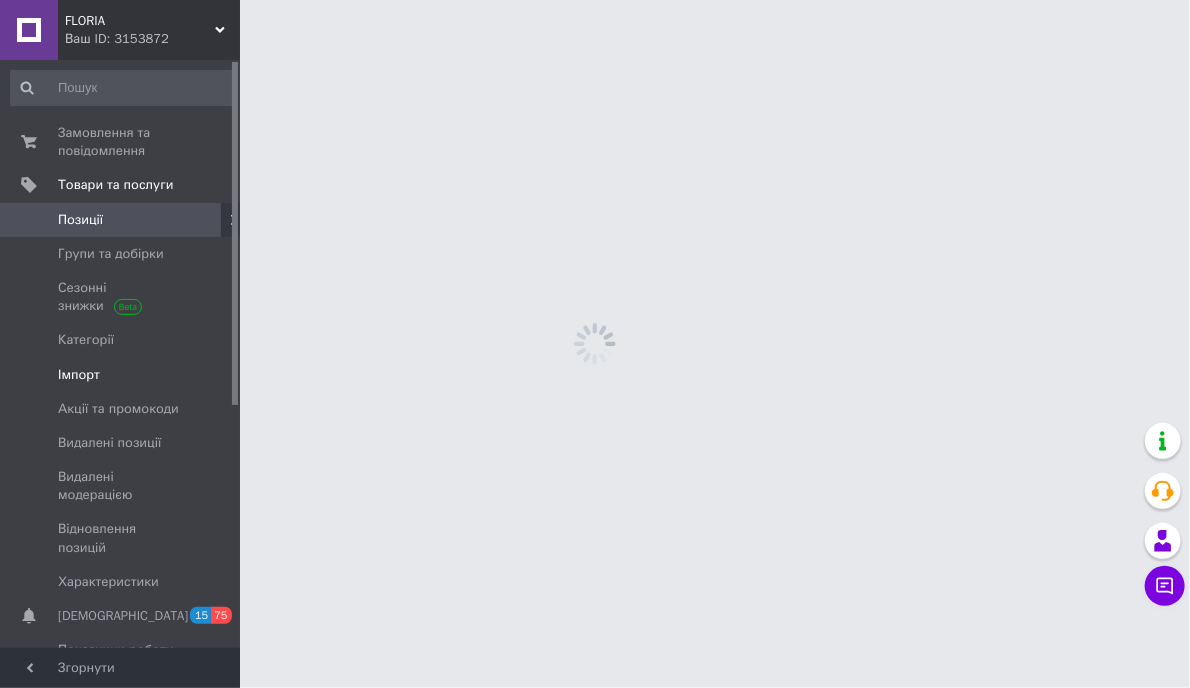 click on "Імпорт" at bounding box center (121, 375) 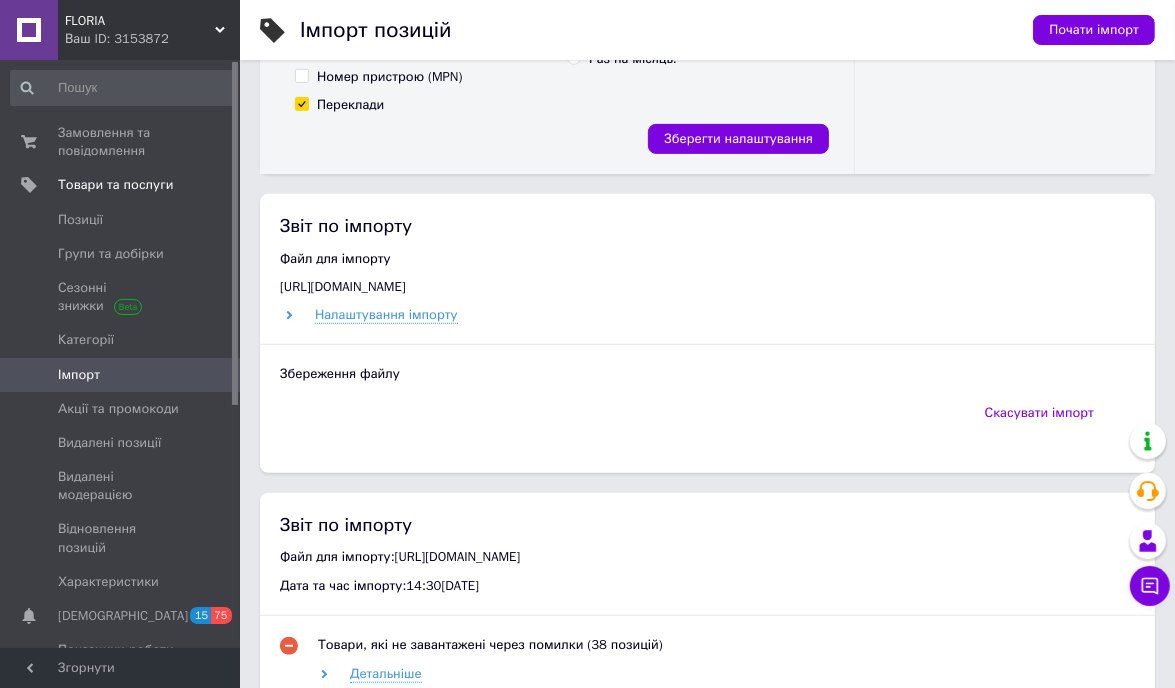 scroll, scrollTop: 700, scrollLeft: 0, axis: vertical 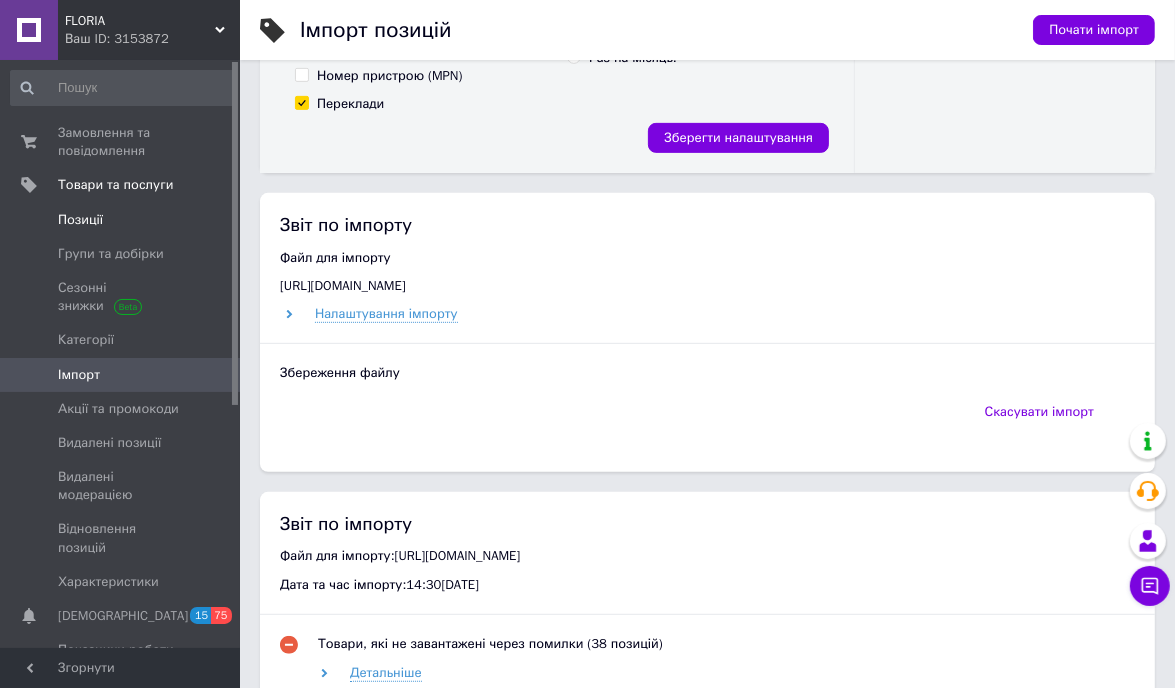 click on "Позиції" at bounding box center [80, 220] 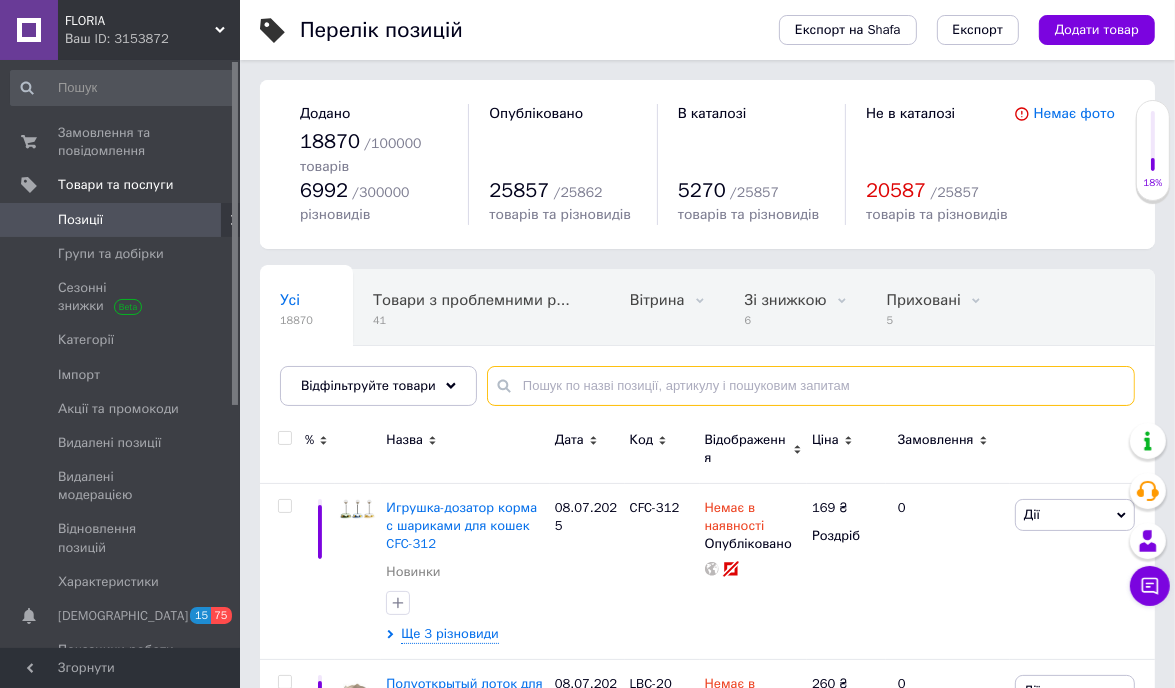 click at bounding box center (811, 386) 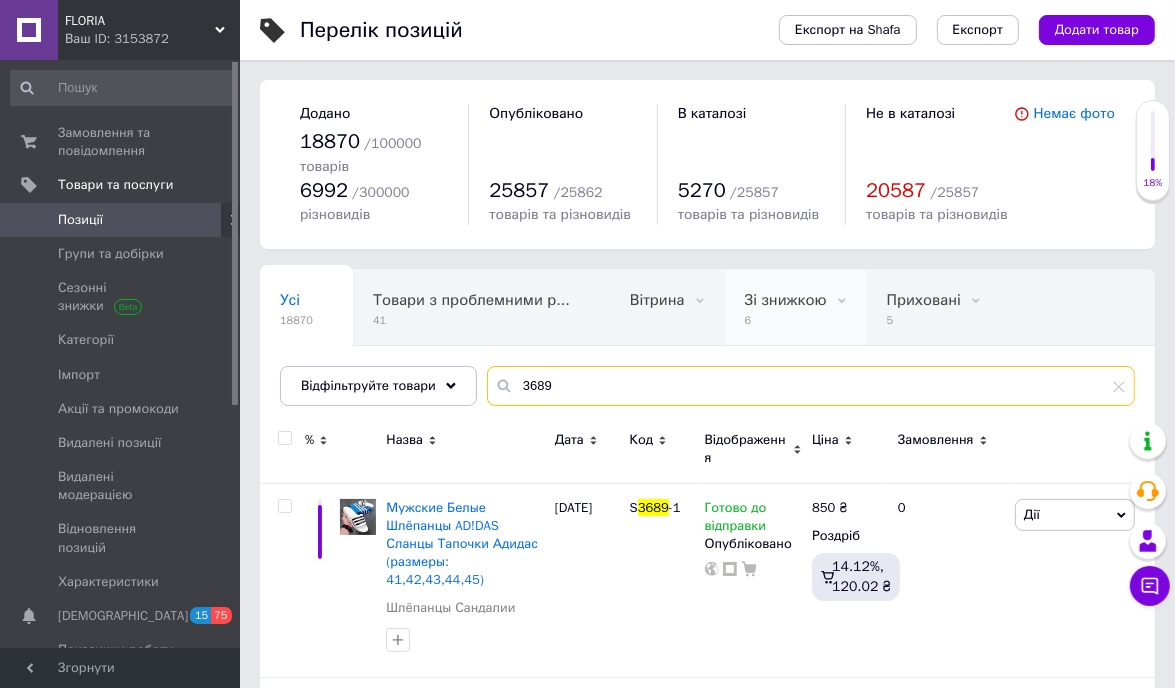 scroll, scrollTop: 100, scrollLeft: 0, axis: vertical 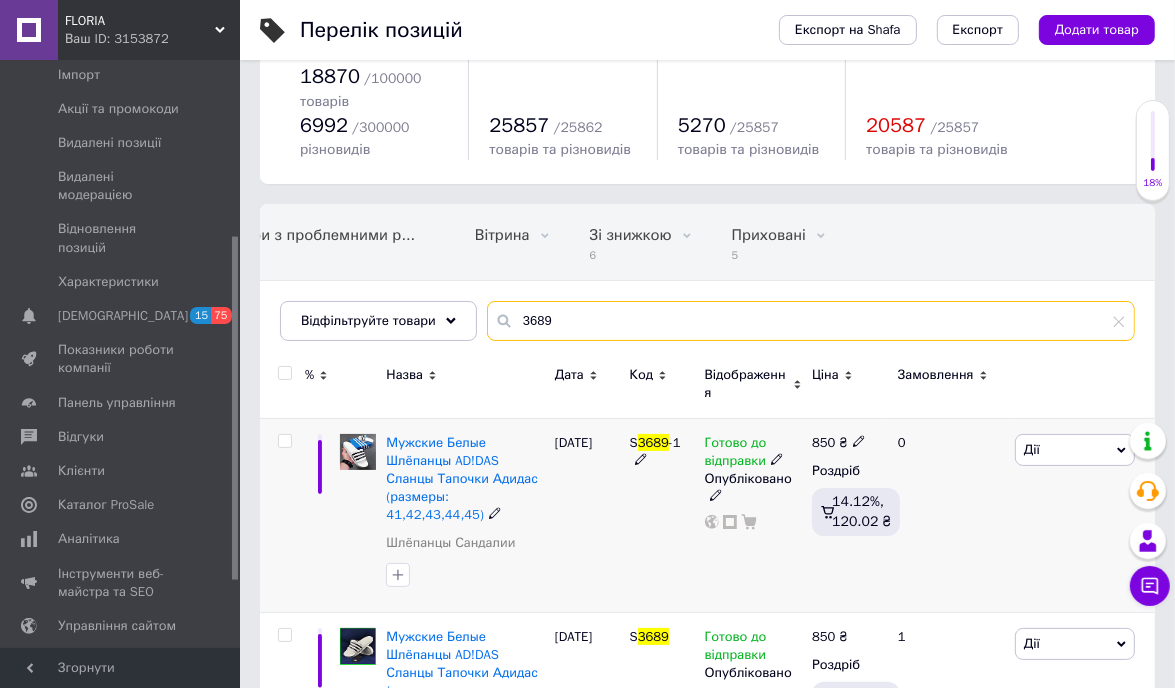 type on "3689" 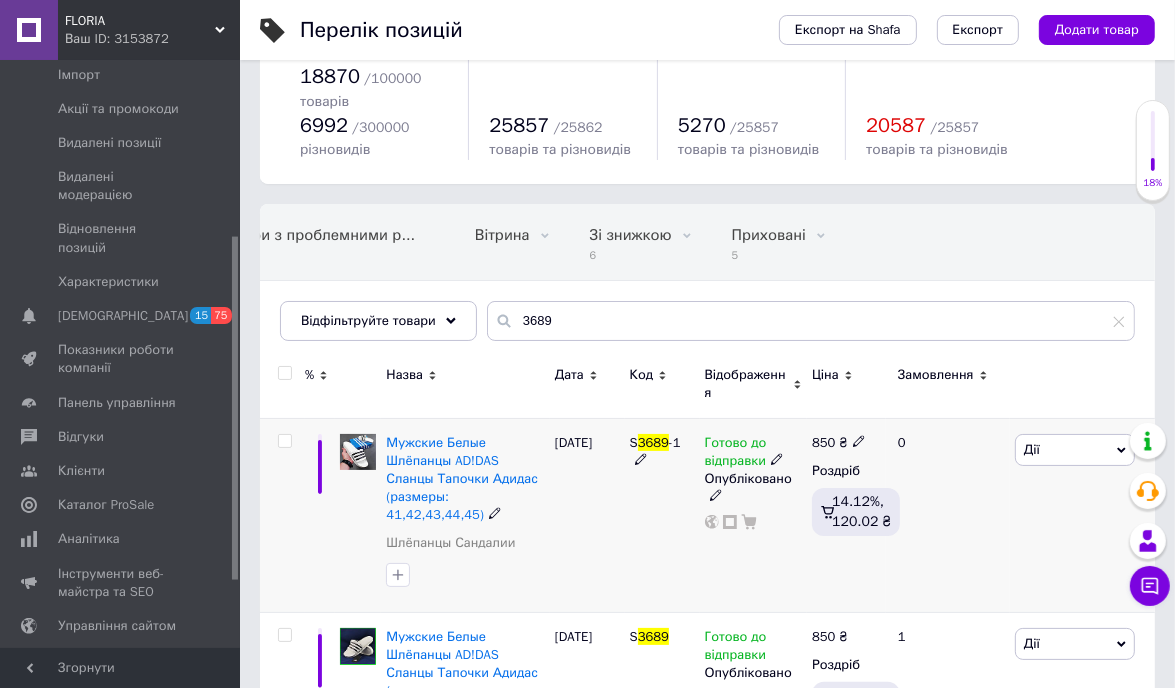 click 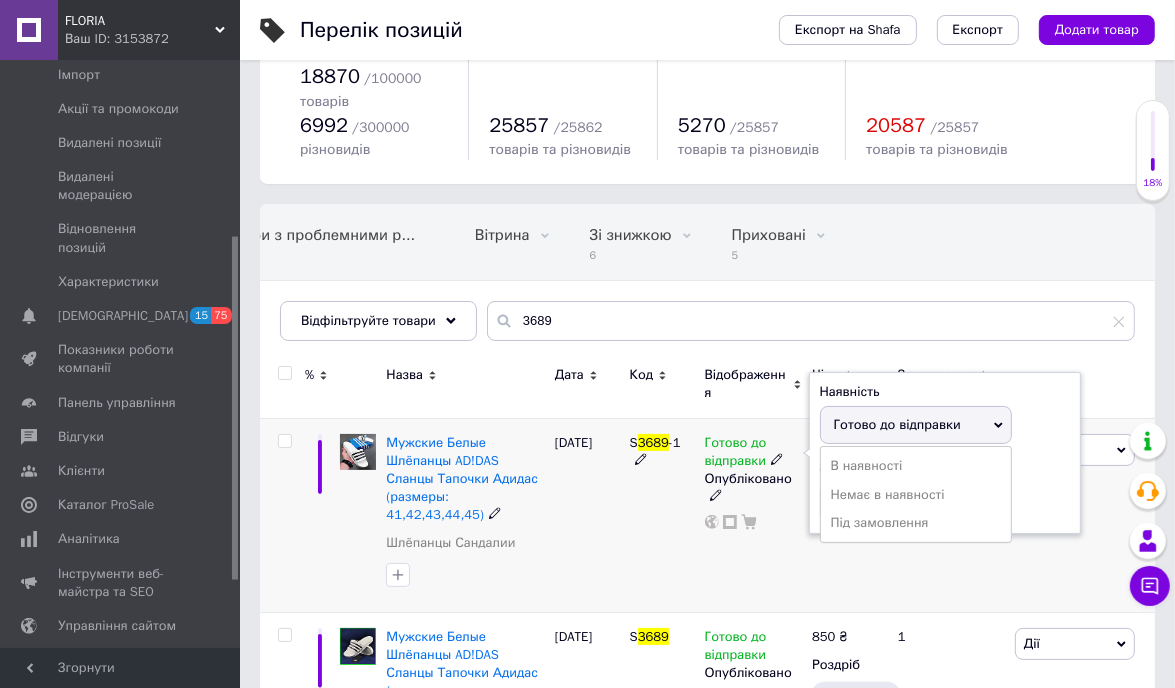 click on "В наявності" at bounding box center (916, 466) 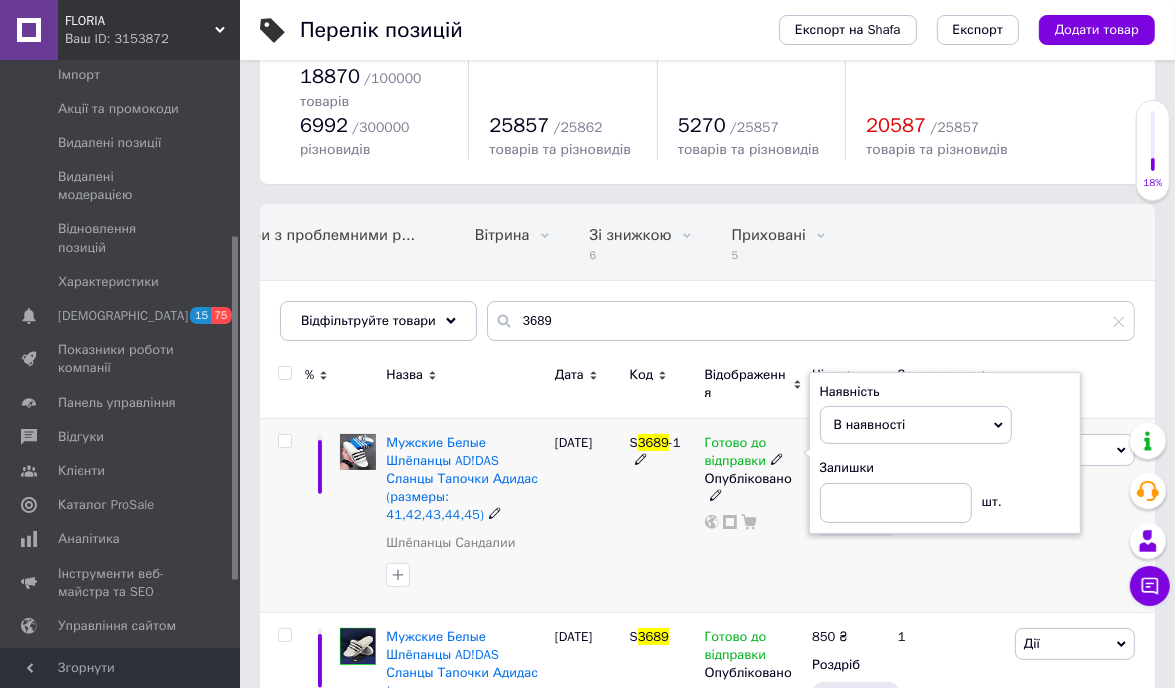 click on "В наявності" at bounding box center (870, 424) 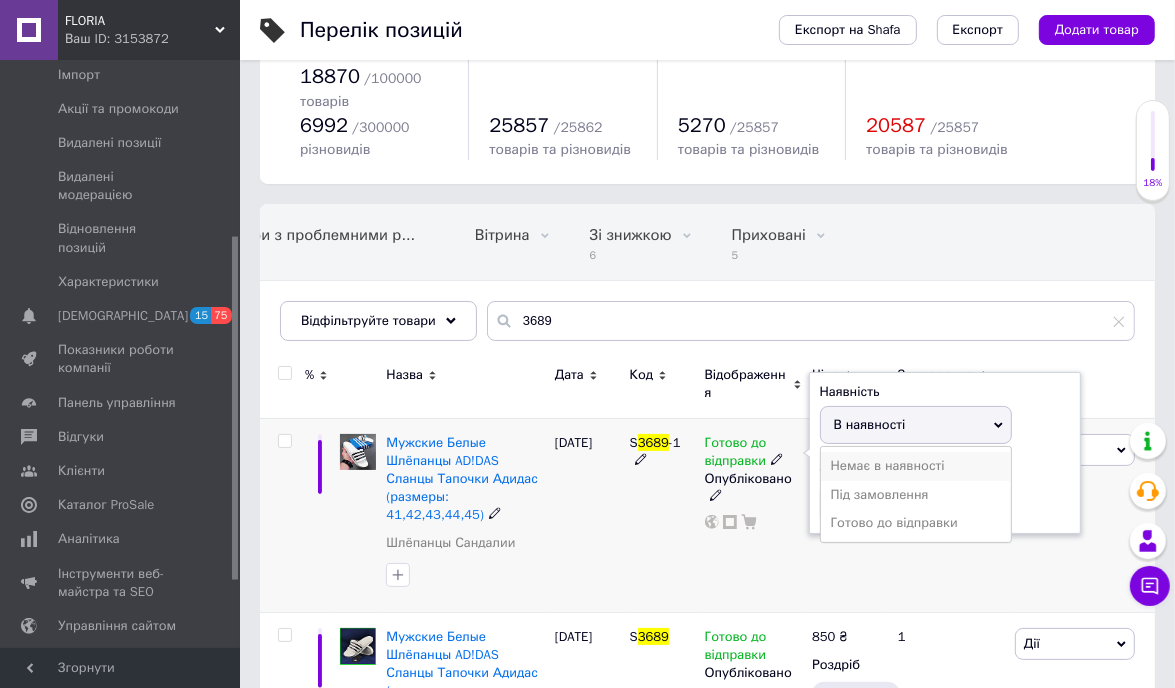 click on "Немає в наявності" at bounding box center [916, 466] 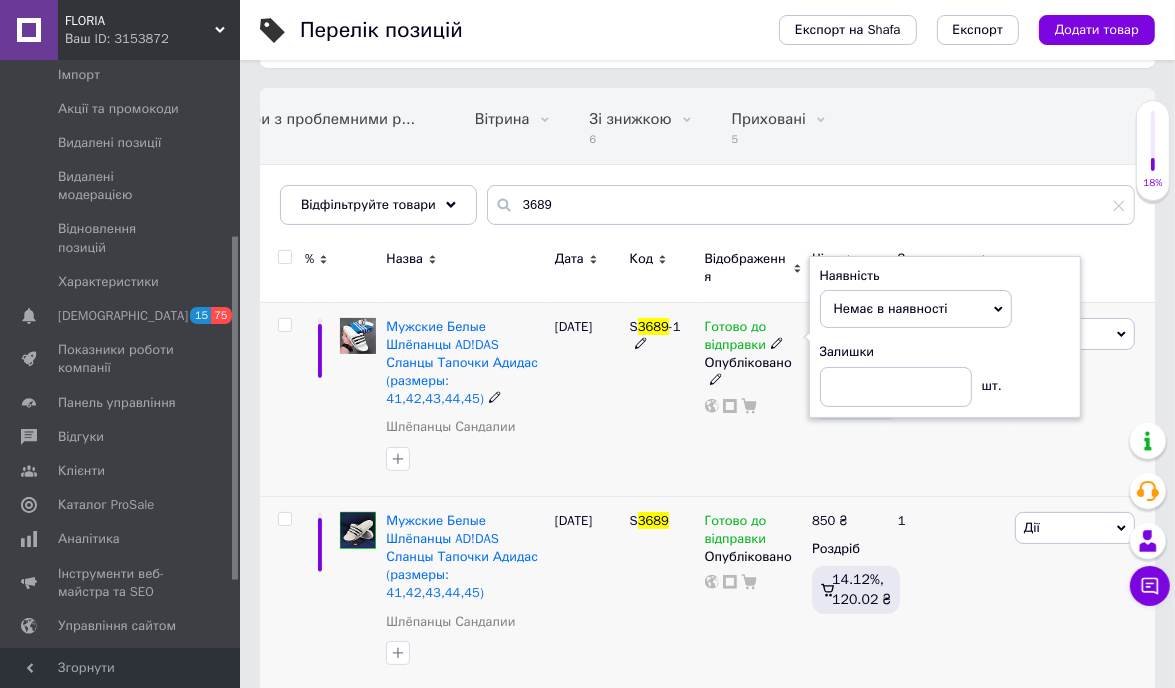 scroll, scrollTop: 183, scrollLeft: 0, axis: vertical 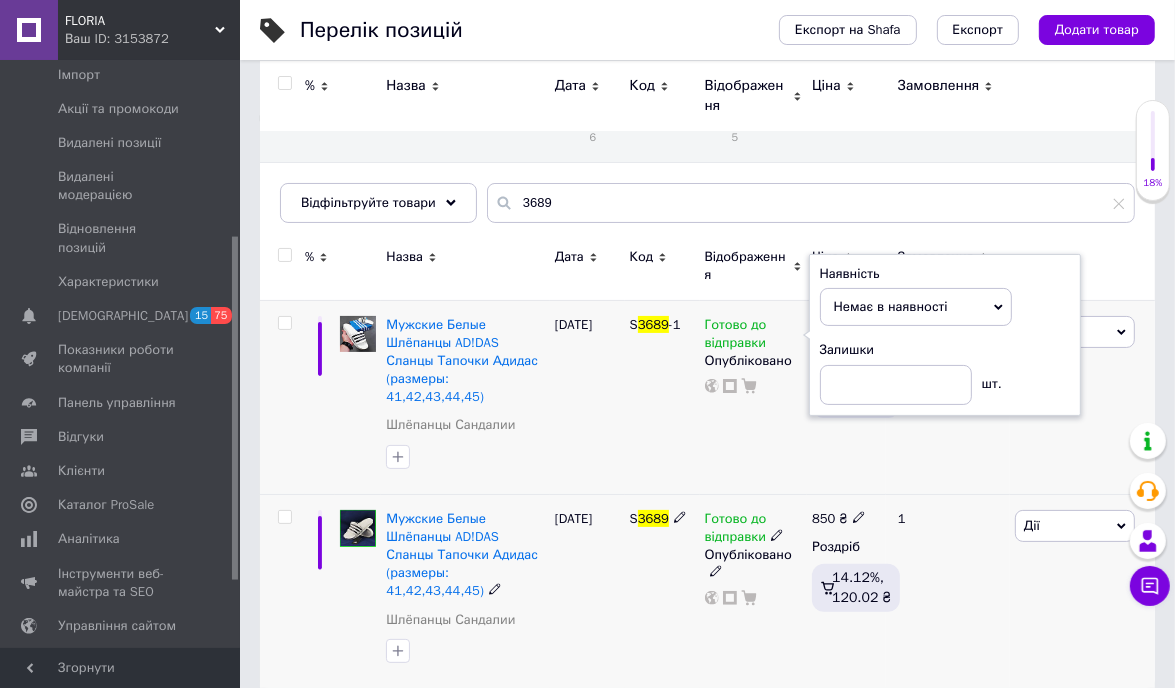 click 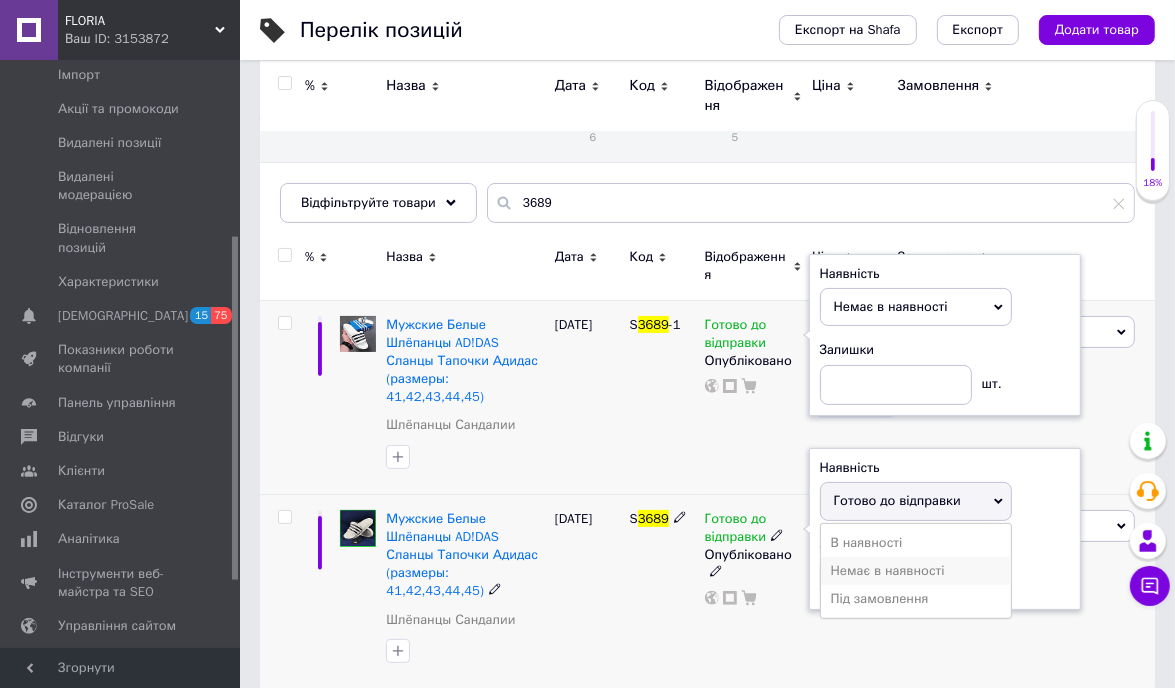 click on "Немає в наявності" at bounding box center (916, 571) 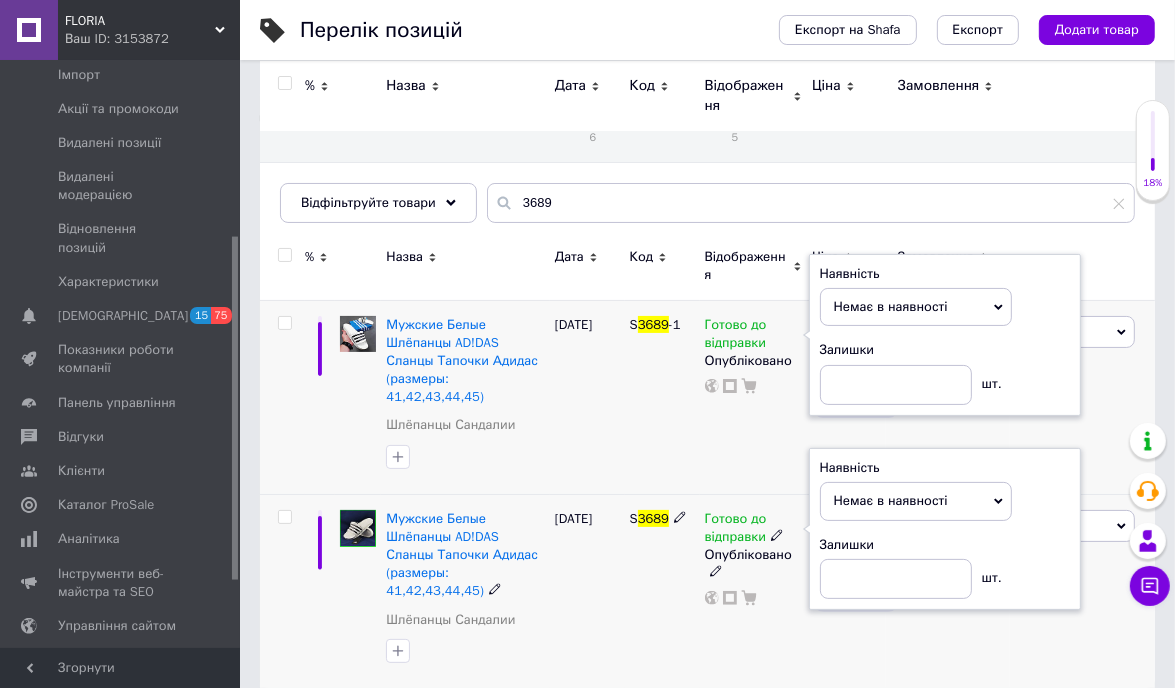 click on "S  3689" at bounding box center [662, 591] 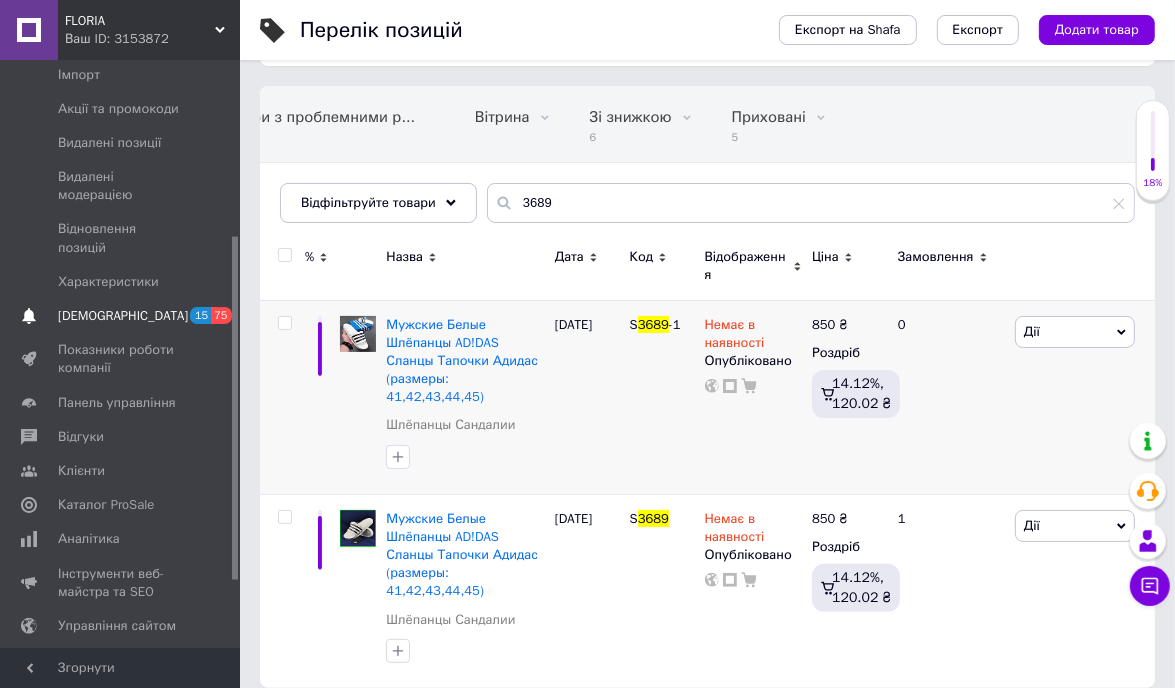 scroll, scrollTop: 165, scrollLeft: 0, axis: vertical 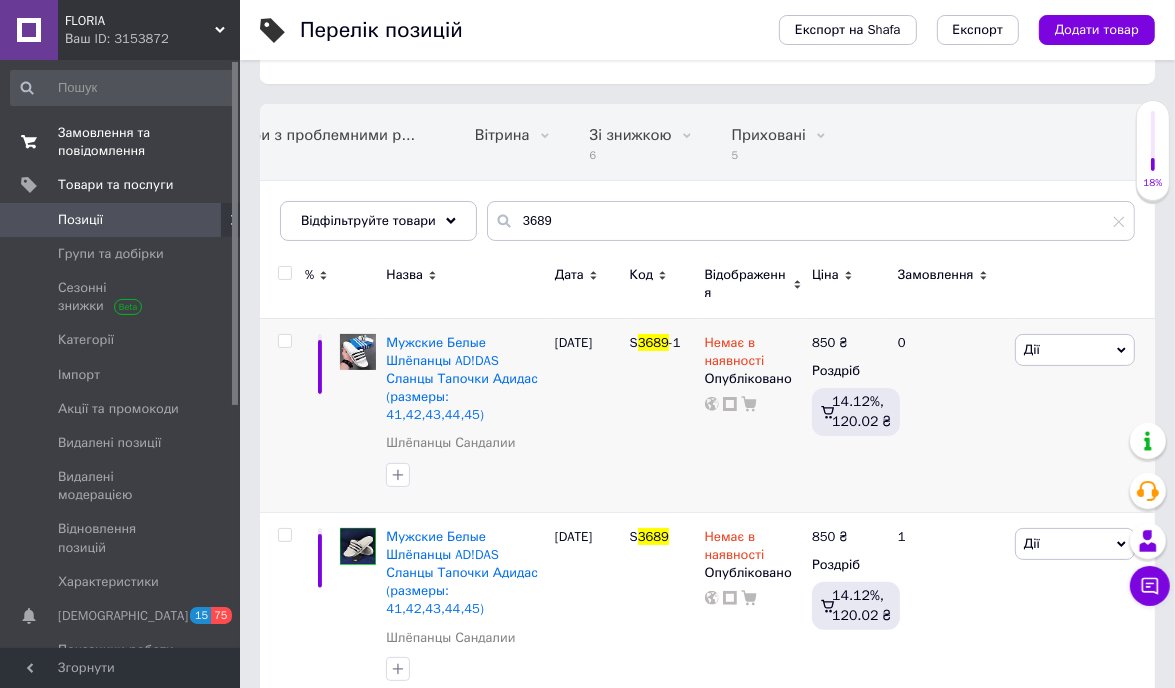 click on "Замовлення та повідомлення" at bounding box center [121, 142] 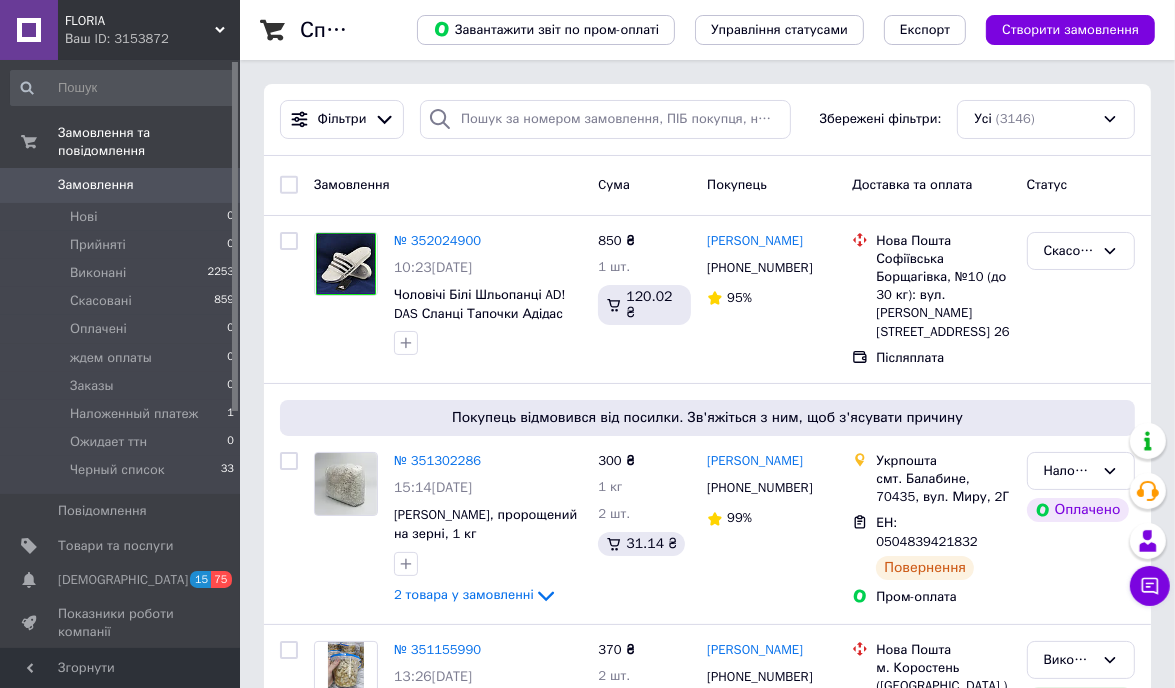click on "Список замовлень   Завантажити звіт по пром-оплаті Управління статусами Експорт Створити замовлення Фільтри Збережені фільтри: Усі (3146) Замовлення Cума Покупець Доставка та оплата Статус № 352024900 10:23, 10.07.2025 Чоловічі Білі Шльопанці AD! DAS Сланці Тапочки Адідас (розміри: 41,42,43,44,45) 850 ₴ 1 шт. 120.02 ₴ Сергей Барилов +380501445053 95% Нова Пошта Софіївська Борщагівка, №10 (до 30 кг): вул. Боголюбова, 32, оф. 26 Післяплата Скасовано Покупець відмовився від посилки. Зв'яжіться з ним, щоб з'ясувати причину № 351302286 15:14, 05.07.2025 Міцелій Гливи, пророщений на зерні, 1 кг 2 товара у замовленні 99%" at bounding box center (707, 5595) 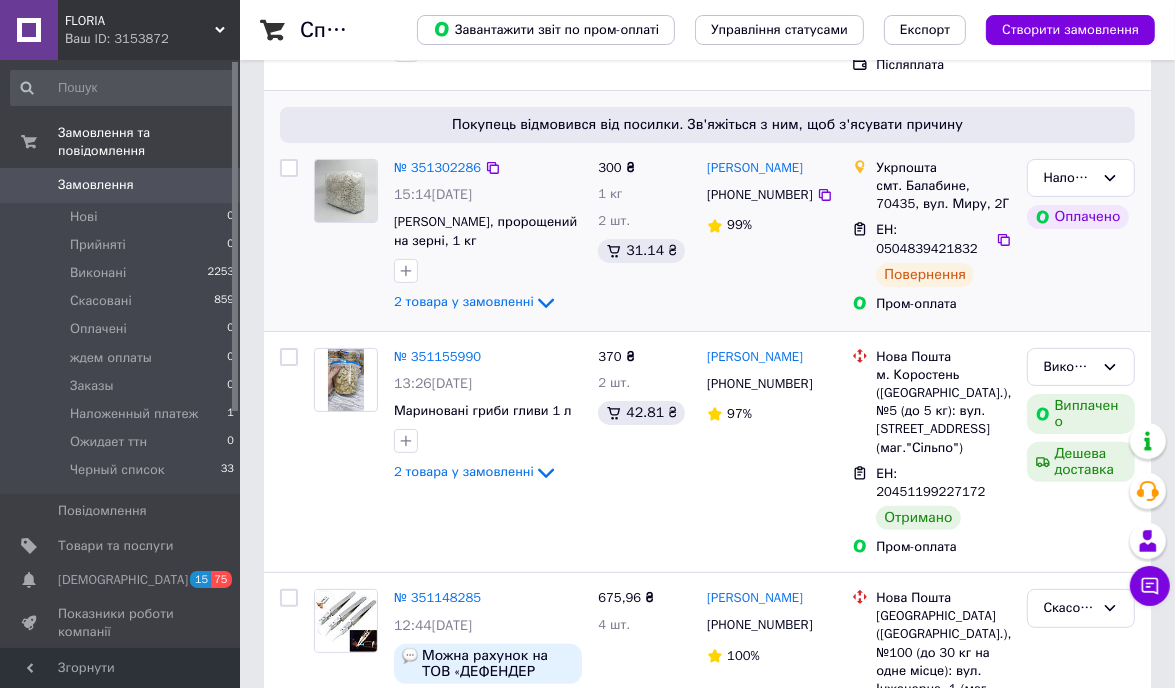 scroll, scrollTop: 100, scrollLeft: 0, axis: vertical 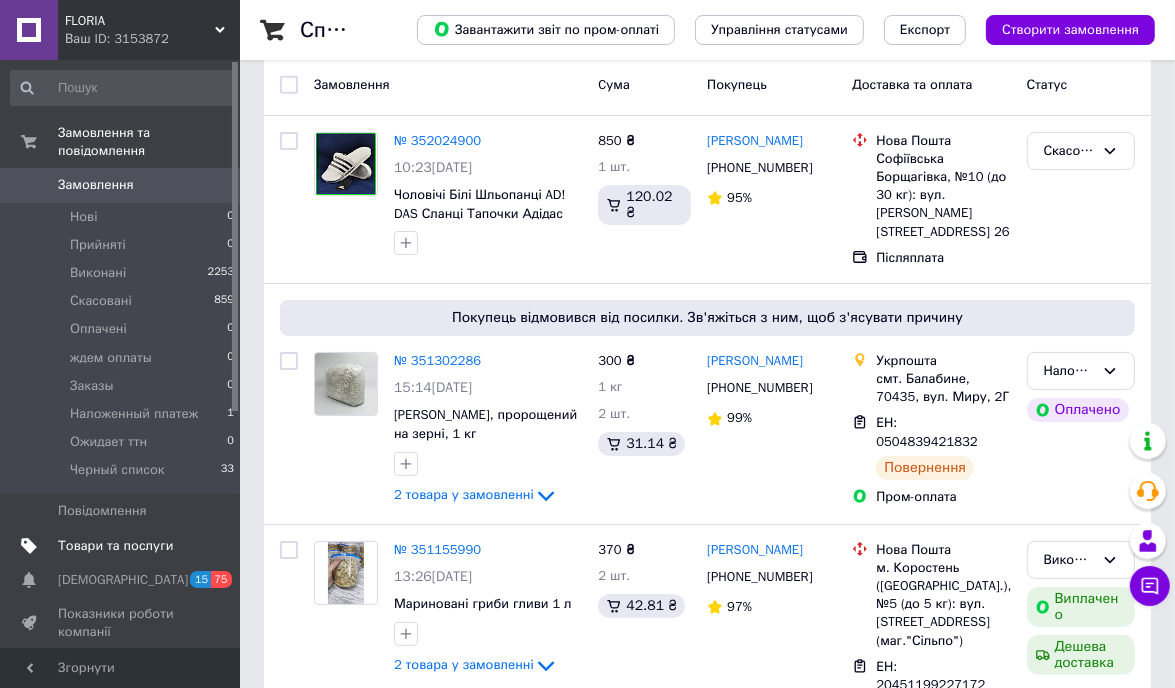 click on "Товари та послуги" at bounding box center (115, 546) 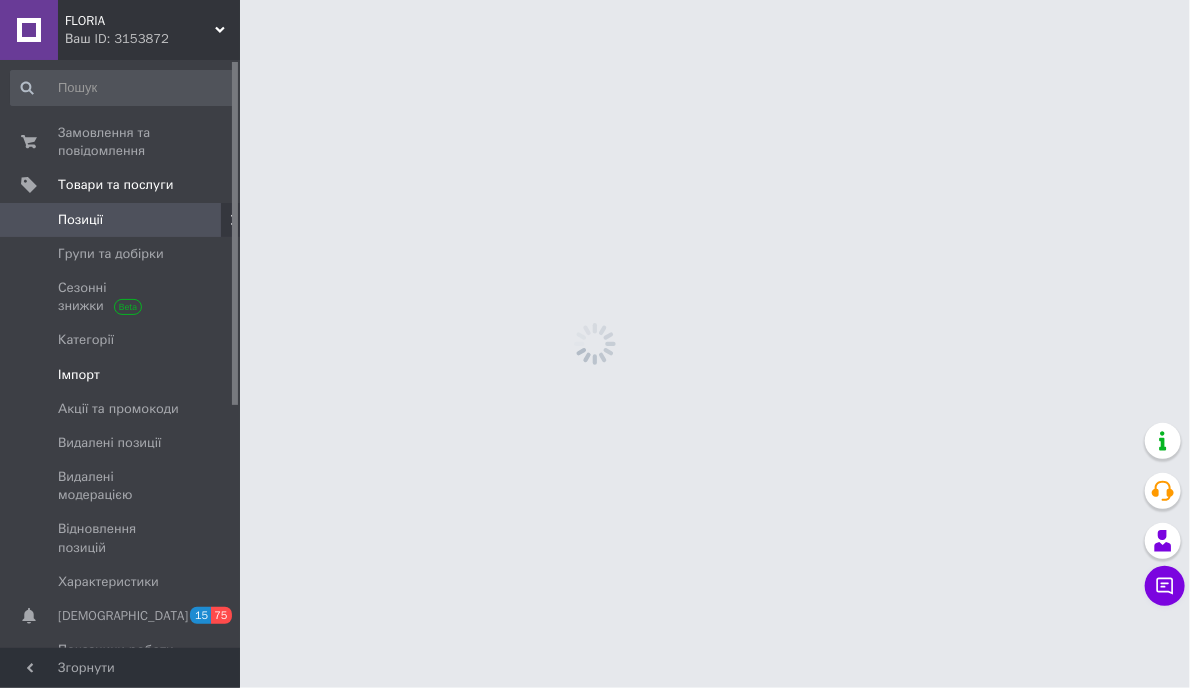 click on "Імпорт" at bounding box center [79, 375] 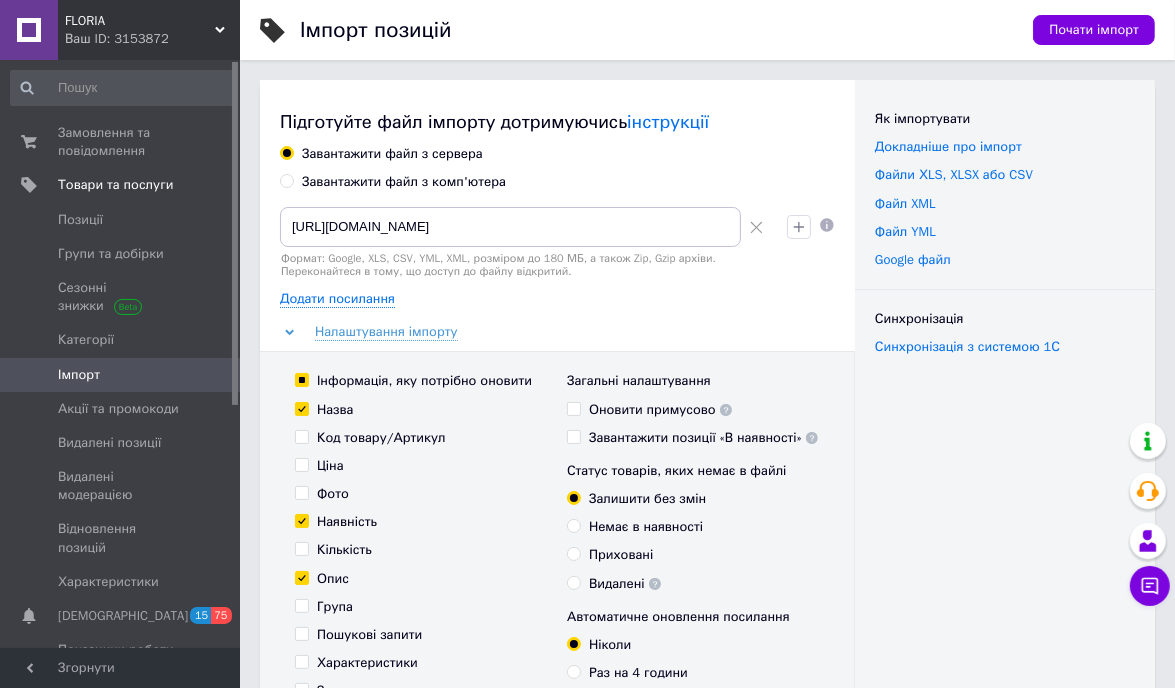 scroll, scrollTop: 600, scrollLeft: 0, axis: vertical 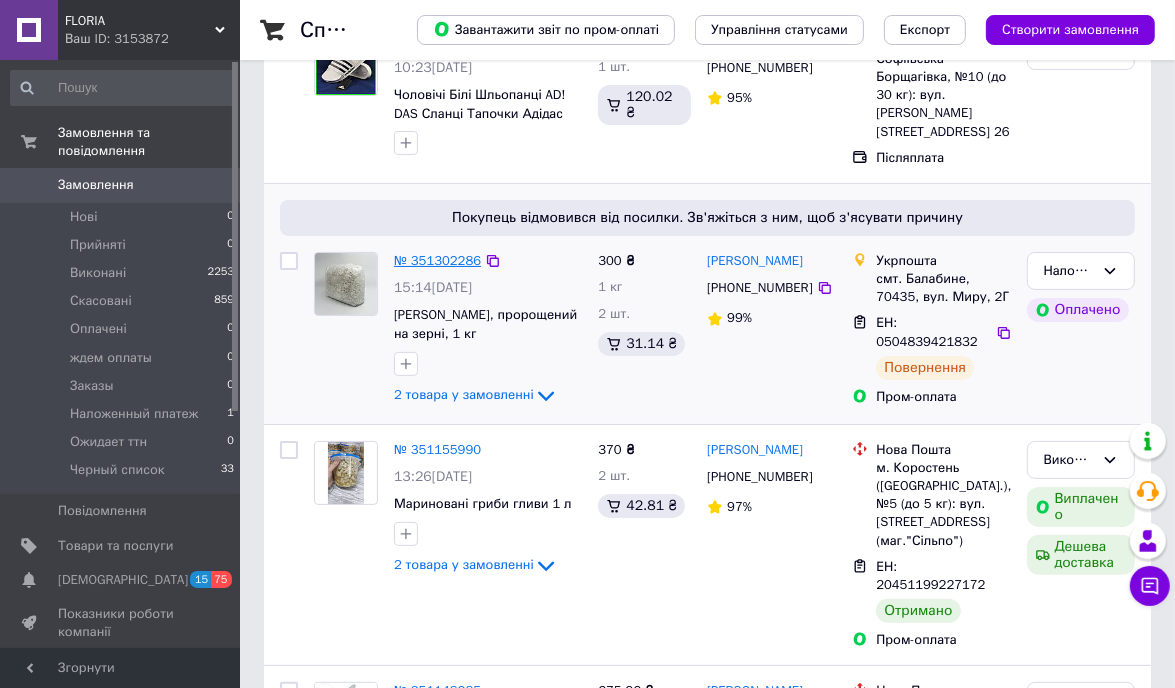 click on "№ 351302286" at bounding box center (437, 260) 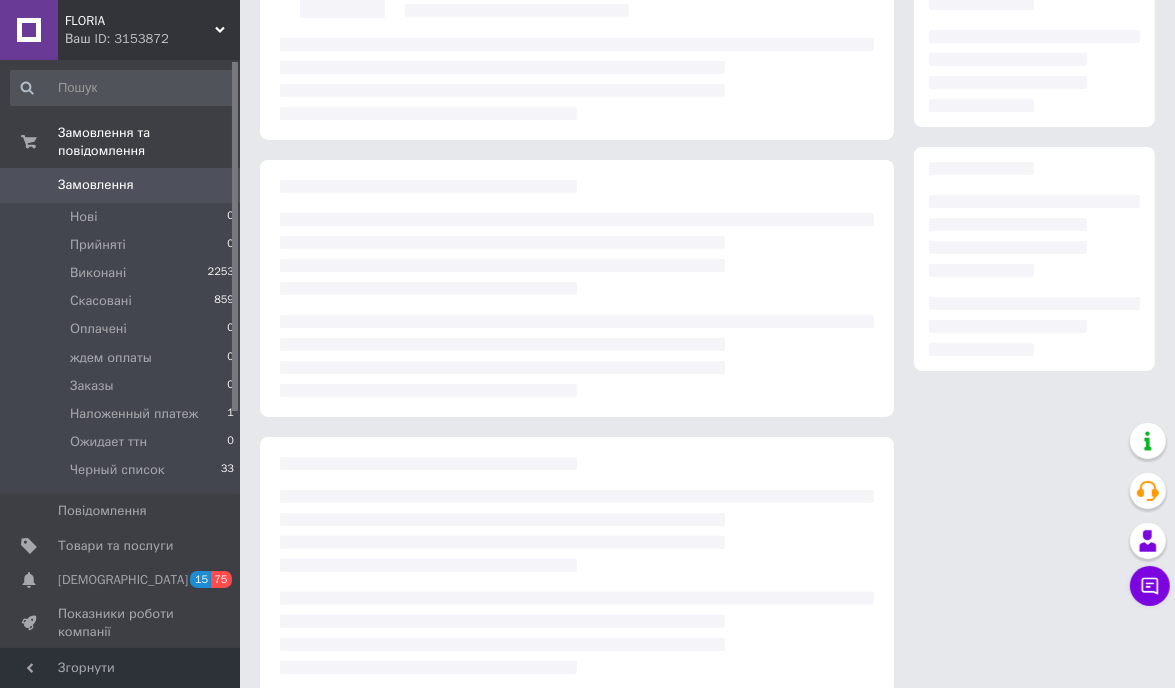 scroll, scrollTop: 0, scrollLeft: 0, axis: both 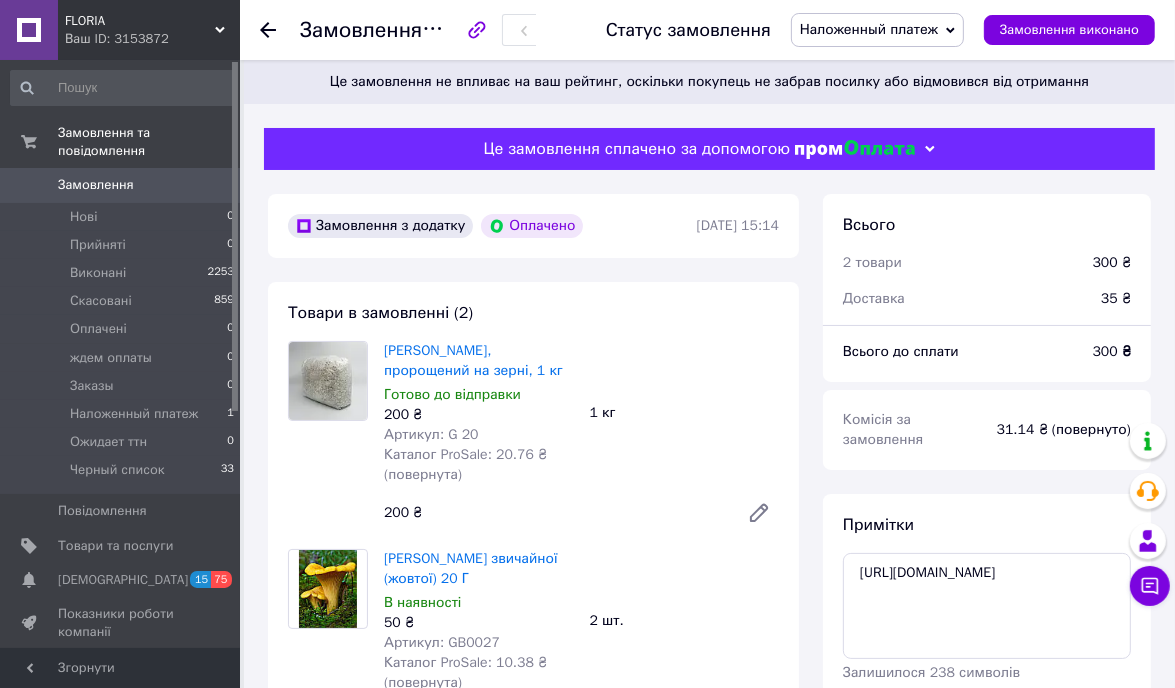 click on "Замовлення №351302286 Статус замовлення Наложенный платеж Прийнято Виконано Скасовано Оплачено ждем оплаты Заказы Ожидает ттн Черный список Замовлення виконано Це замовлення не впливає на ваш рейтинг, оскільки покупець не забрав посилку або відмовився від отримання Це замовлення сплачено за допомогою Замовлення з додатку Оплачено 05.07.2025 | 15:14 Товари в замовленні (2) Міцелій Гливи, пророщений на зерні, 1 кг Готово до відправки 200 ₴ Артикул: G 20 Каталог ProSale: 20.76 ₴ (повернута) 1 кг 200 ₴ Міцеля Лисички звичайної (жовтої) 20 Г В наявності 50 ₴ Артикул: GB0027 2 шт. 100 ₴ 99%   *" at bounding box center [709, 1292] 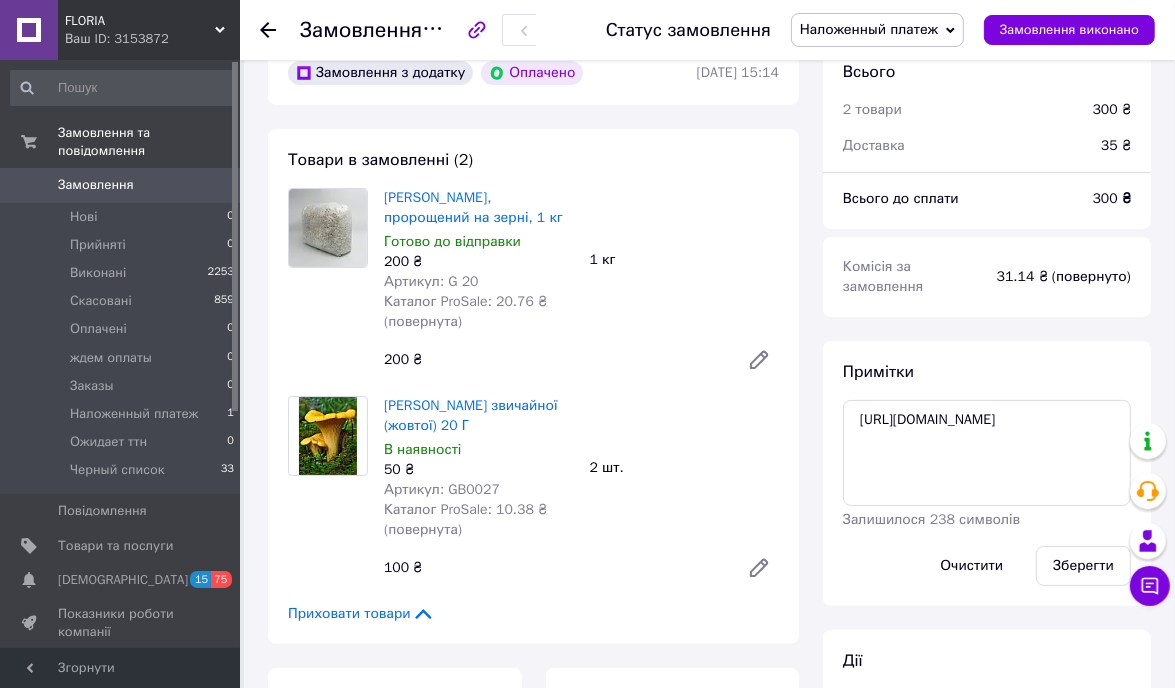 scroll, scrollTop: 200, scrollLeft: 0, axis: vertical 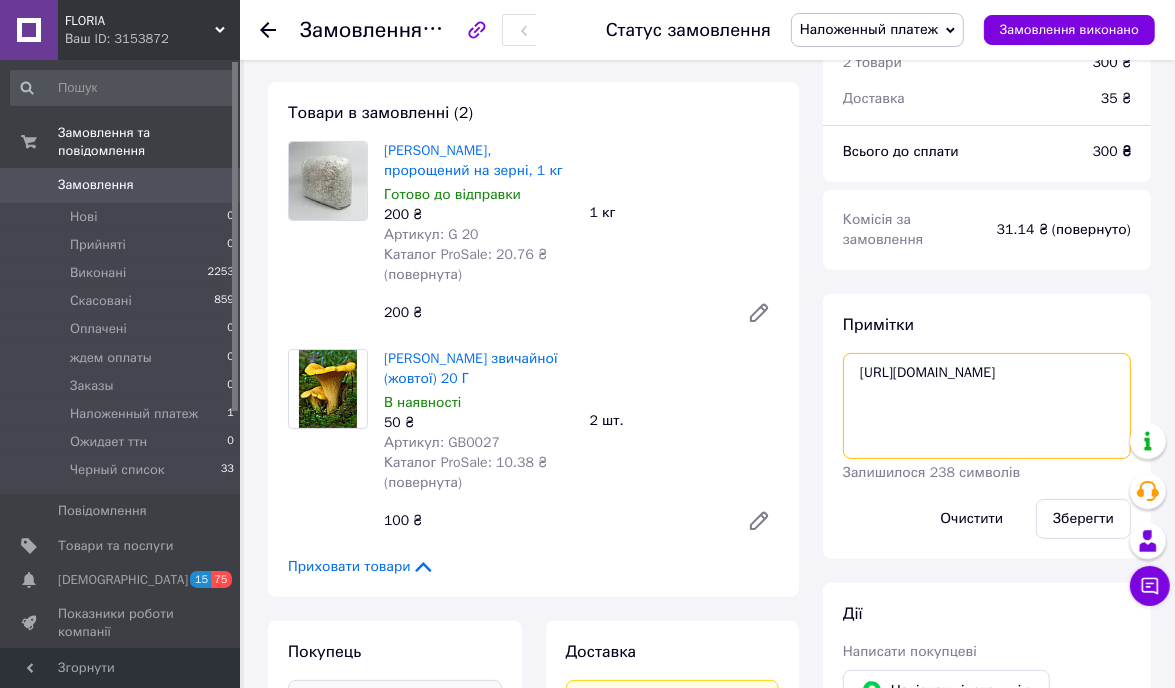 drag, startPoint x: 1072, startPoint y: 409, endPoint x: 822, endPoint y: 44, distance: 442.40817 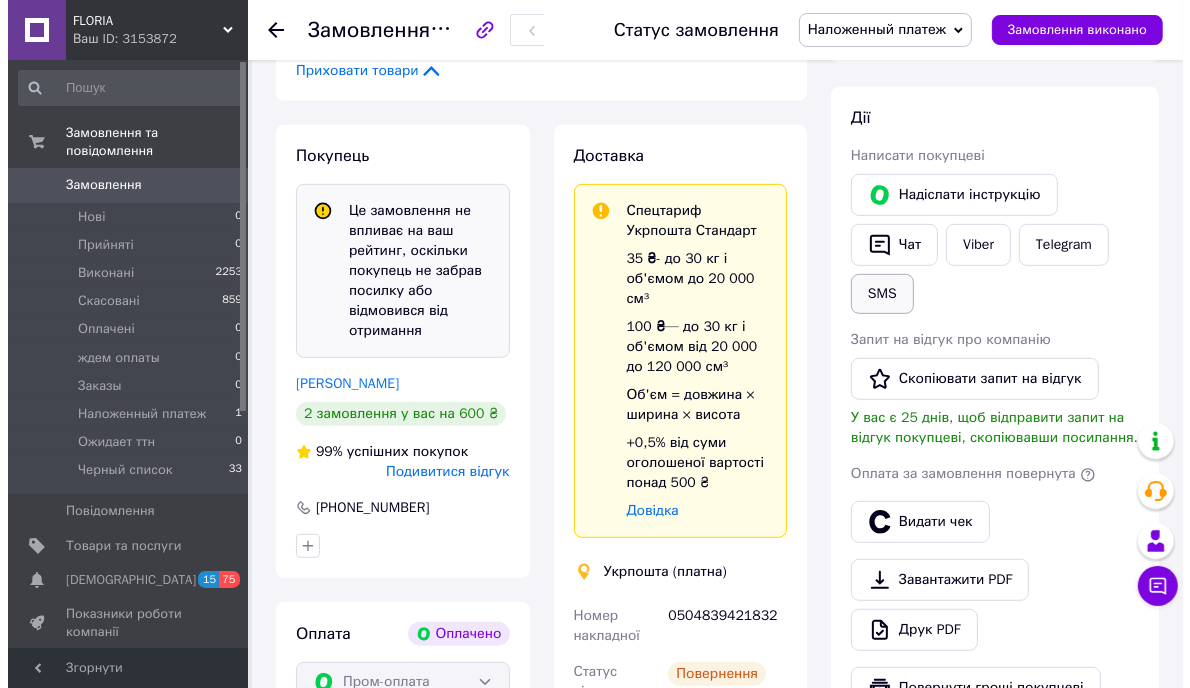 scroll, scrollTop: 900, scrollLeft: 0, axis: vertical 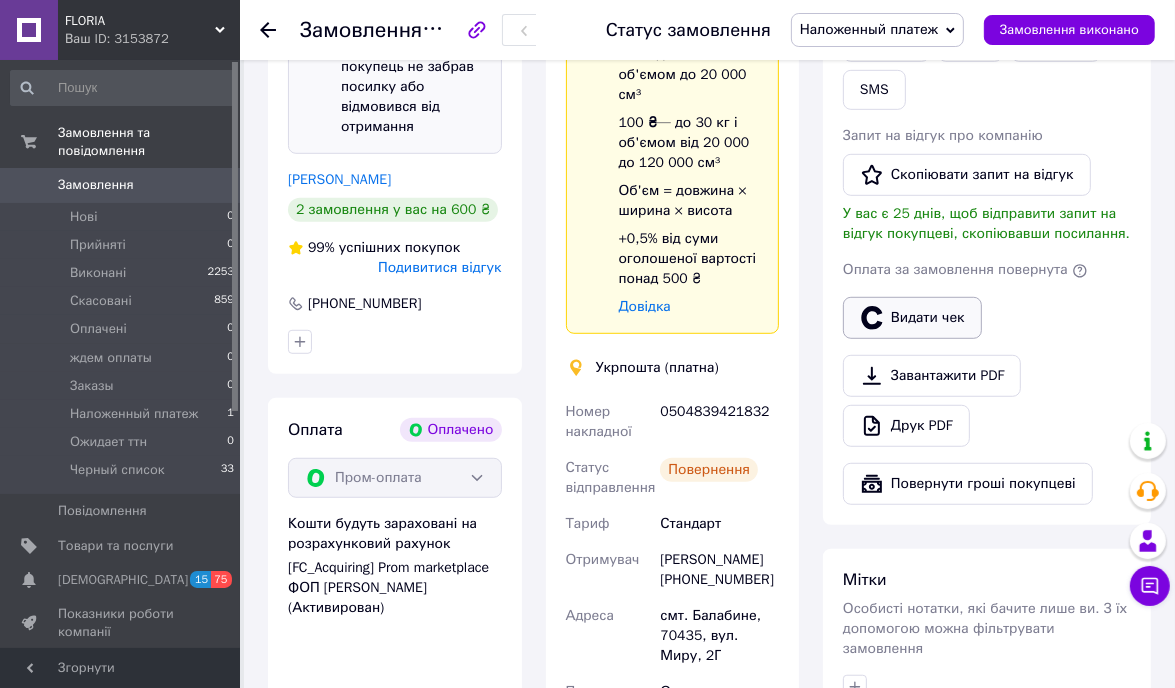 click on "Видати чек" at bounding box center (912, 318) 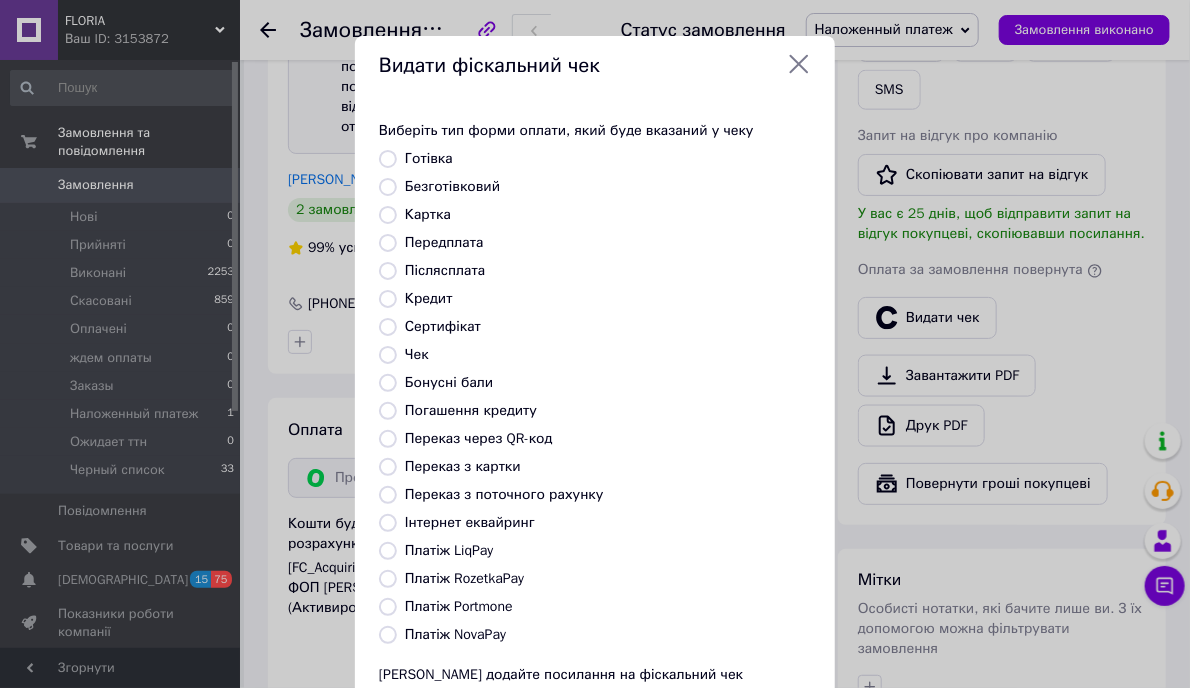 scroll, scrollTop: 100, scrollLeft: 0, axis: vertical 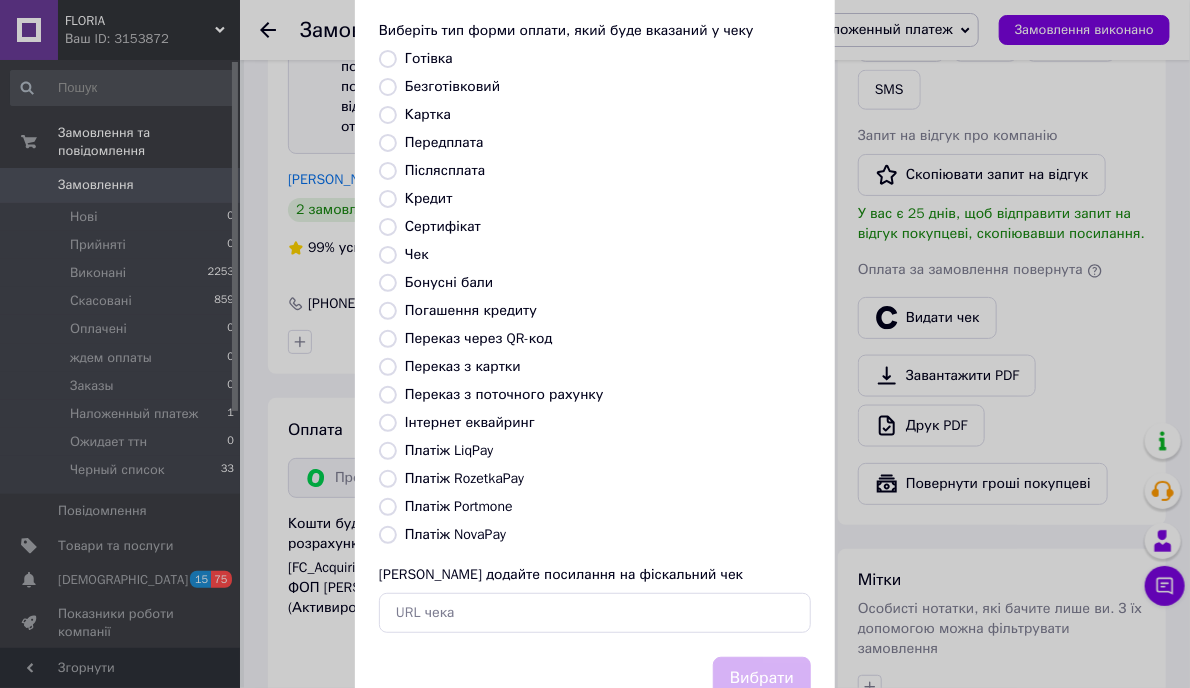 click on "Платіж RozetkaPay" at bounding box center (388, 479) 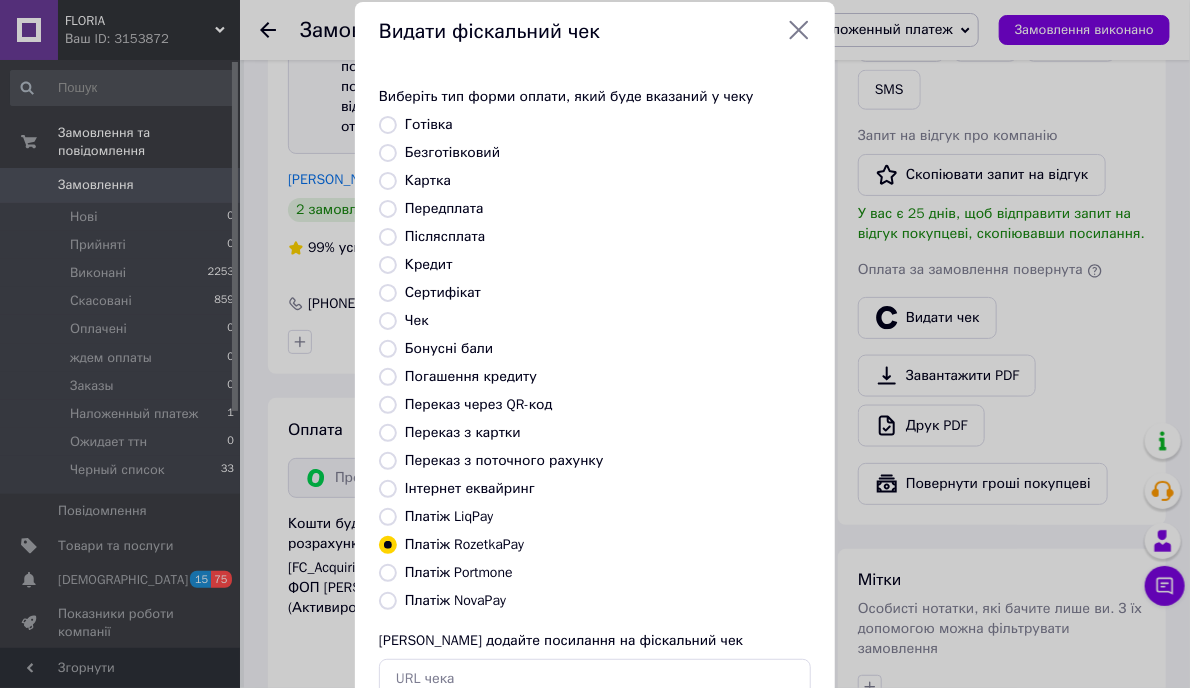 scroll, scrollTop: 0, scrollLeft: 0, axis: both 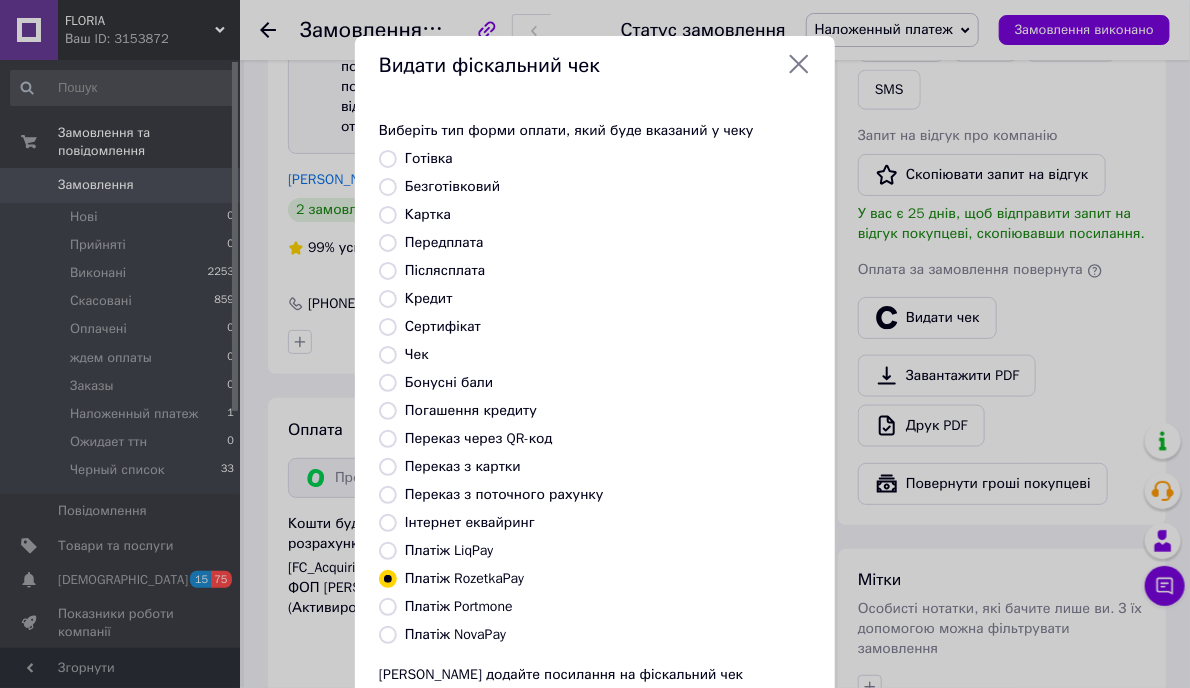 click 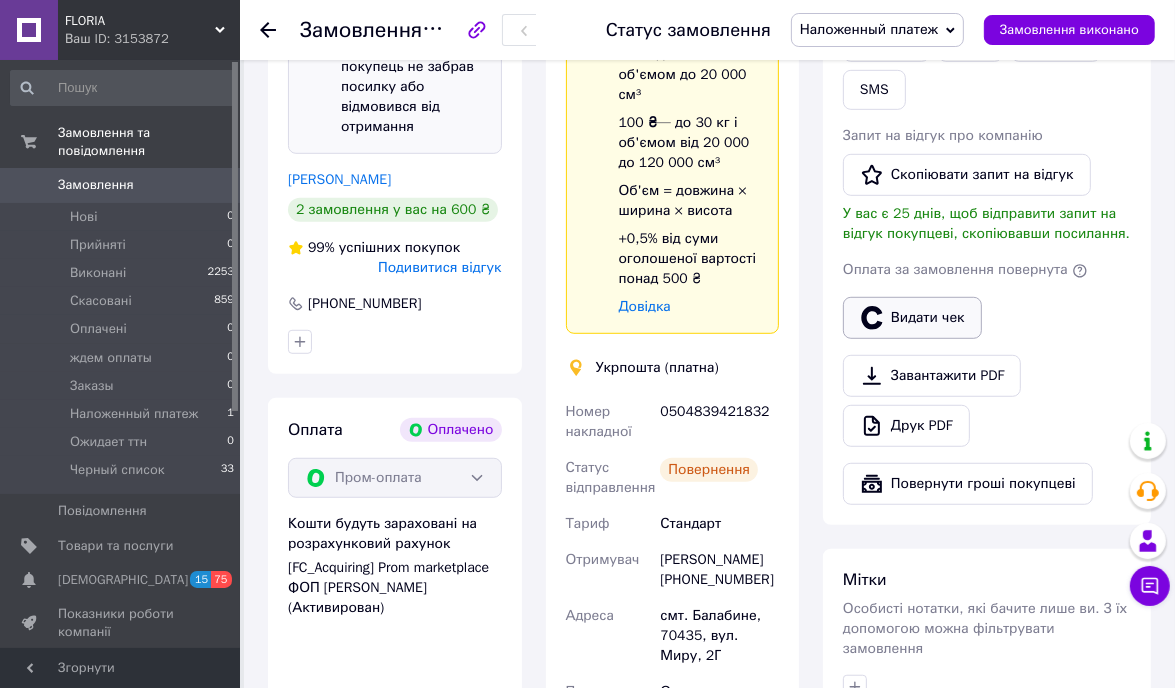 click on "Видати чек" at bounding box center (912, 318) 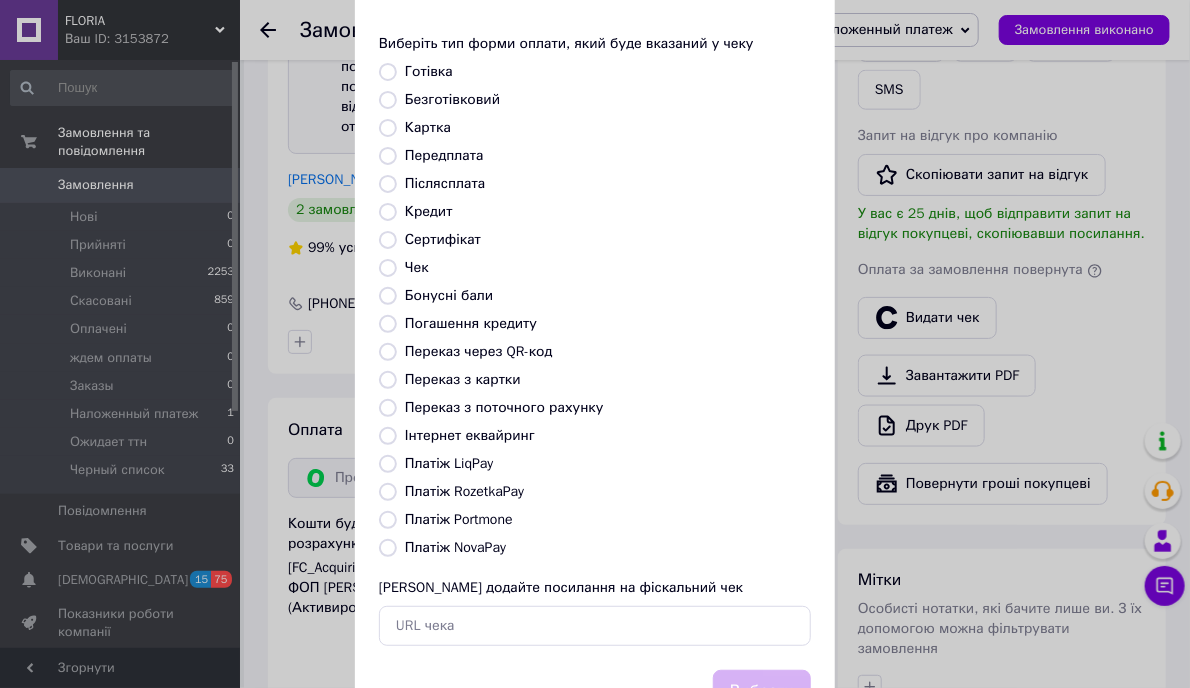 scroll, scrollTop: 170, scrollLeft: 0, axis: vertical 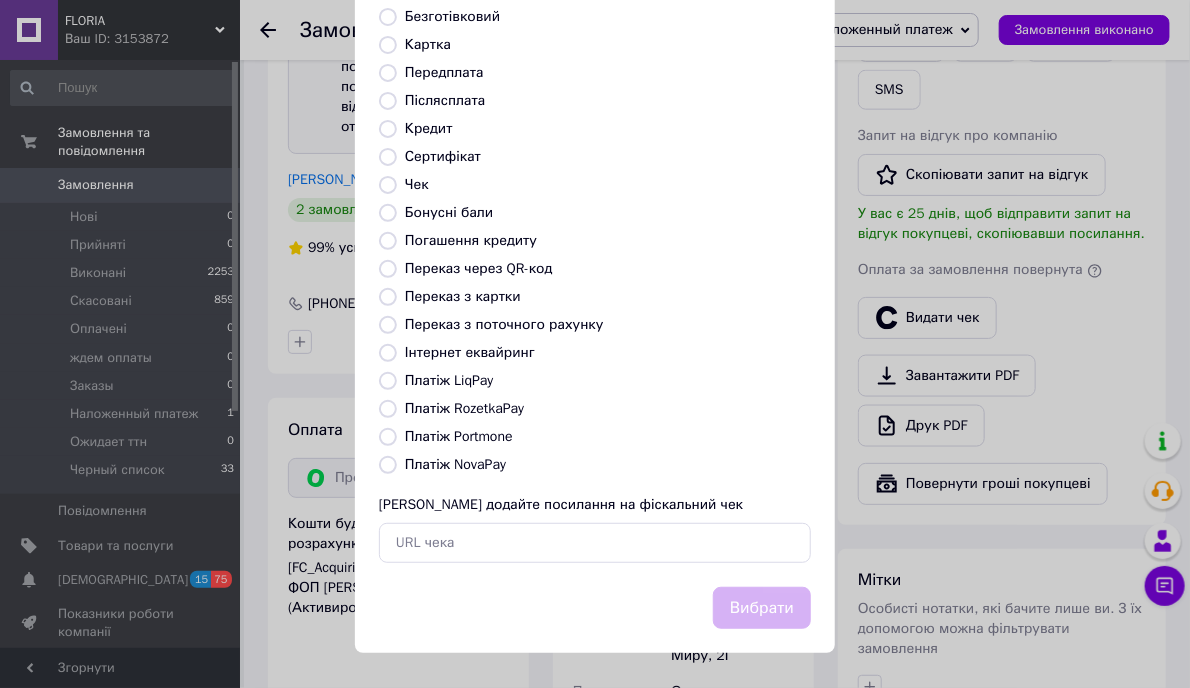 click on "Платіж RozetkaPay" at bounding box center (388, 409) 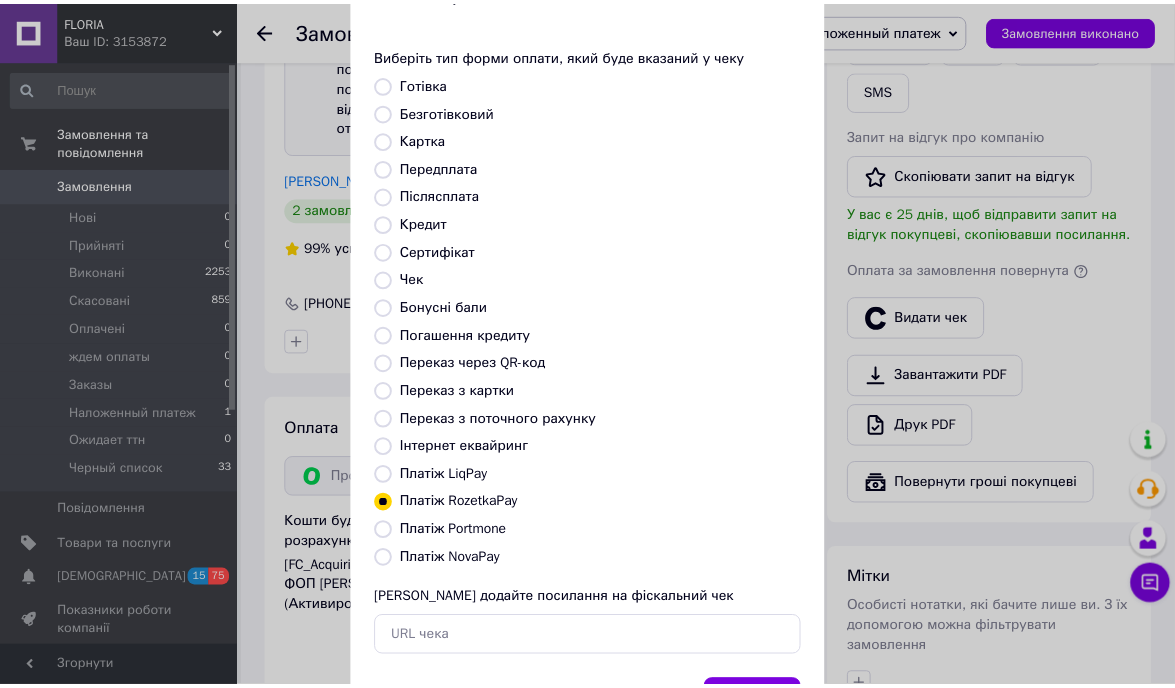 scroll, scrollTop: 0, scrollLeft: 0, axis: both 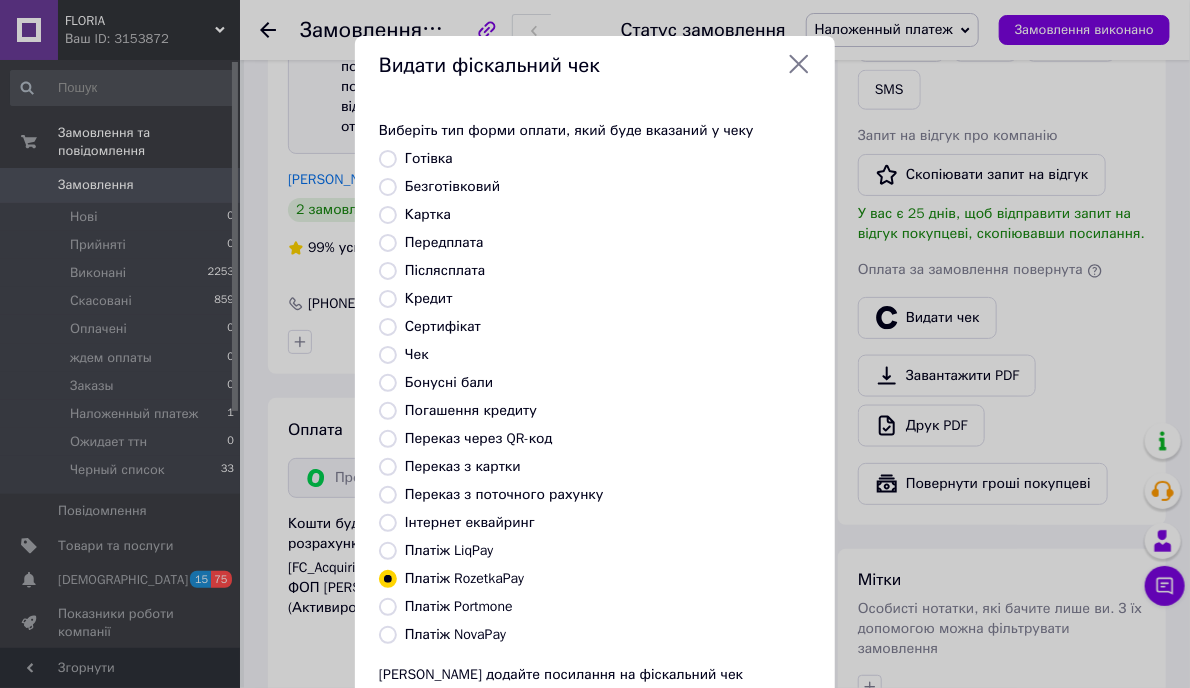 click 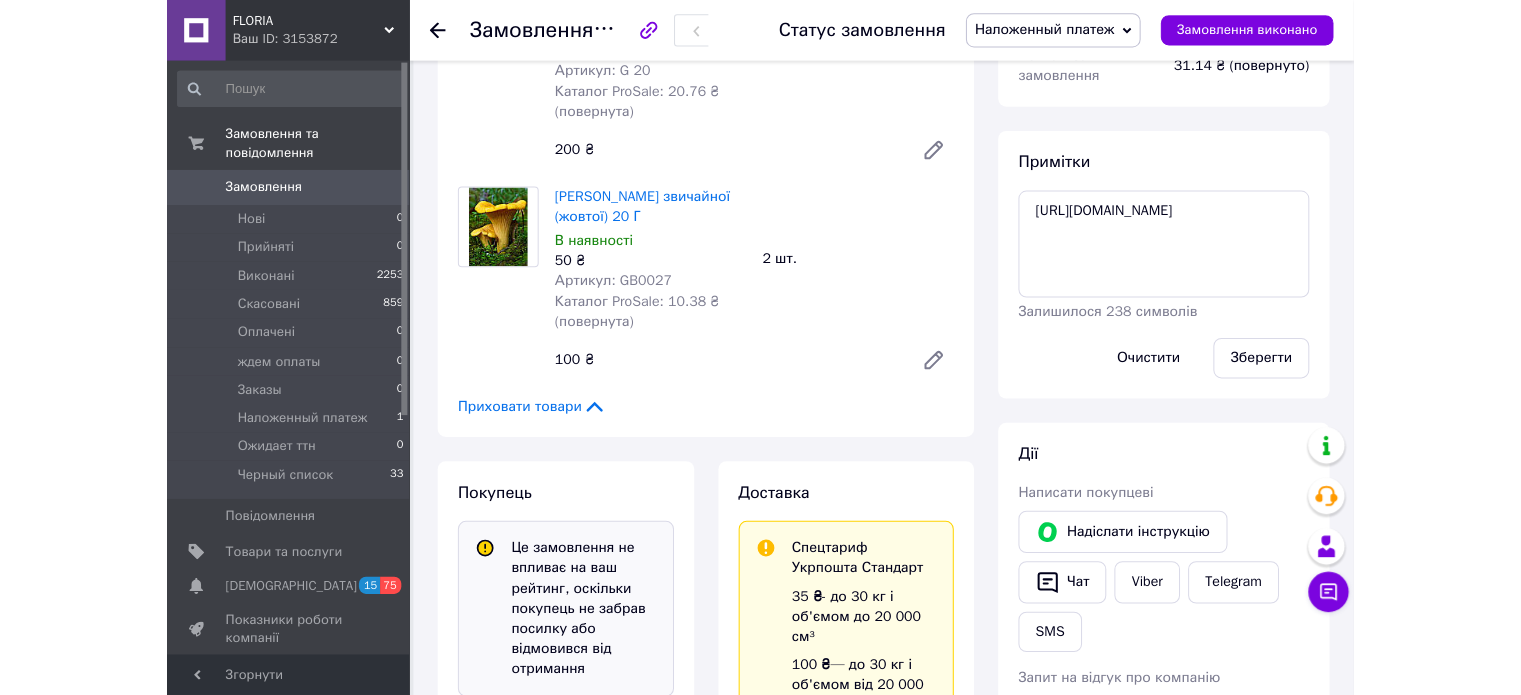 scroll, scrollTop: 0, scrollLeft: 0, axis: both 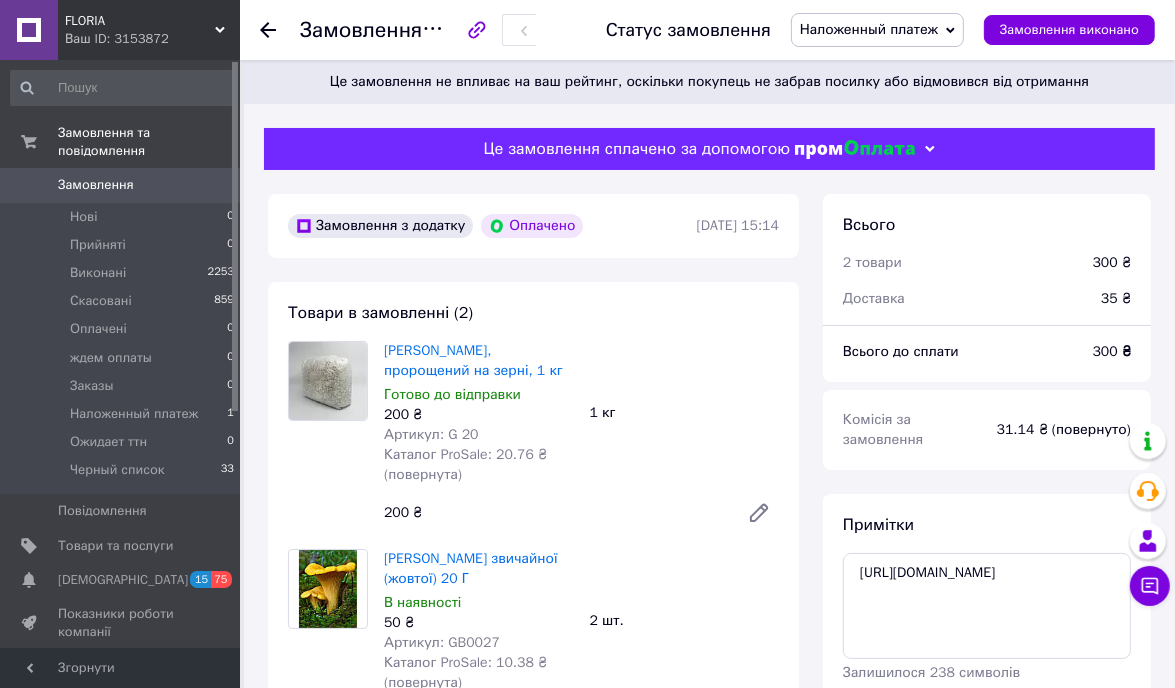 click on "Згорнути" at bounding box center [120, 668] 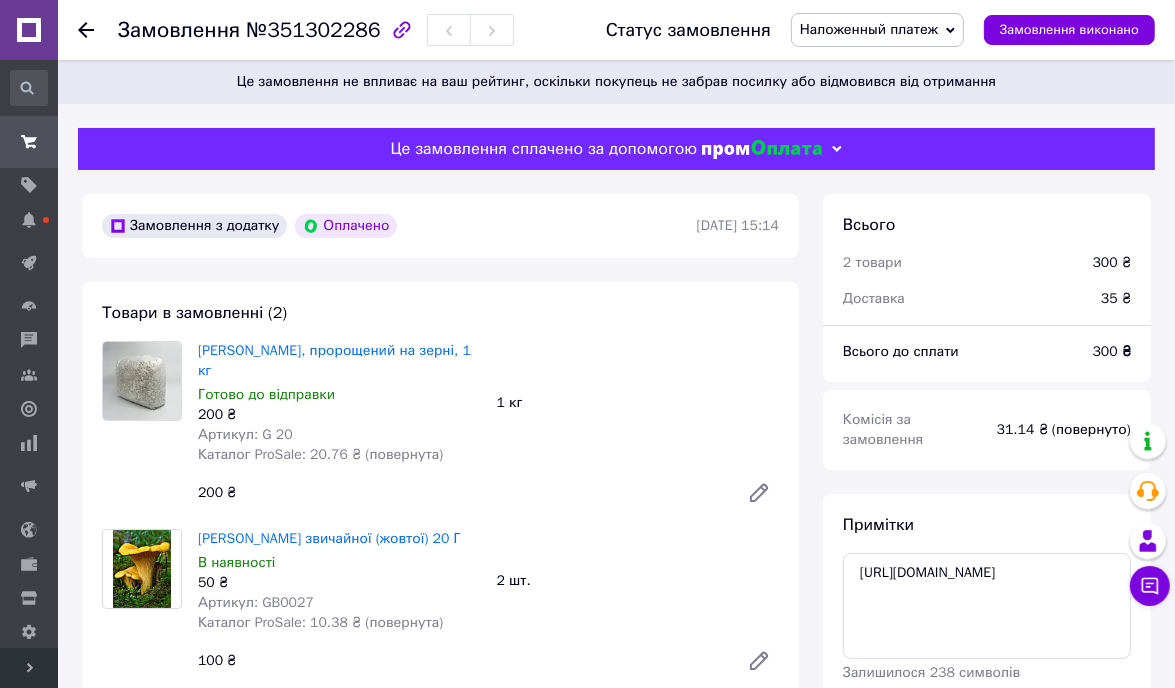 click on "Замовлення №351302286 Статус замовлення Наложенный платеж Прийнято Виконано Скасовано Оплачено ждем оплаты Заказы Ожидает ттн Черный список Замовлення виконано Це замовлення не впливає на ваш рейтинг, оскільки покупець не забрав посилку або відмовився від отримання Це замовлення сплачено за допомогою Замовлення з додатку Оплачено 05.07.2025 | 15:14 Товари в замовленні (2) Міцелій Гливи, пророщений на зерні, 1 кг Готово до відправки 200 ₴ Артикул: G 20 Каталог ProSale: 20.76 ₴ (повернута) 1 кг 200 ₴ Міцеля Лисички звичайної (жовтої) 20 Г В наявності 50 ₴ Артикул: GB0027 2 шт. 100 ₴ 99%   *" at bounding box center [616, 1182] 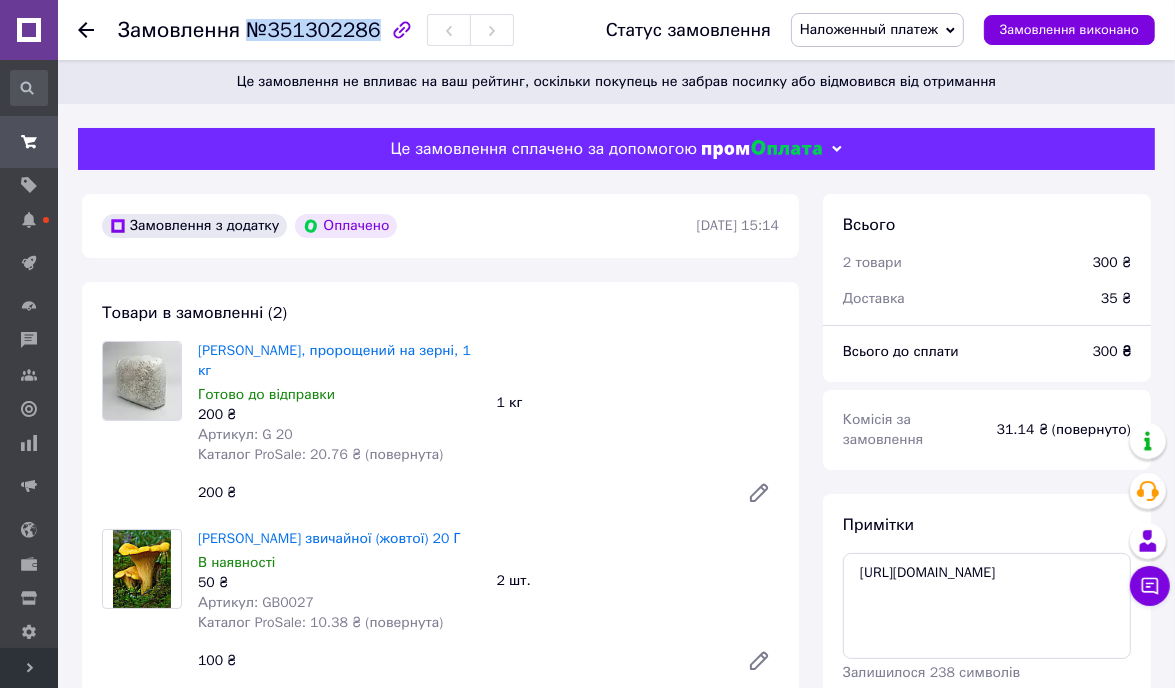 drag, startPoint x: 245, startPoint y: 35, endPoint x: 365, endPoint y: 27, distance: 120.26637 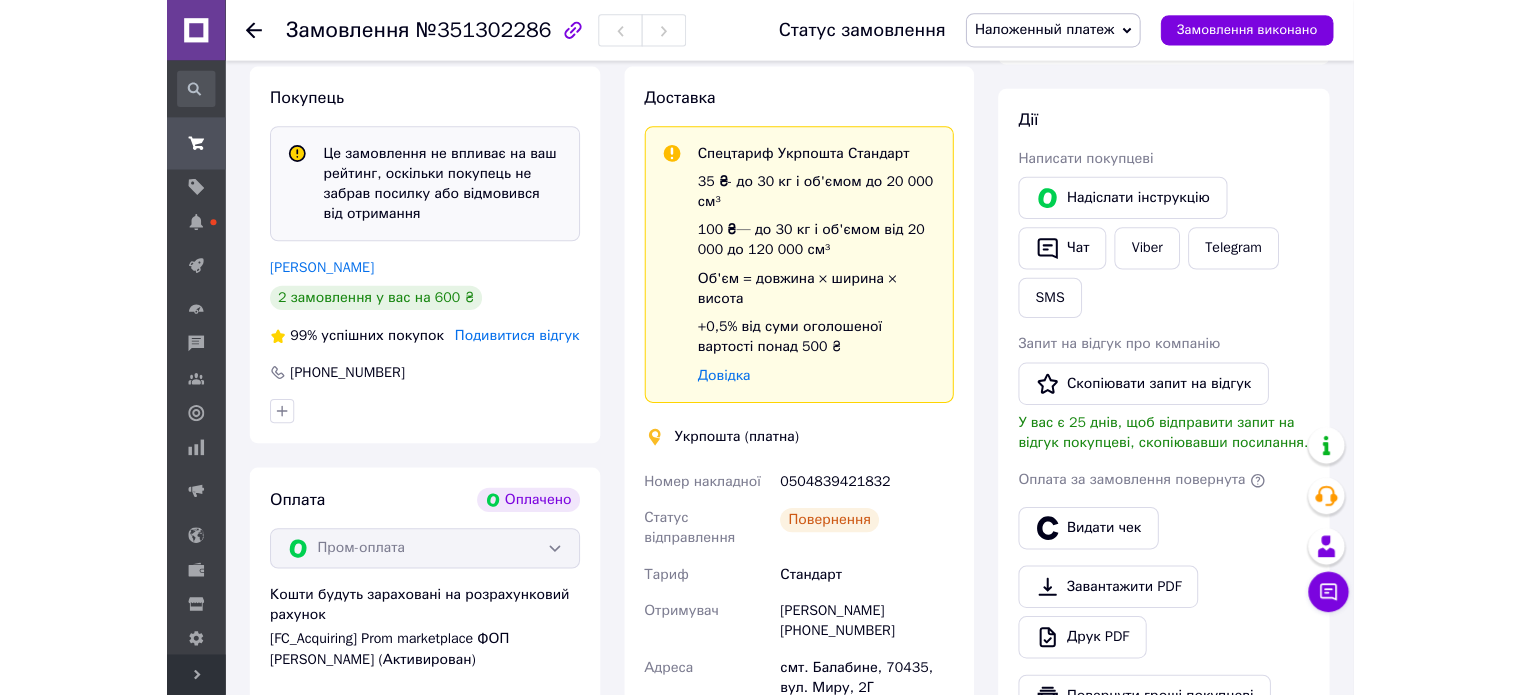 scroll, scrollTop: 800, scrollLeft: 0, axis: vertical 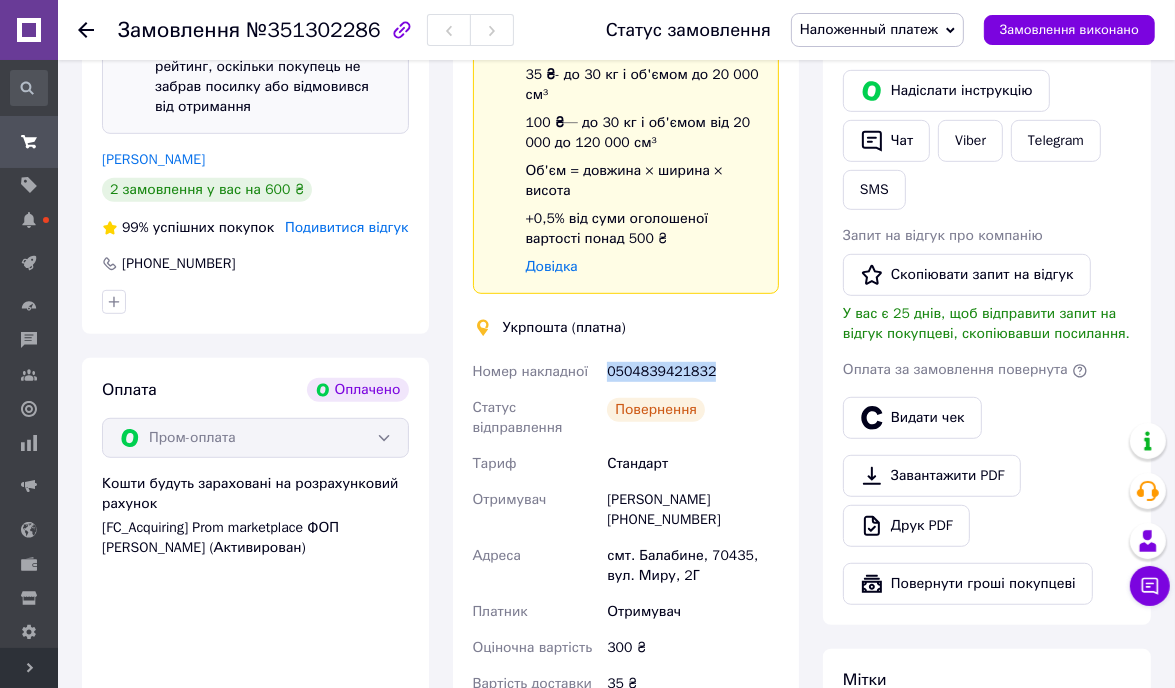 drag, startPoint x: 606, startPoint y: 355, endPoint x: 724, endPoint y: 343, distance: 118.6086 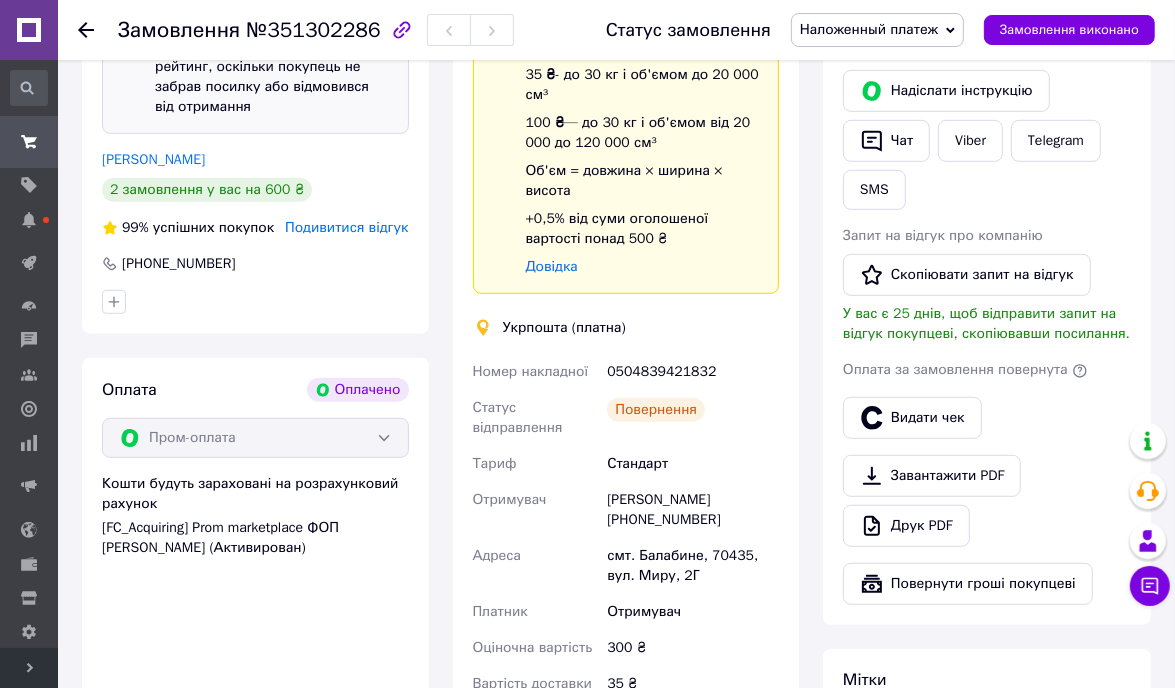 click on "Покупець Це замовлення не впливає на ваш рейтинг, оскільки покупець не забрав посилку або відмовився від отримання Запара Евгений 2 замовлення у вас на 600 ₴ 99%   успішних покупок Подивитися відгук +380980368003" at bounding box center (255, 147) 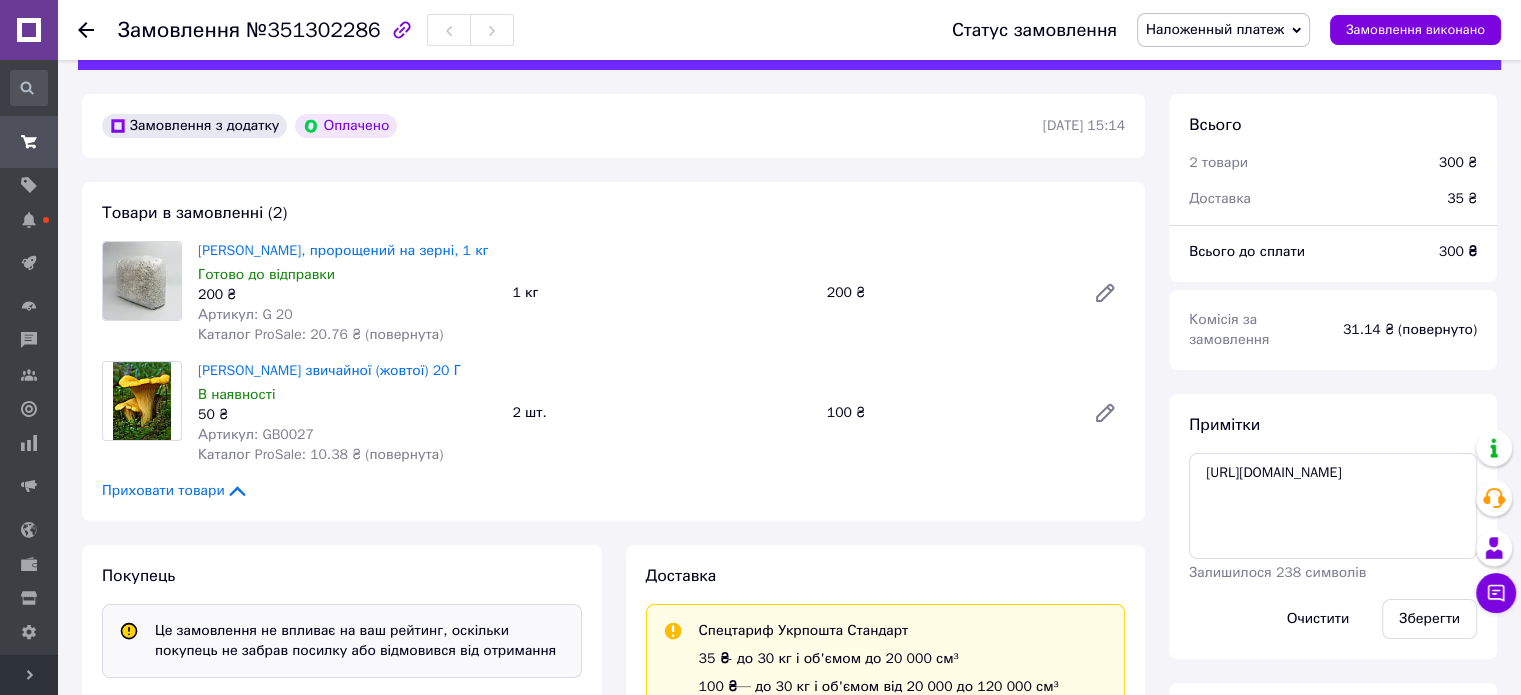 scroll, scrollTop: 0, scrollLeft: 0, axis: both 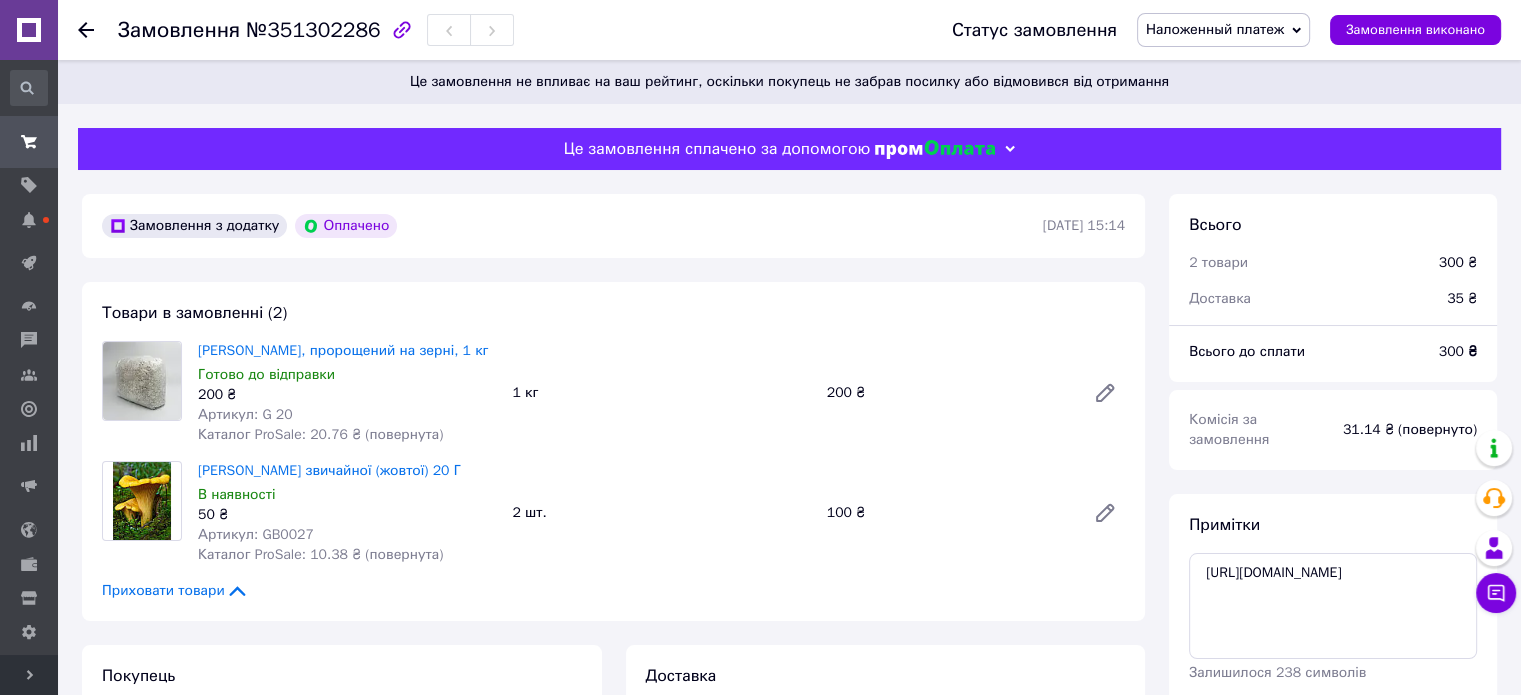 click on "Розгорнути" at bounding box center [29, 675] 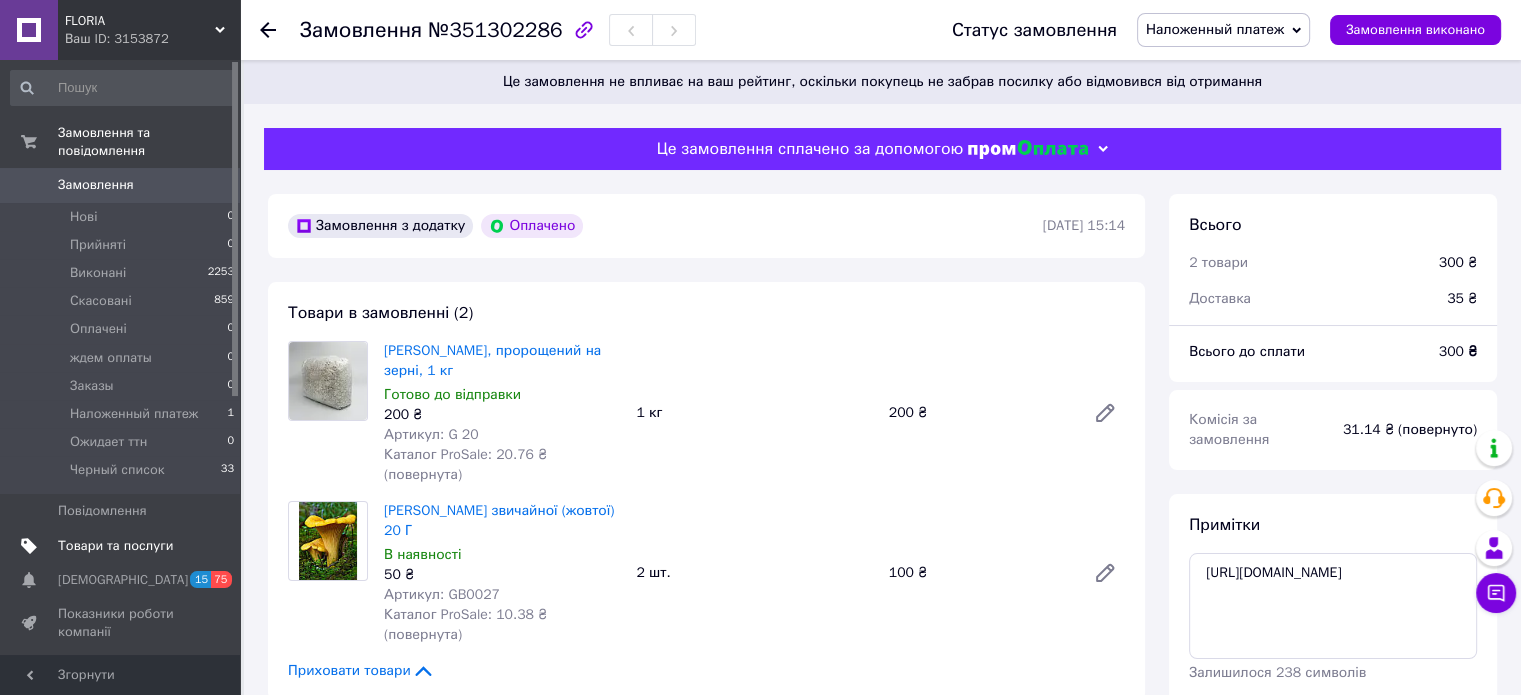 click on "Товари та послуги" at bounding box center (115, 546) 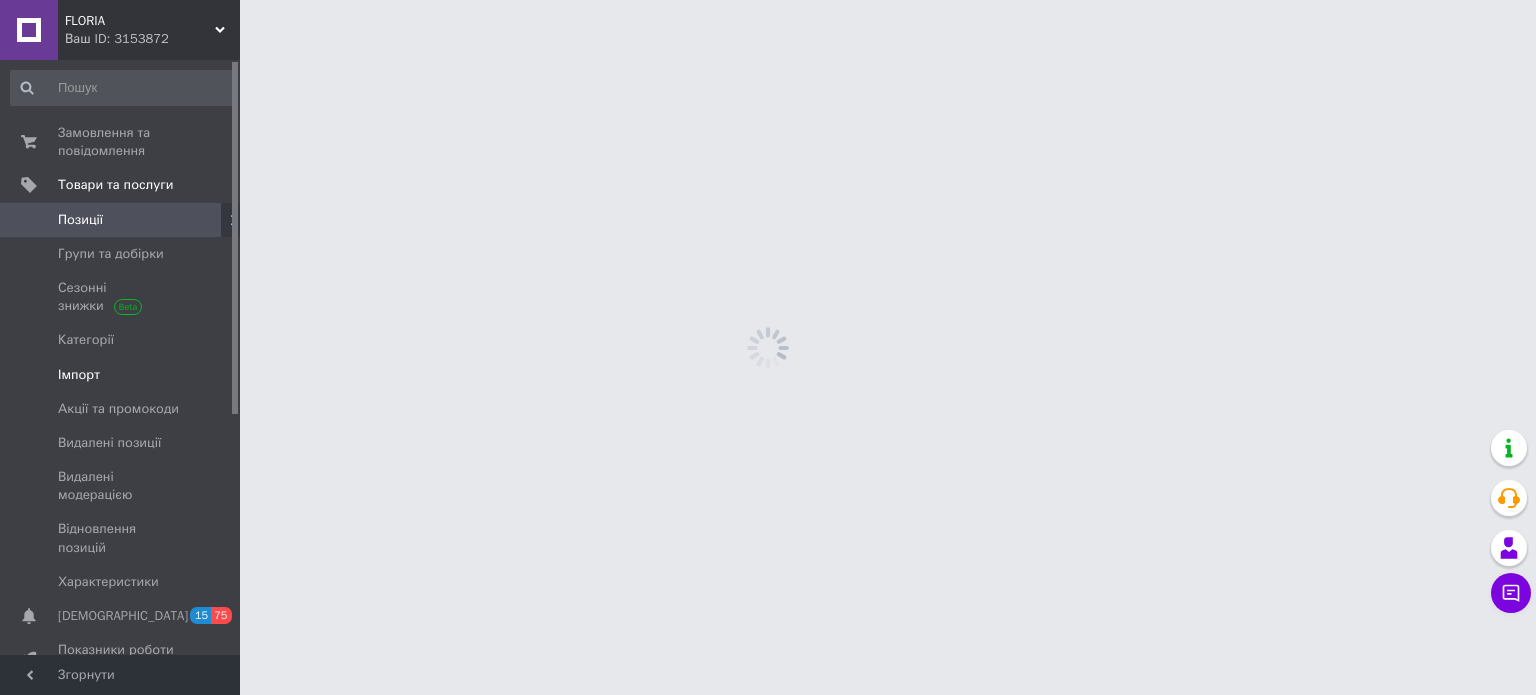 click on "Імпорт" at bounding box center (121, 375) 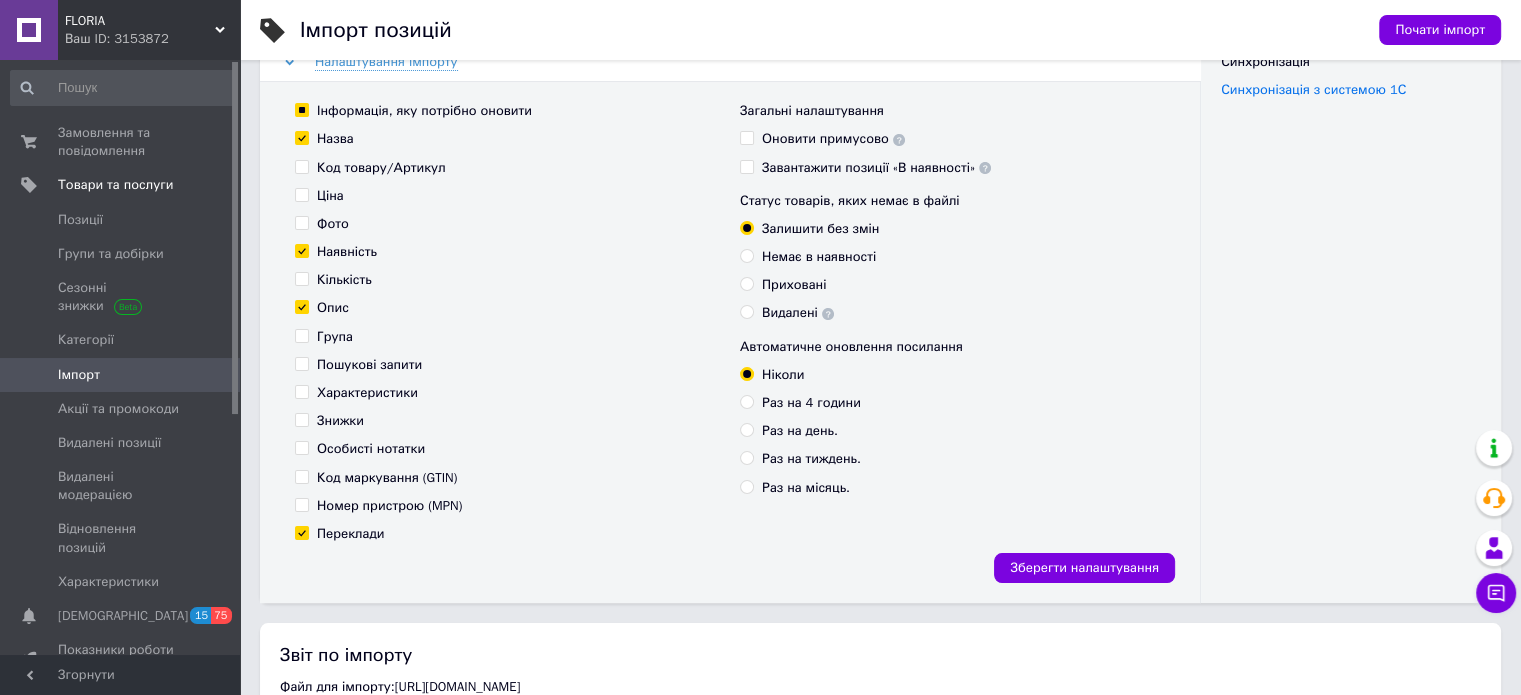scroll, scrollTop: 500, scrollLeft: 0, axis: vertical 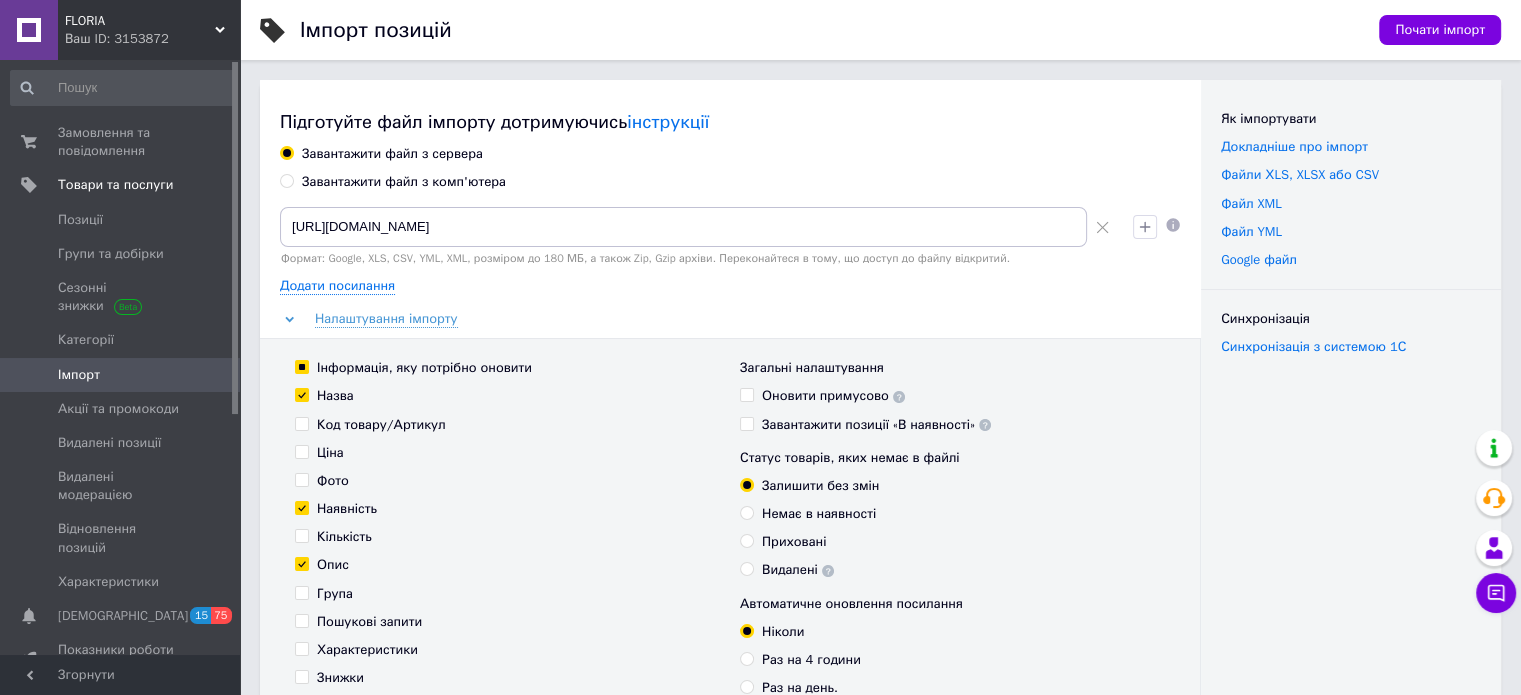 click on "Ваш ID: 3153872" at bounding box center [152, 39] 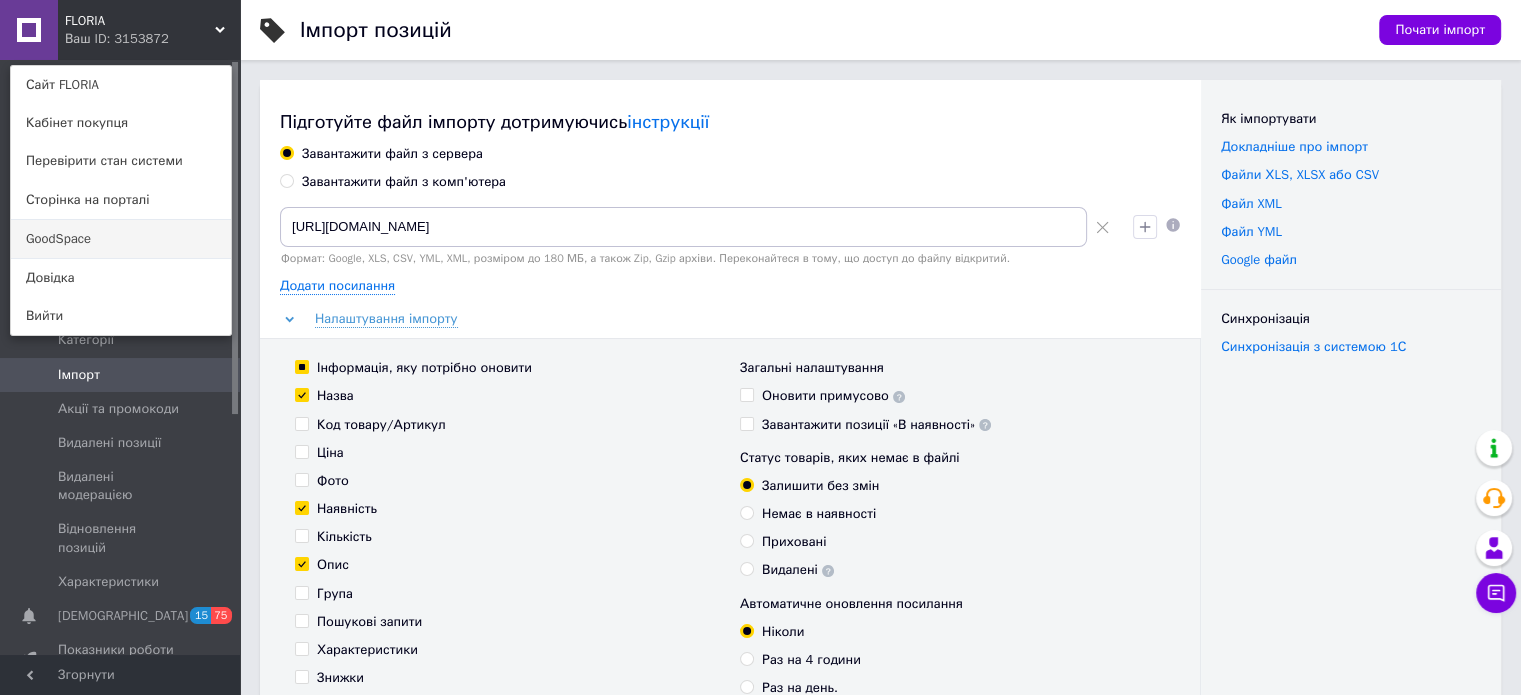 click on "GoodSpace" at bounding box center [121, 239] 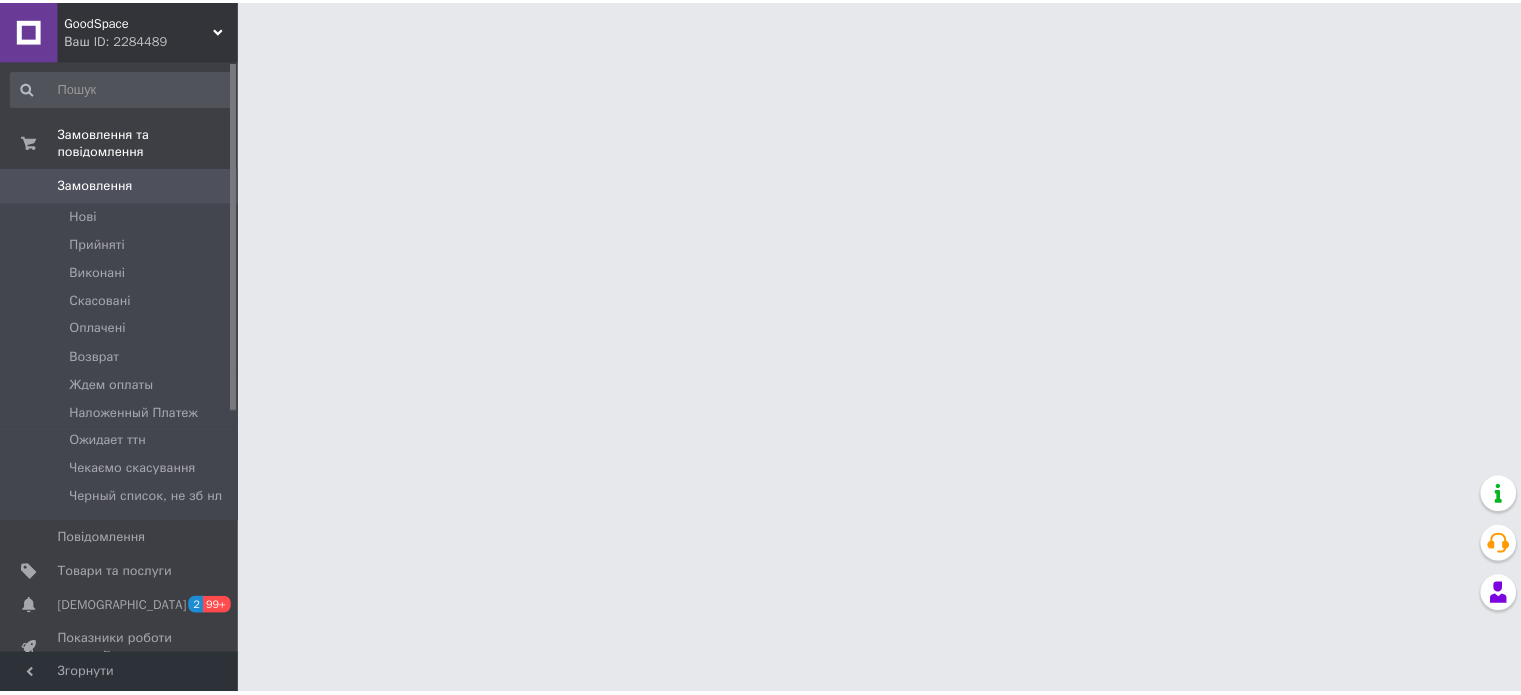 scroll, scrollTop: 0, scrollLeft: 0, axis: both 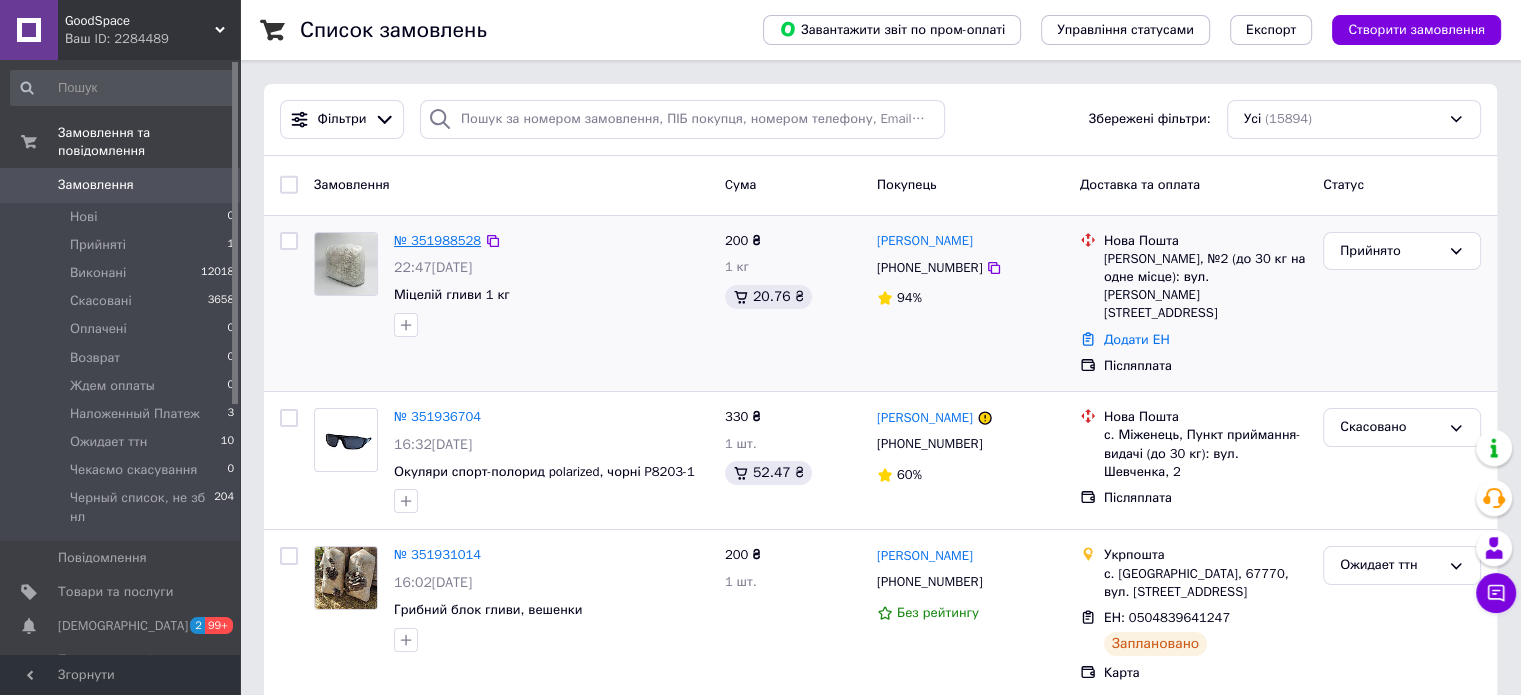 click on "№ 351988528" at bounding box center [437, 240] 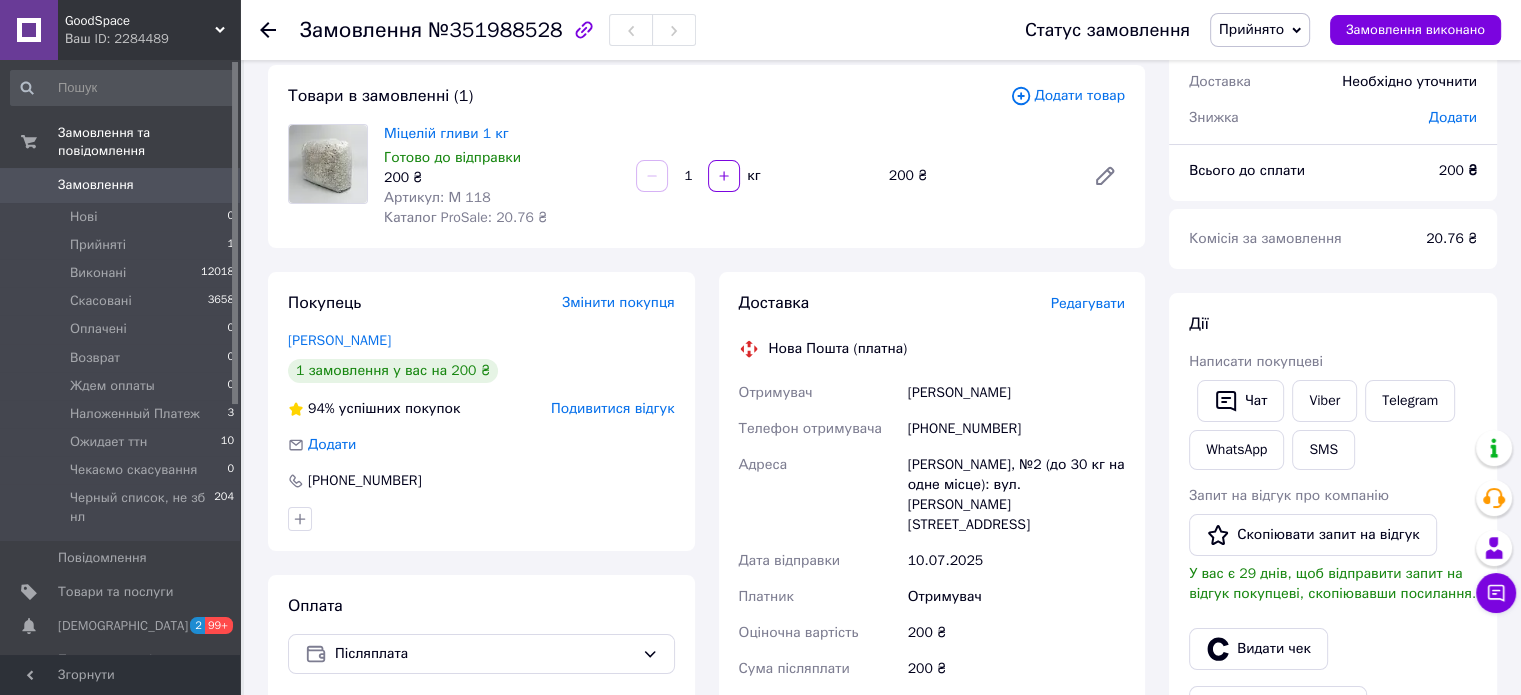 scroll, scrollTop: 0, scrollLeft: 0, axis: both 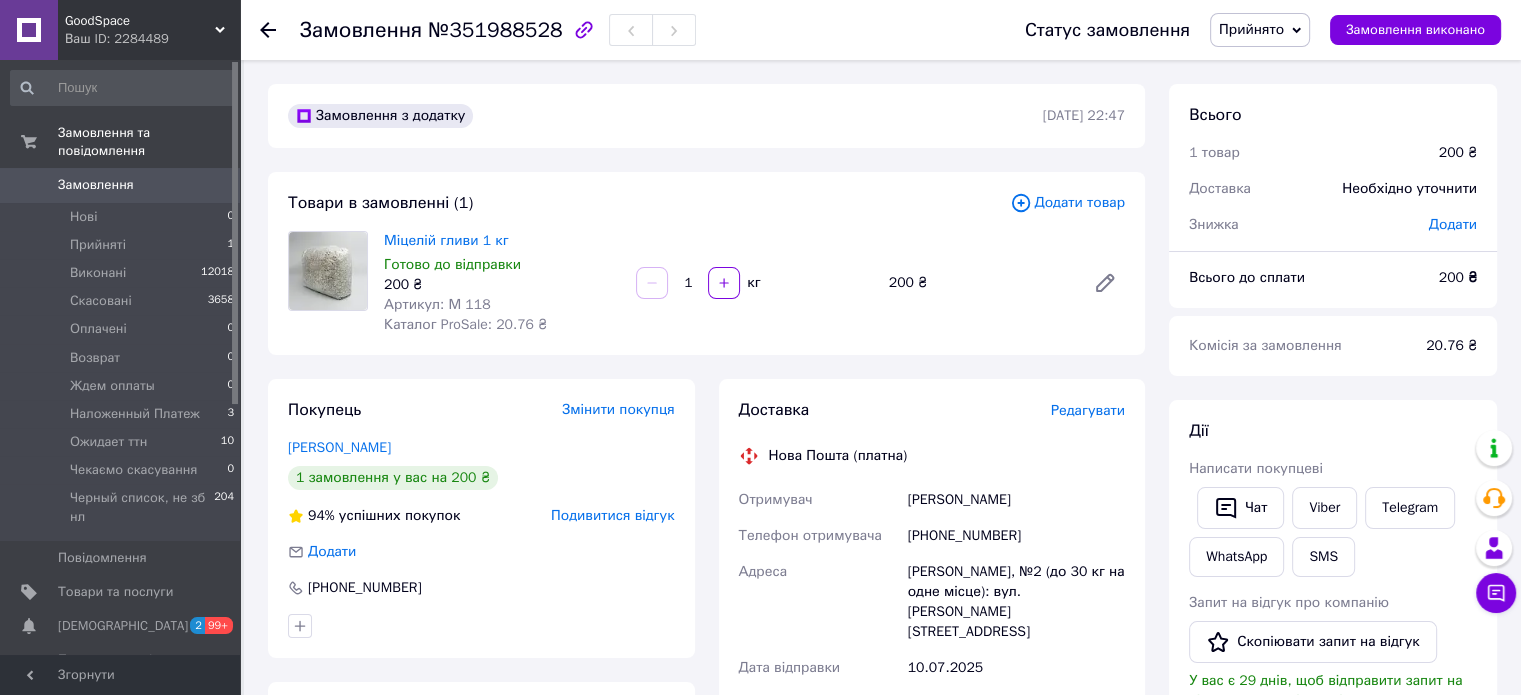 click on "Замовлення з додатку [DATE] 22:47 Товари в замовленні (1) Додати товар Міцелій гливи 1 кг Готово до відправки 200 ₴ Артикул: М 118 Каталог ProSale: 20.76 ₴  1   кг 200 ₴ Покупець Змінити покупця [PERSON_NAME] 1 замовлення у вас на 200 ₴ 94%   успішних покупок Подивитися відгук Додати [PHONE_NUMBER] Оплата Післяплата Доставка Редагувати Нова Пошта (платна) Отримувач [PERSON_NAME] Телефон отримувача [PHONE_NUMBER] [PERSON_NAME], №2 (до 30 кг на одне місце): вул. [PERSON_NAME], 4 Дата відправки [DATE] Платник Отримувач Оціночна вартість 200 ₴ Сума післяплати 200 ₴ Комісія за післяплату 24 ₴" at bounding box center [706, 761] 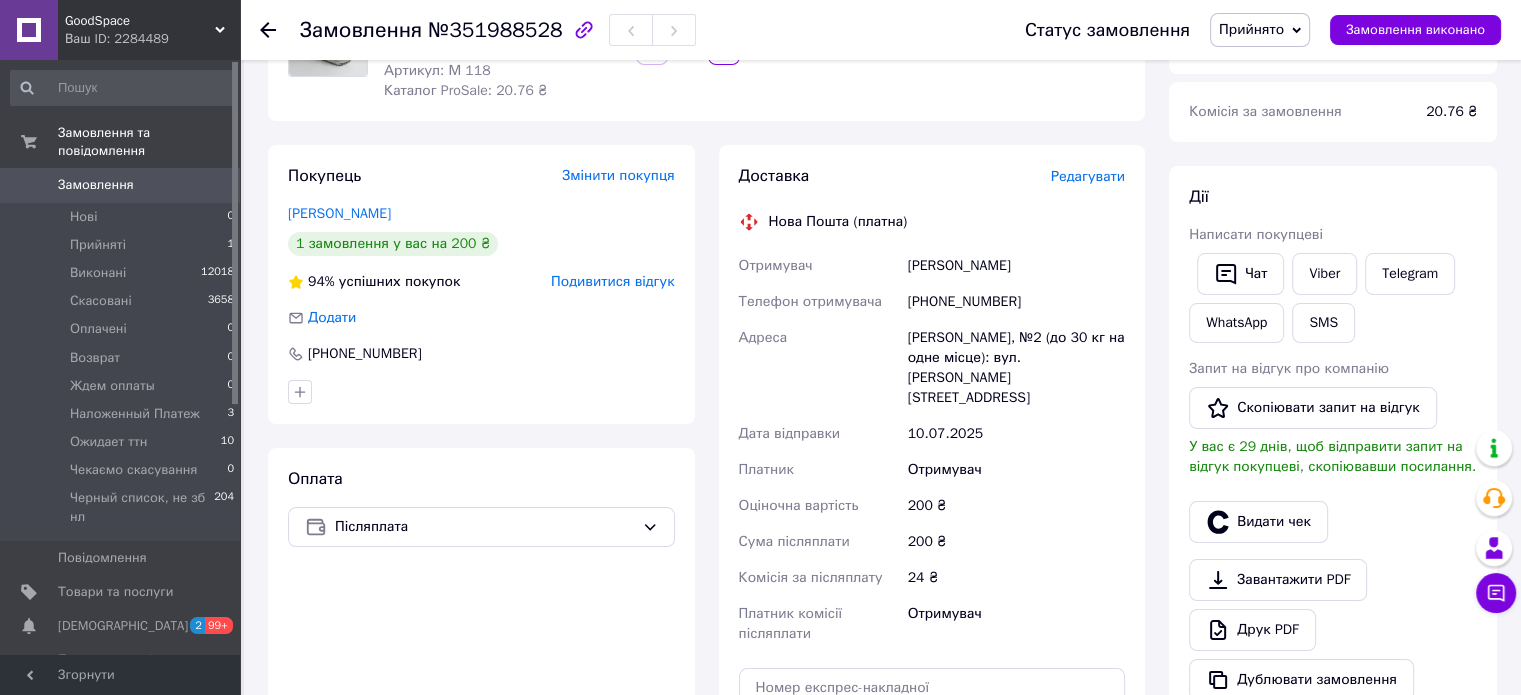 scroll, scrollTop: 0, scrollLeft: 0, axis: both 